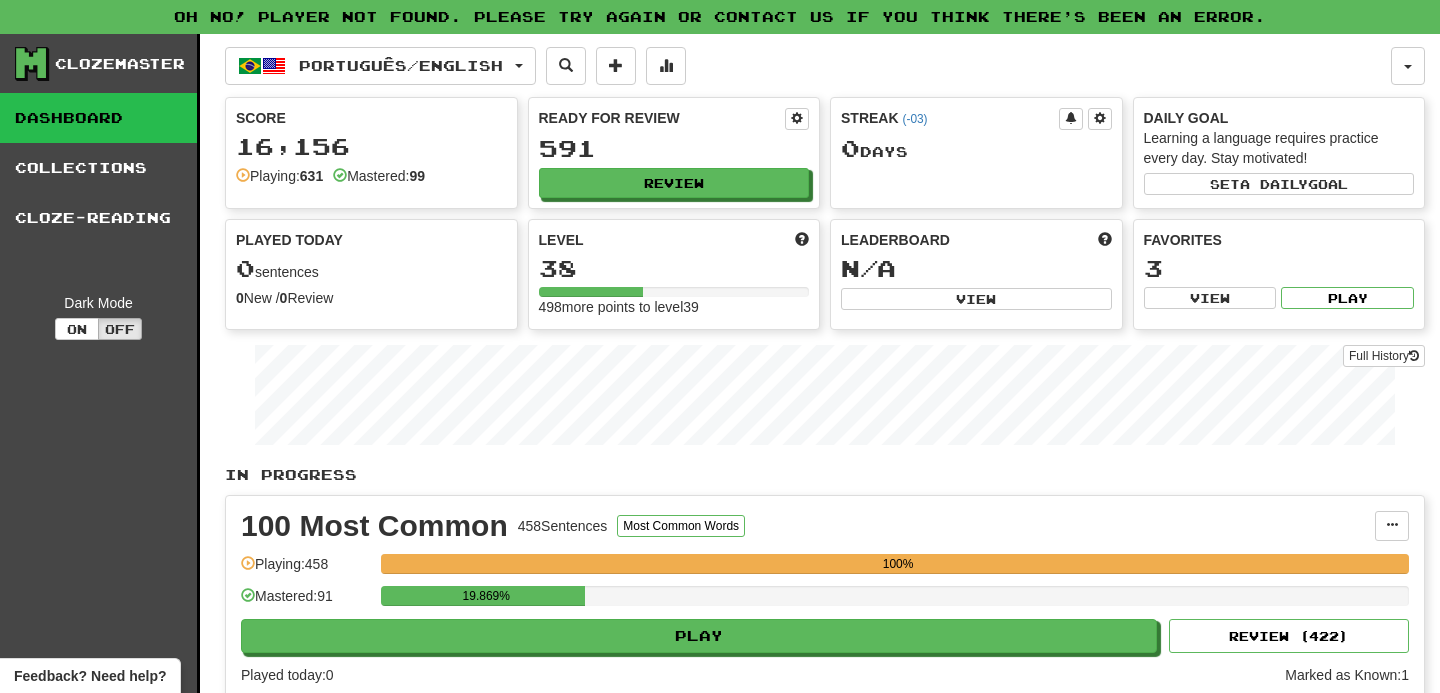 scroll, scrollTop: 0, scrollLeft: 0, axis: both 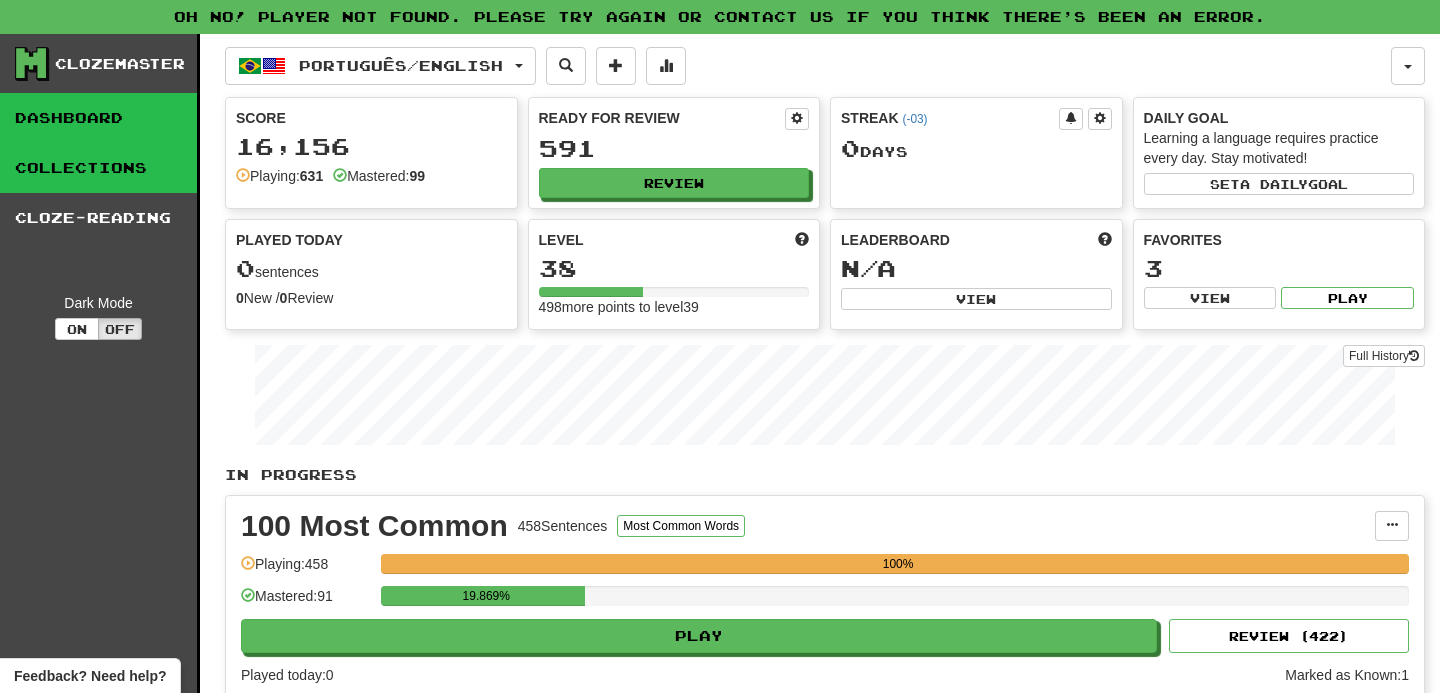 click on "Collections" at bounding box center (98, 168) 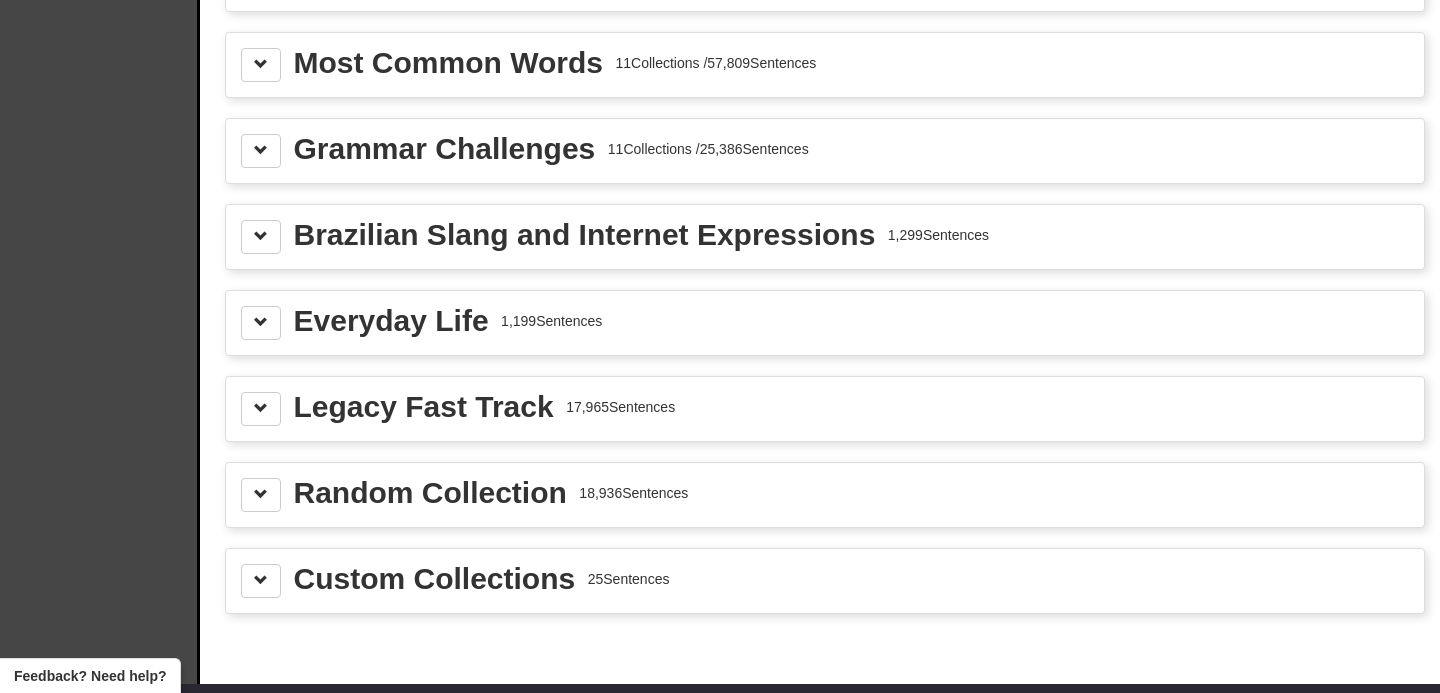 scroll, scrollTop: 2248, scrollLeft: 0, axis: vertical 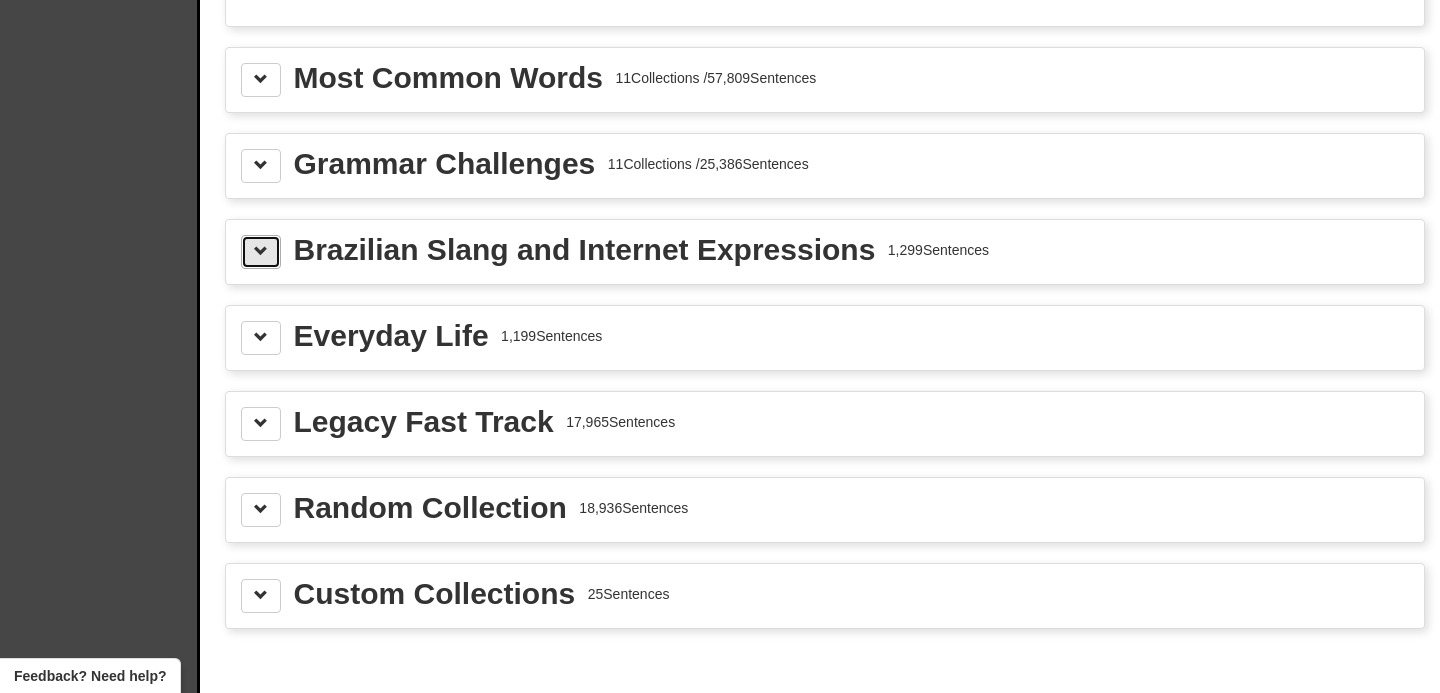 click at bounding box center [261, 252] 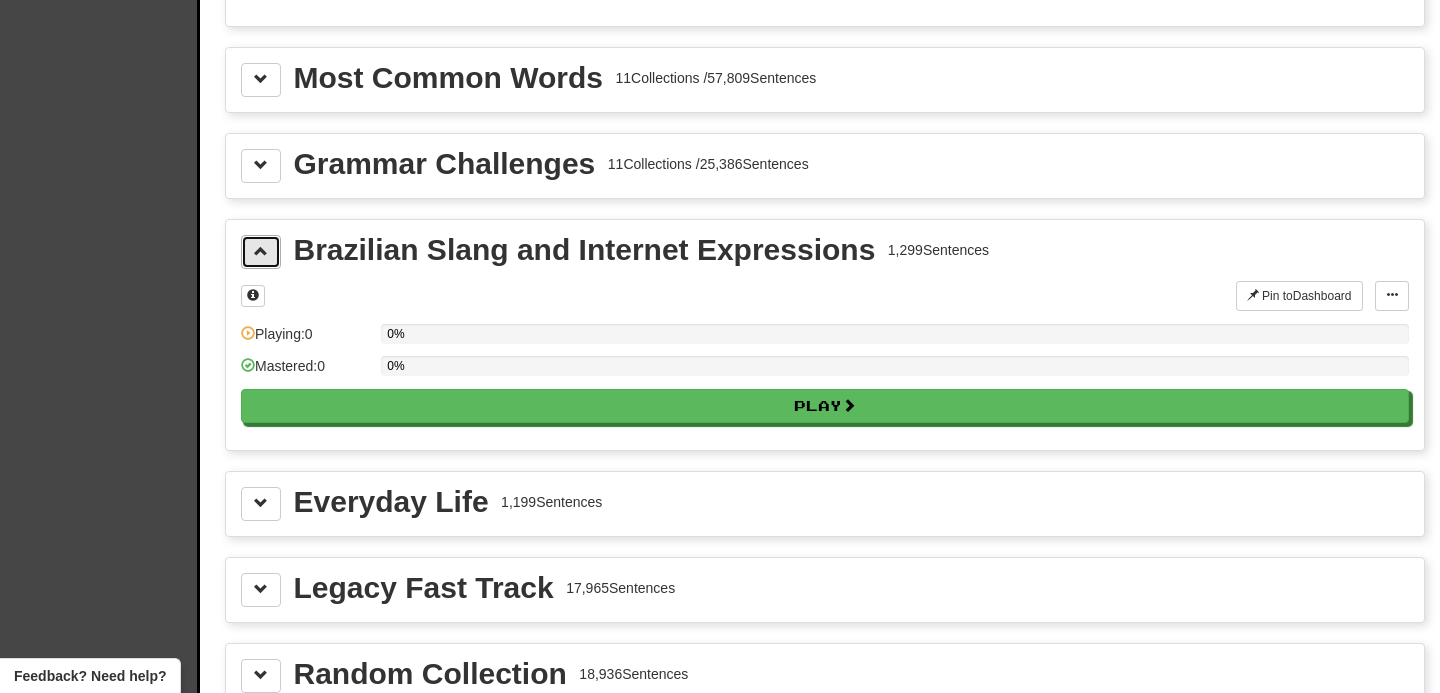 click at bounding box center (261, 251) 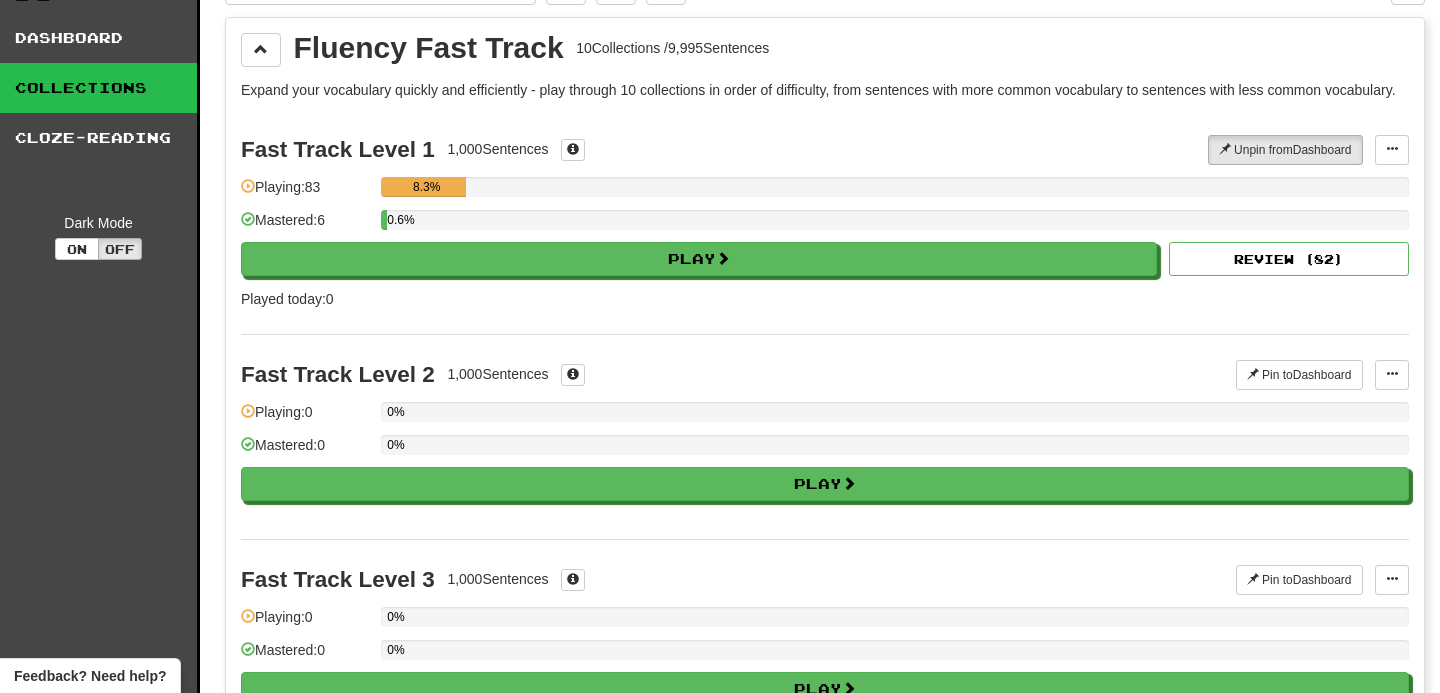 scroll, scrollTop: 0, scrollLeft: 0, axis: both 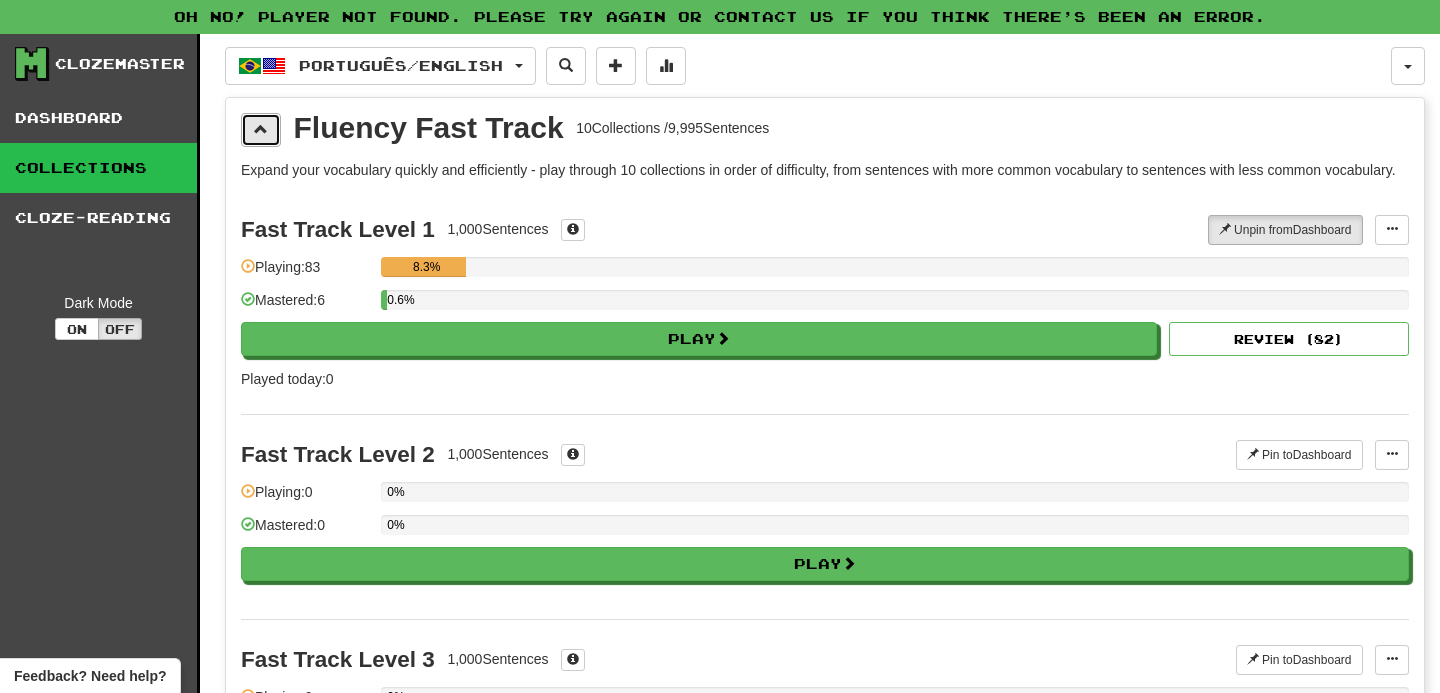 click at bounding box center (261, 129) 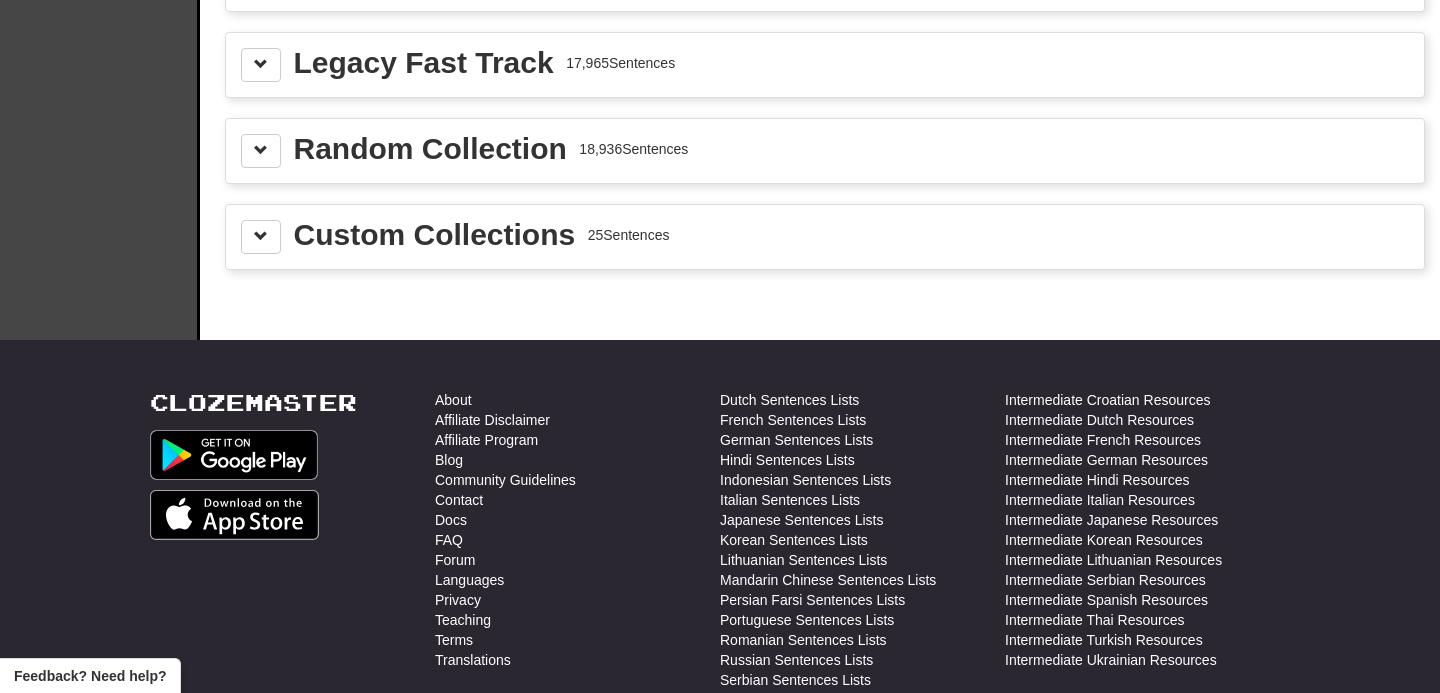 scroll, scrollTop: 430, scrollLeft: 0, axis: vertical 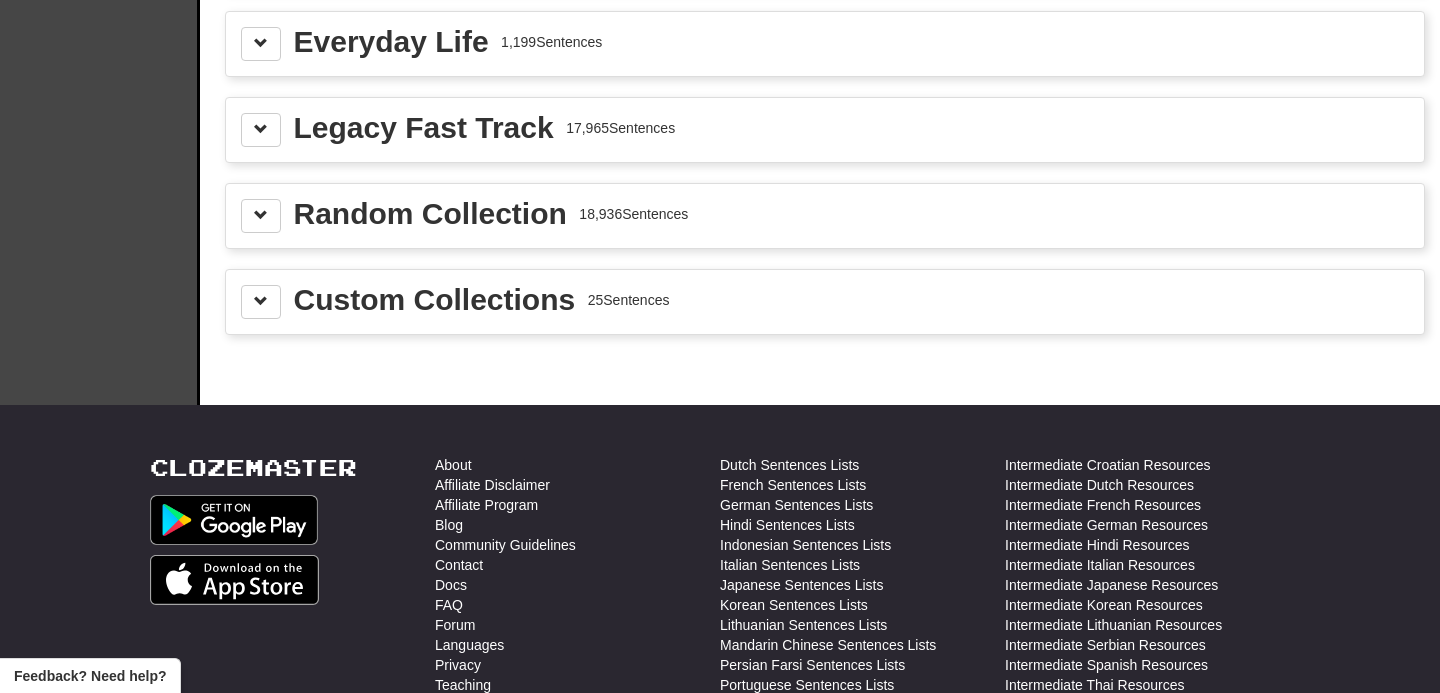 click on "Custom Collections 25  Sentences" at bounding box center (825, 302) 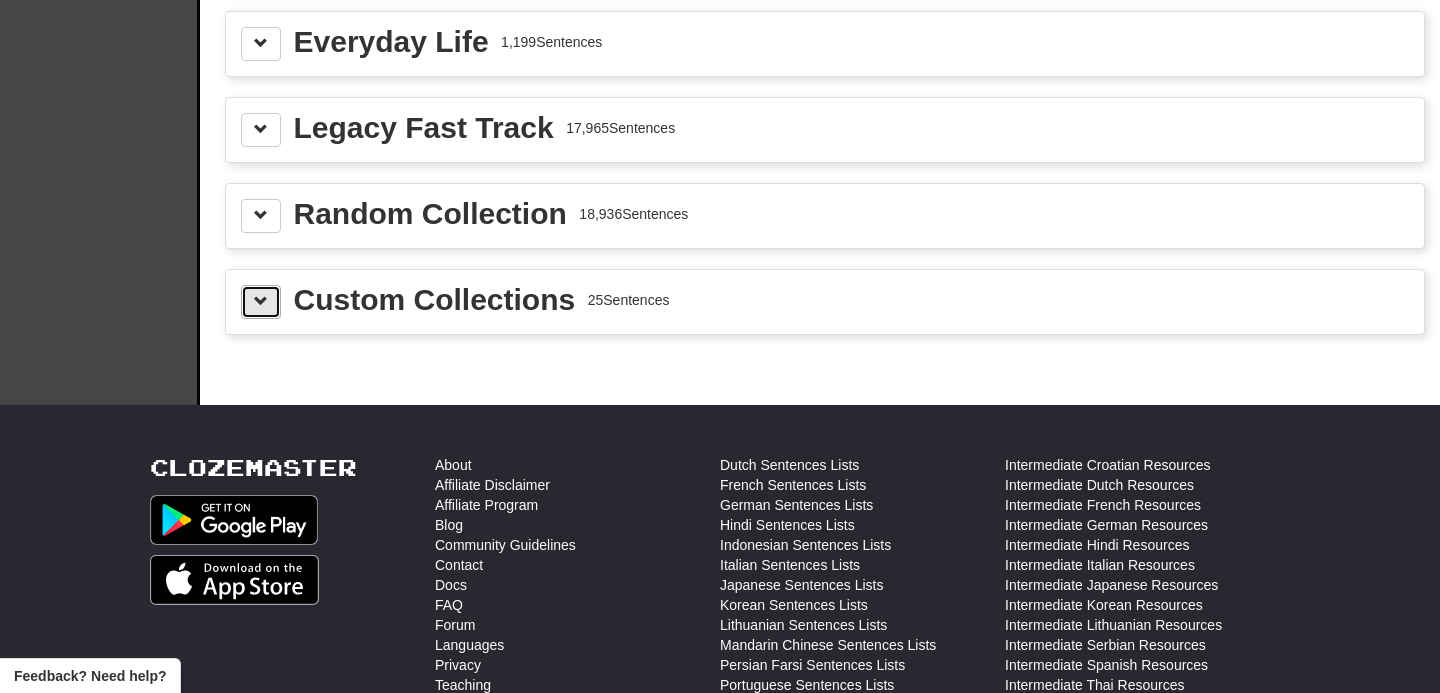 click at bounding box center [261, 302] 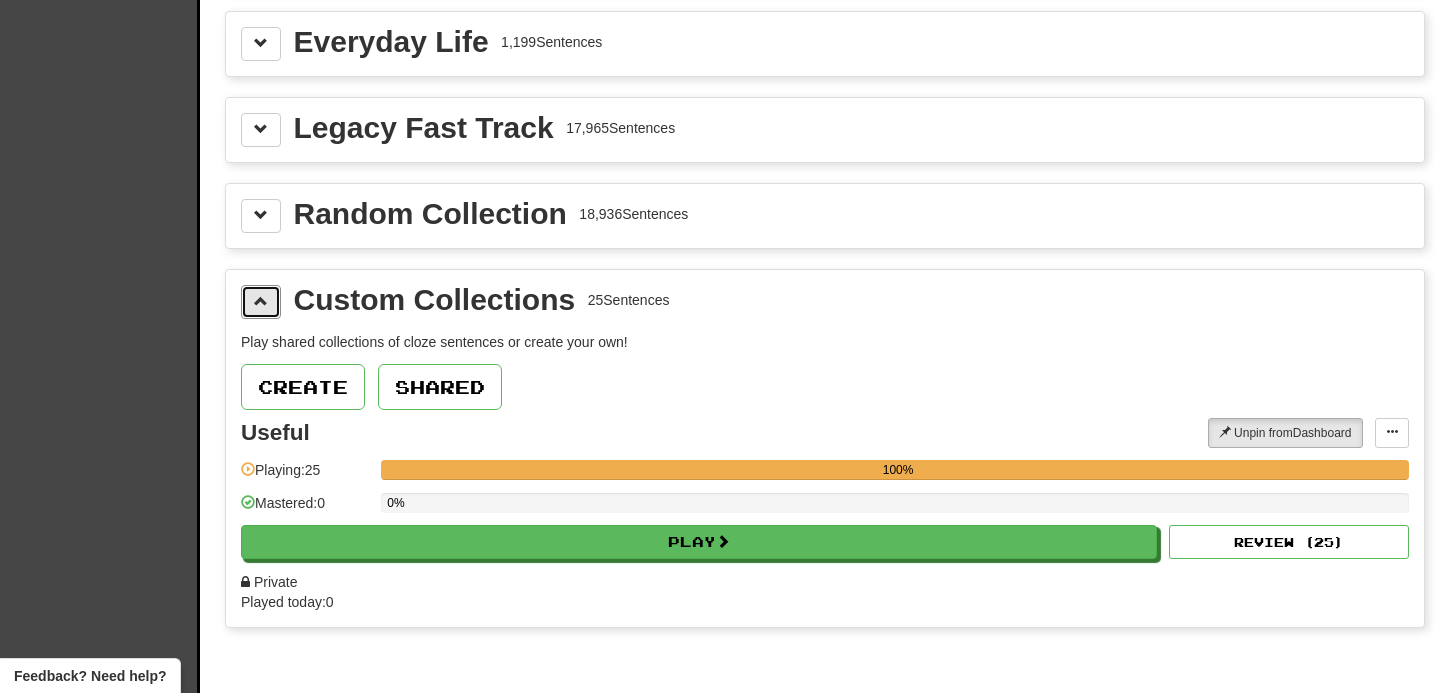 scroll, scrollTop: 454, scrollLeft: 0, axis: vertical 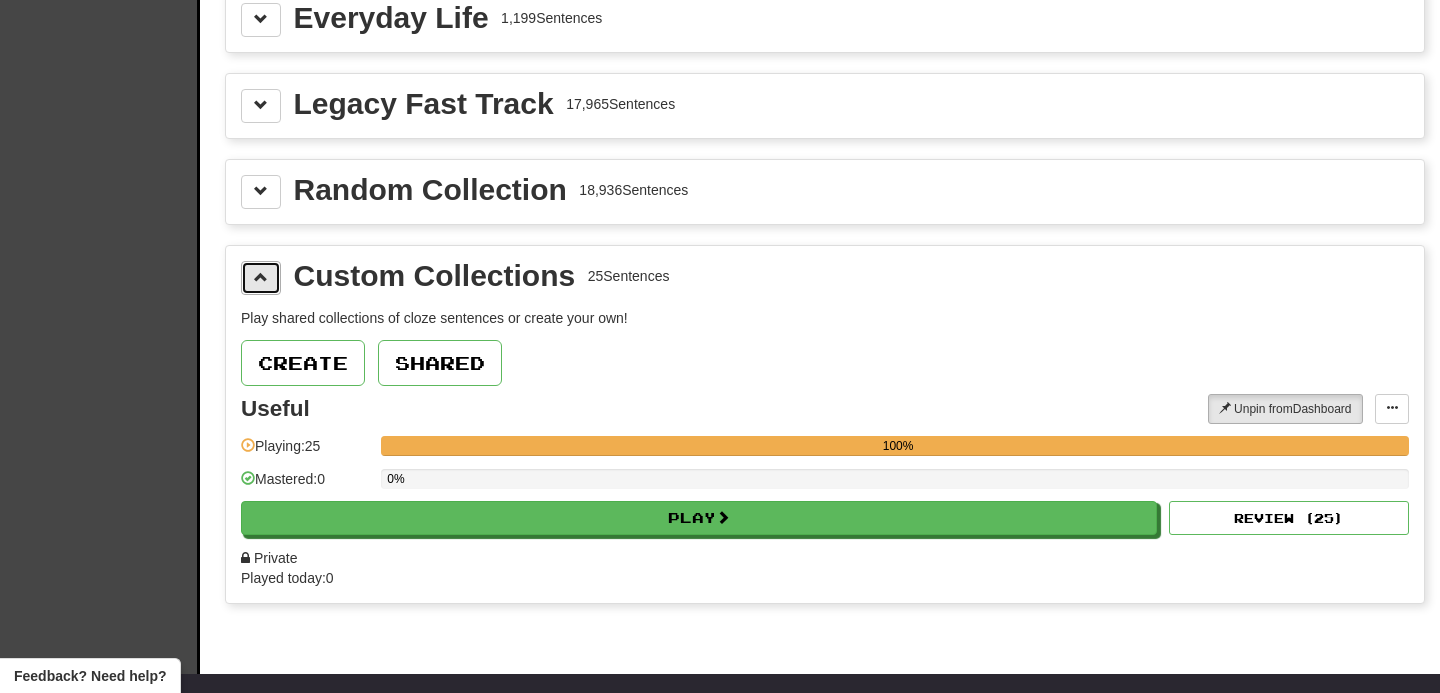 click at bounding box center (261, 277) 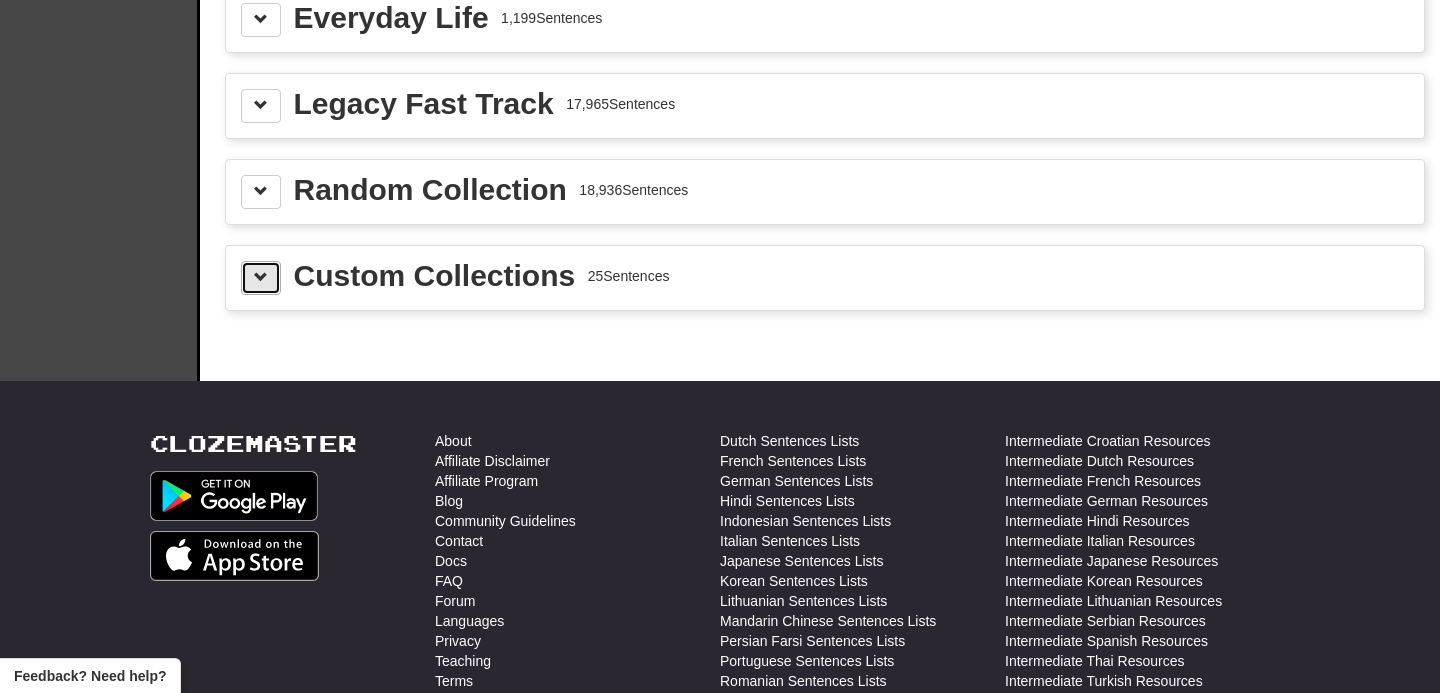 click at bounding box center (261, 278) 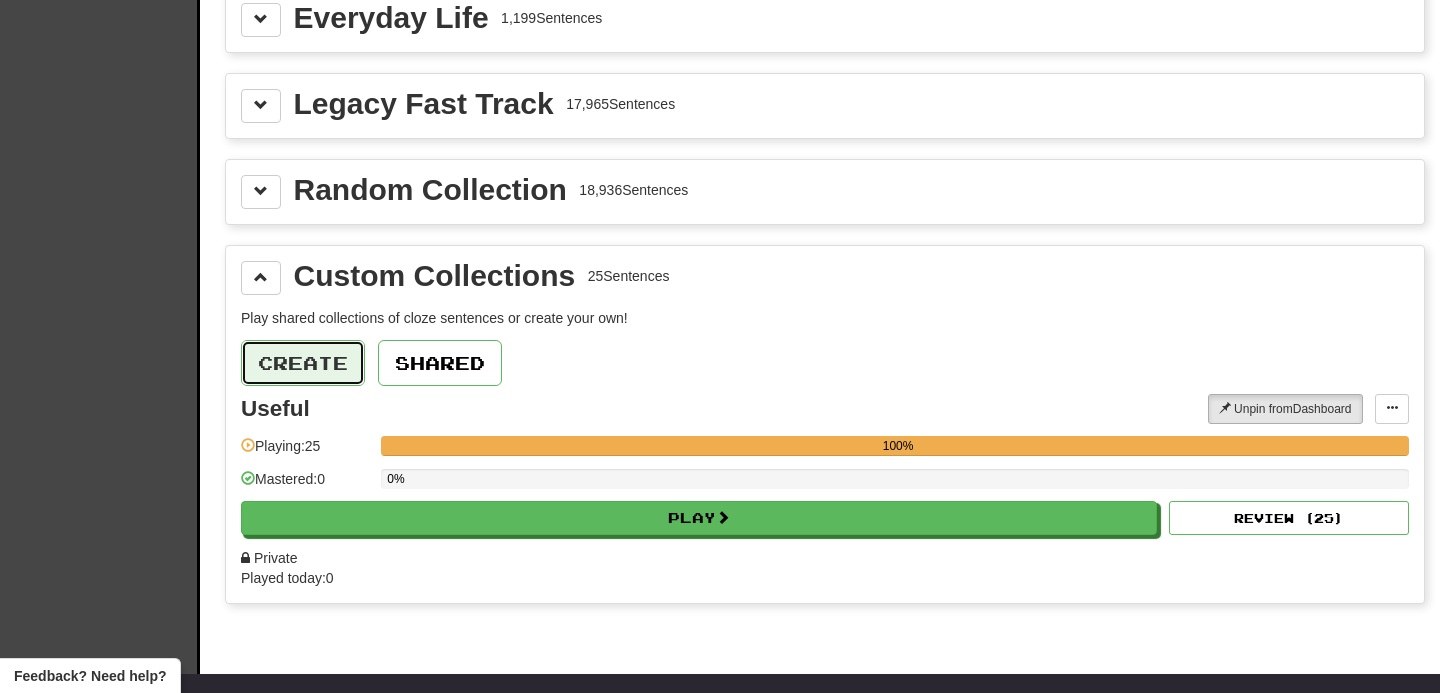 click on "Create" at bounding box center (303, 363) 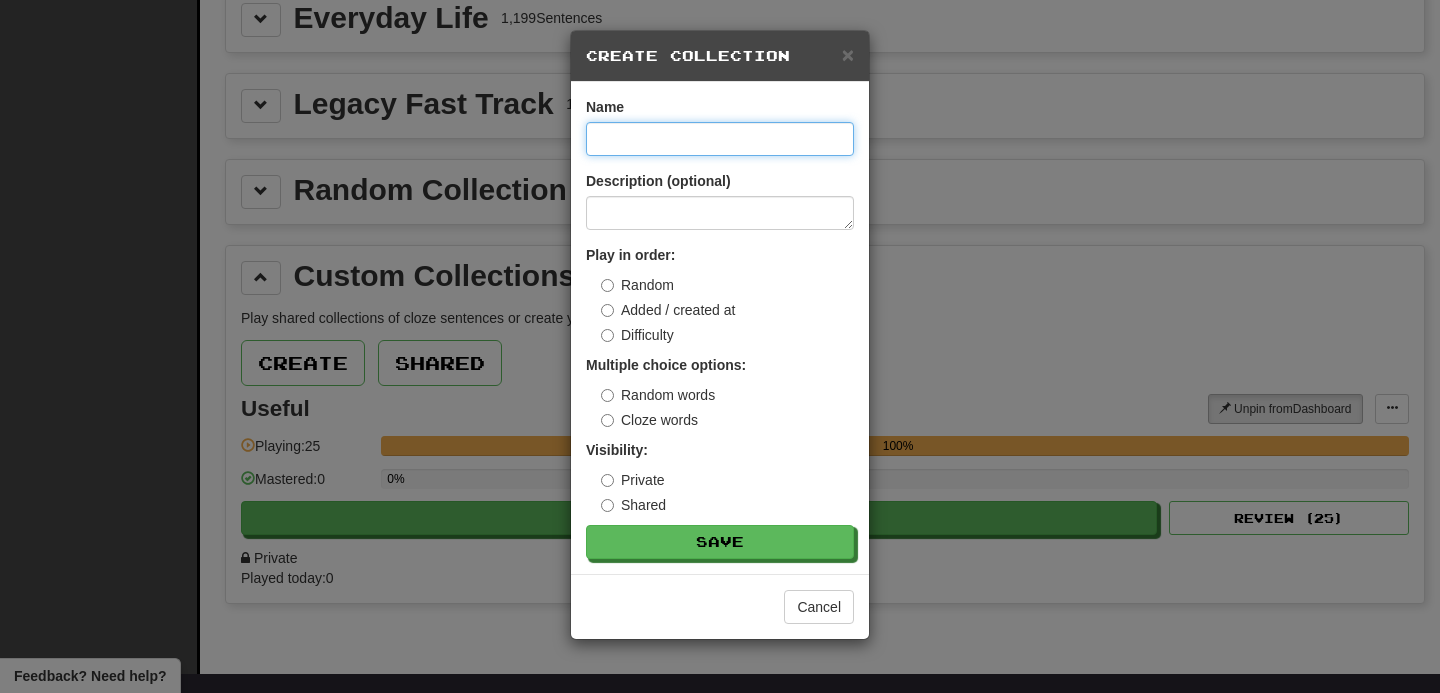 click at bounding box center [720, 139] 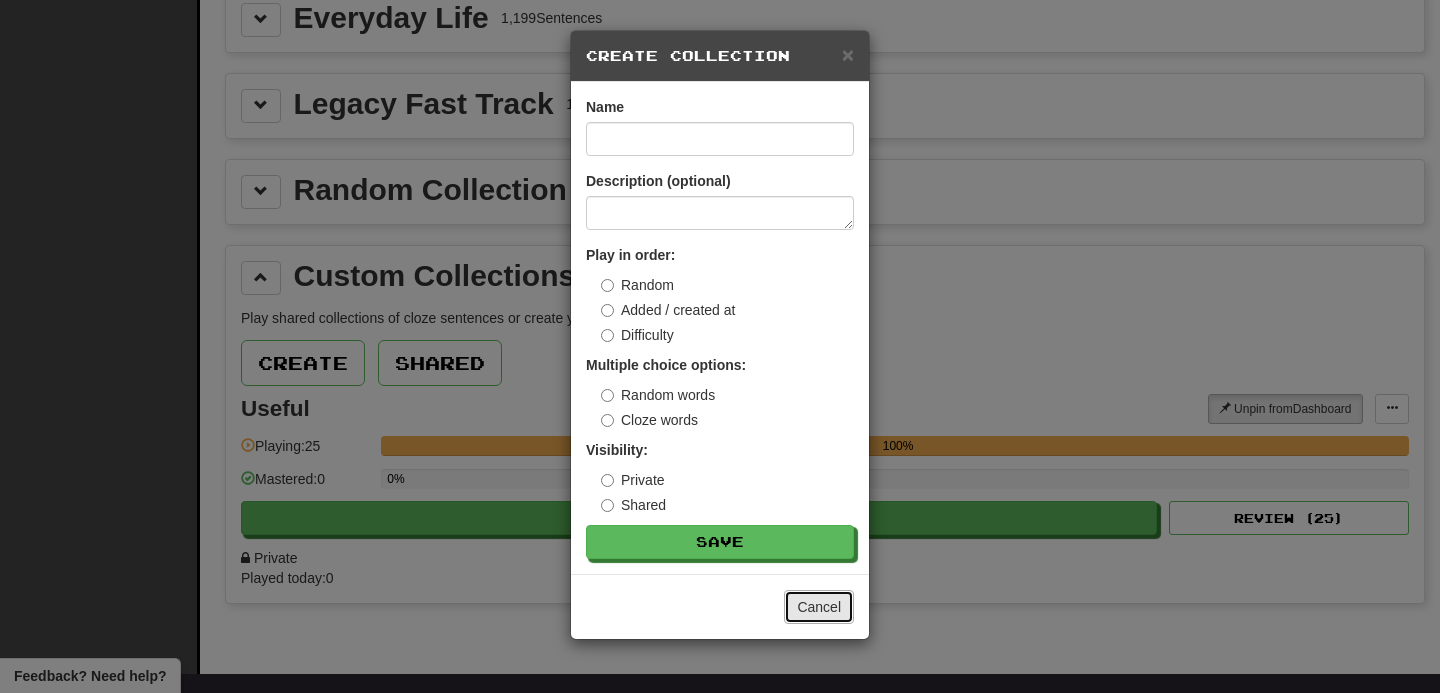 click on "Cancel" at bounding box center (819, 607) 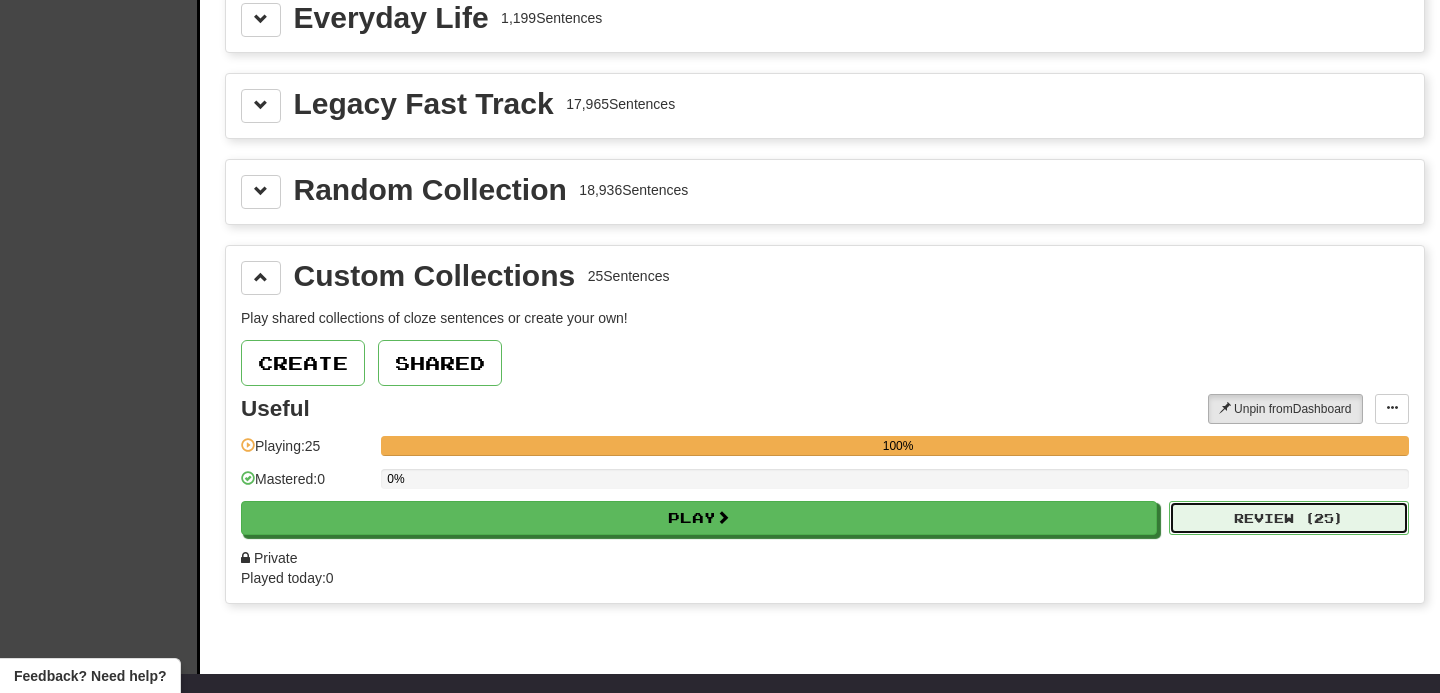 click on "Review ( 25 )" at bounding box center (1289, 518) 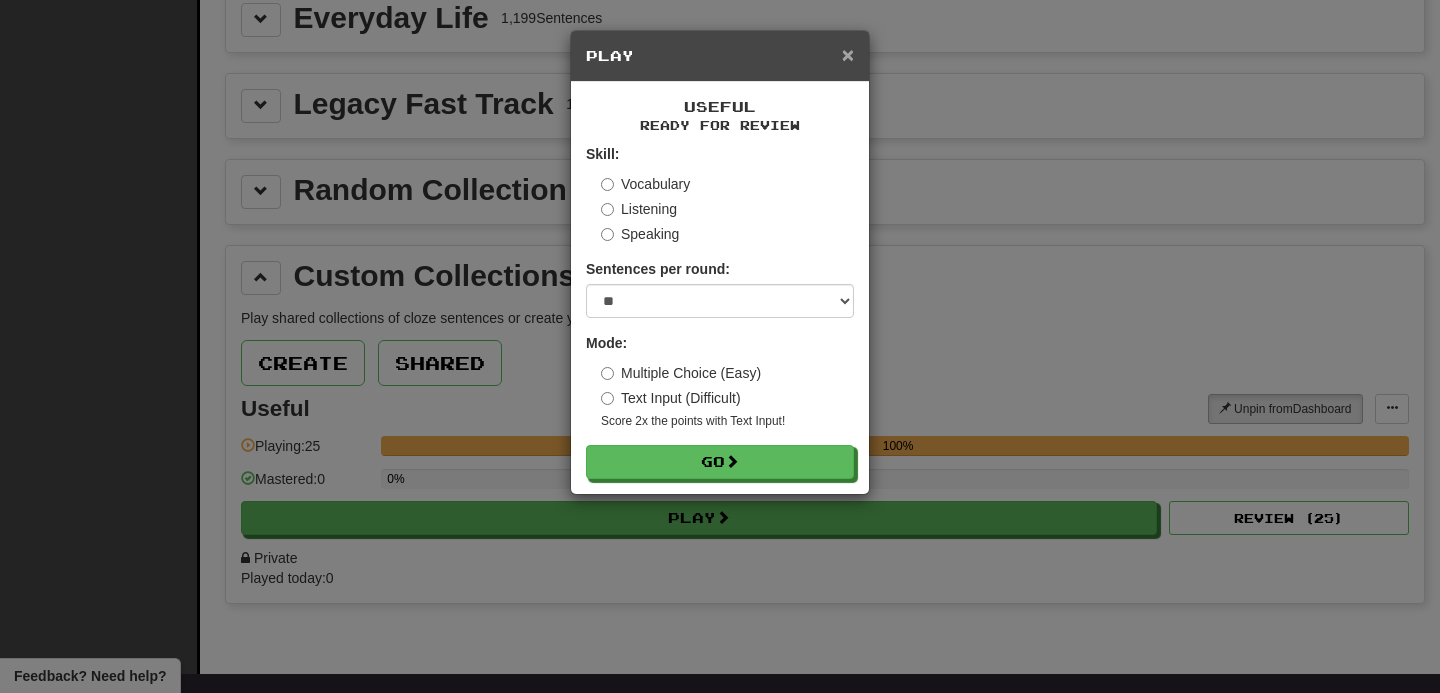 click on "×" at bounding box center (848, 54) 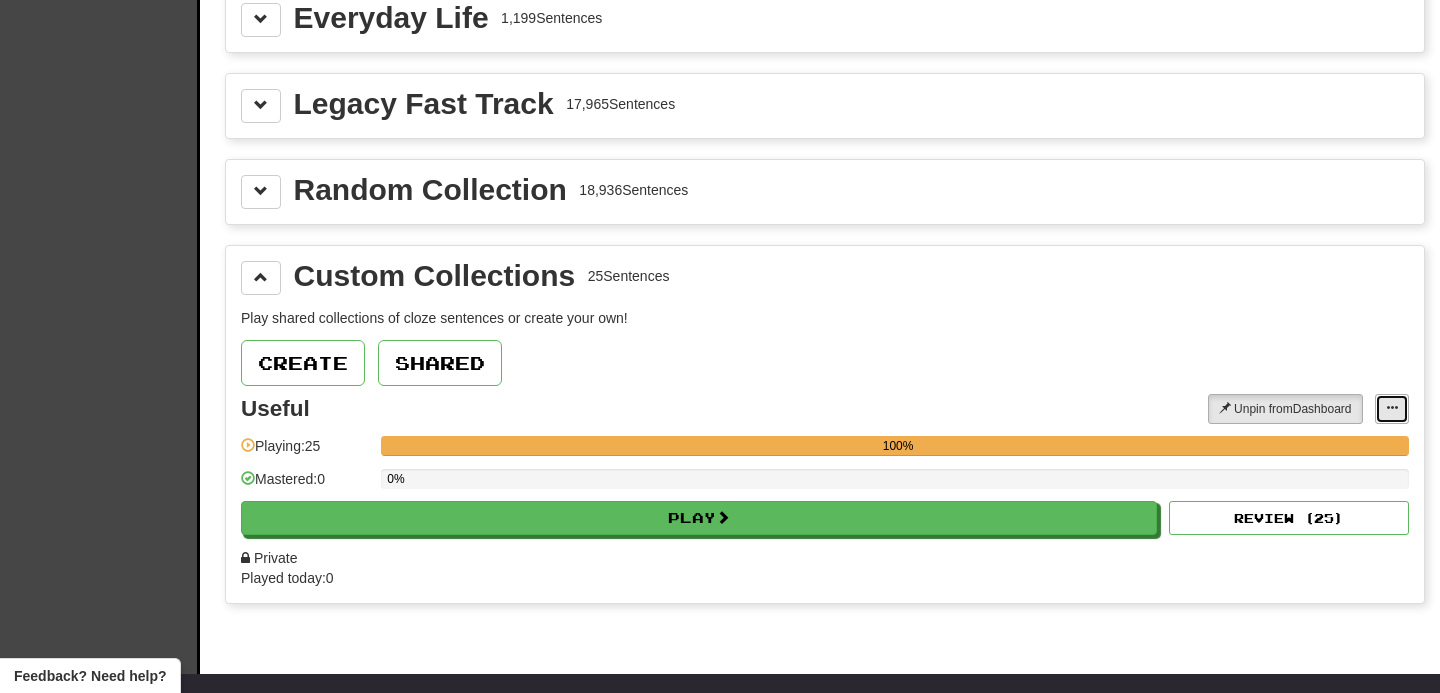 click at bounding box center [1392, 409] 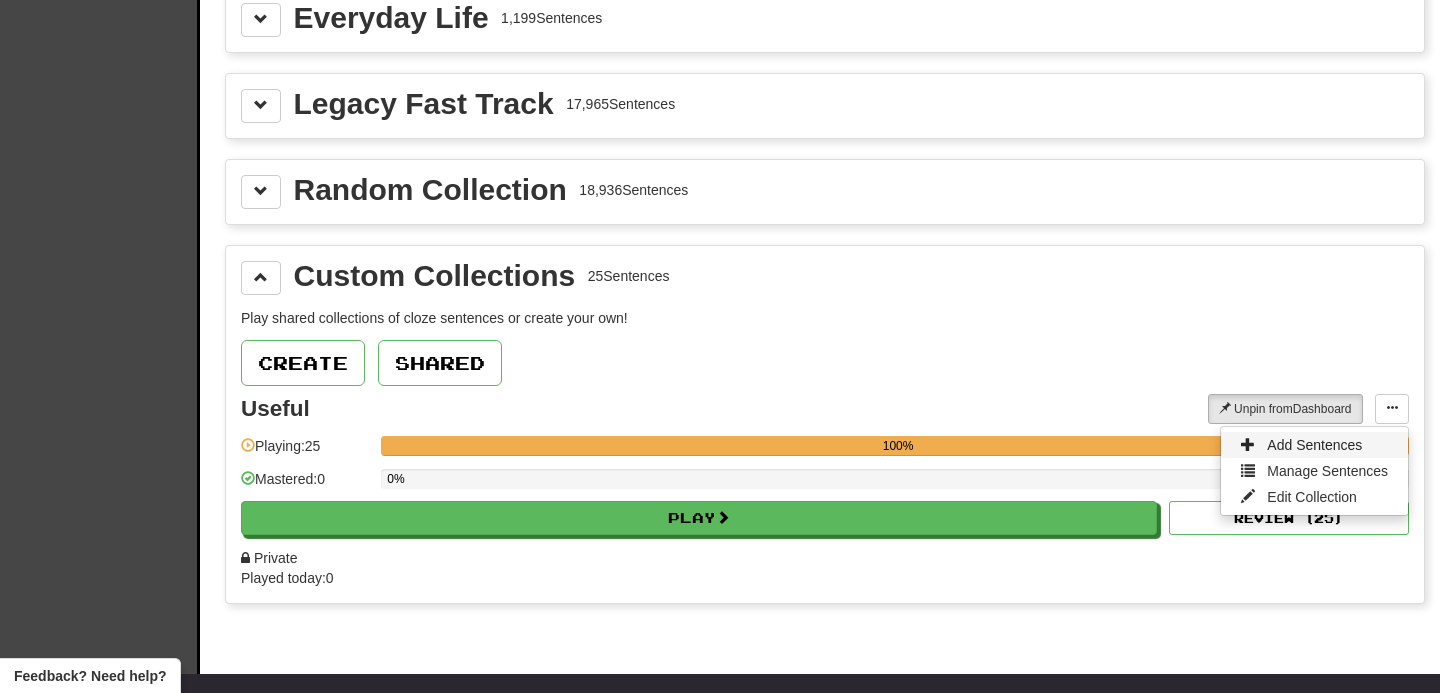 click on "Add Sentences" at bounding box center (1314, 445) 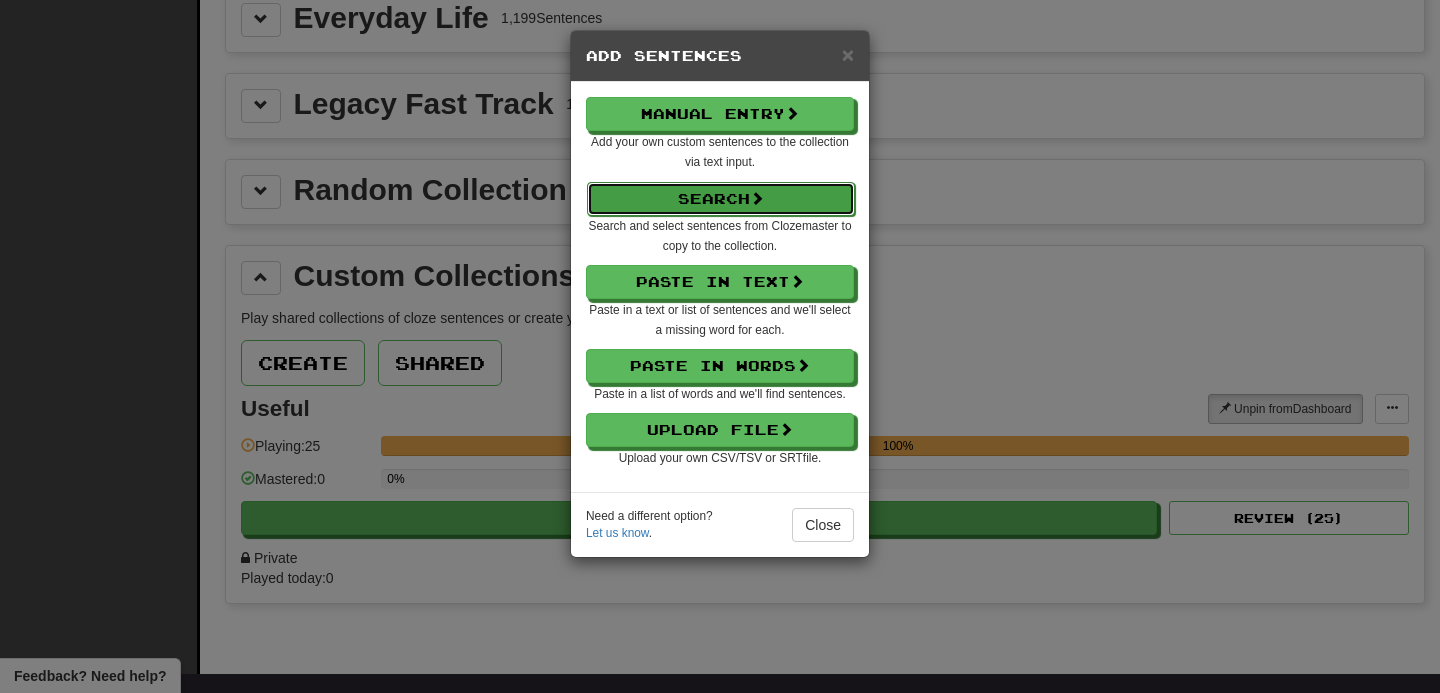 click on "Search" at bounding box center [721, 199] 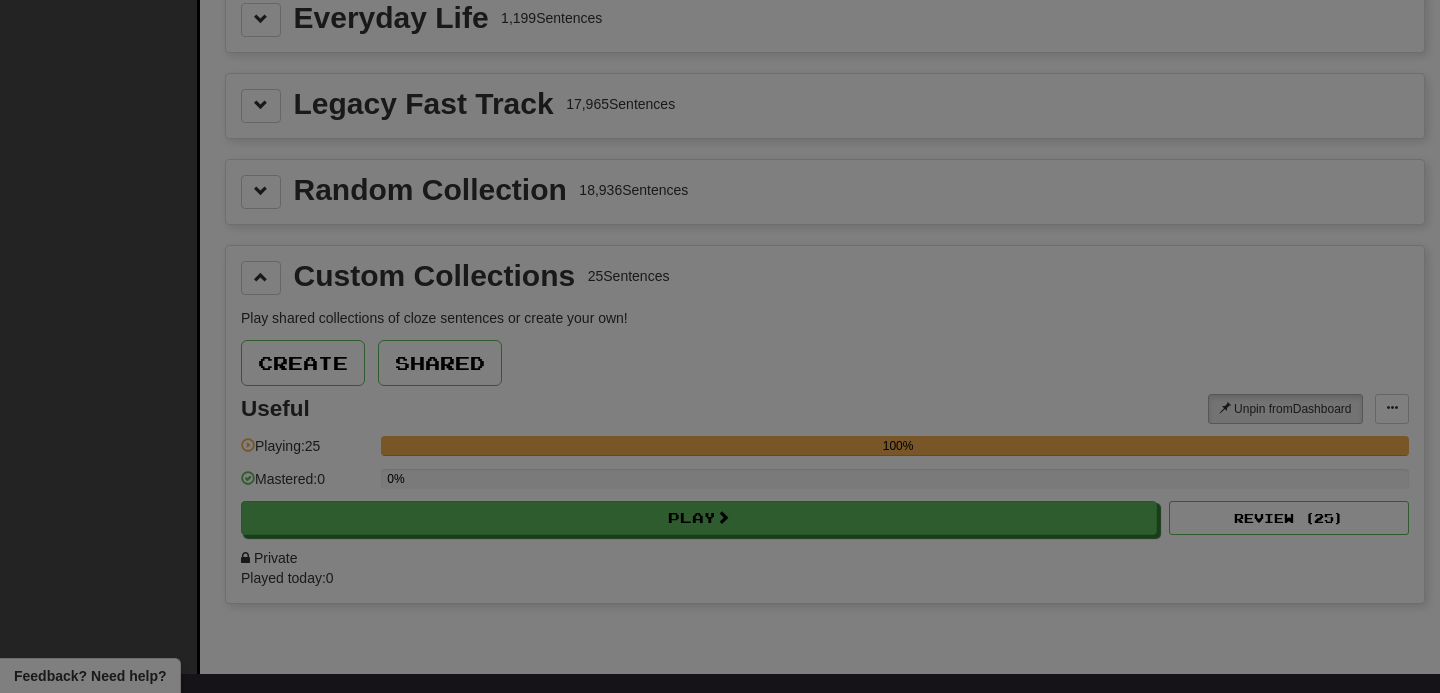 select on "****" 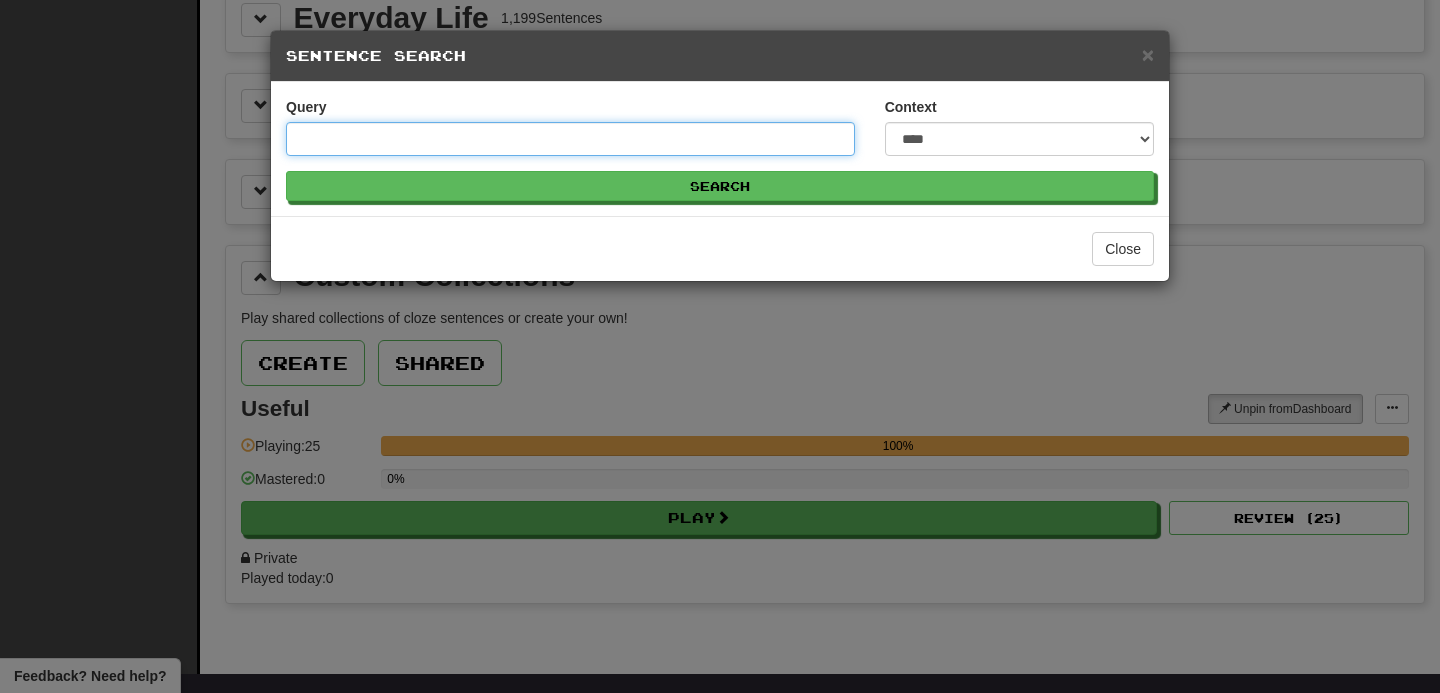 click on "Query" at bounding box center (570, 139) 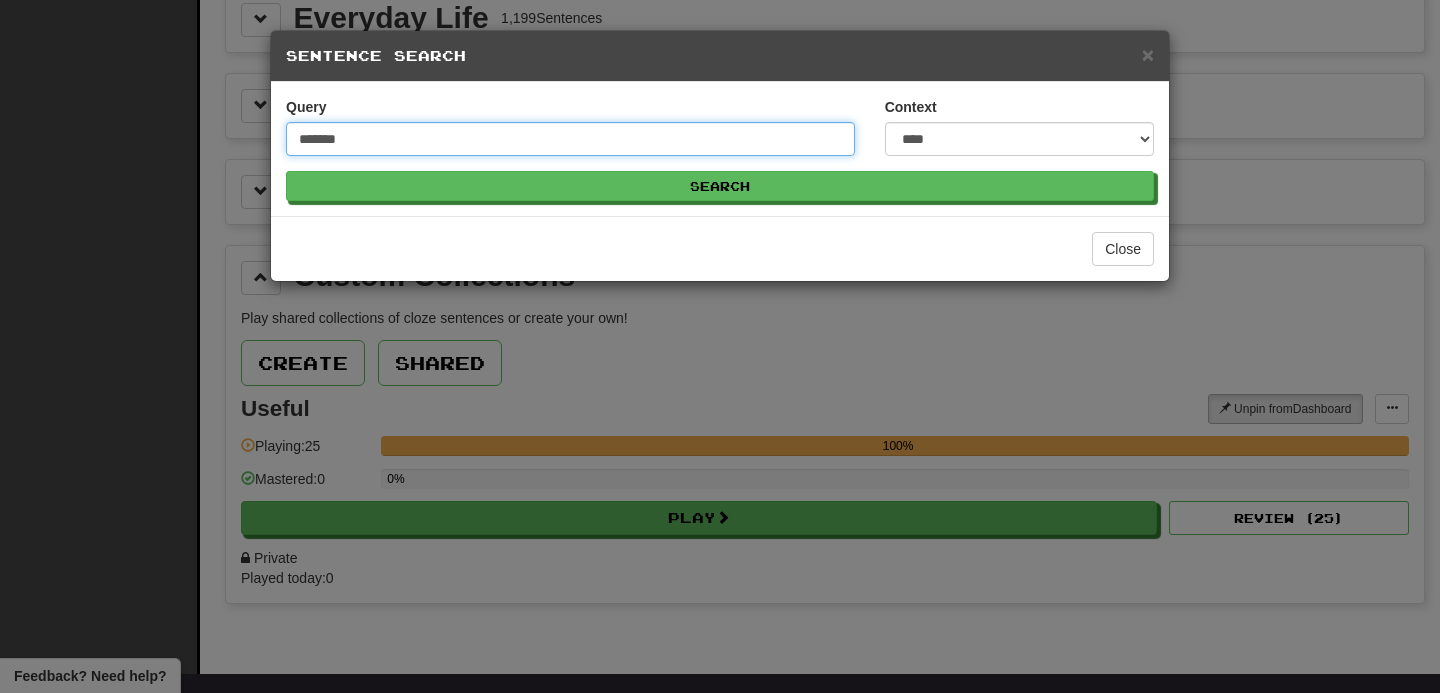 type on "*******" 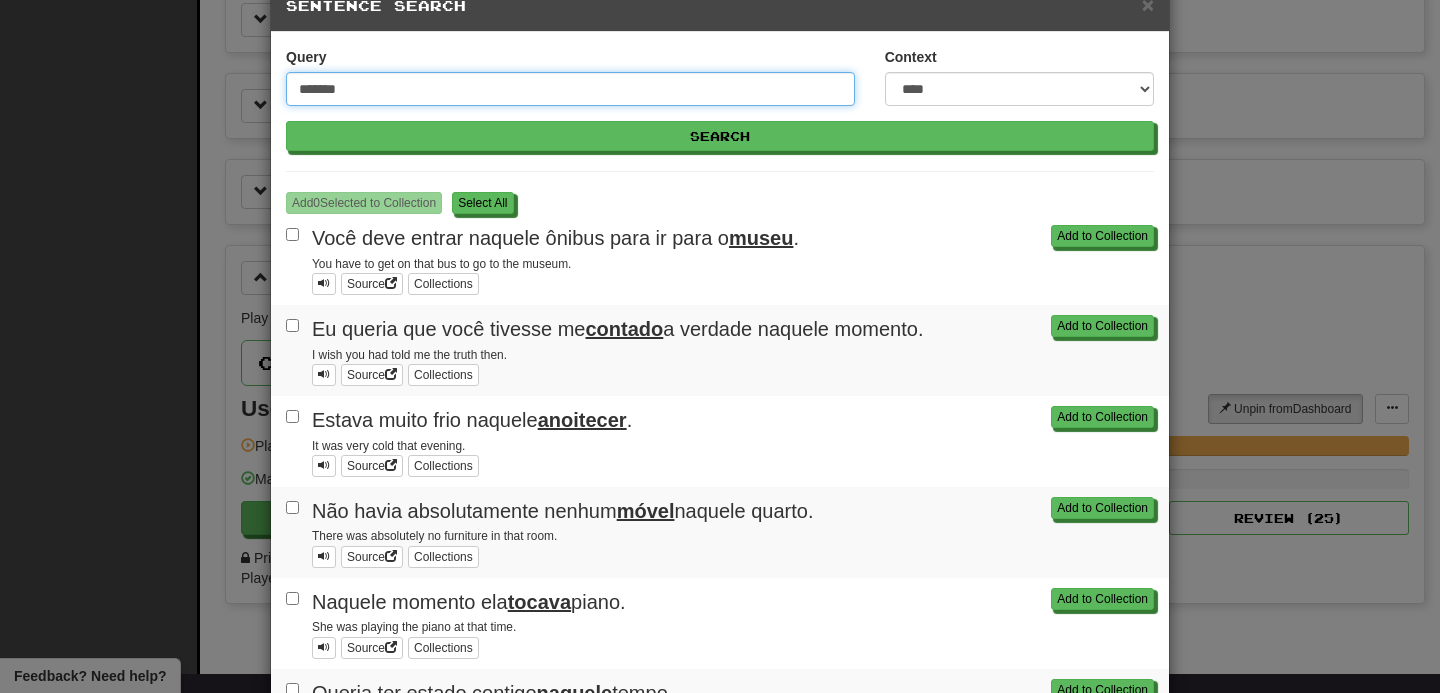 scroll, scrollTop: 0, scrollLeft: 0, axis: both 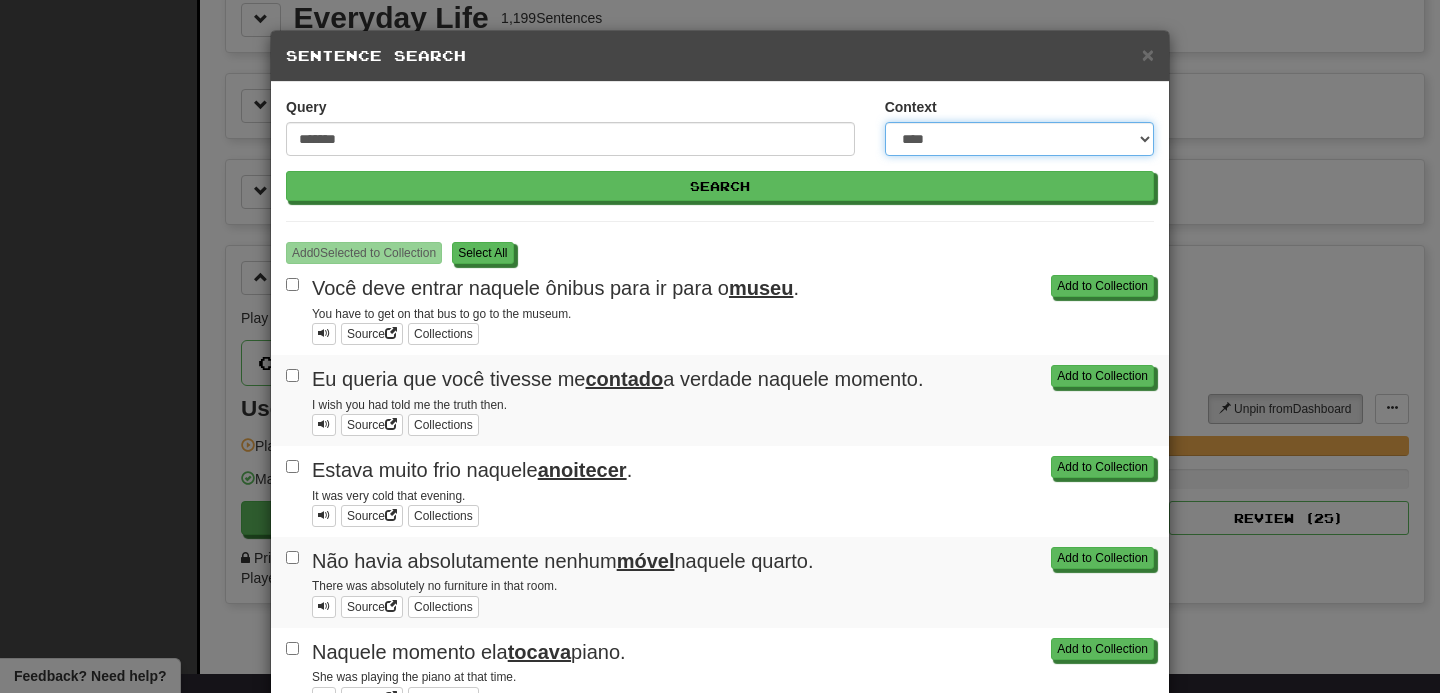 click on "**********" at bounding box center (1019, 139) 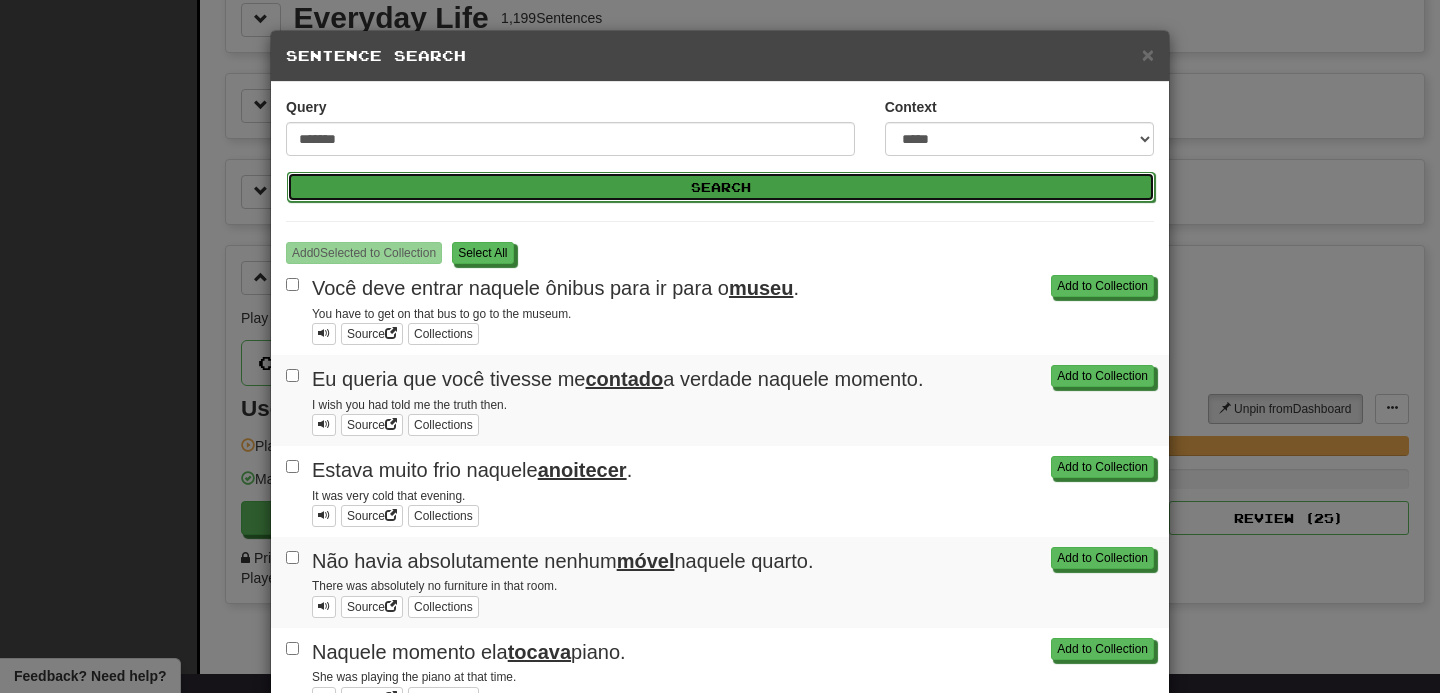click on "Search" at bounding box center (721, 187) 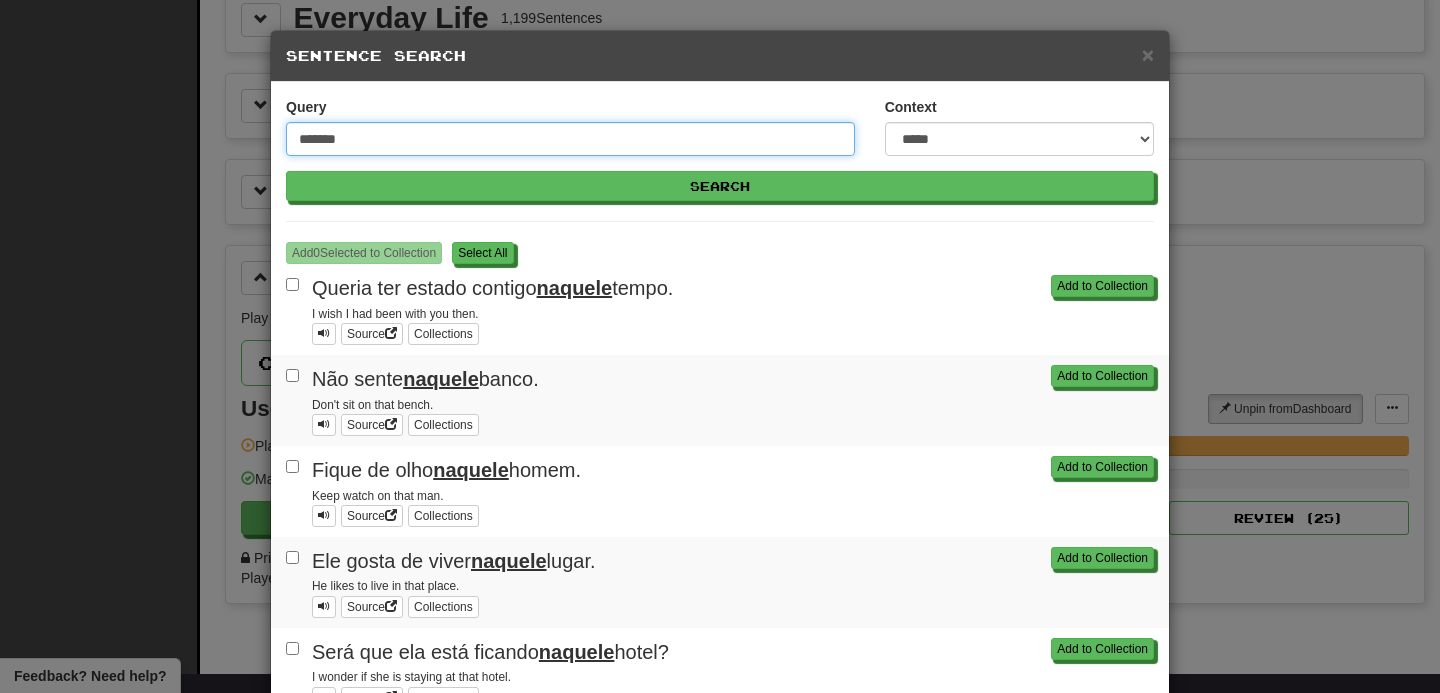 drag, startPoint x: 357, startPoint y: 139, endPoint x: 242, endPoint y: 136, distance: 115.03912 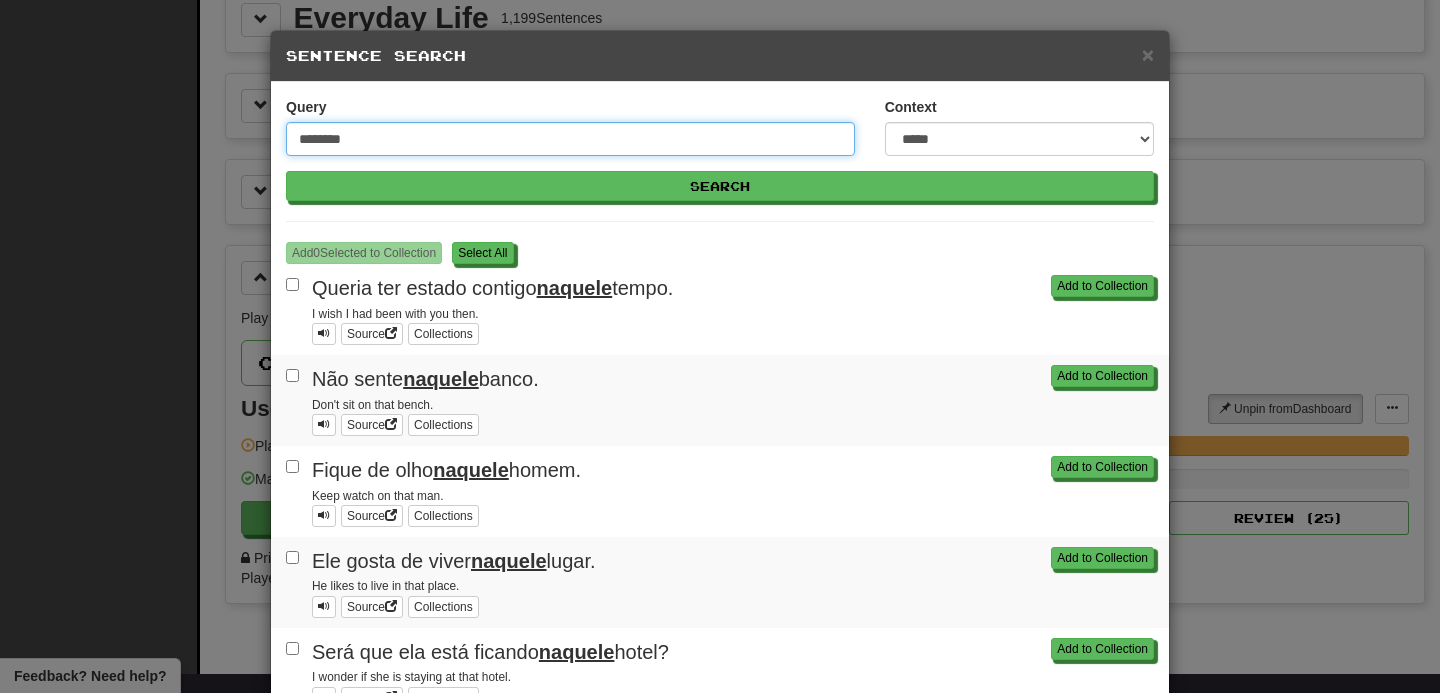 click on "Search" at bounding box center (720, 186) 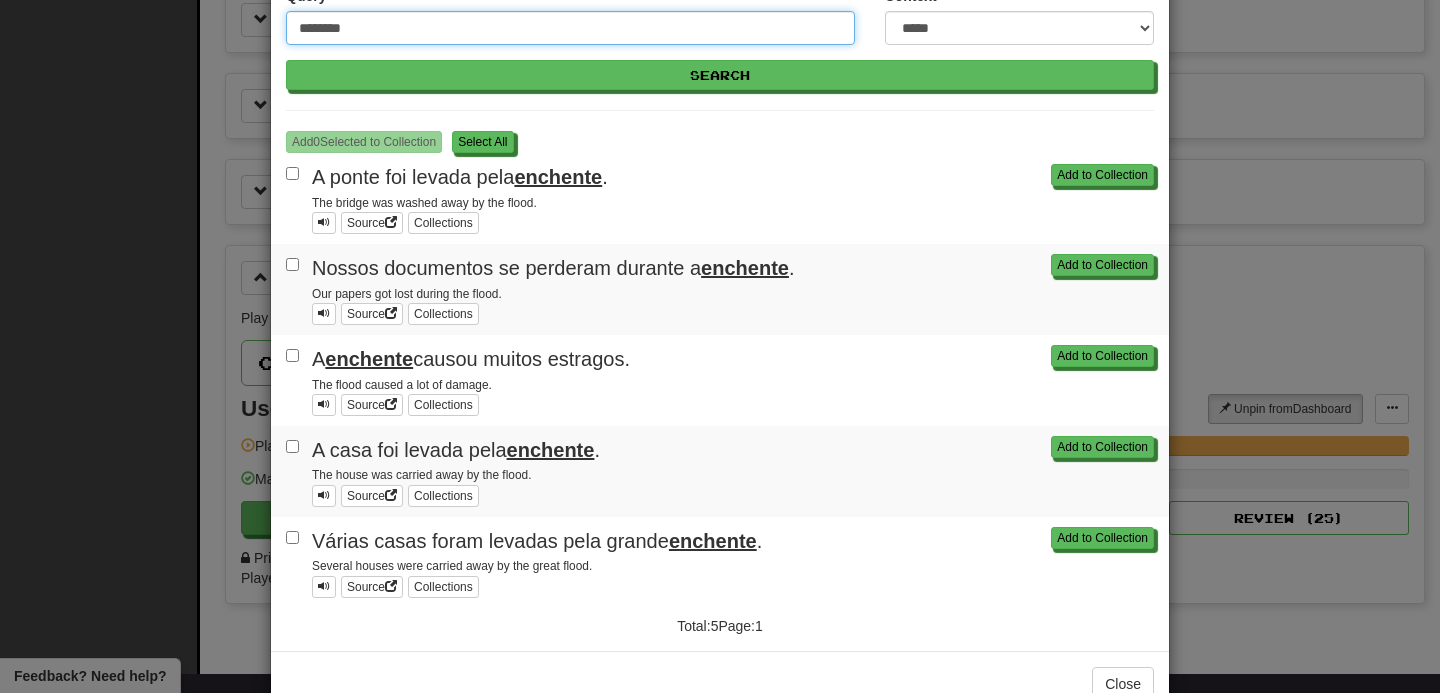 scroll, scrollTop: 128, scrollLeft: 0, axis: vertical 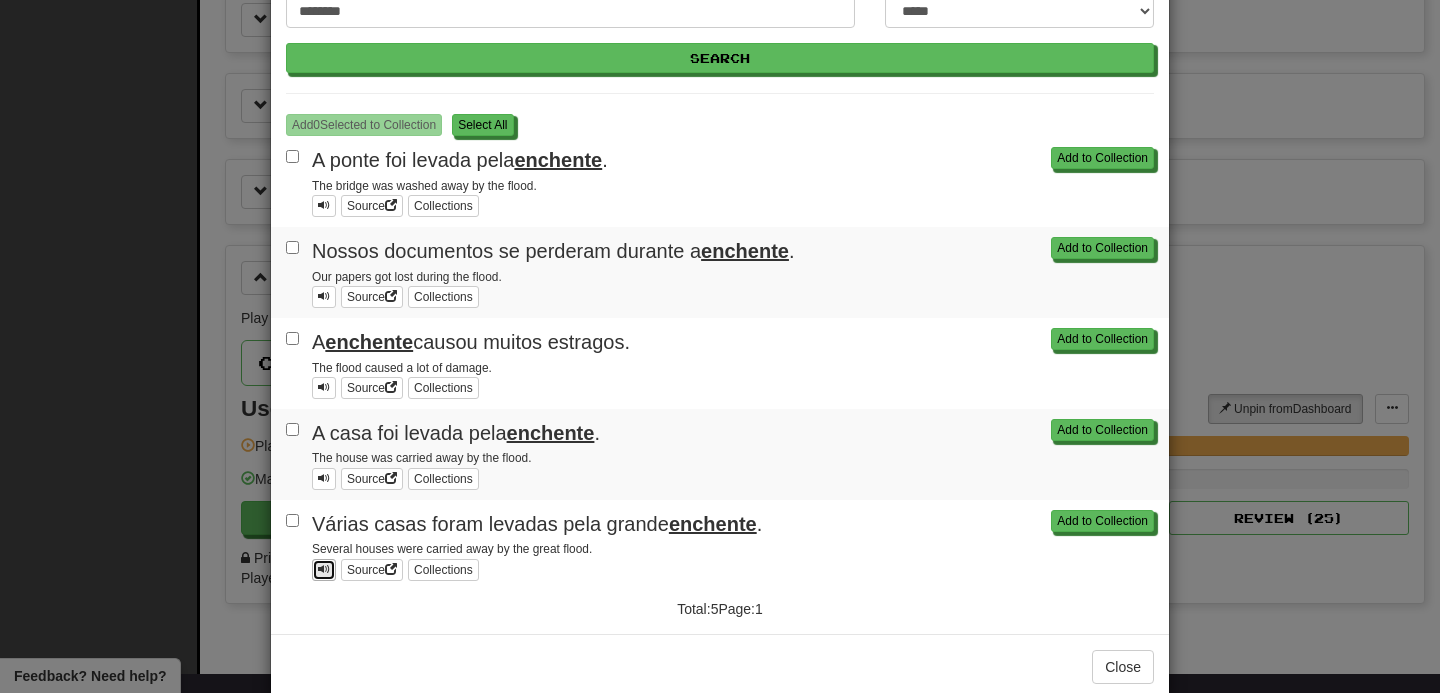 click at bounding box center [324, 569] 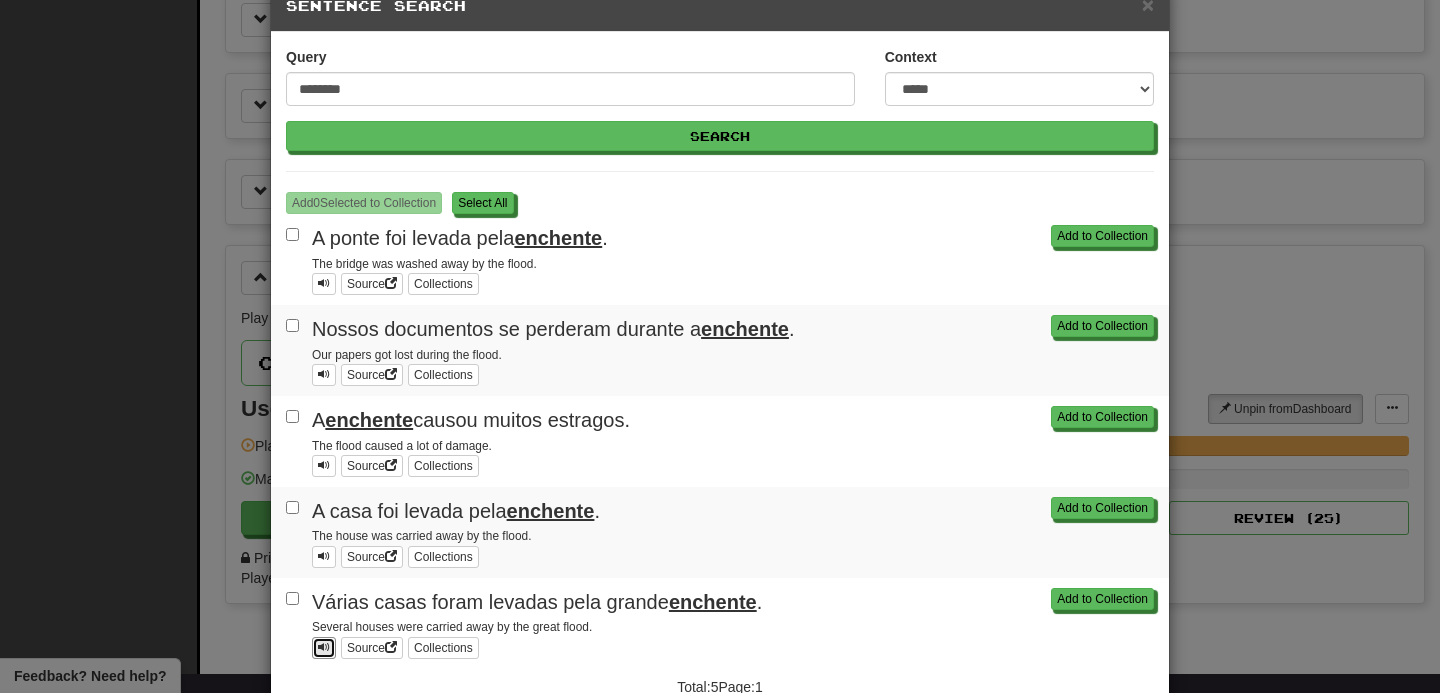scroll, scrollTop: 46, scrollLeft: 0, axis: vertical 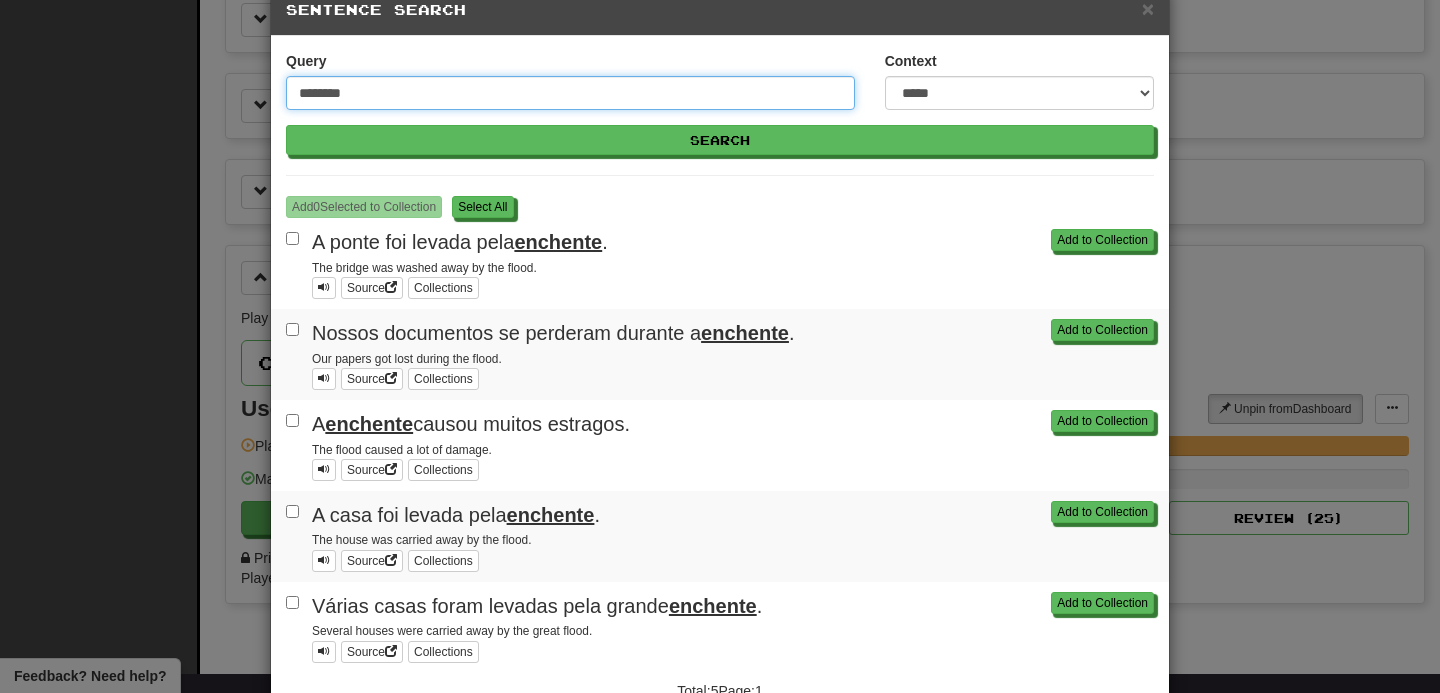 click on "********" at bounding box center (570, 93) 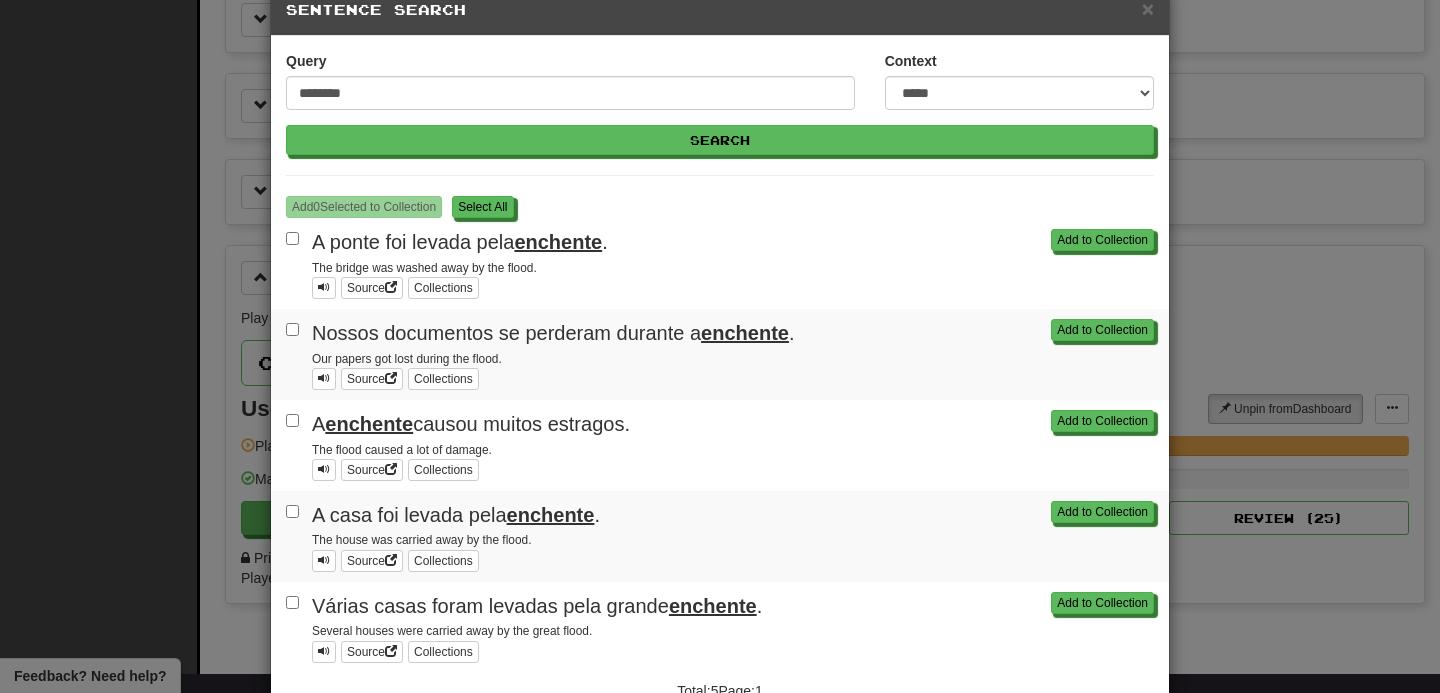 scroll, scrollTop: 0, scrollLeft: 0, axis: both 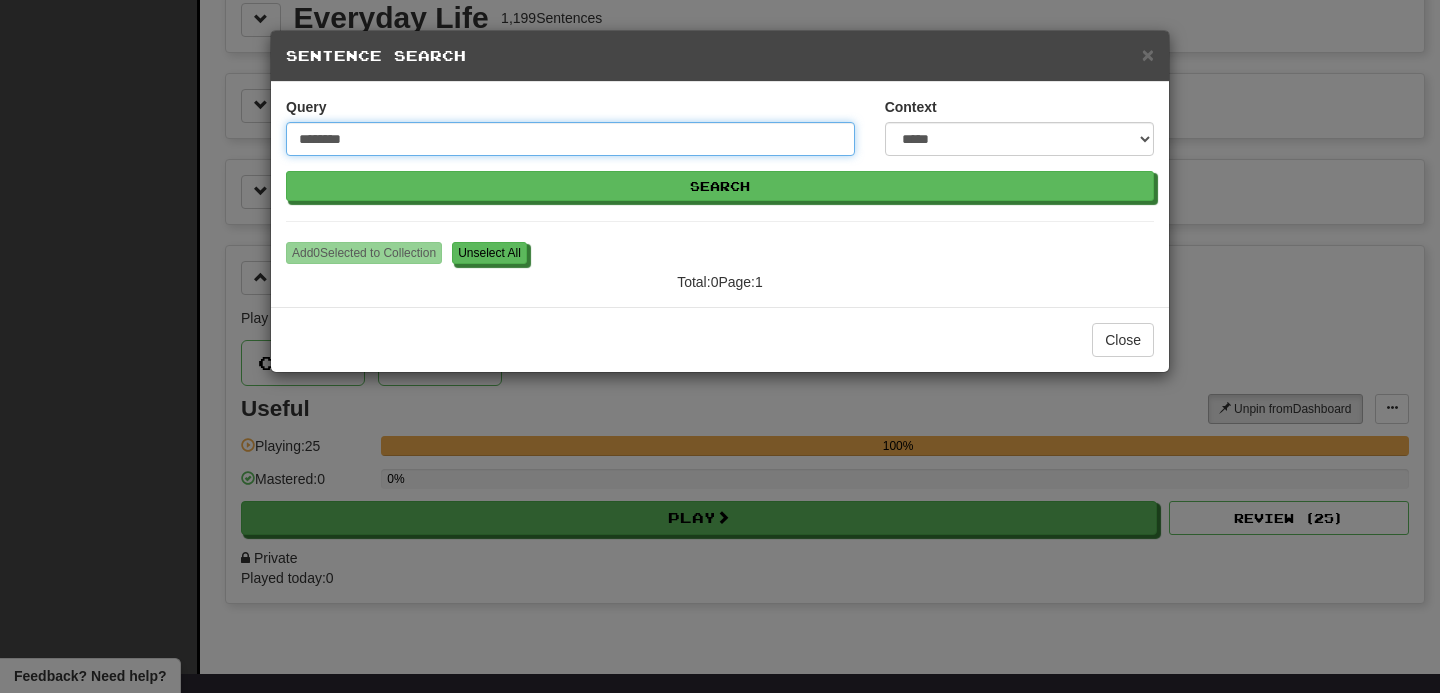 drag, startPoint x: 323, startPoint y: 137, endPoint x: 257, endPoint y: 132, distance: 66.189125 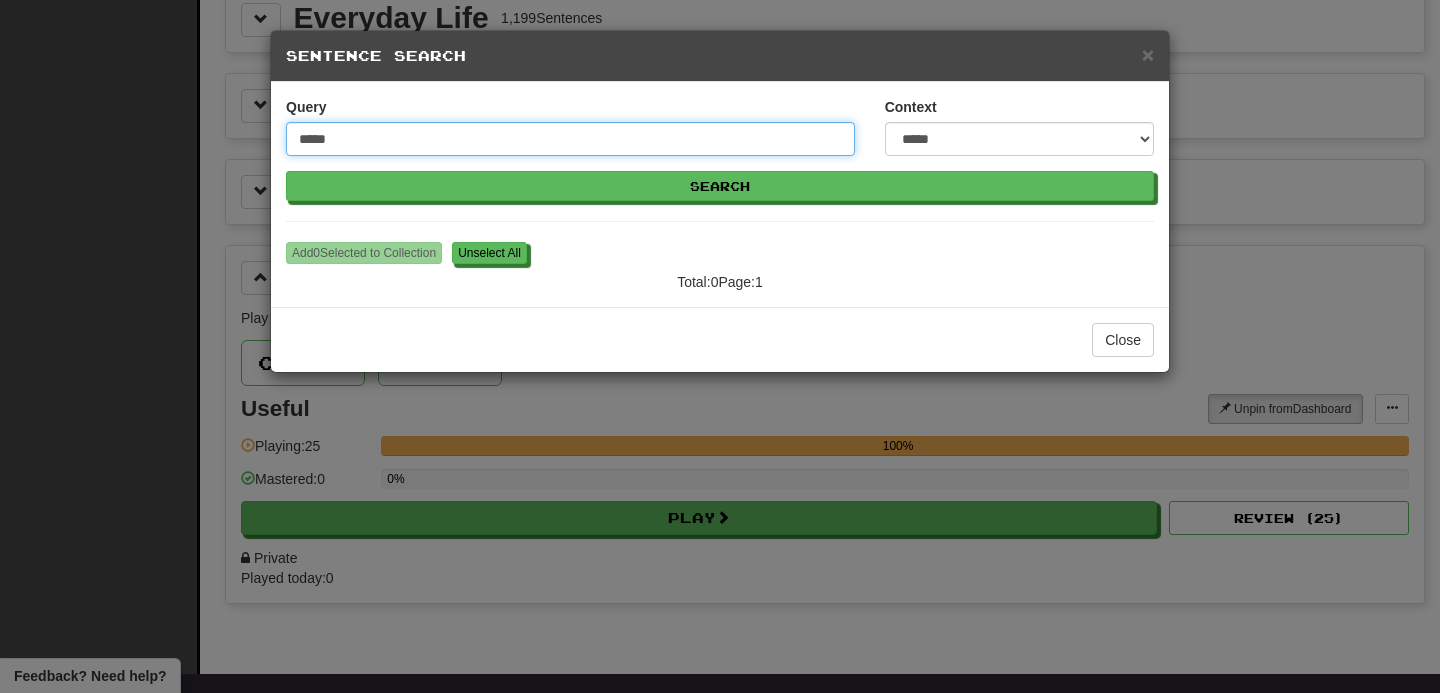 click on "Search" at bounding box center [720, 186] 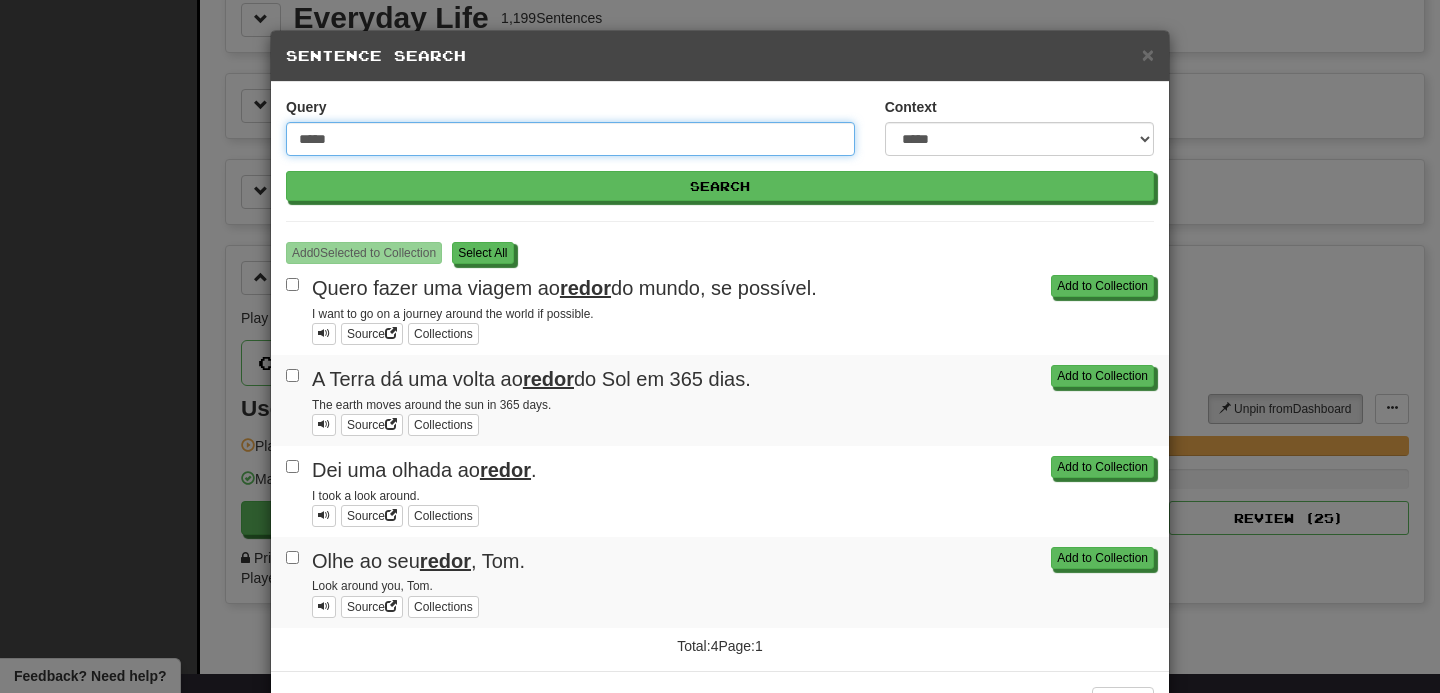 click on "*****" at bounding box center [570, 139] 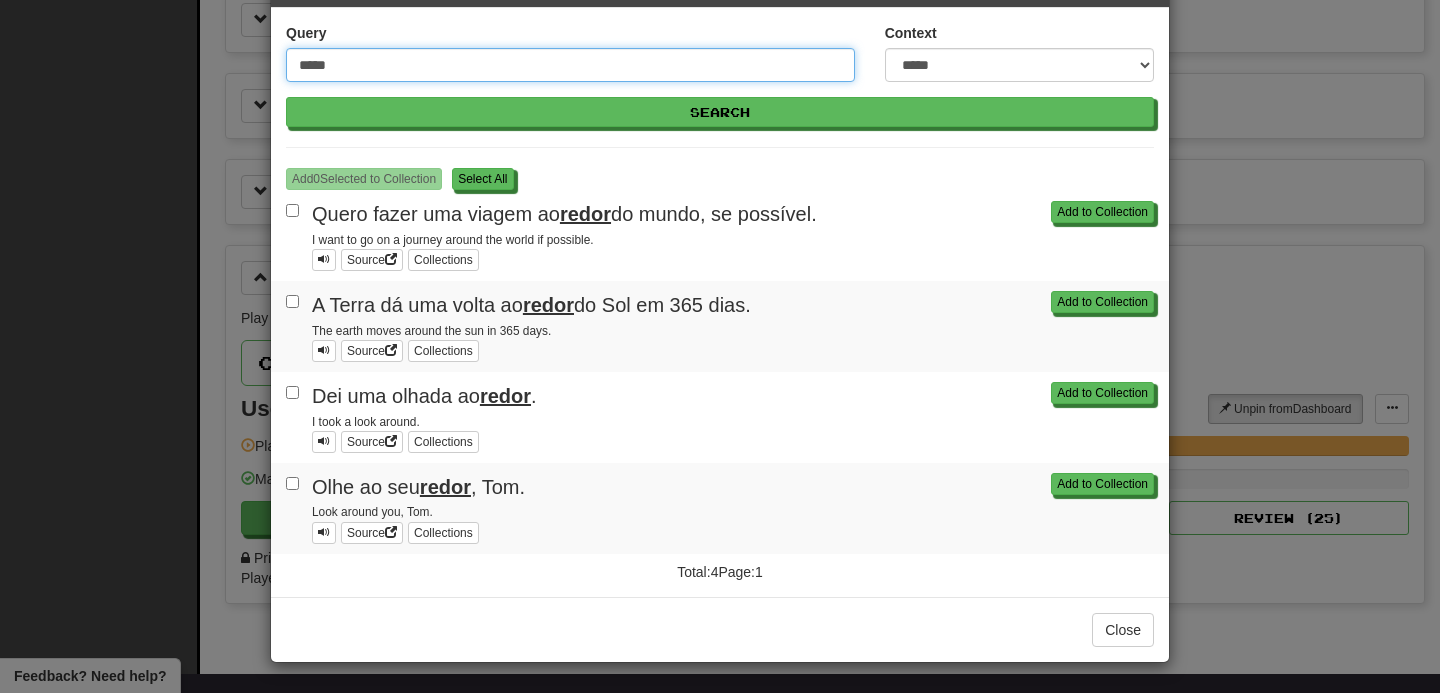 scroll, scrollTop: 73, scrollLeft: 0, axis: vertical 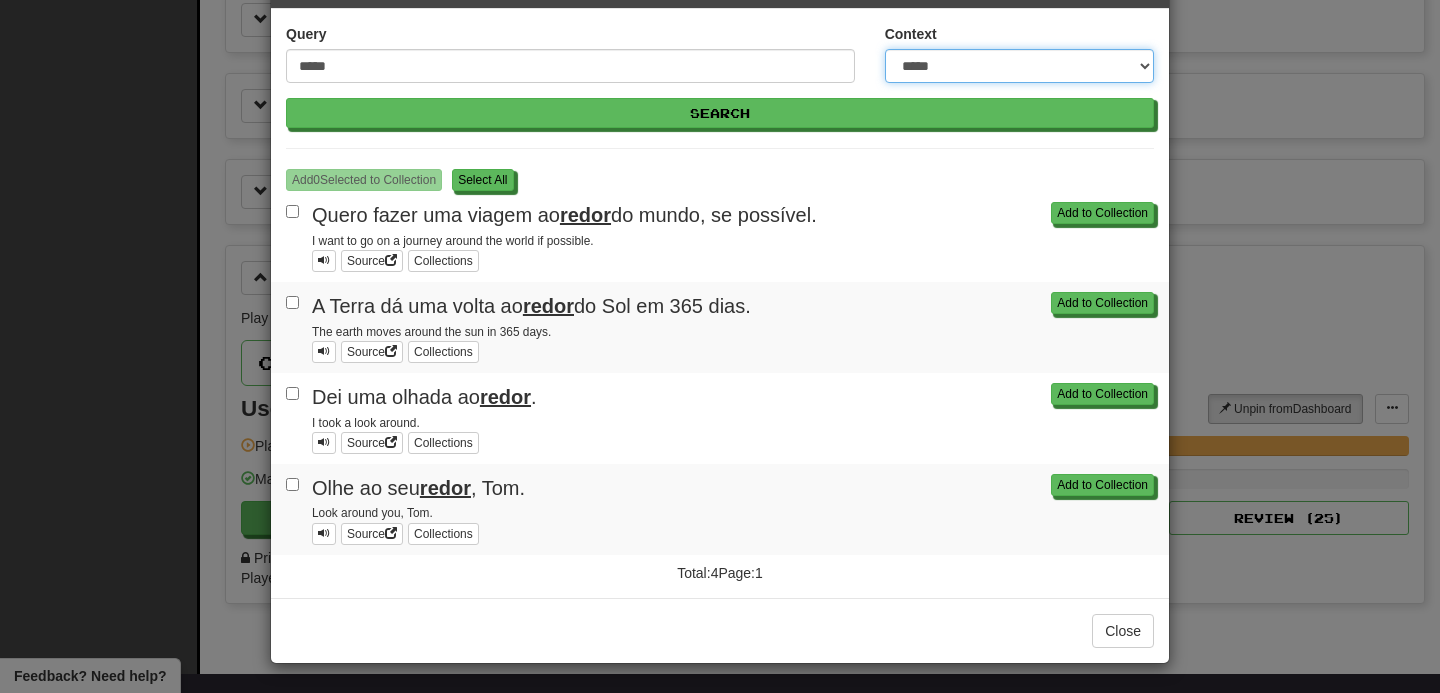 click on "**********" at bounding box center [1019, 66] 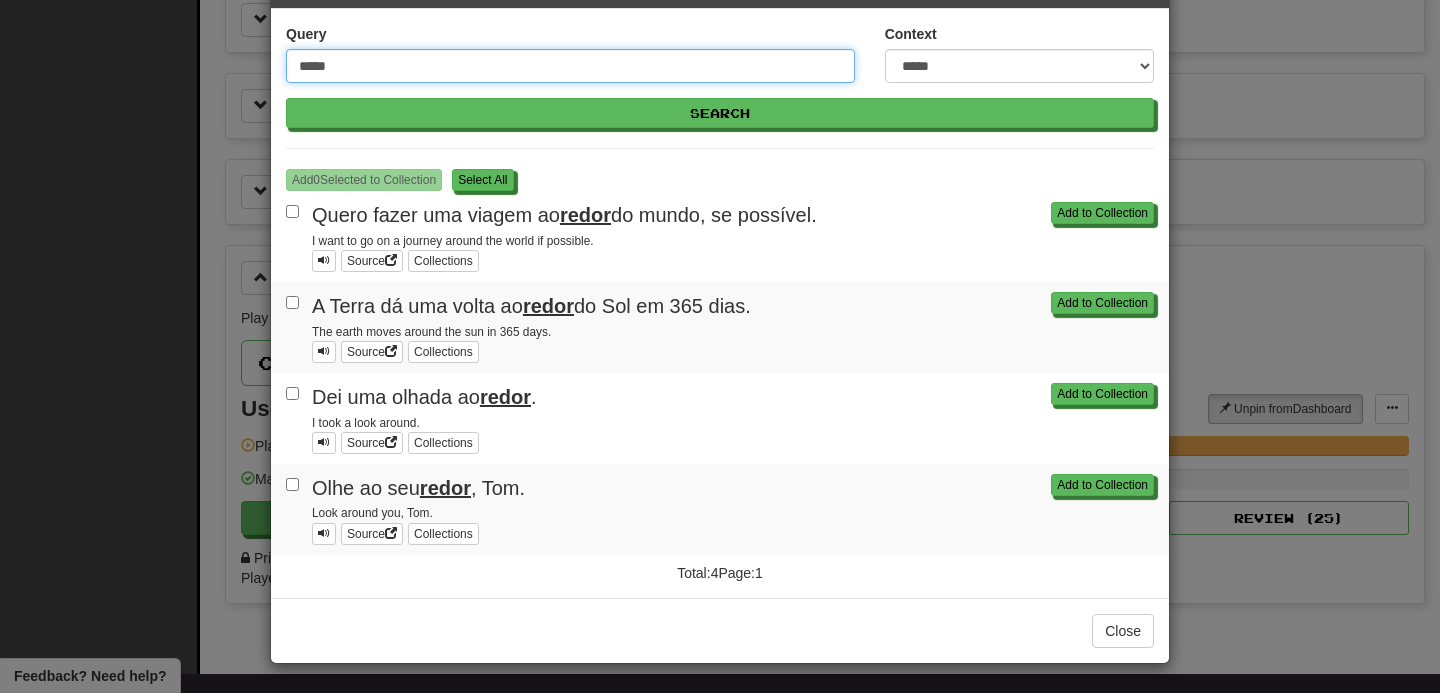 drag, startPoint x: 353, startPoint y: 61, endPoint x: 298, endPoint y: 56, distance: 55.226807 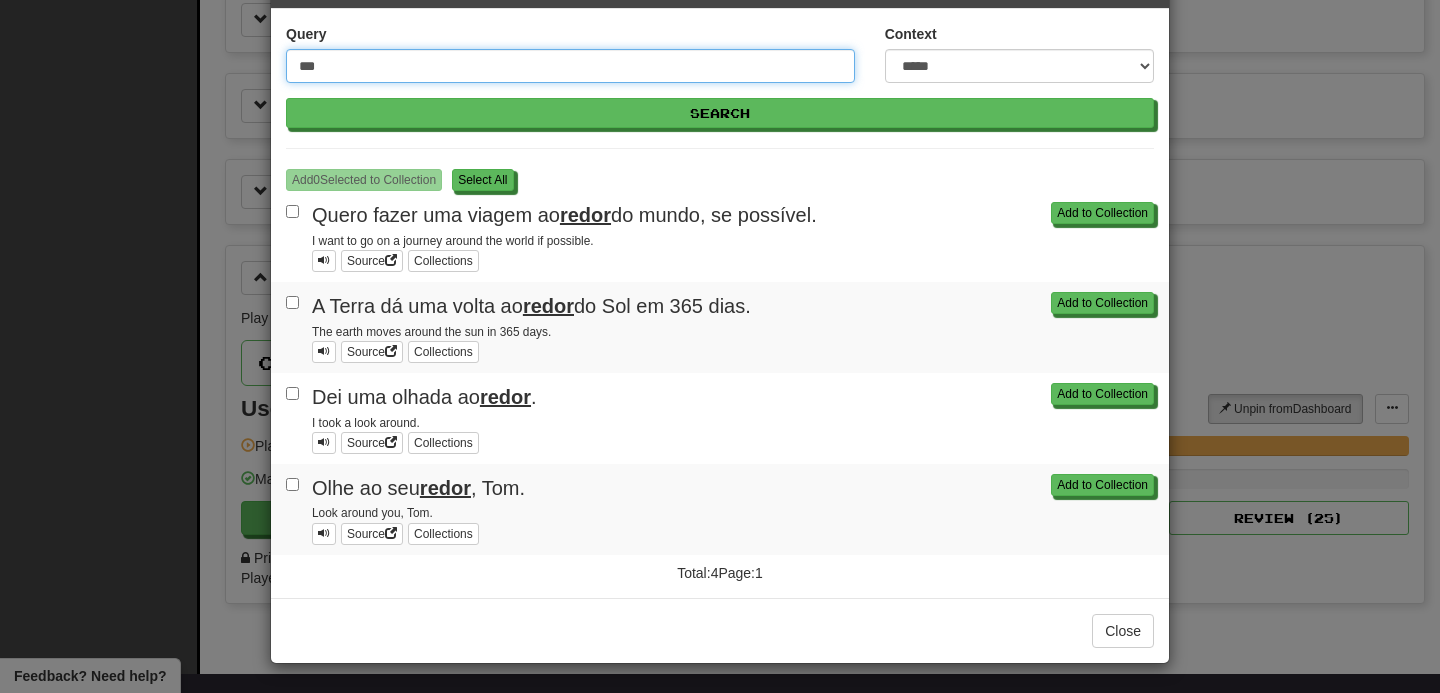 click on "Search" at bounding box center [720, 113] 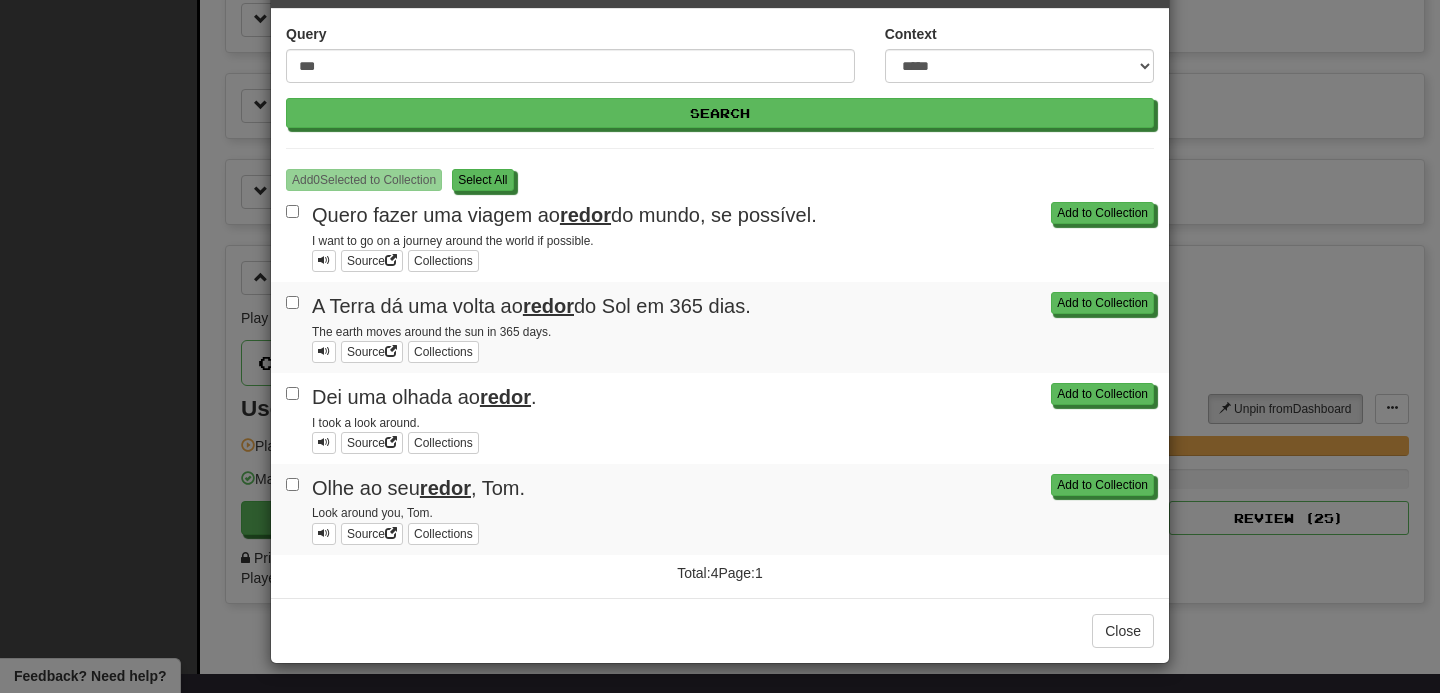 scroll, scrollTop: 0, scrollLeft: 0, axis: both 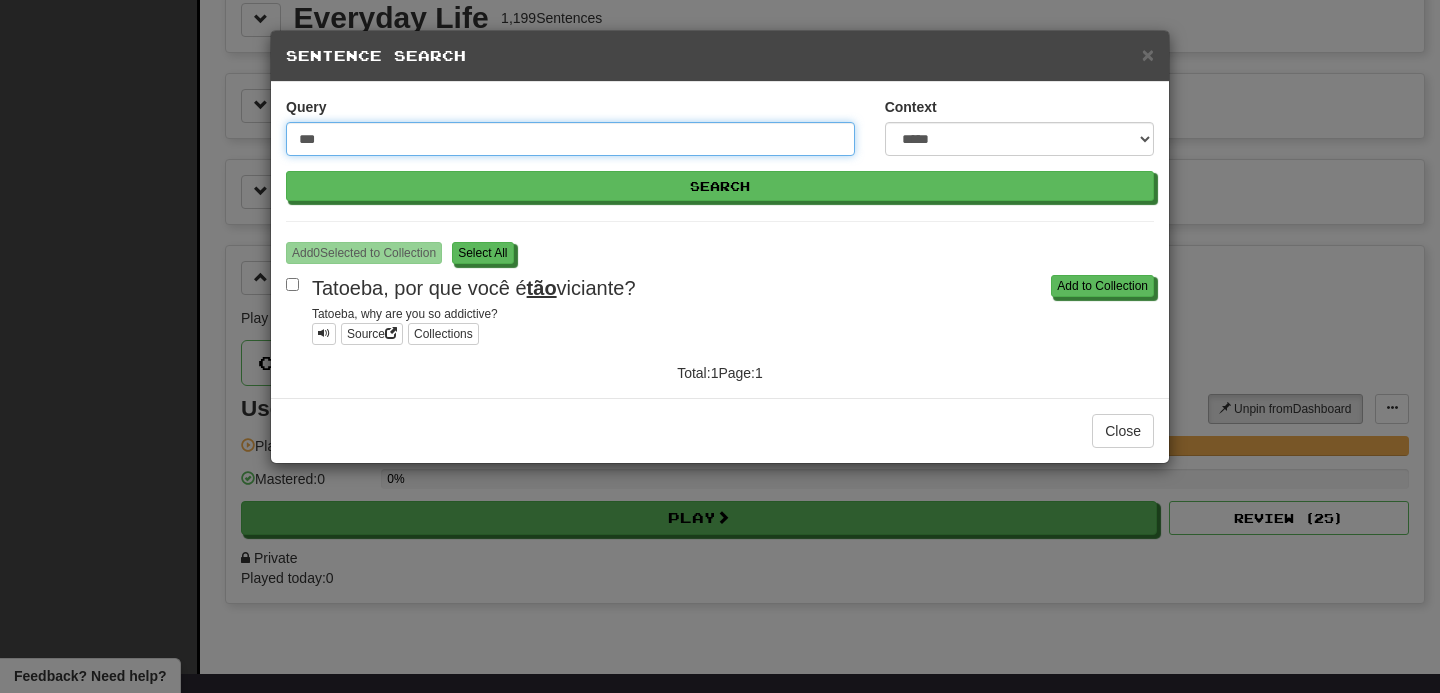 click on "Search" at bounding box center [720, 186] 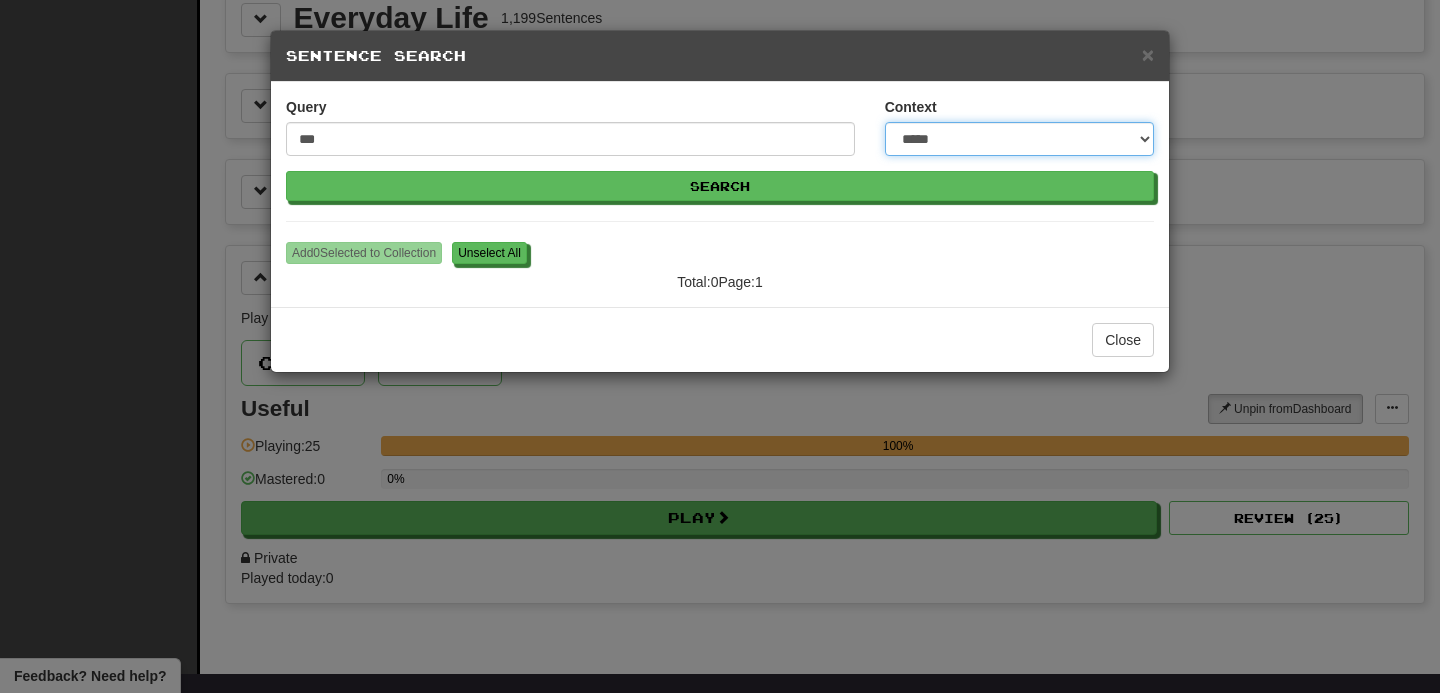 click on "**********" at bounding box center [1019, 139] 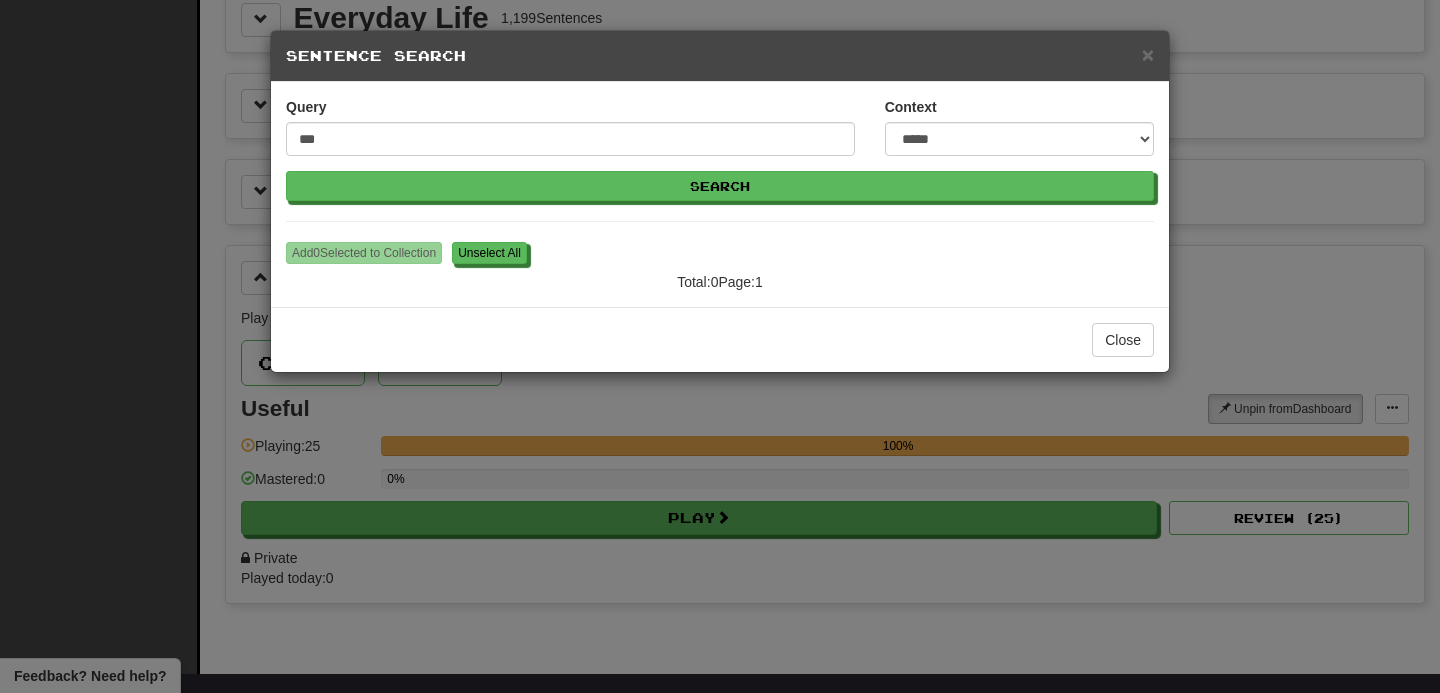 click on "Query ***" at bounding box center (570, 134) 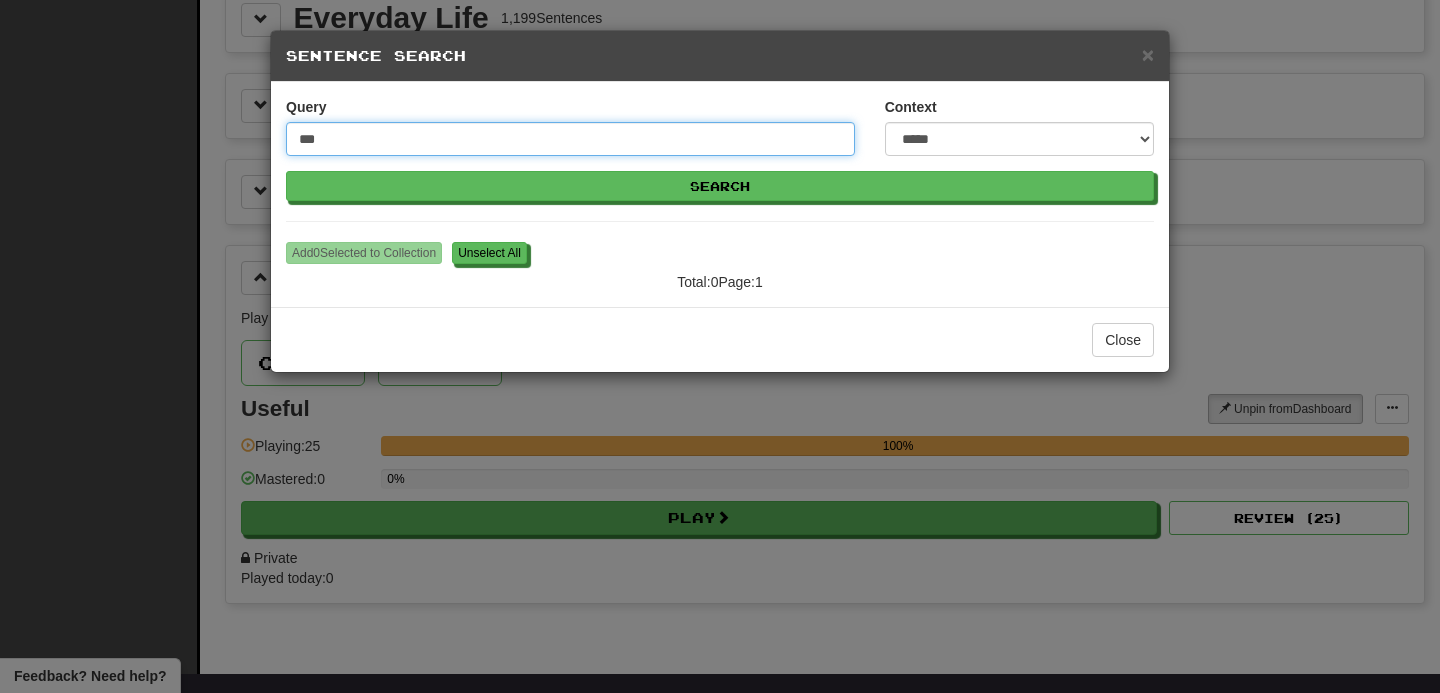 click on "***" at bounding box center (570, 139) 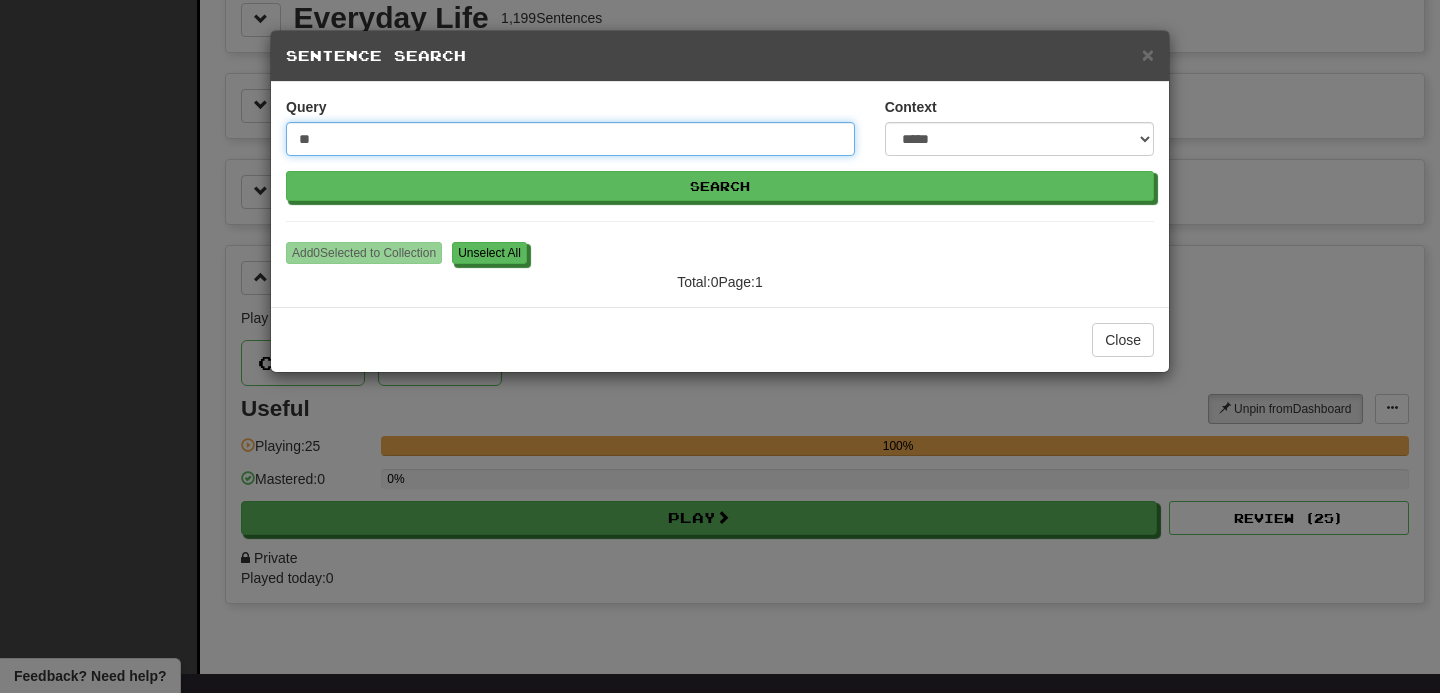 type on "*" 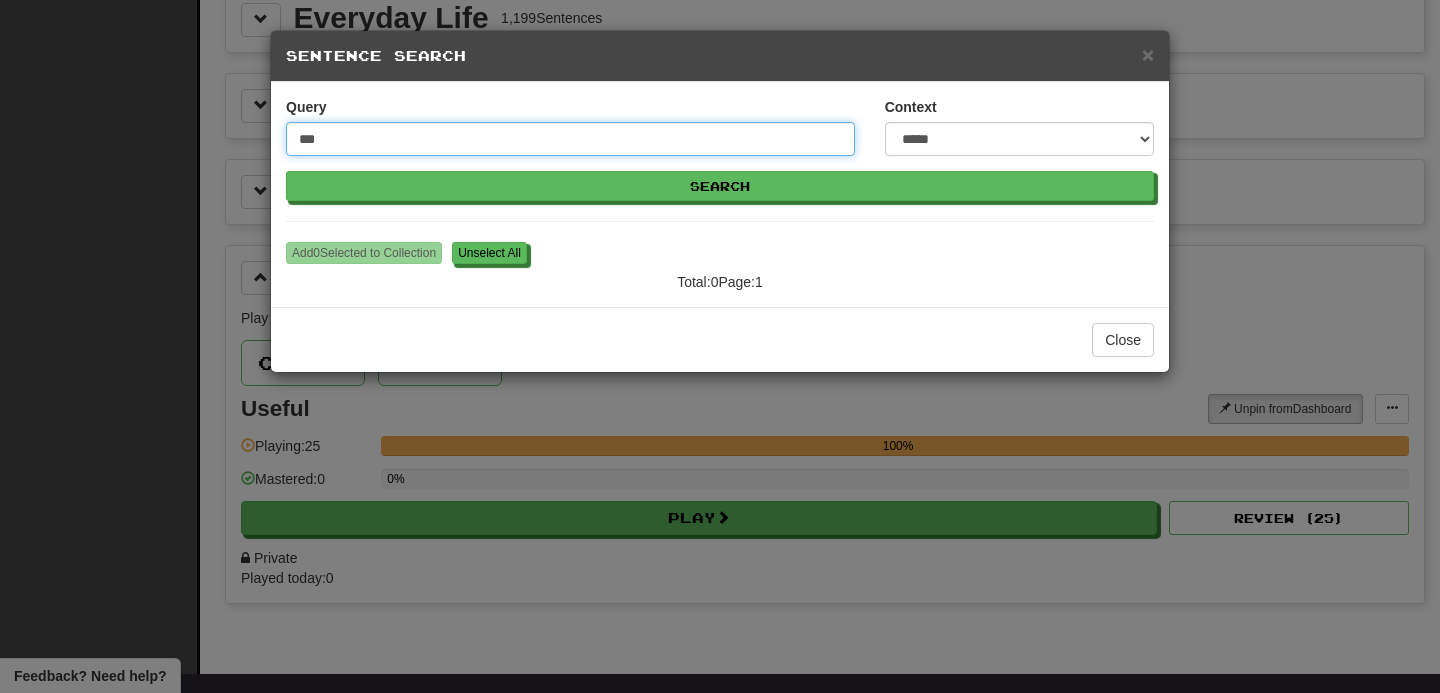 click on "Search" at bounding box center [720, 186] 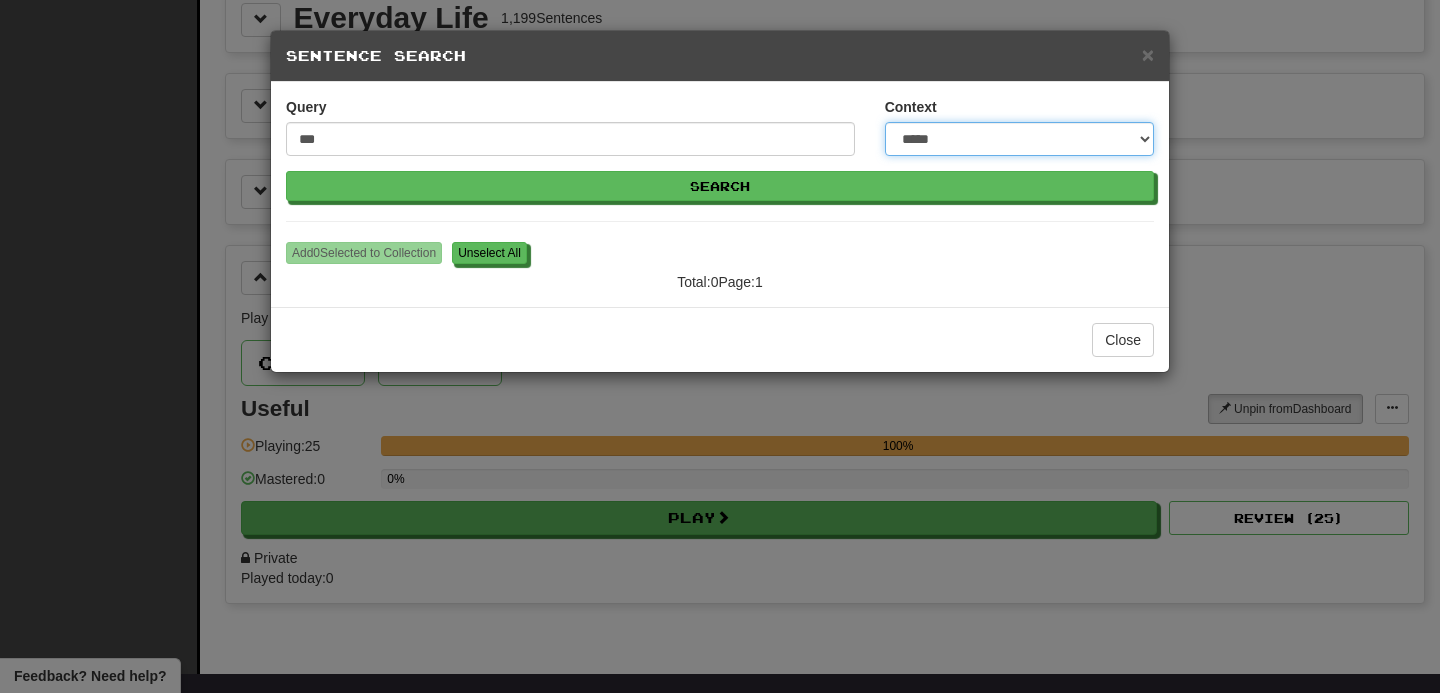 click on "**********" at bounding box center (1019, 139) 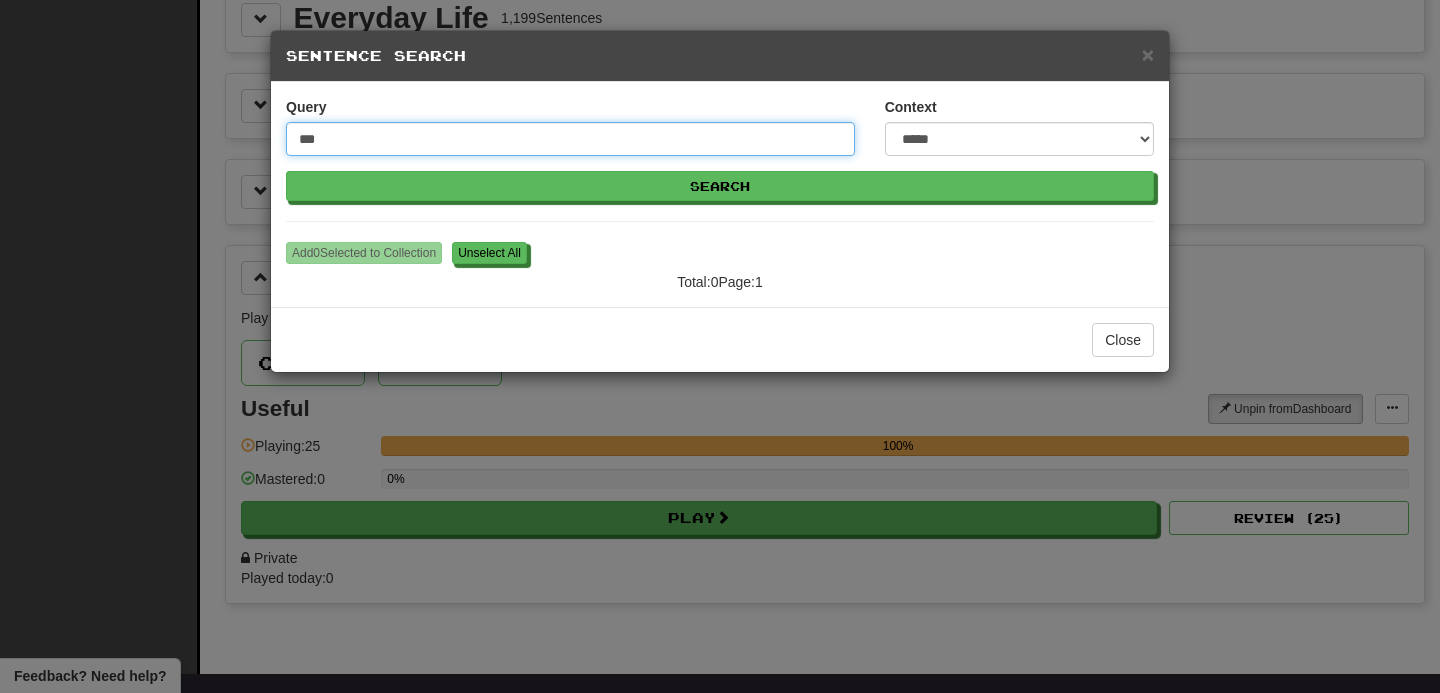 click on "***" at bounding box center (570, 139) 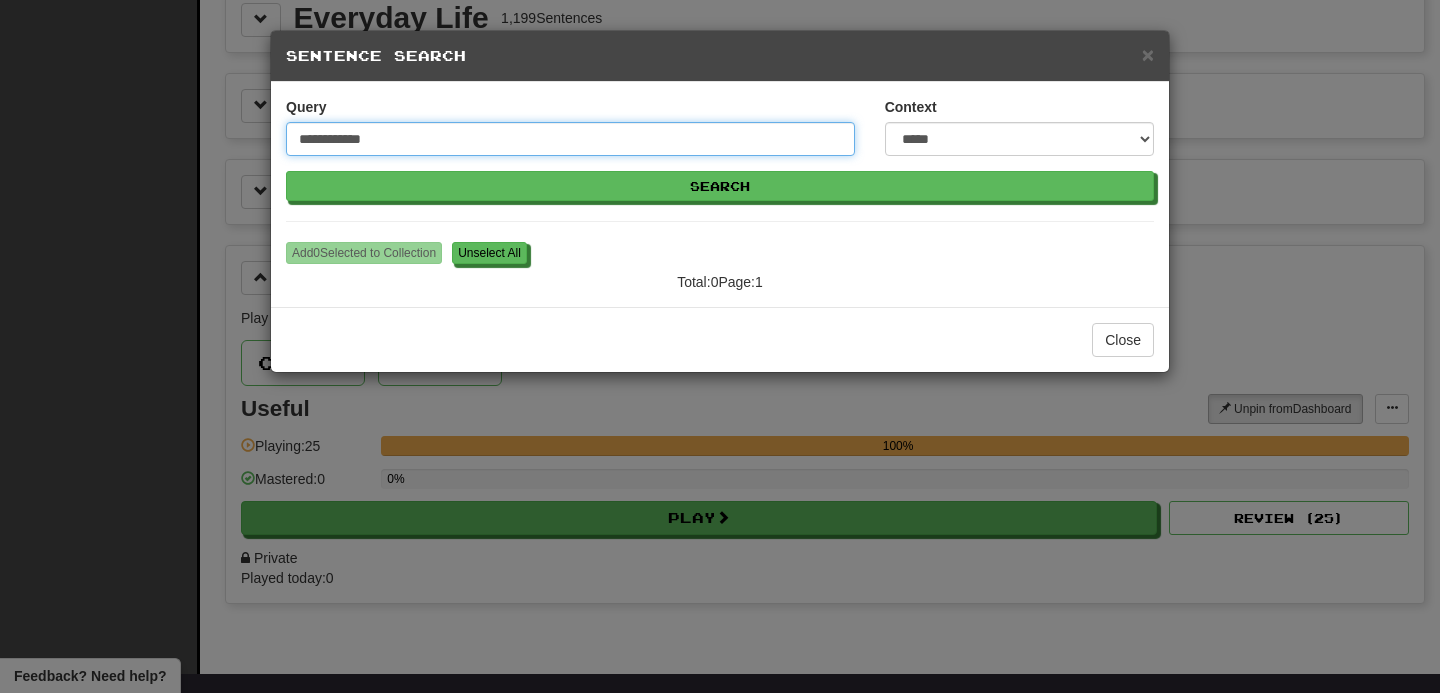 click on "Search" at bounding box center [720, 186] 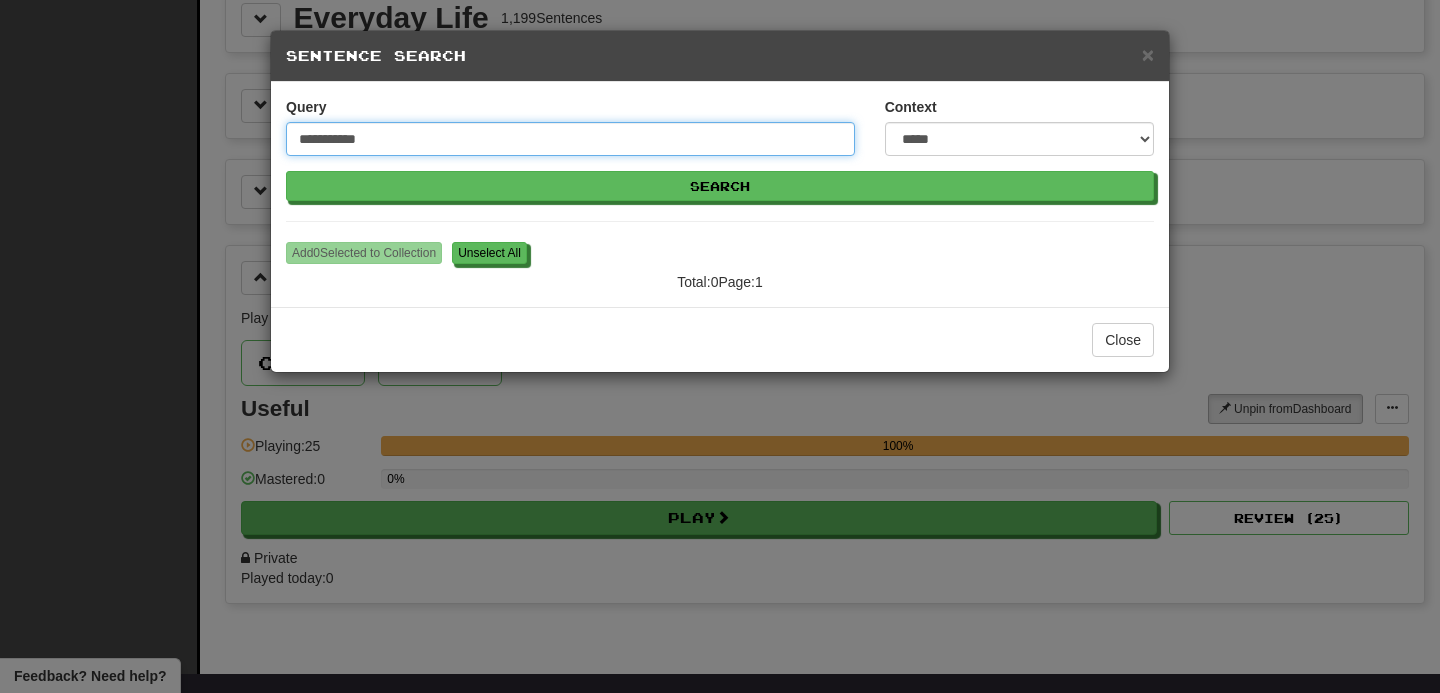 type on "**********" 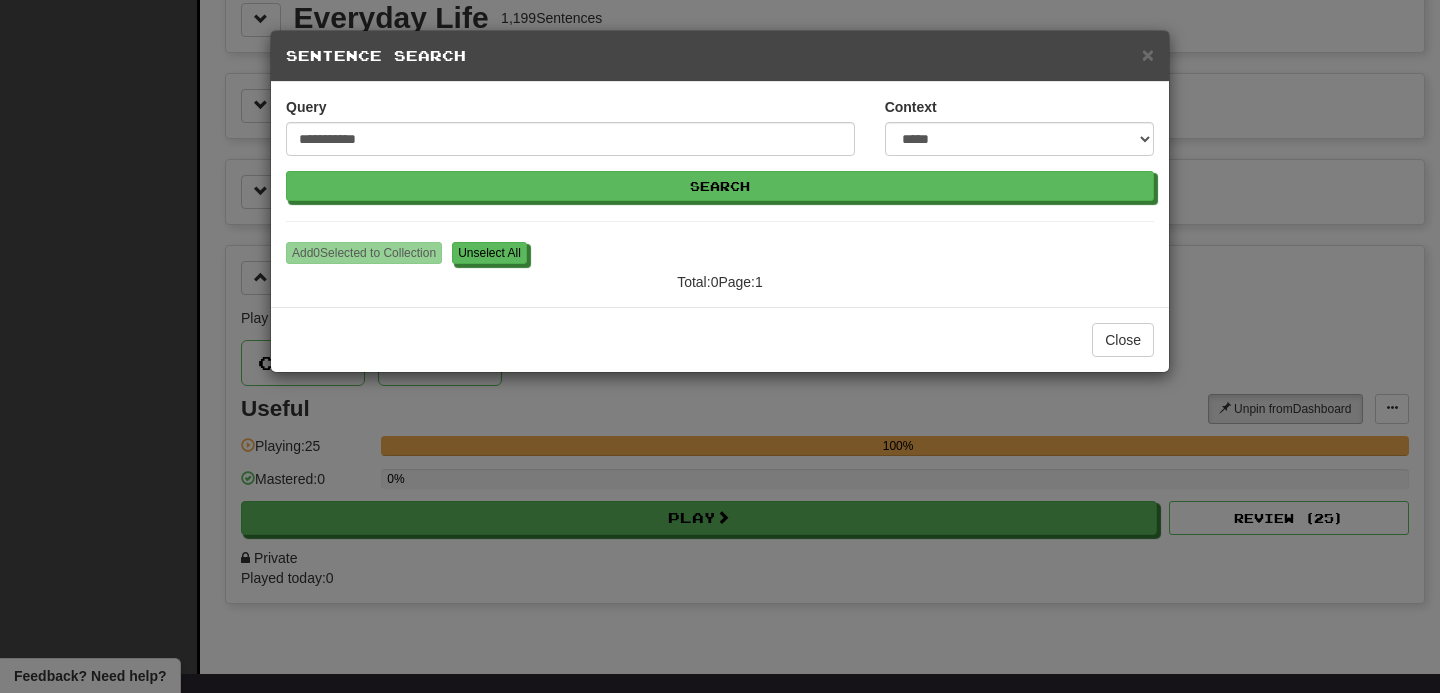 click on "**********" at bounding box center [570, 134] 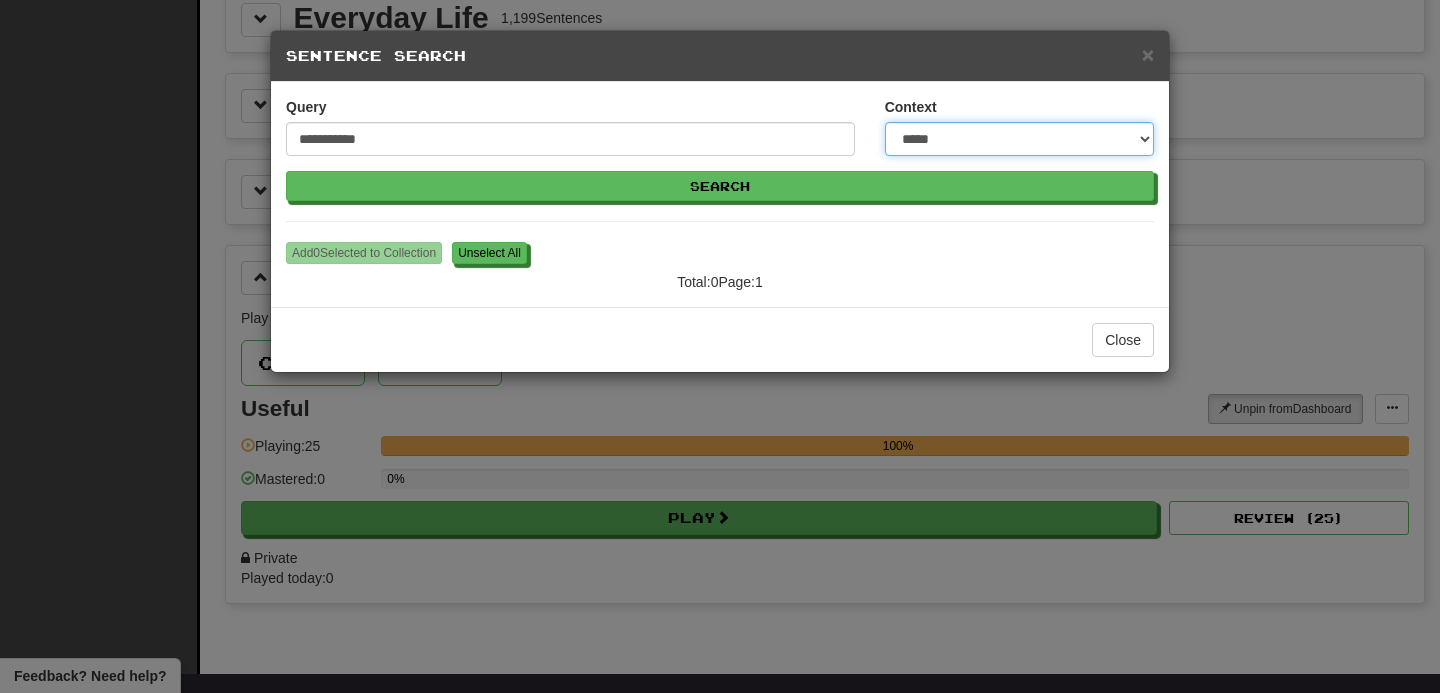 click on "**********" at bounding box center [1019, 139] 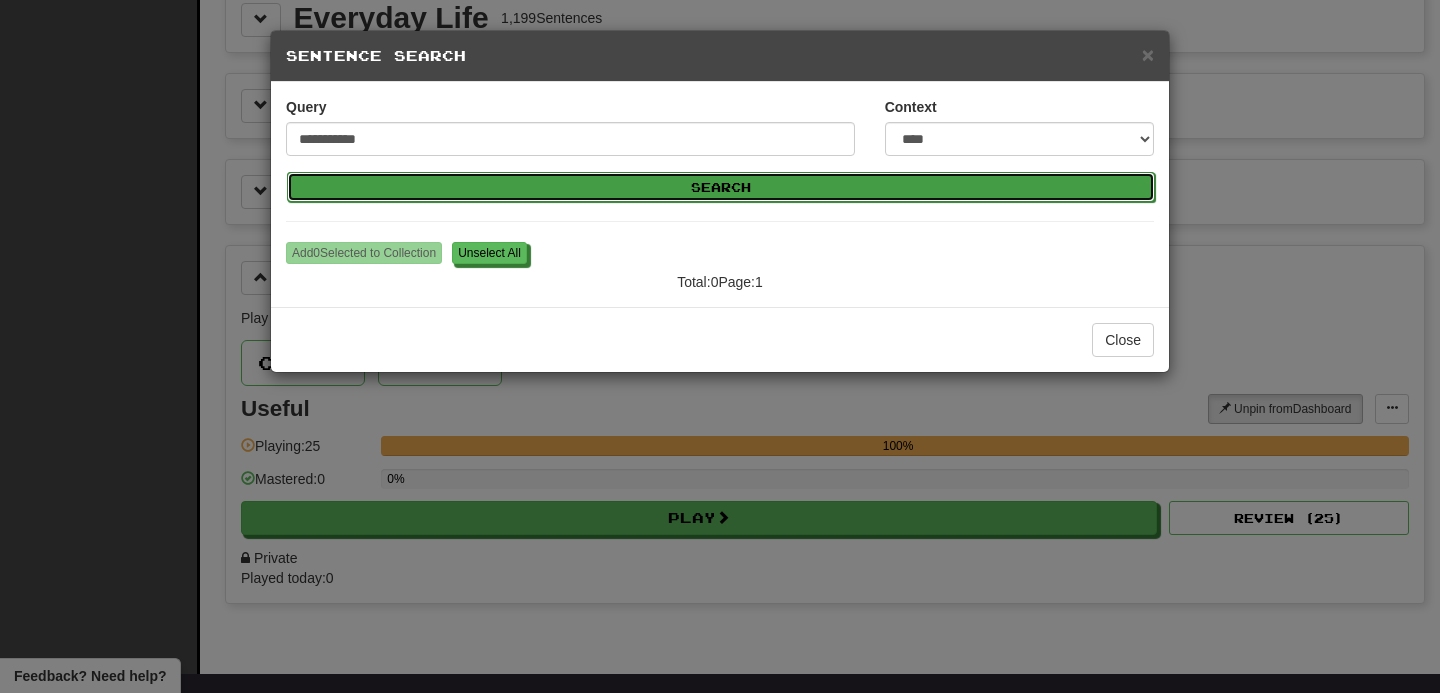 click on "Search" at bounding box center [721, 187] 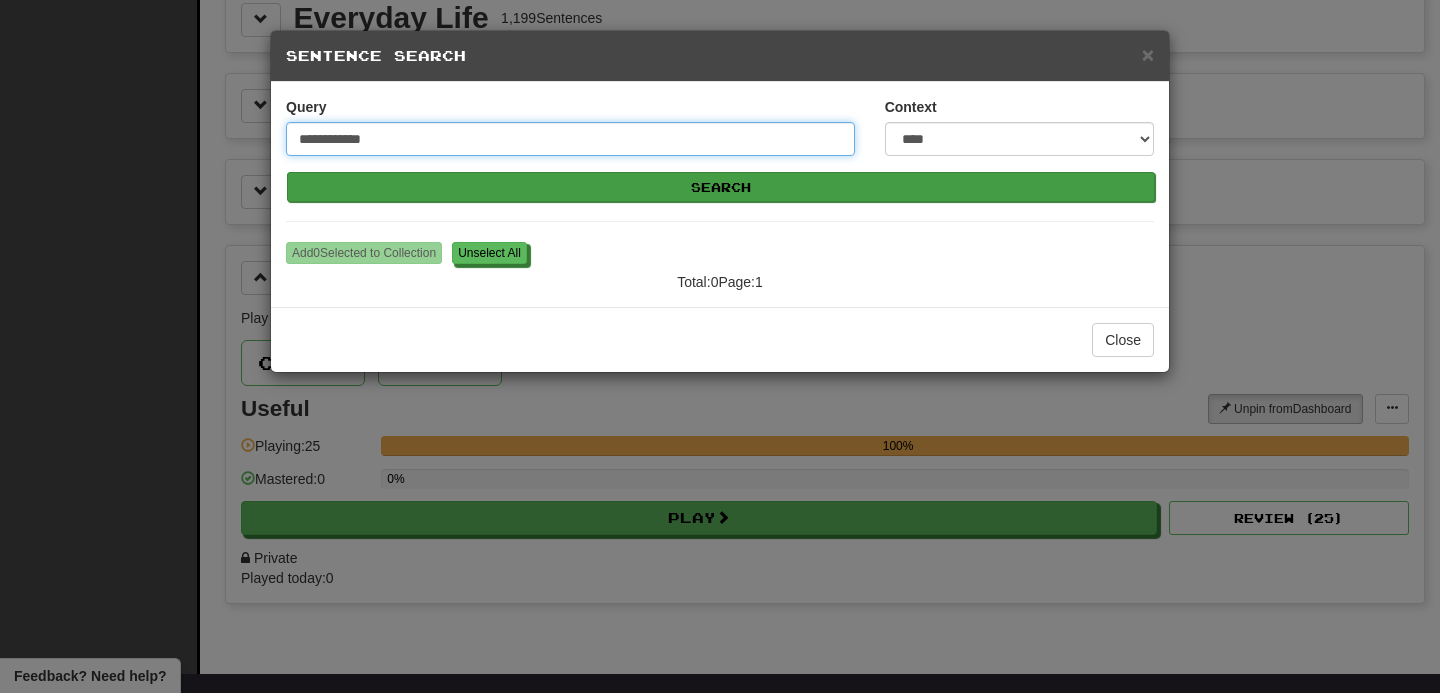 type on "**********" 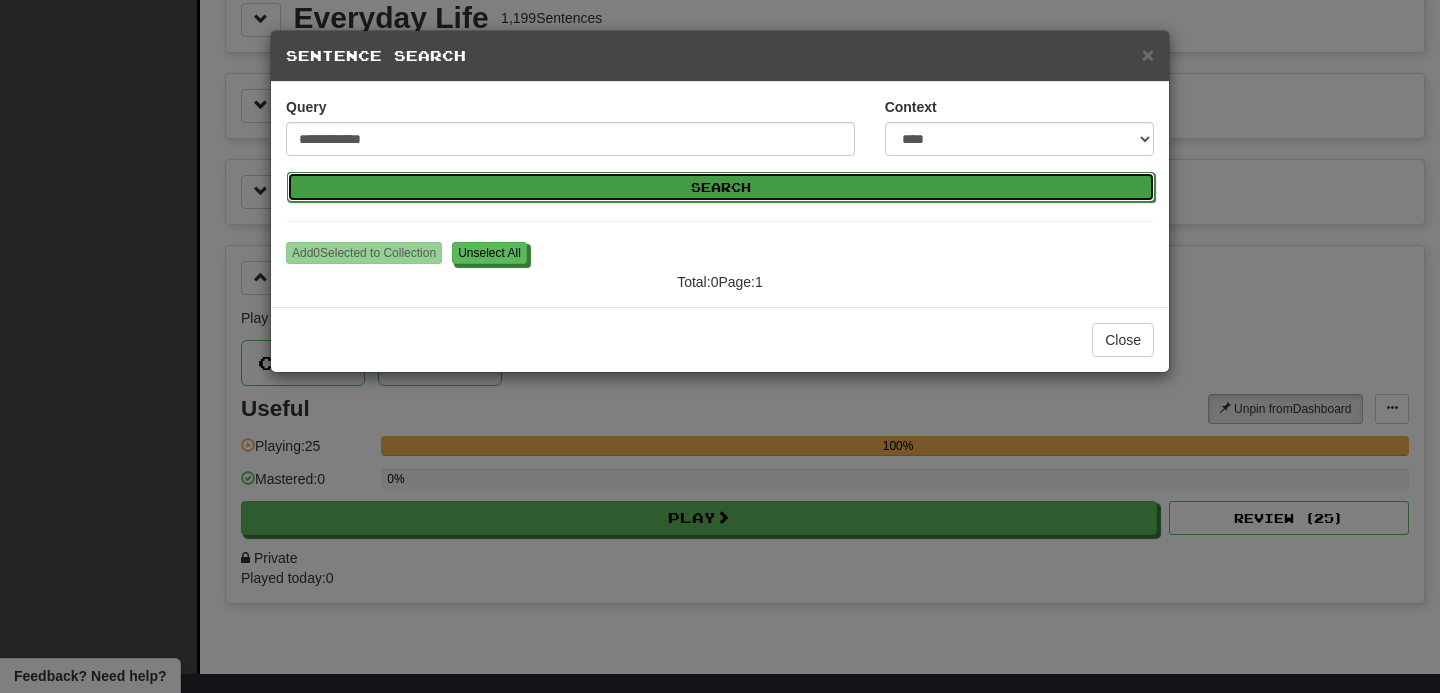click on "Search" at bounding box center [721, 187] 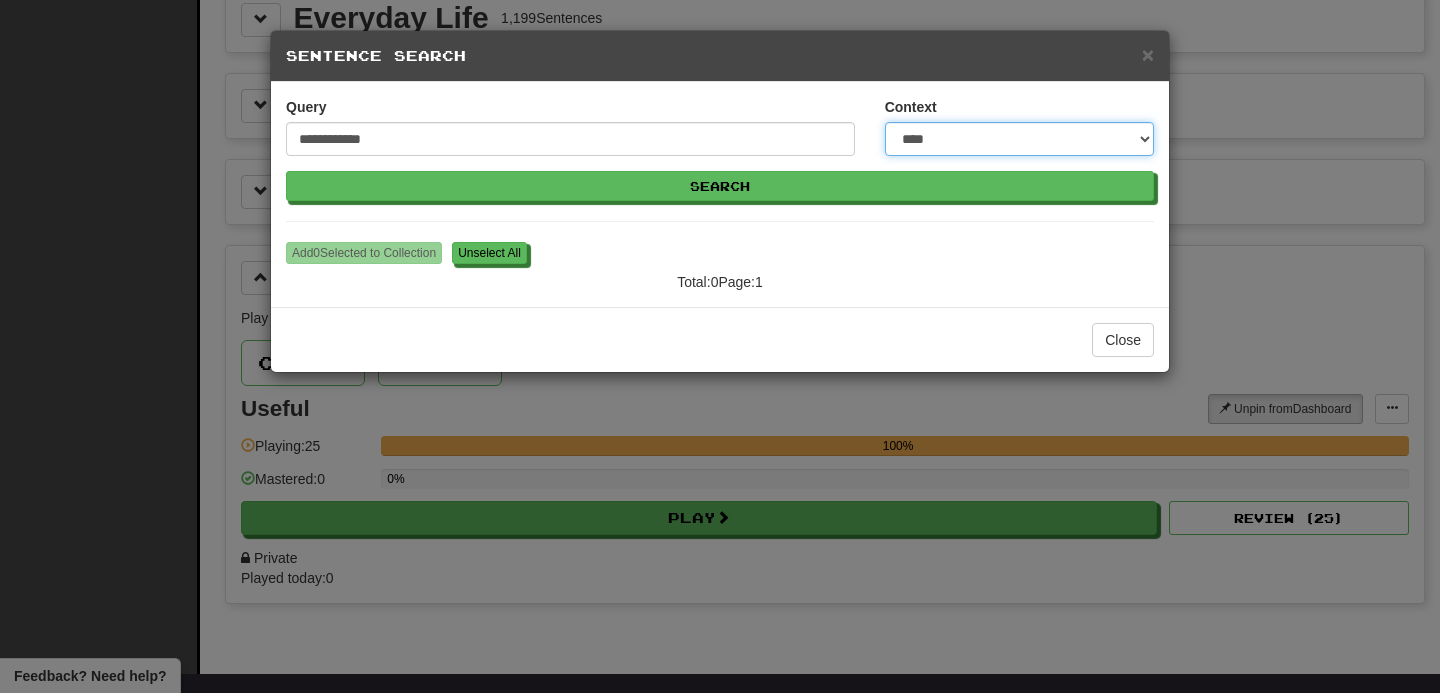 click on "**********" at bounding box center (1019, 139) 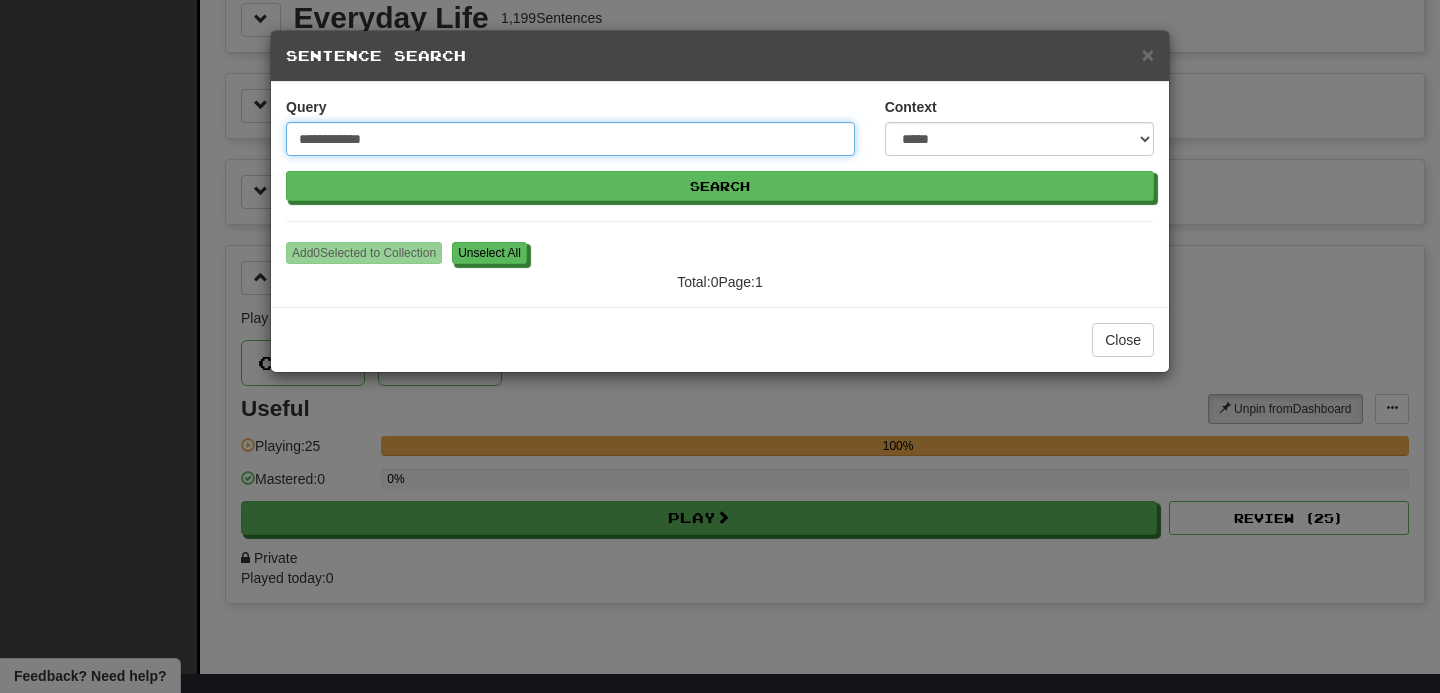 drag, startPoint x: 555, startPoint y: 130, endPoint x: 253, endPoint y: 141, distance: 302.20026 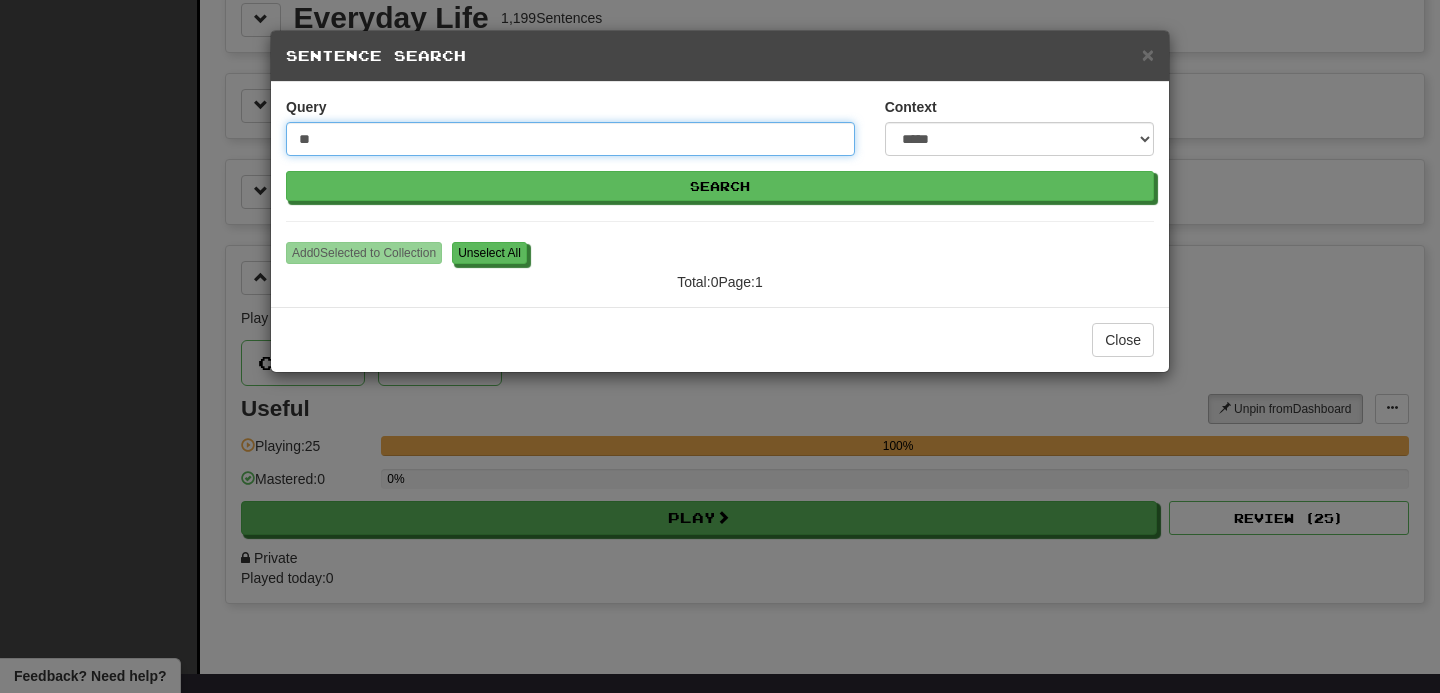 type on "*" 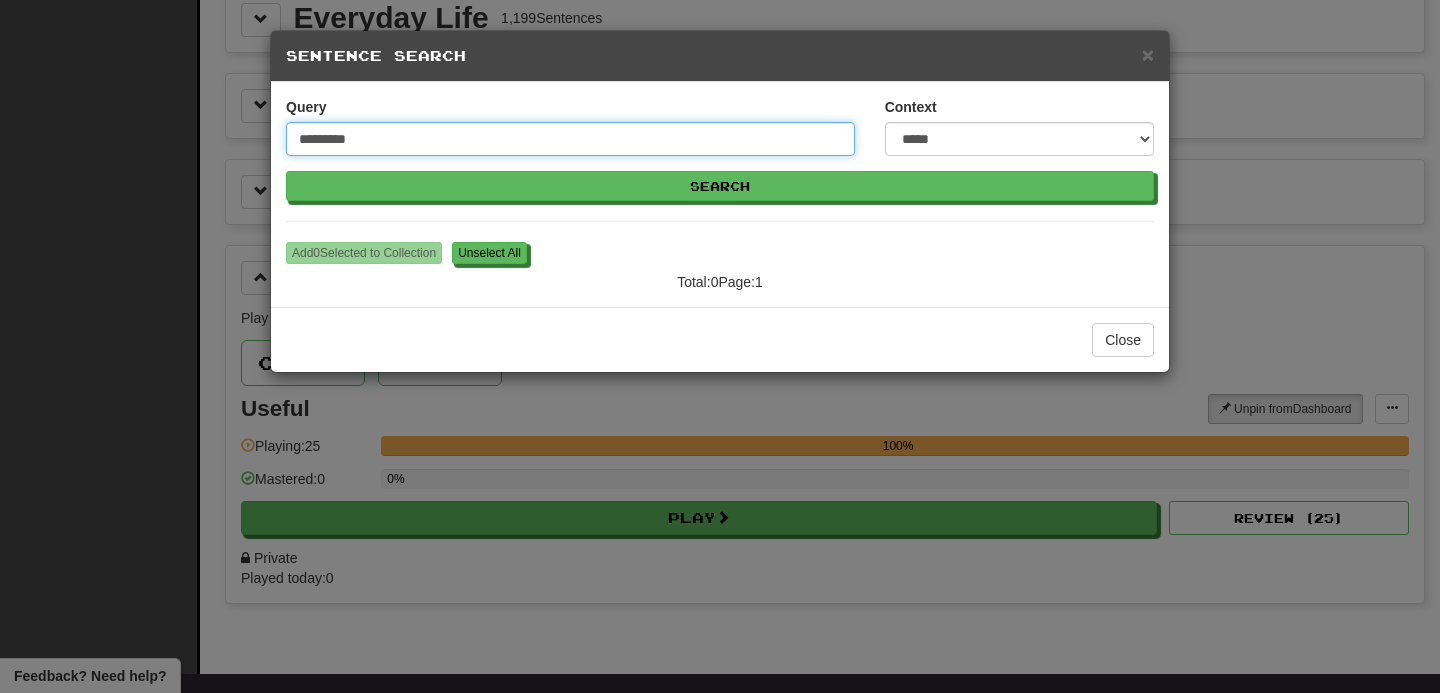 type on "*********" 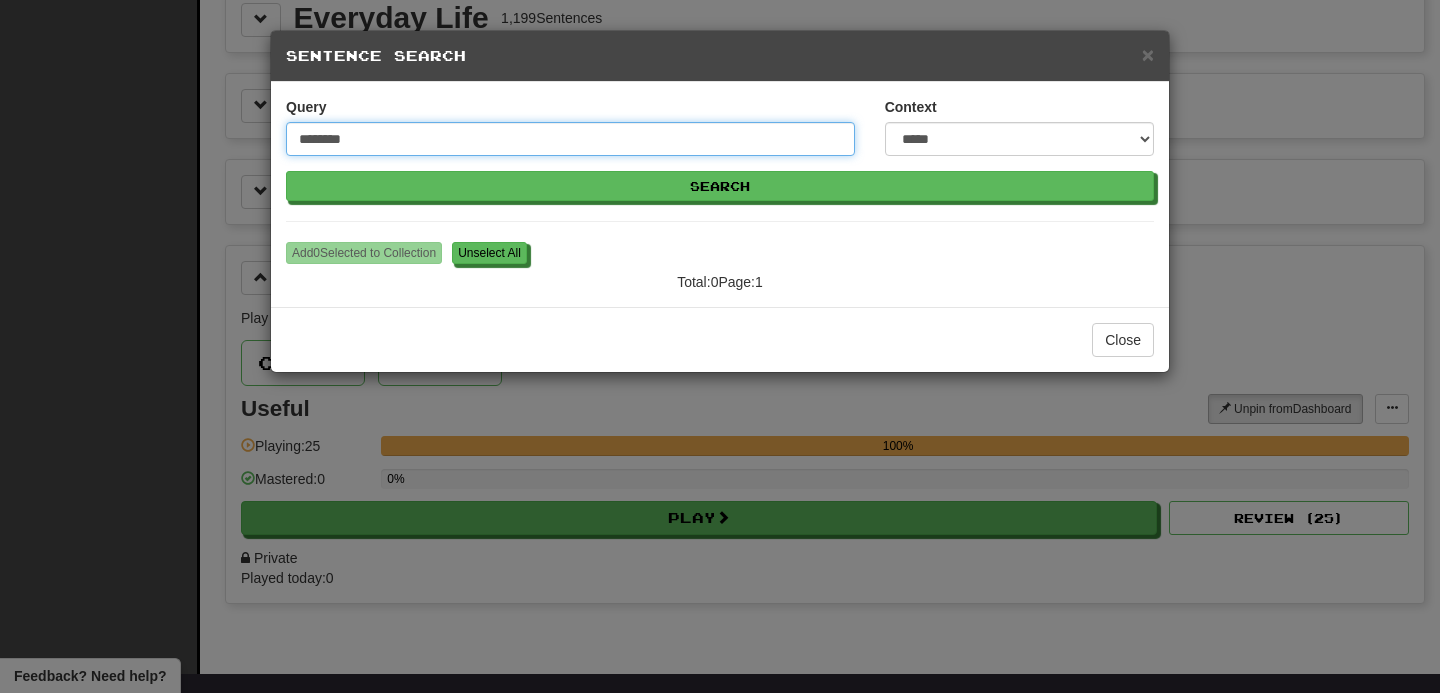 click on "Search" at bounding box center (720, 186) 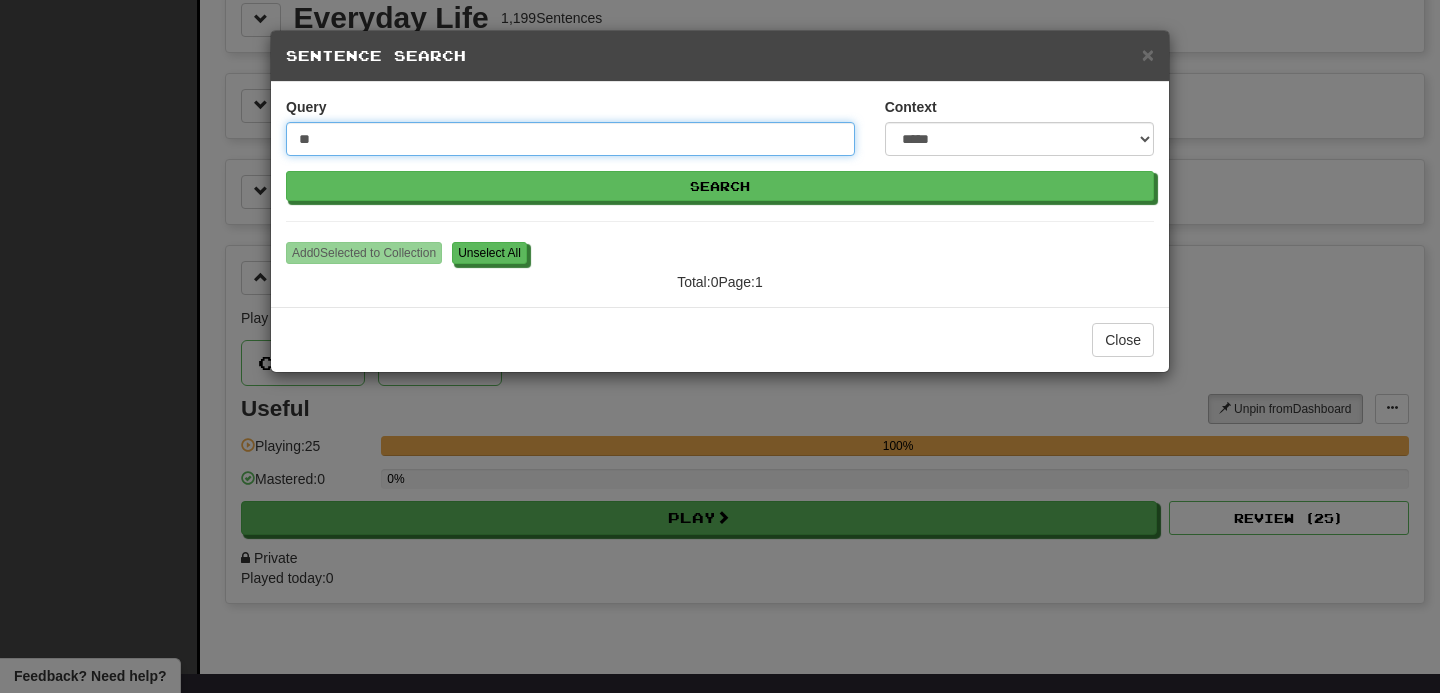 type on "*" 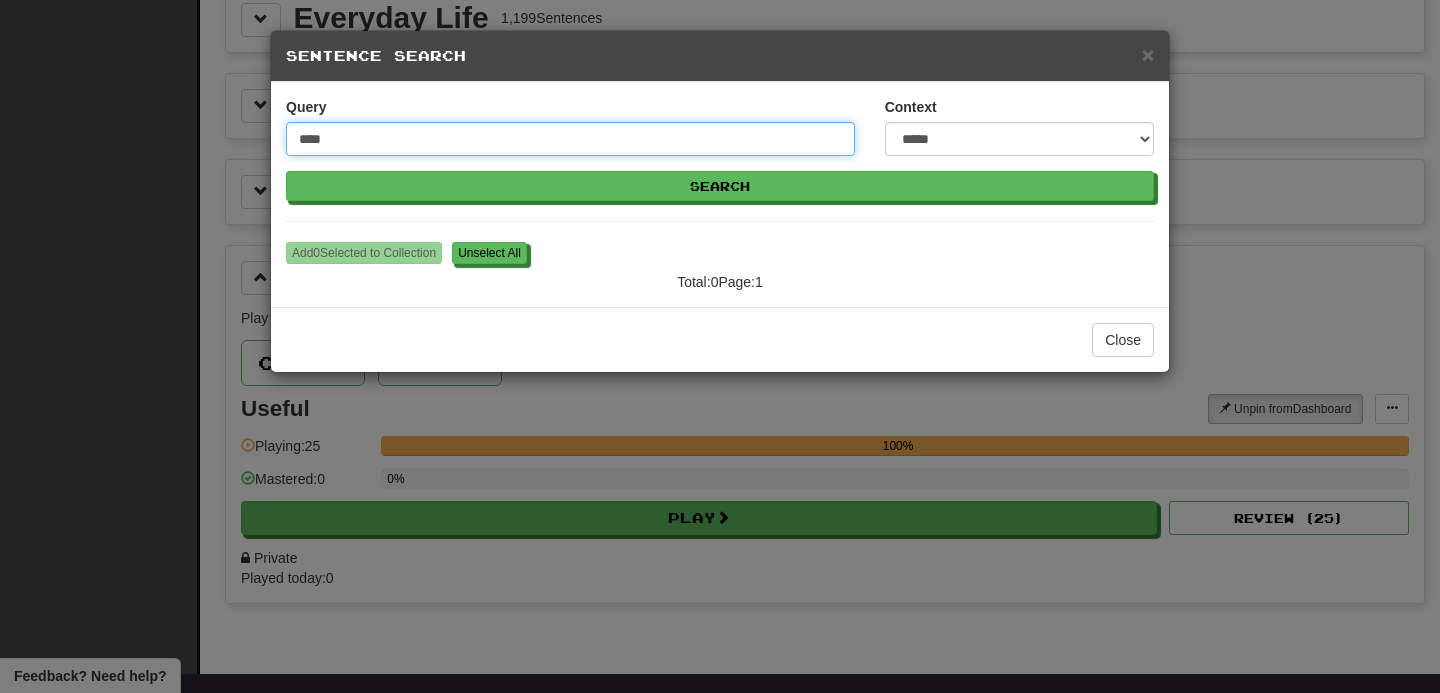 click on "Search" at bounding box center (720, 186) 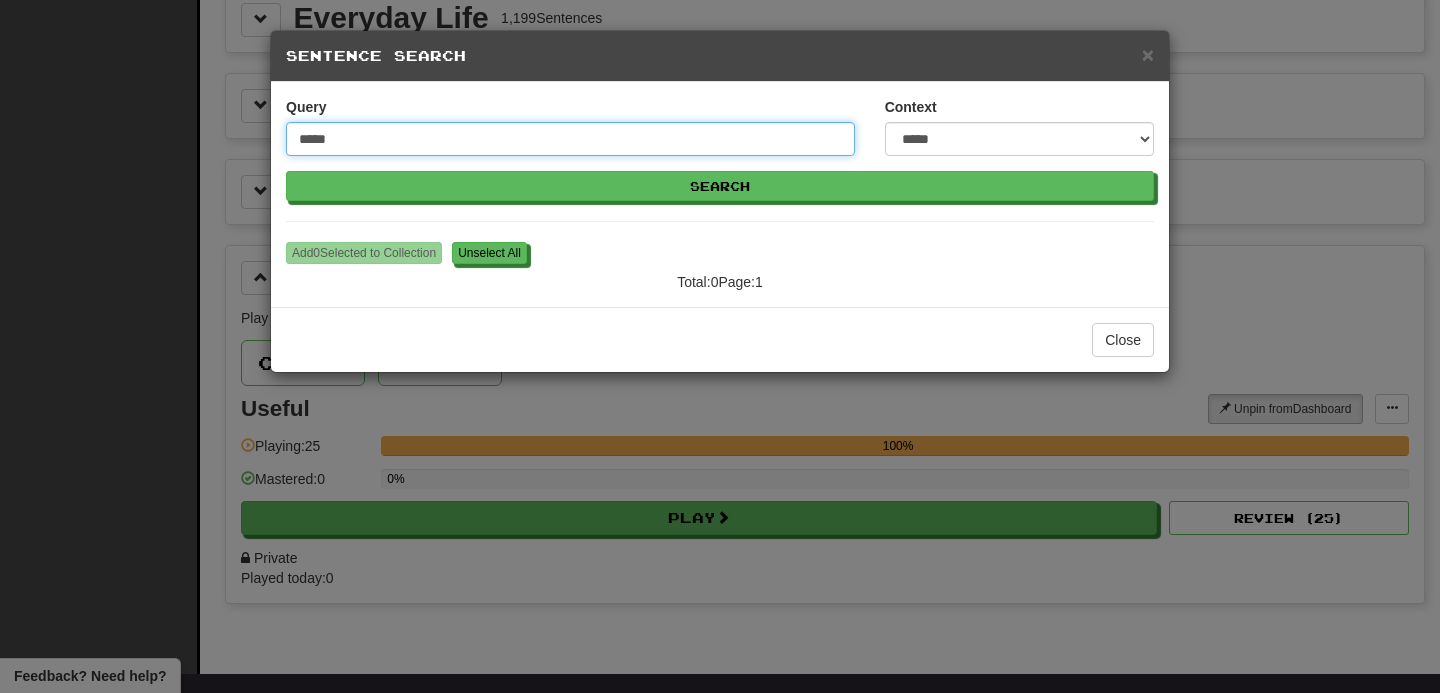type on "*****" 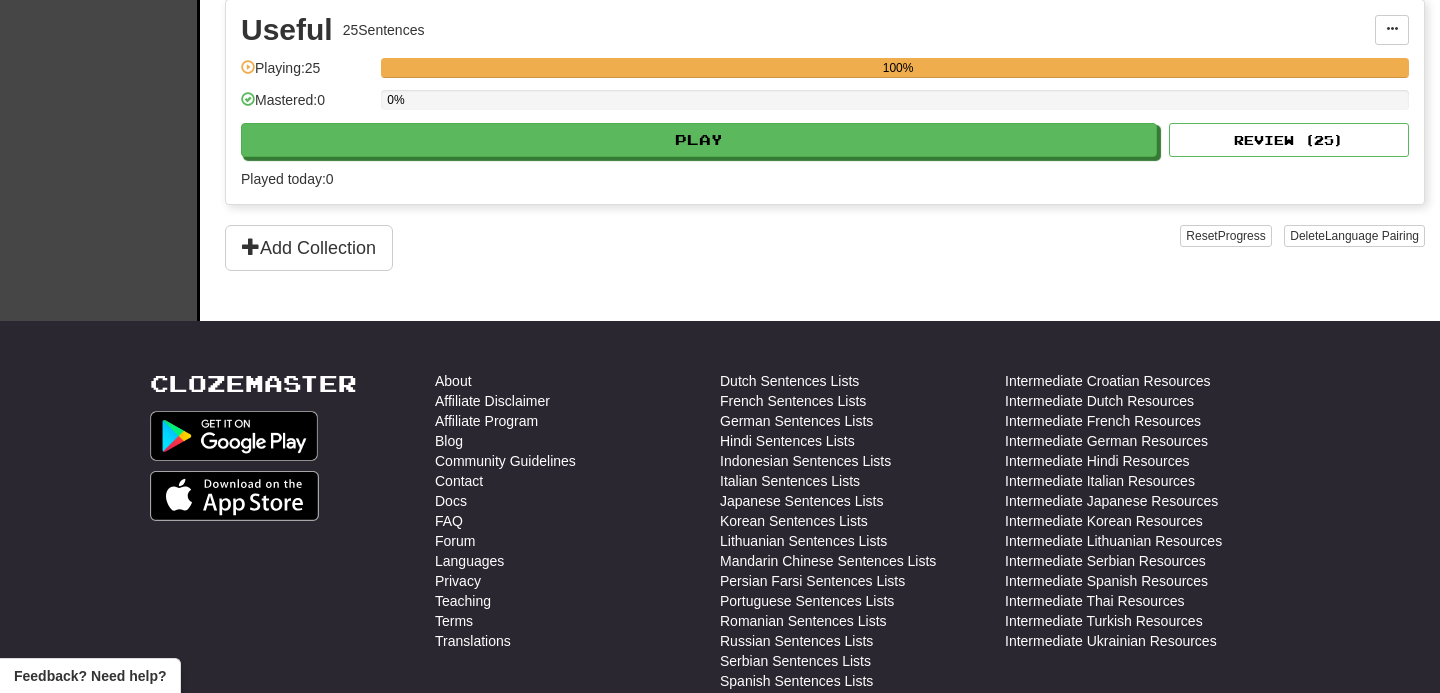scroll, scrollTop: 1392, scrollLeft: 0, axis: vertical 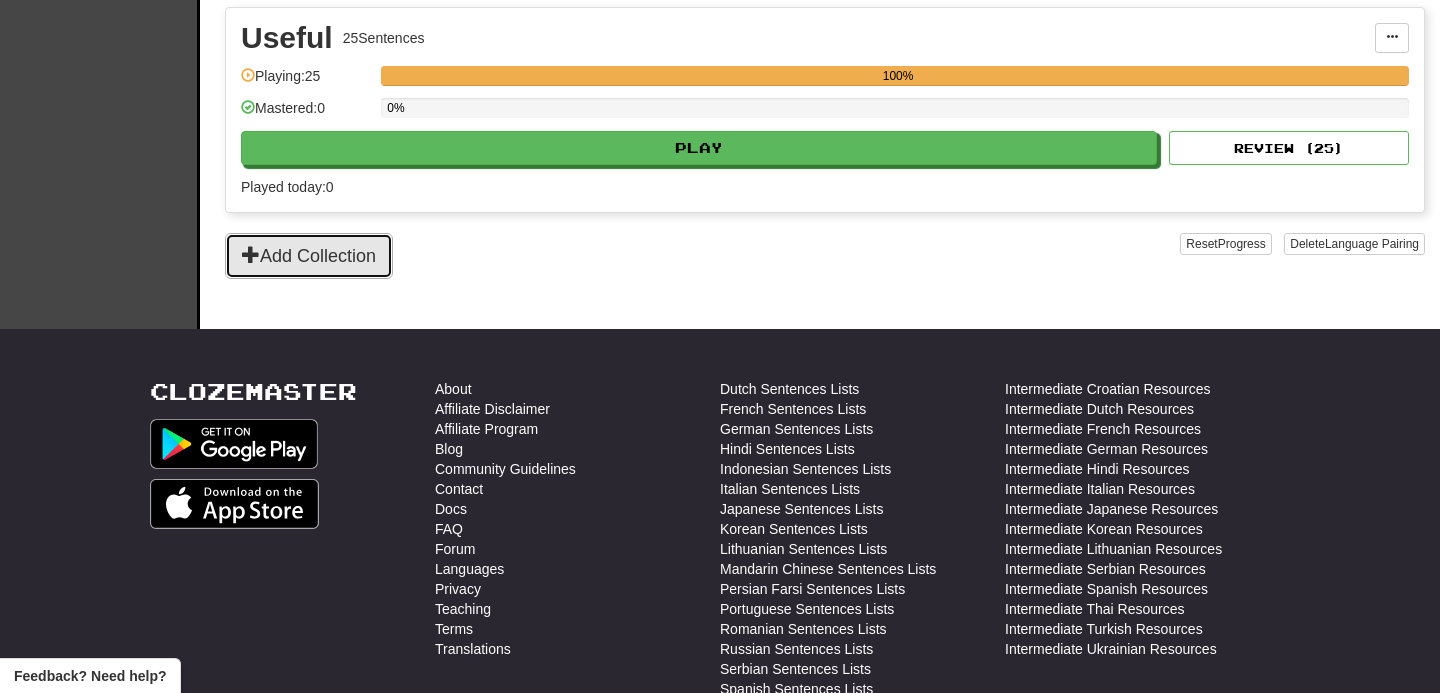 click on "Add Collection" at bounding box center (309, 256) 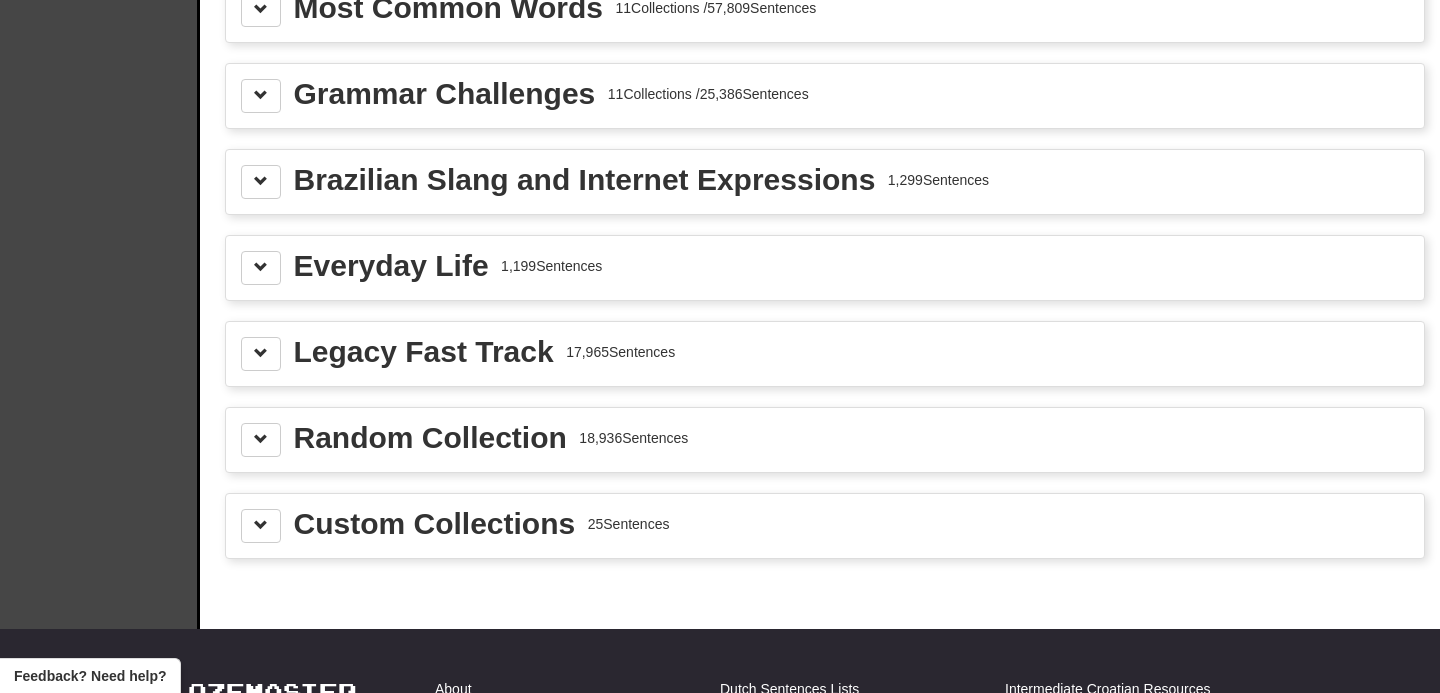 scroll, scrollTop: 2319, scrollLeft: 0, axis: vertical 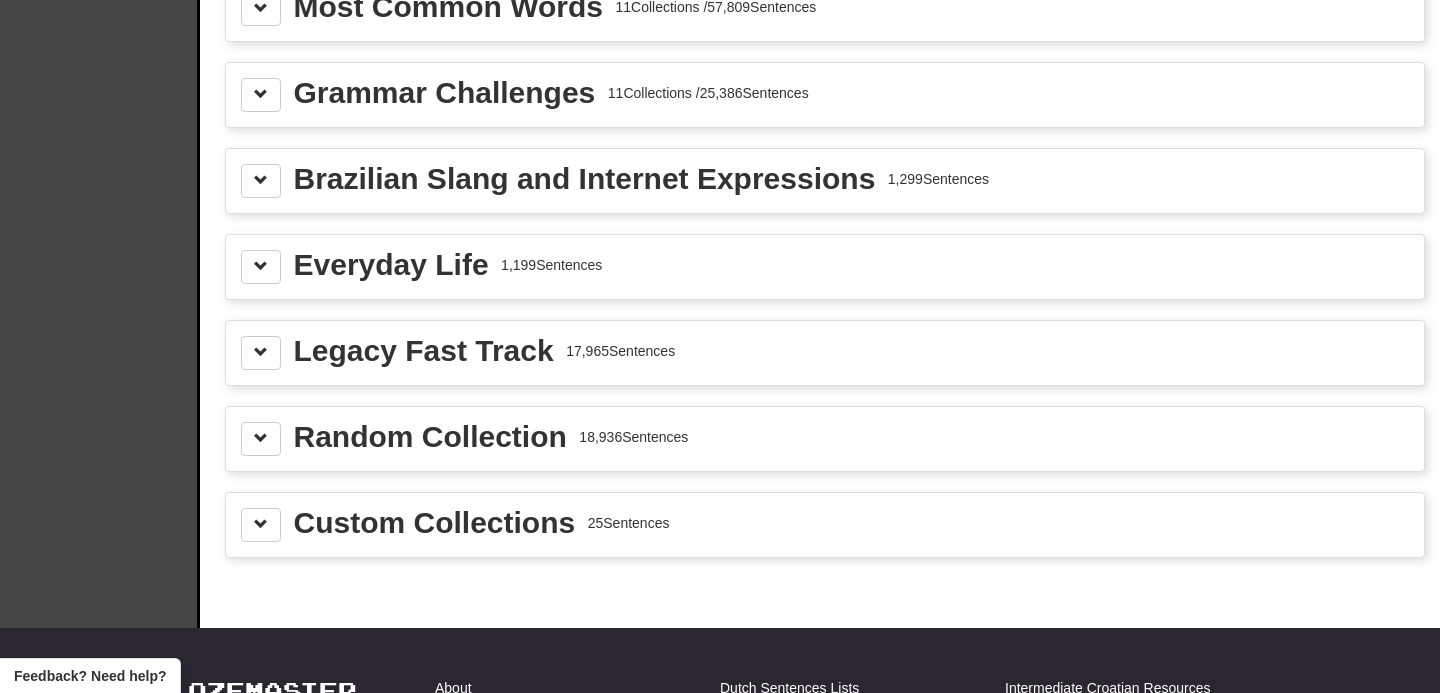 click on "Custom Collections" at bounding box center (435, 523) 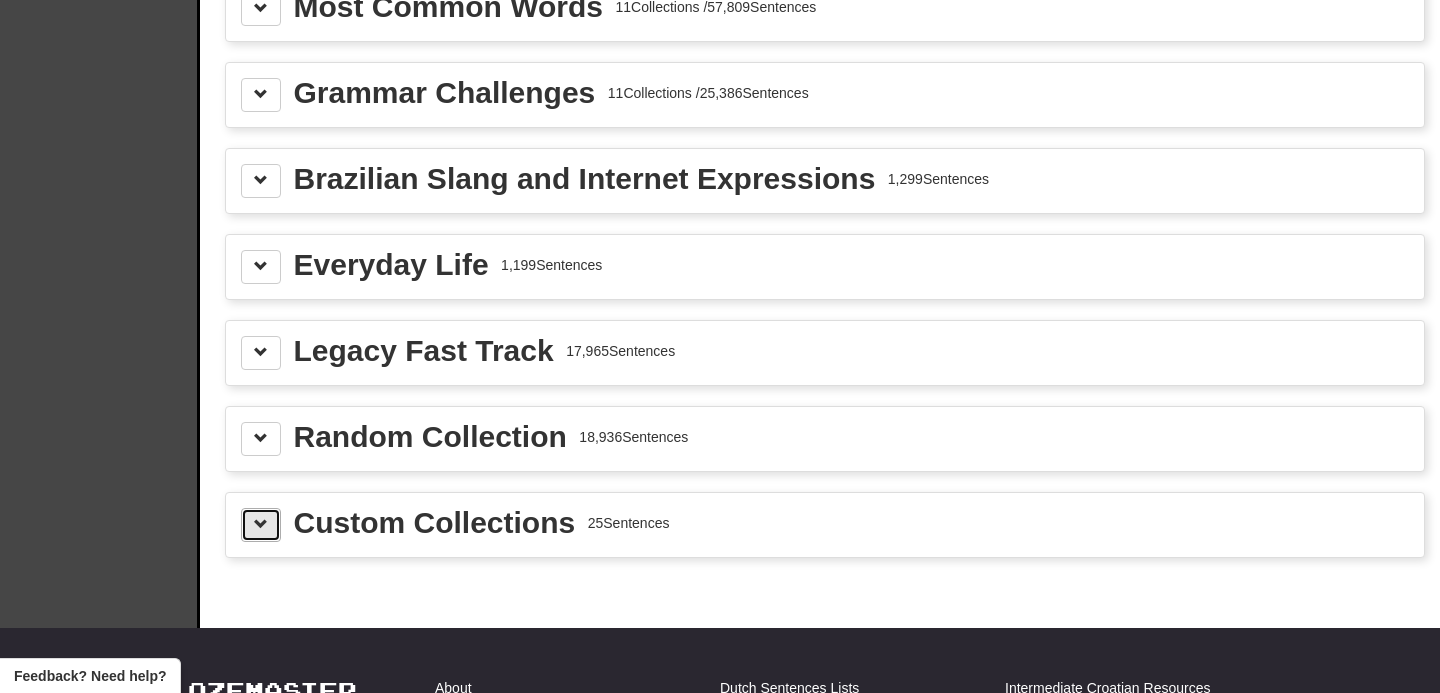 click at bounding box center [261, 524] 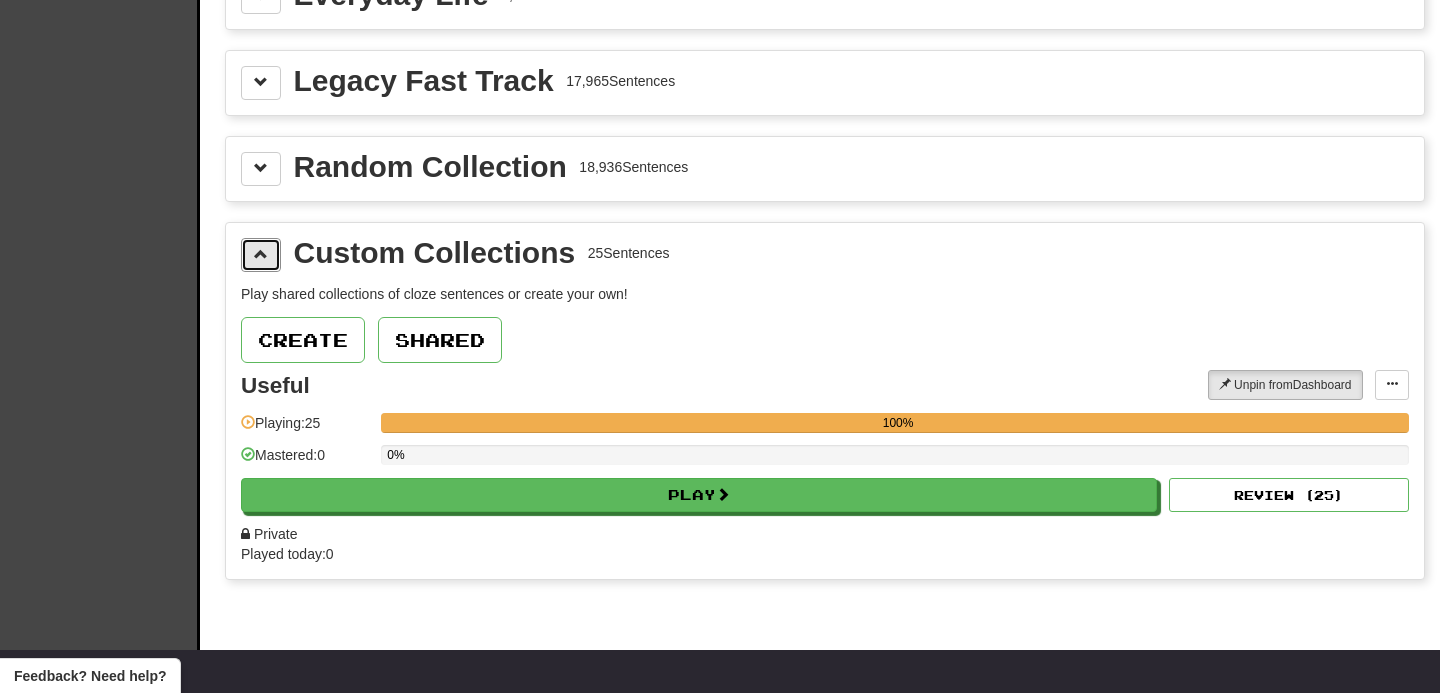 scroll, scrollTop: 2591, scrollLeft: 0, axis: vertical 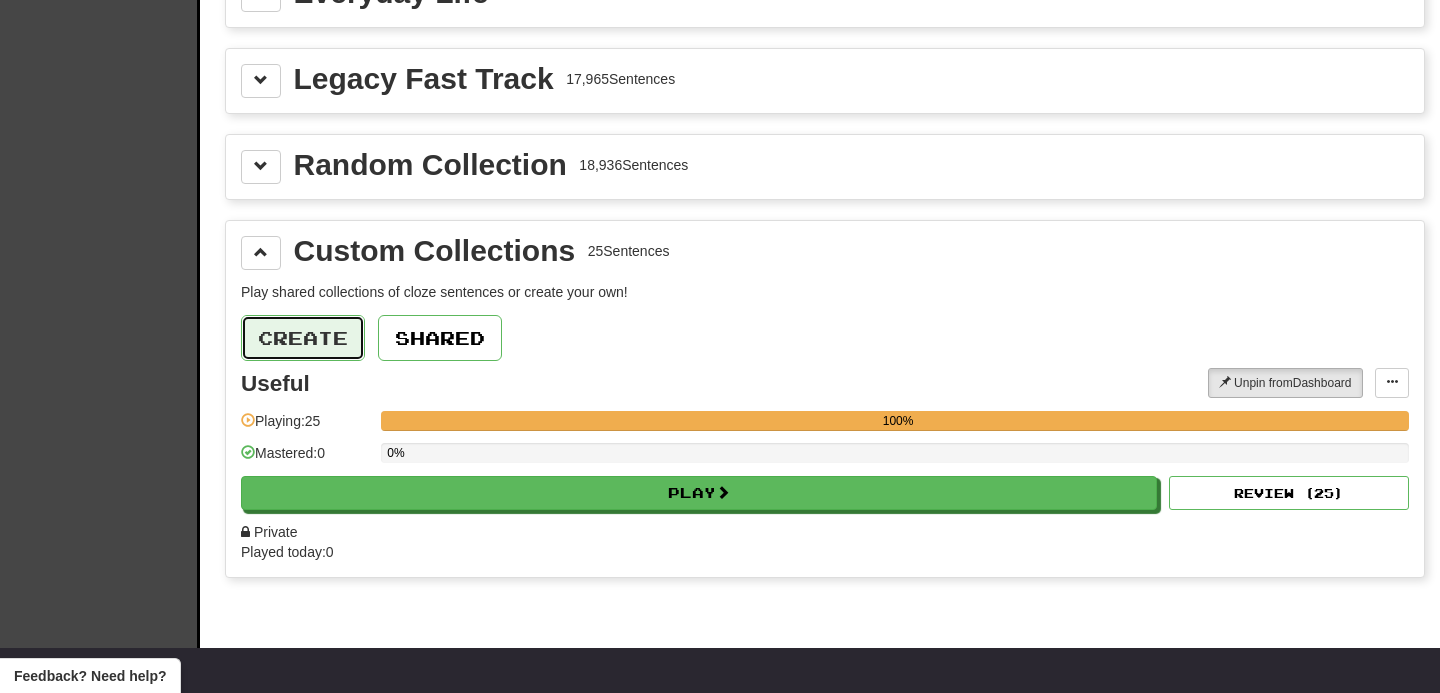 click on "Create" at bounding box center (303, 338) 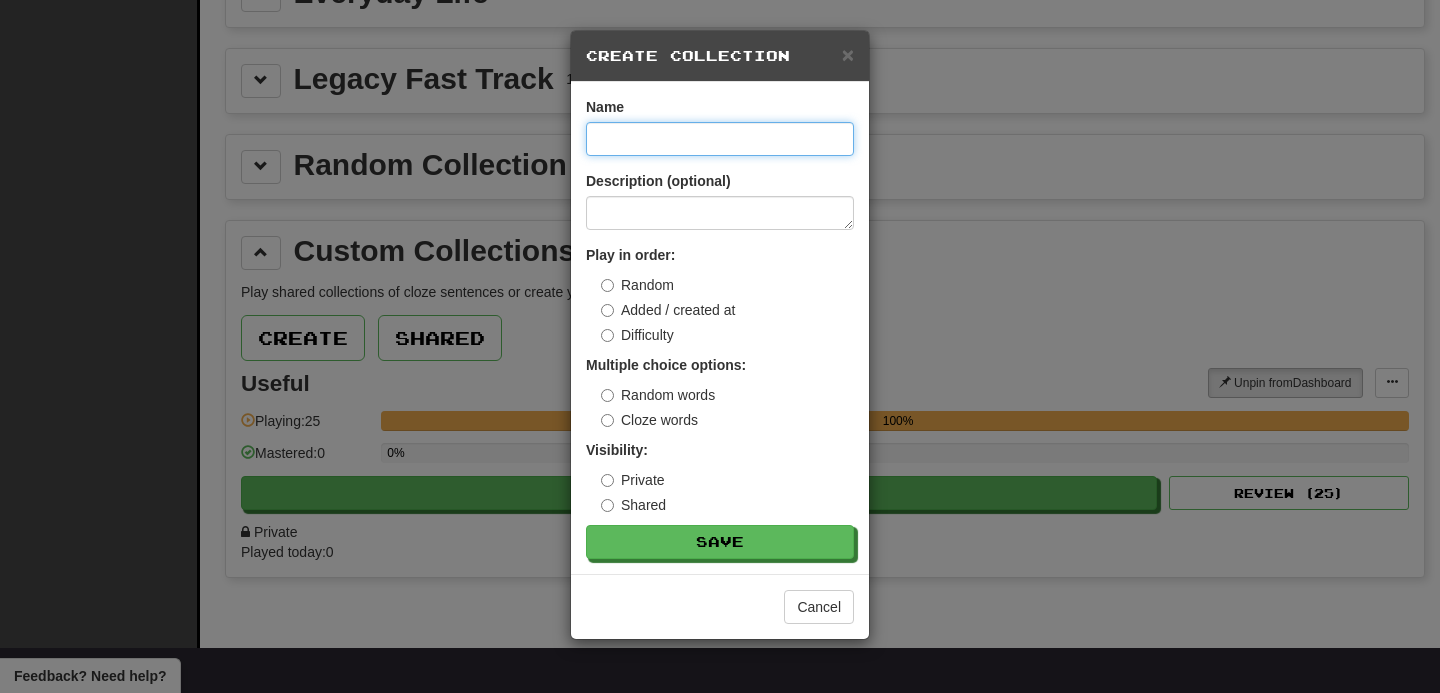 click at bounding box center (720, 139) 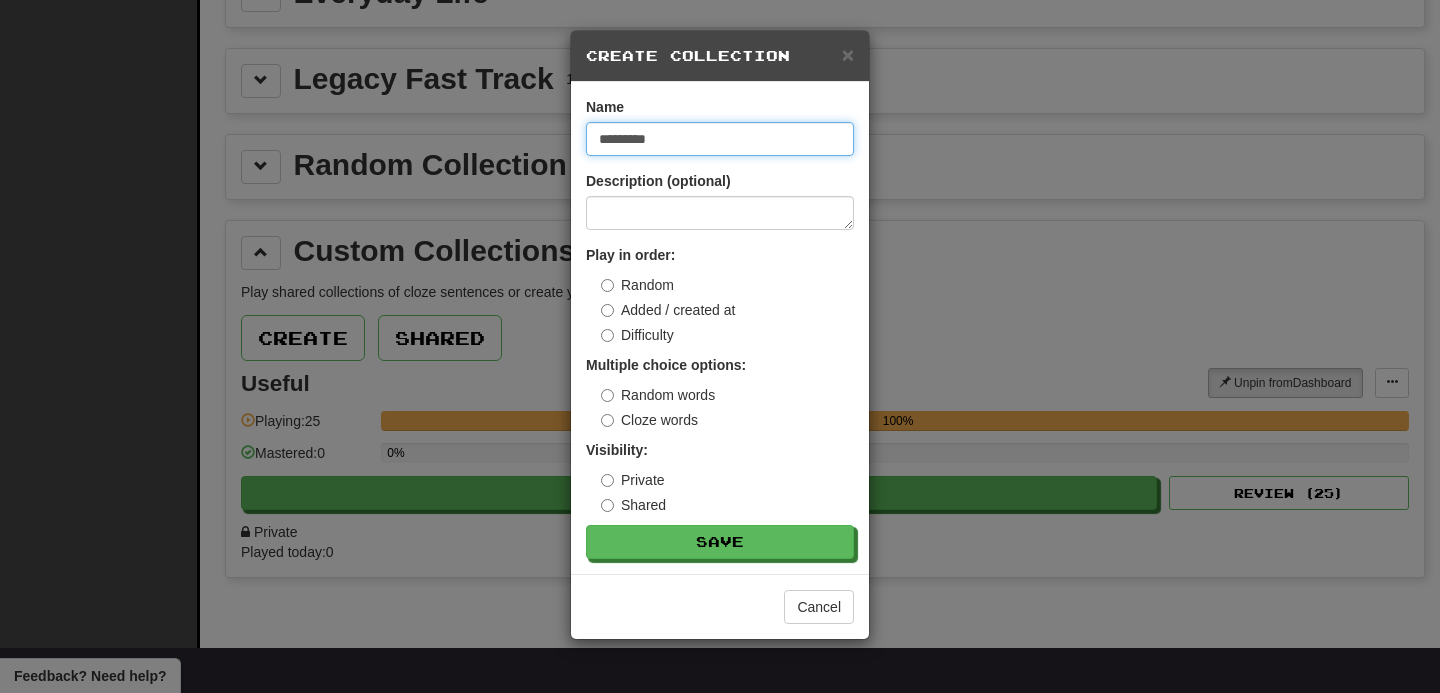 type on "*********" 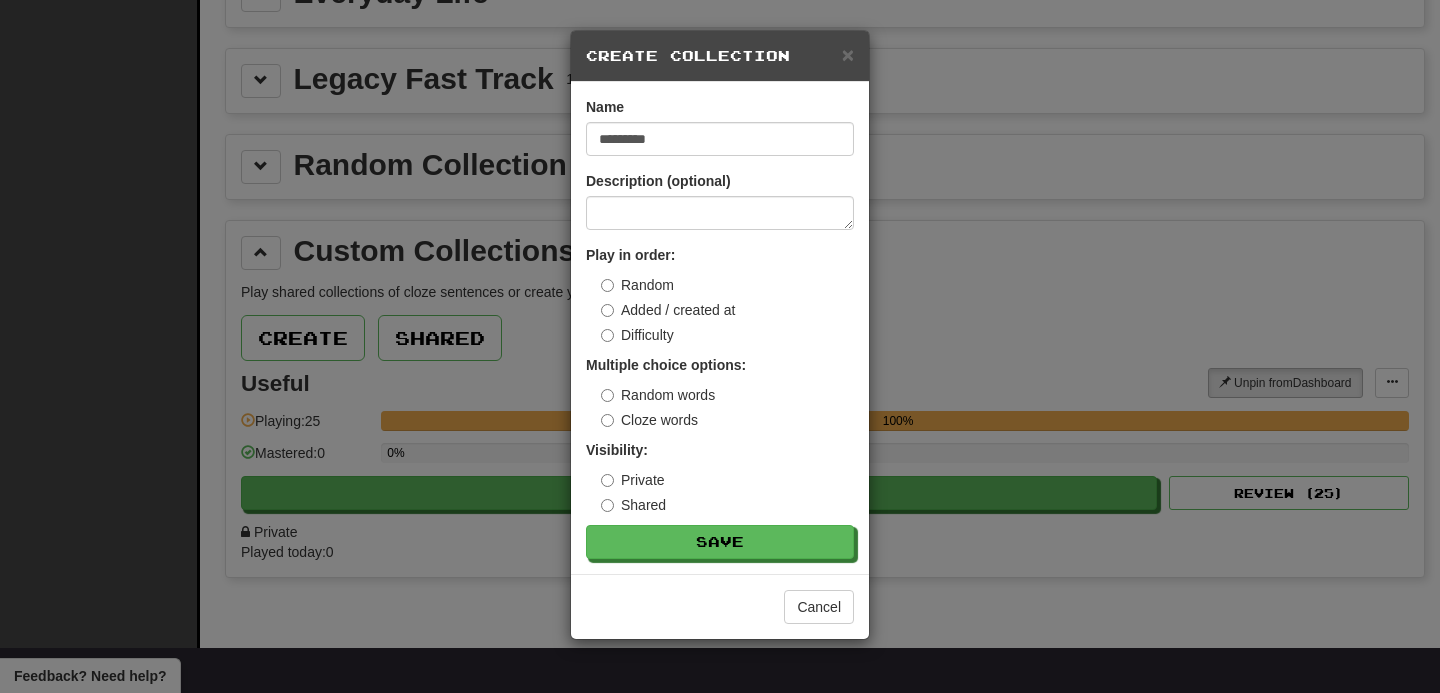 click on "Added / created at" at bounding box center (668, 310) 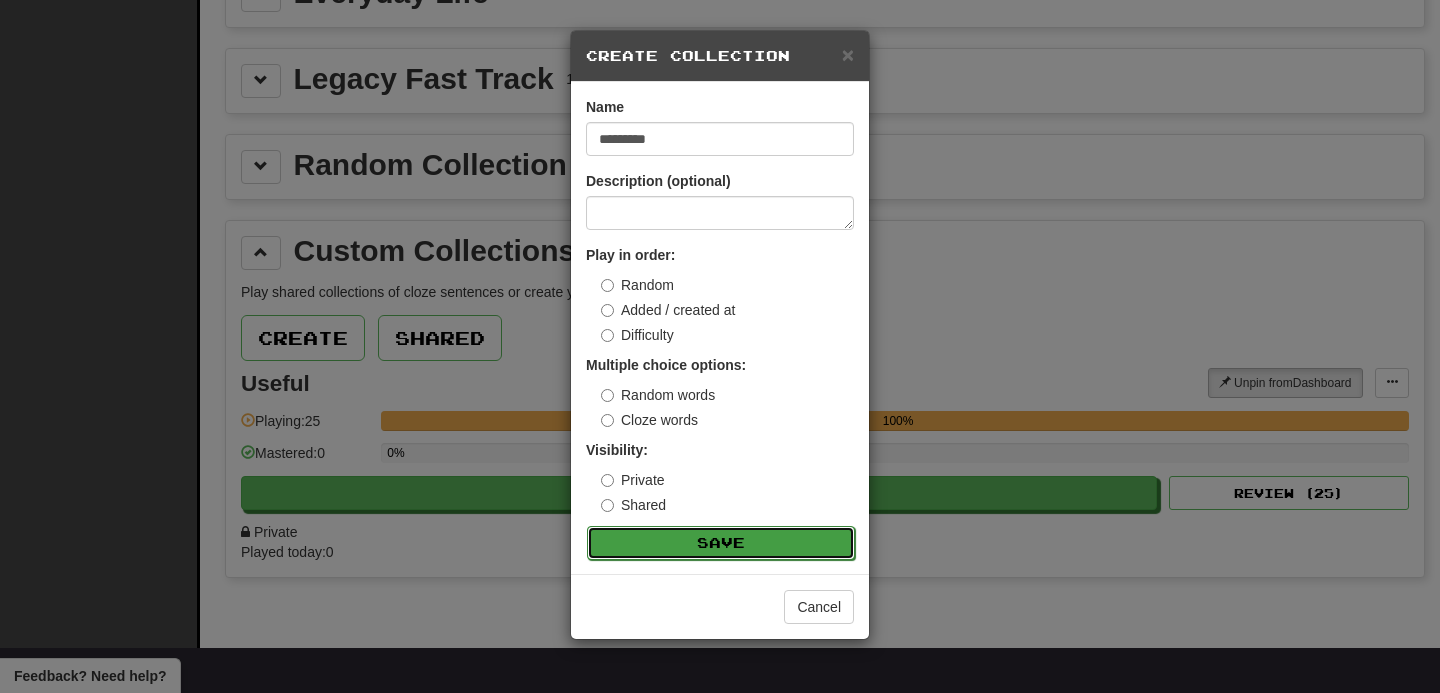 click on "Save" at bounding box center (721, 543) 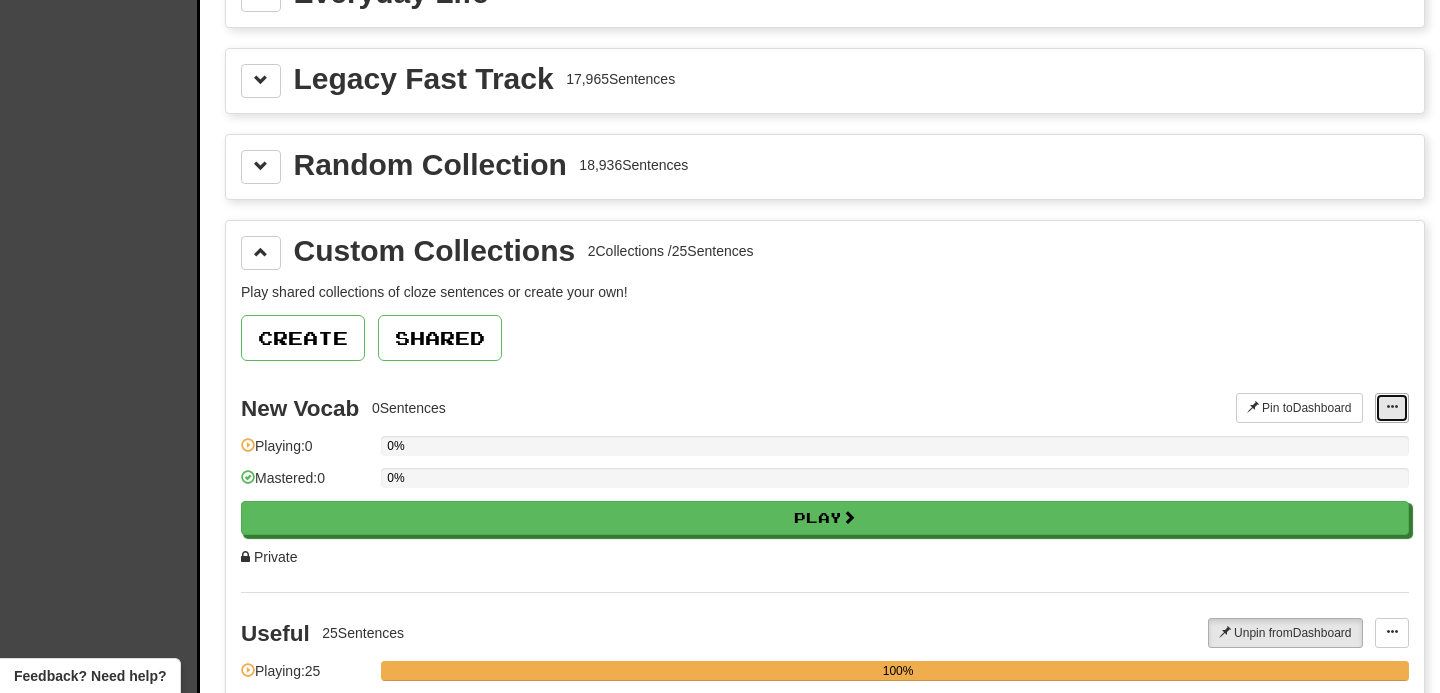 click at bounding box center [1392, 408] 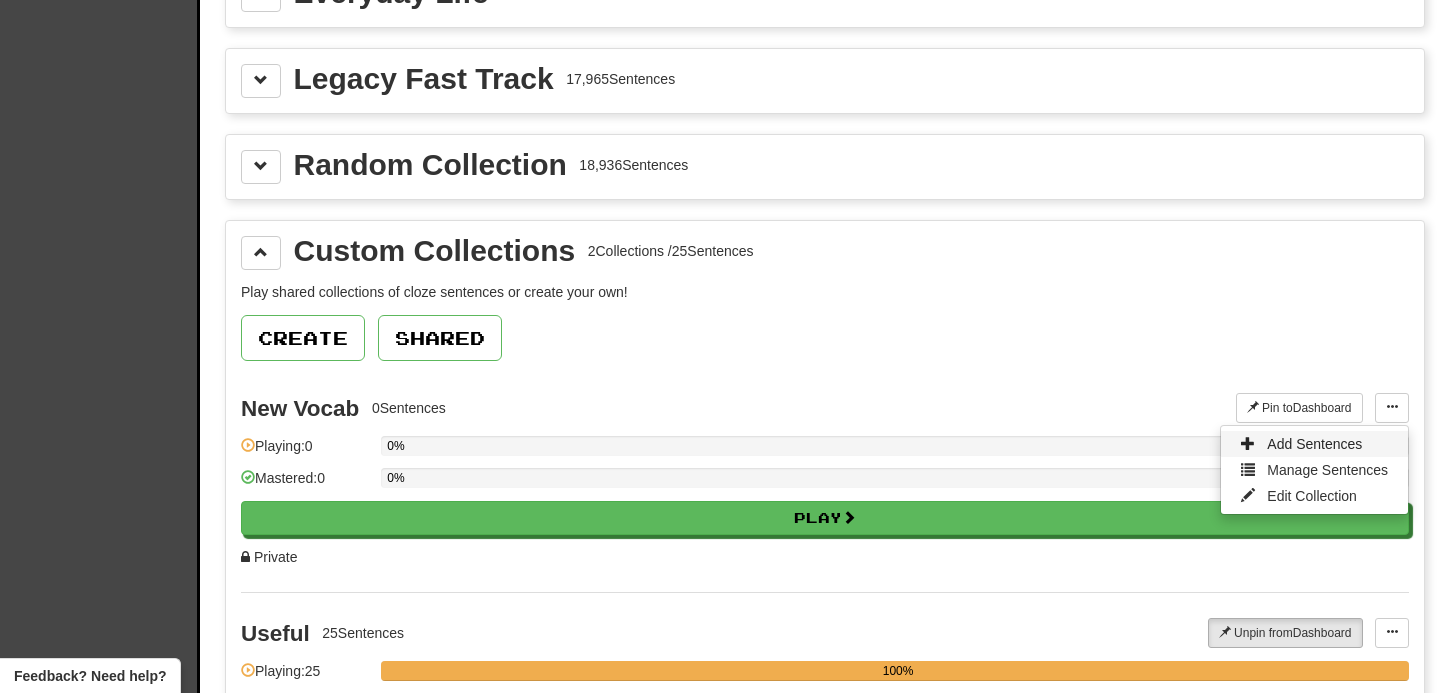 click on "Add Sentences" at bounding box center [1314, 444] 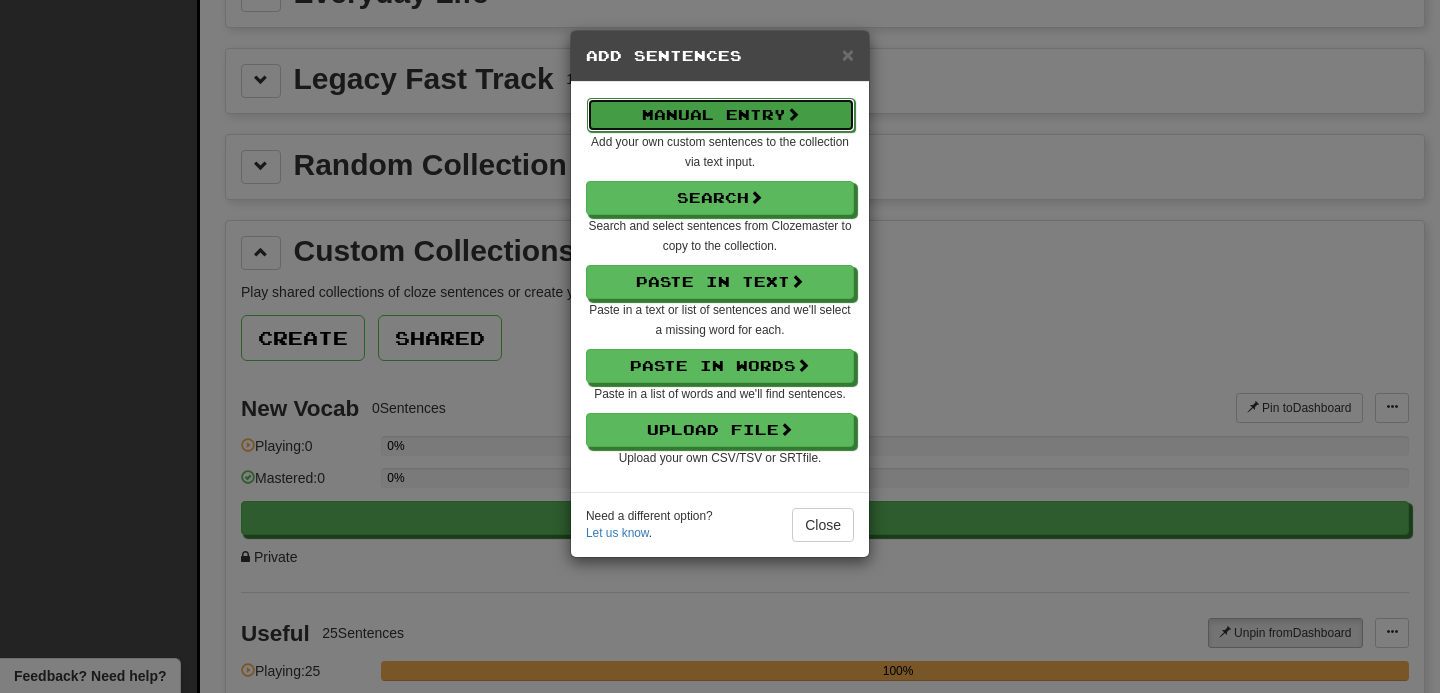 click on "Manual Entry" at bounding box center [721, 115] 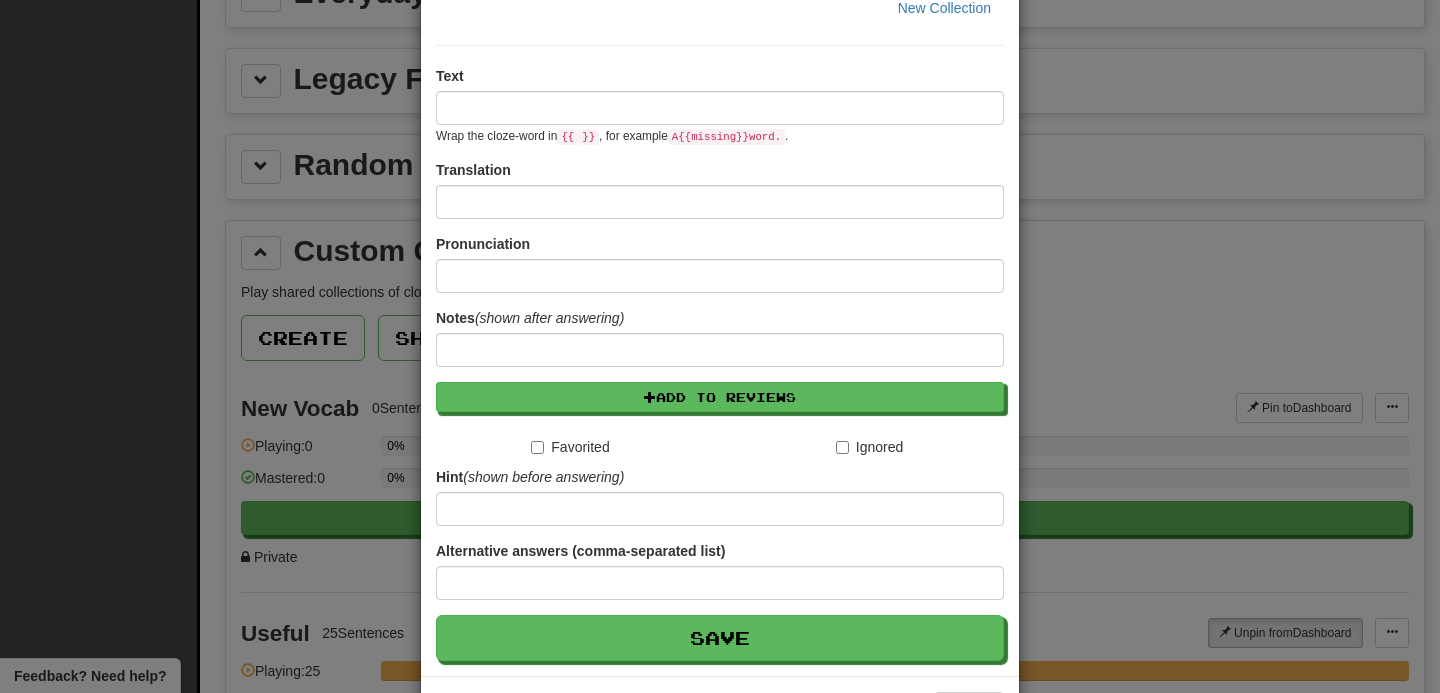 scroll, scrollTop: 0, scrollLeft: 0, axis: both 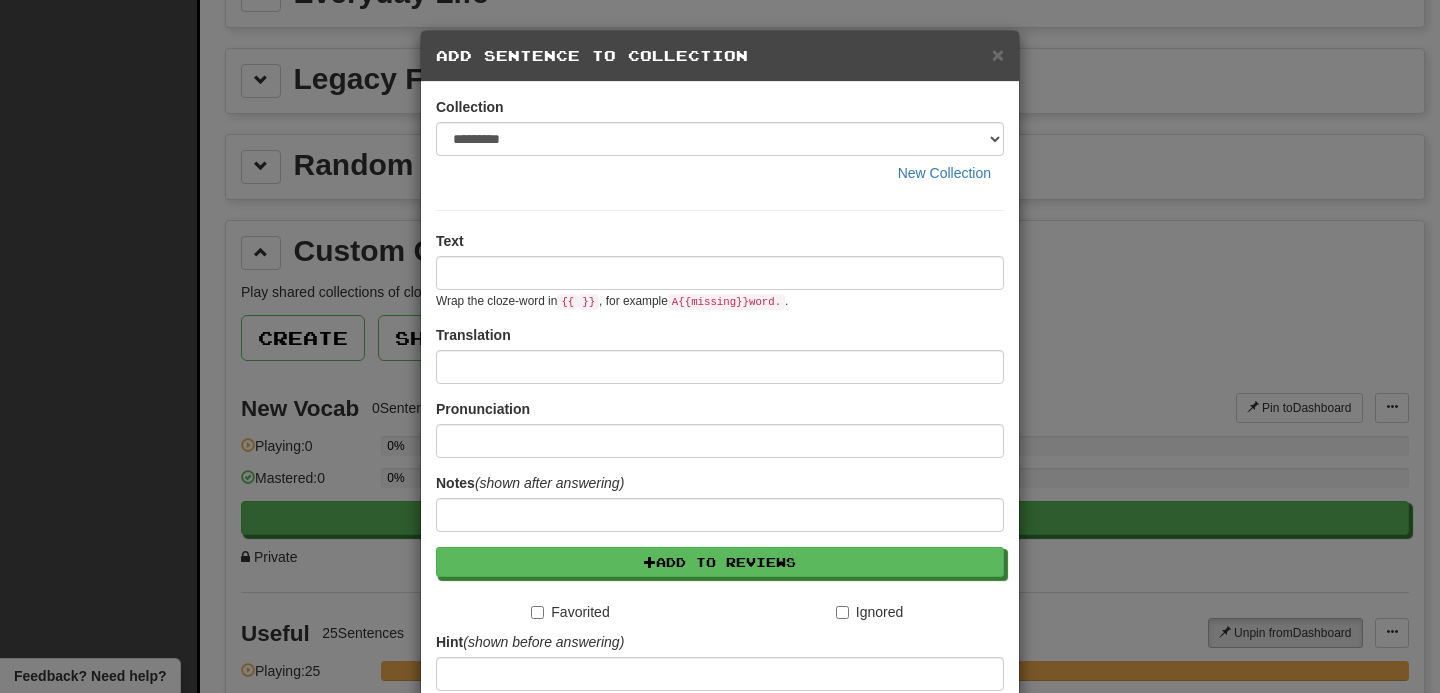 click on "× Add Sentence to Collection Collection ********* ****** New Collection Text Wrap the cloze-word in  {{ }} , for example  A  {{ missing }}  word. . Translation Pronunciation Notes  (shown after answering)  Add to Reviews  Favorited  Ignored Hint  (shown before answering) Alternative answers (comma-separated list) Save Cancel" at bounding box center [720, 346] 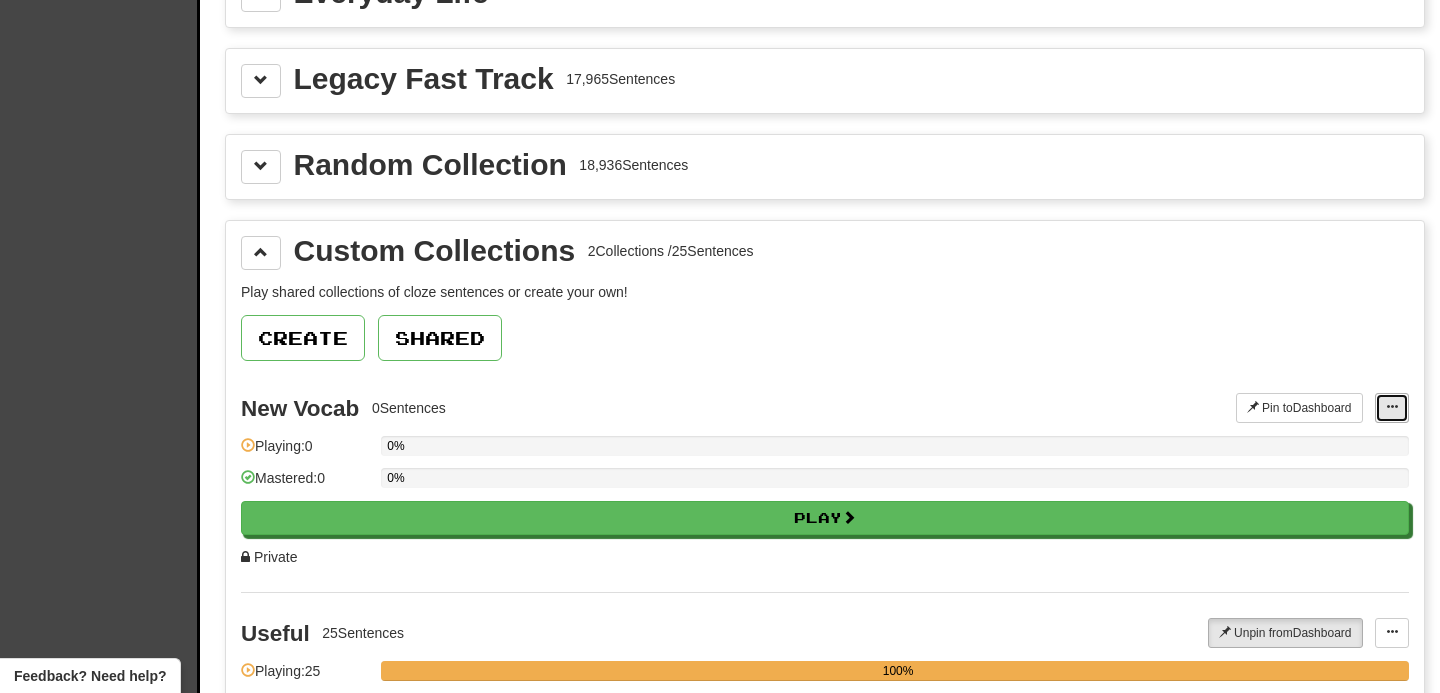 click at bounding box center (1392, 408) 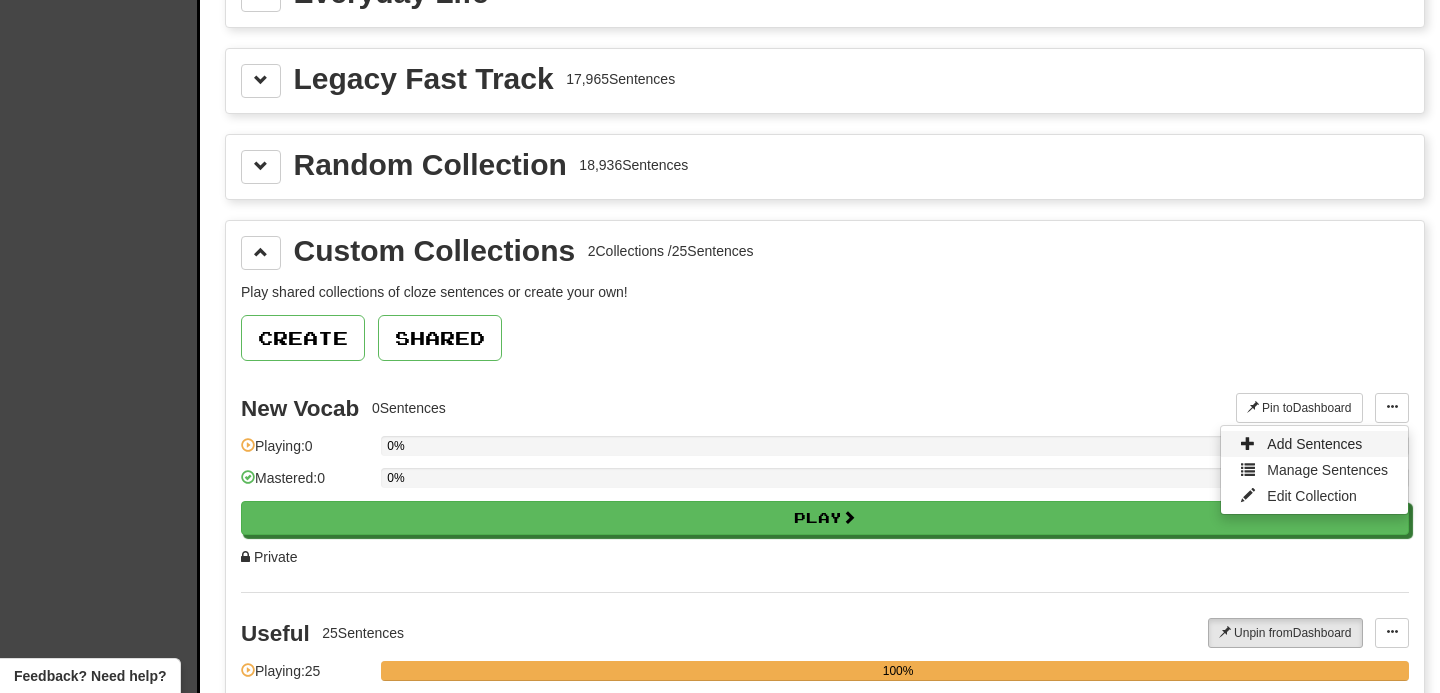 click on "Add Sentences" at bounding box center [1314, 444] 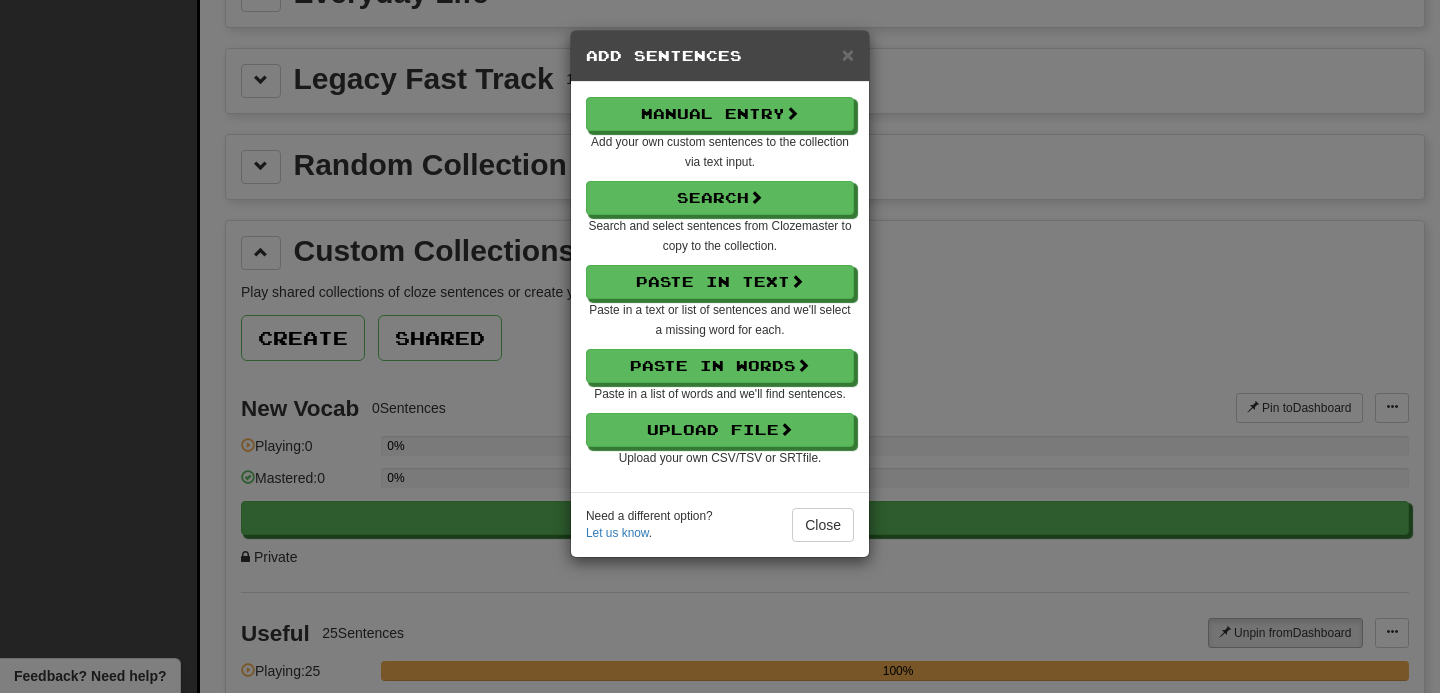 click on "Search and select sentences from Clozemaster to copy to the collection." at bounding box center (719, 236) 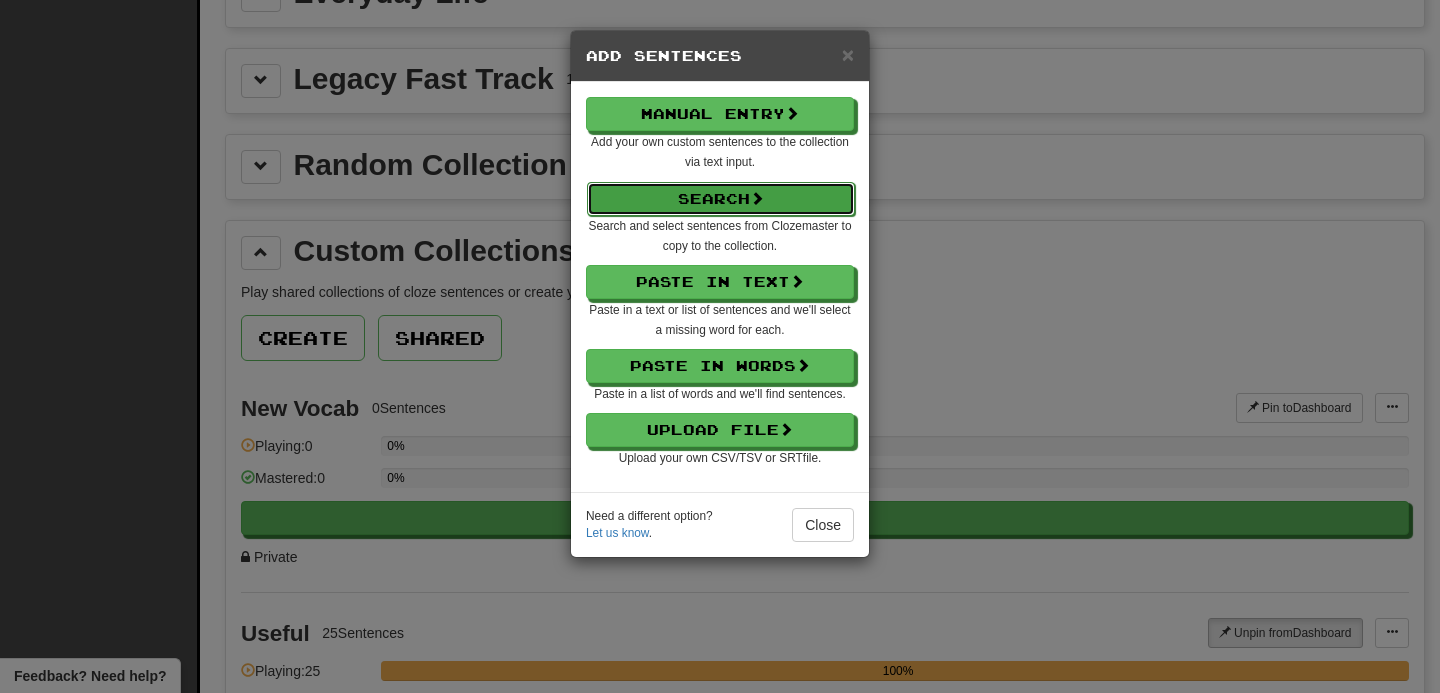 click on "Search" at bounding box center (721, 199) 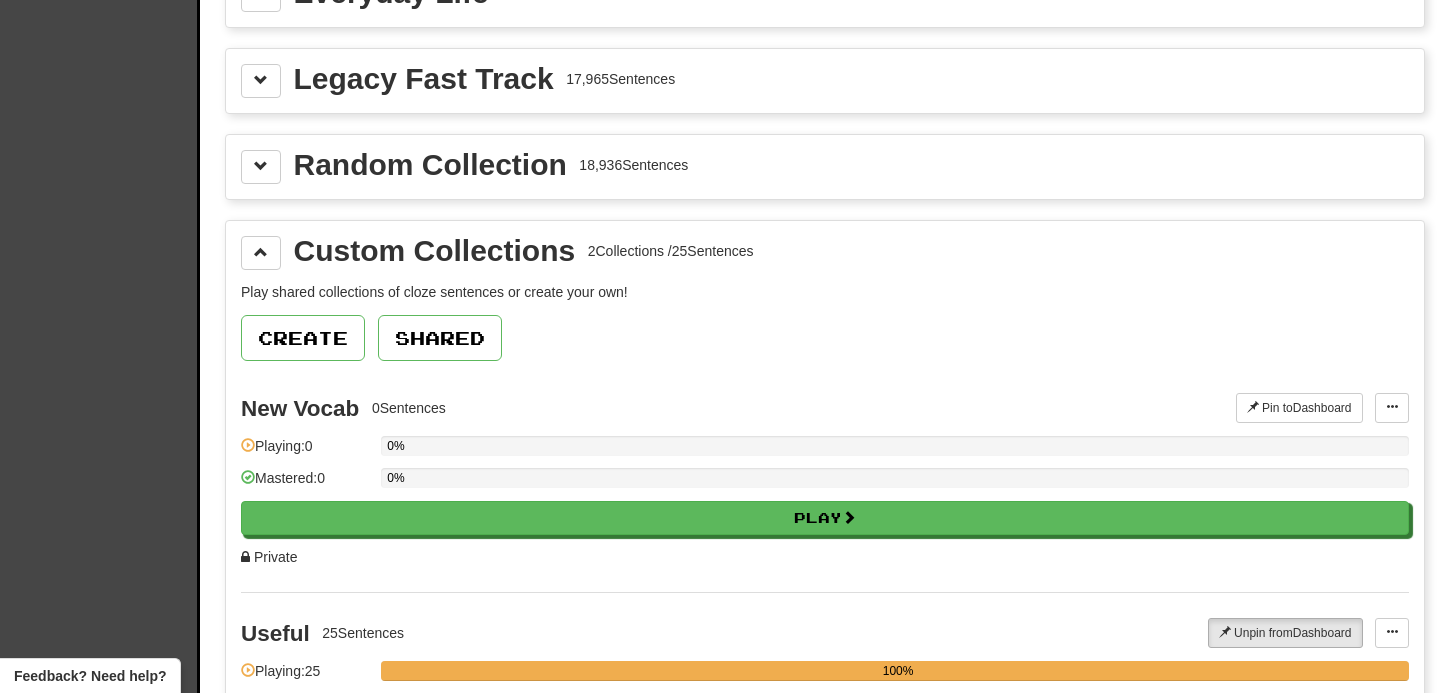 select on "****" 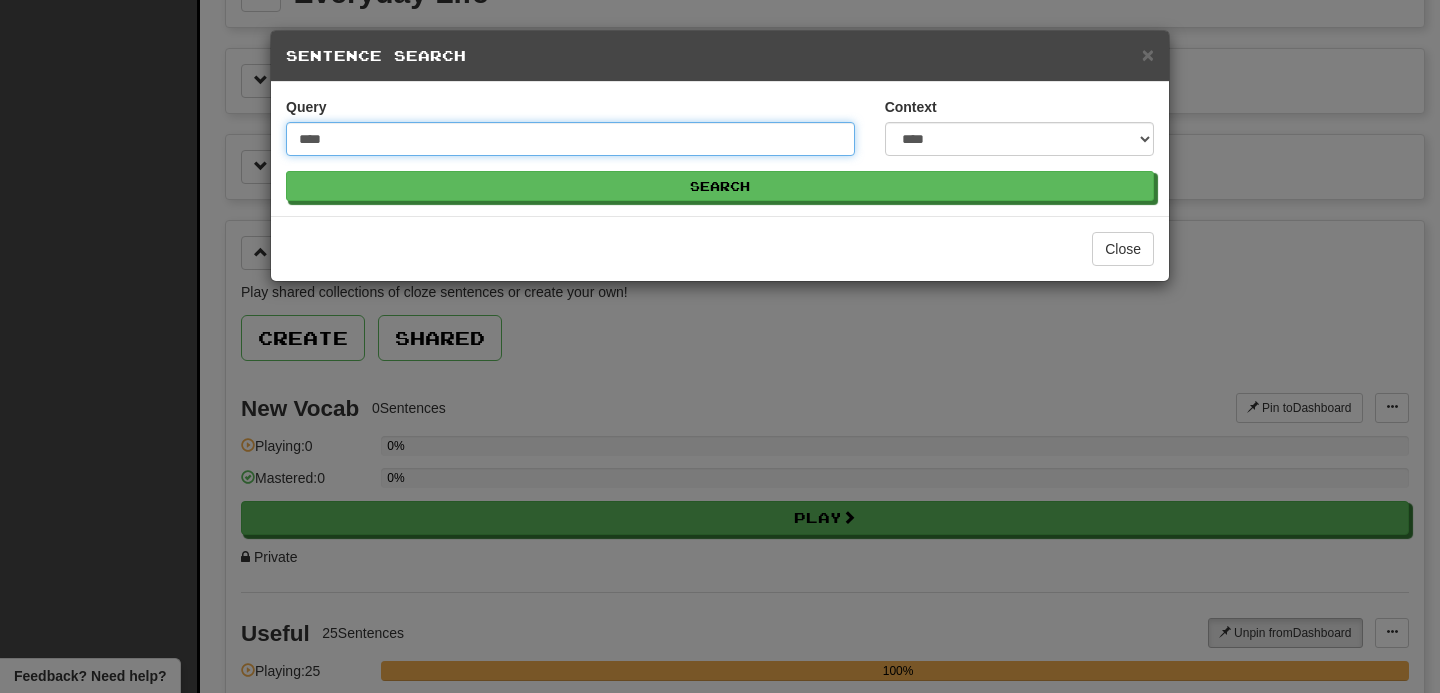 type on "**********" 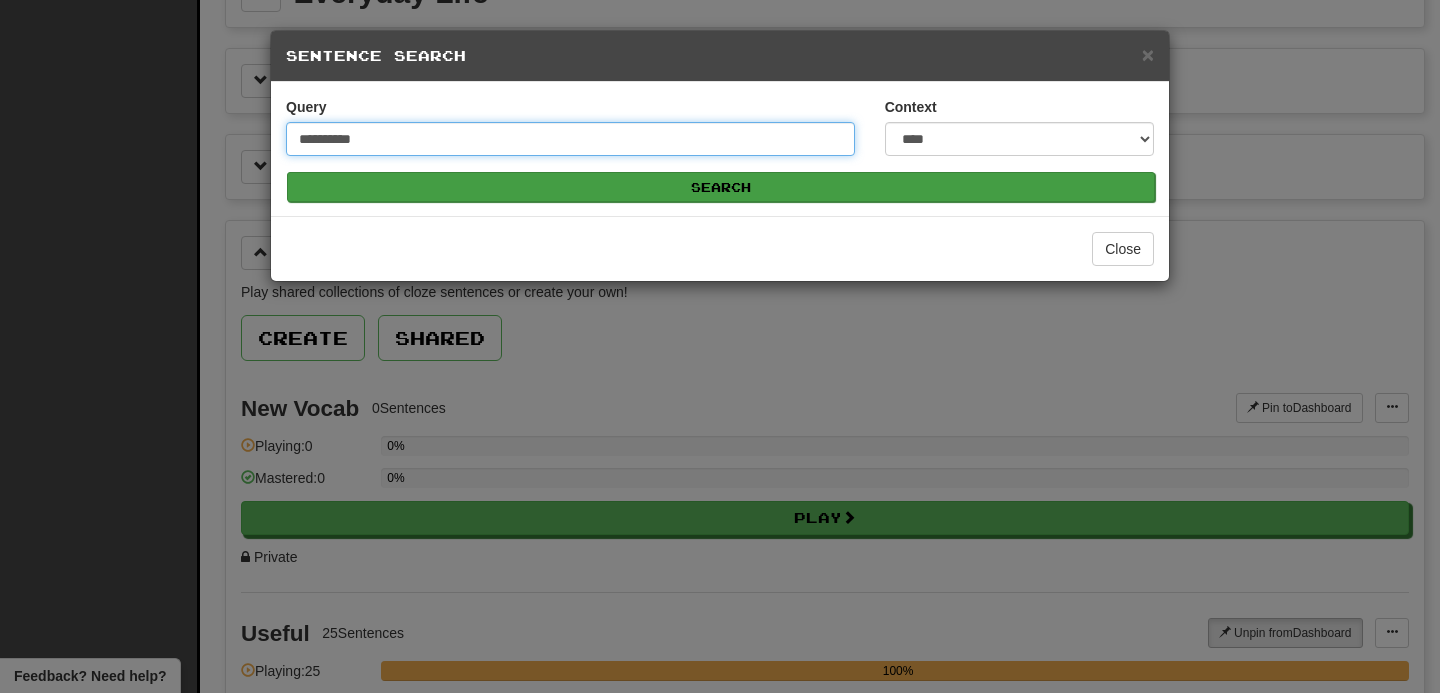 click on "Search" at bounding box center (721, 187) 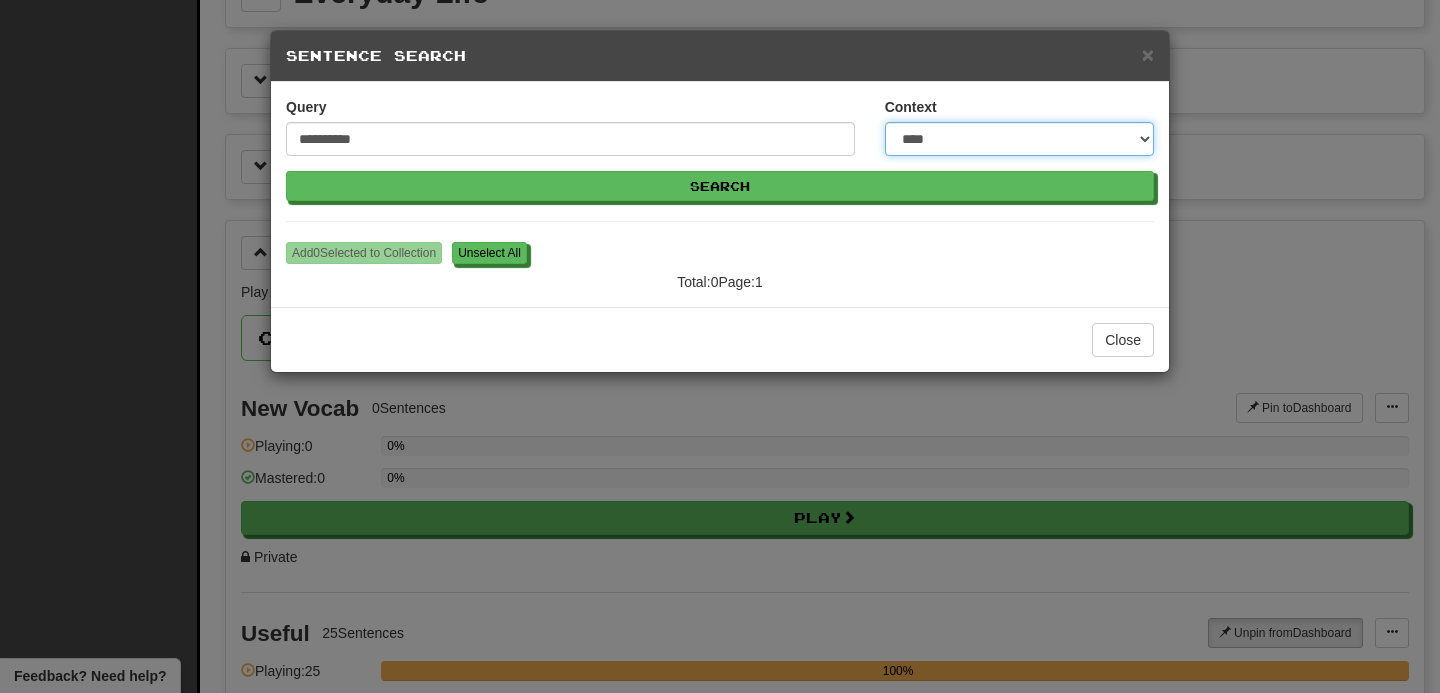 click on "**********" at bounding box center (1019, 139) 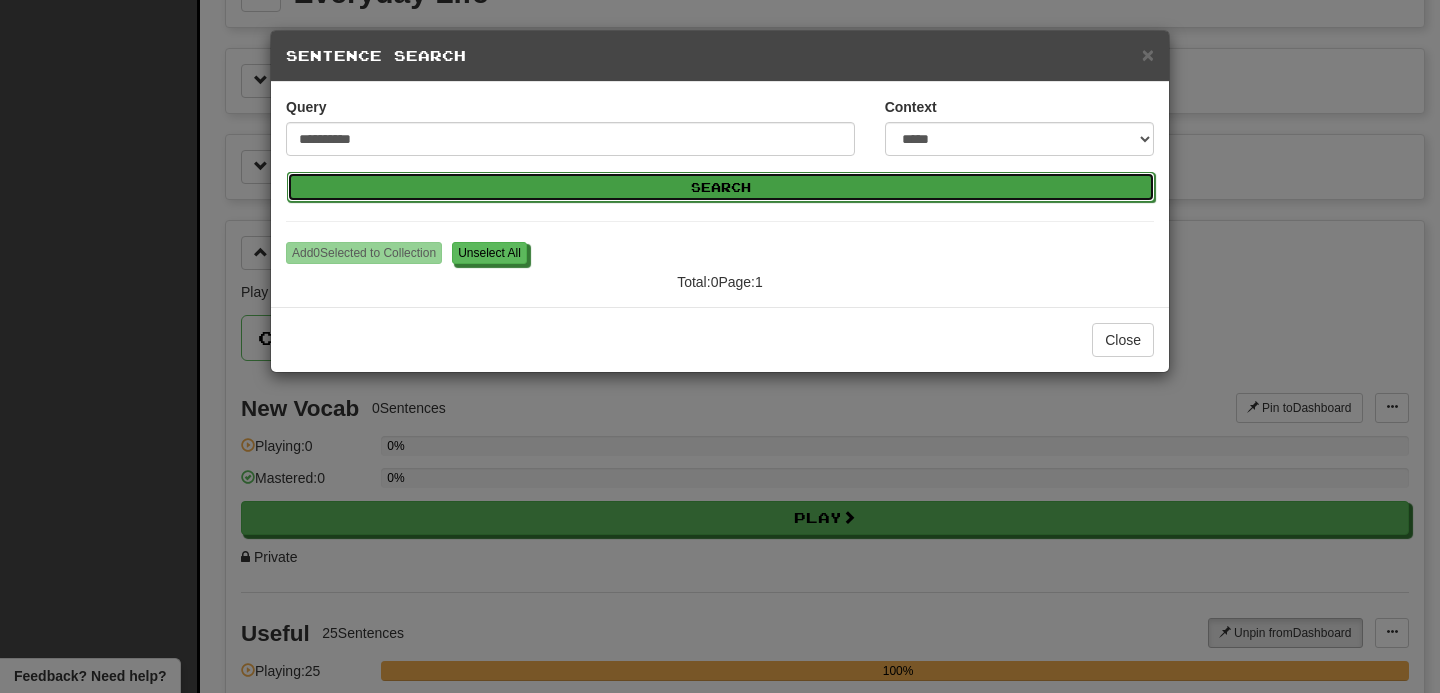 click on "Search" at bounding box center (721, 187) 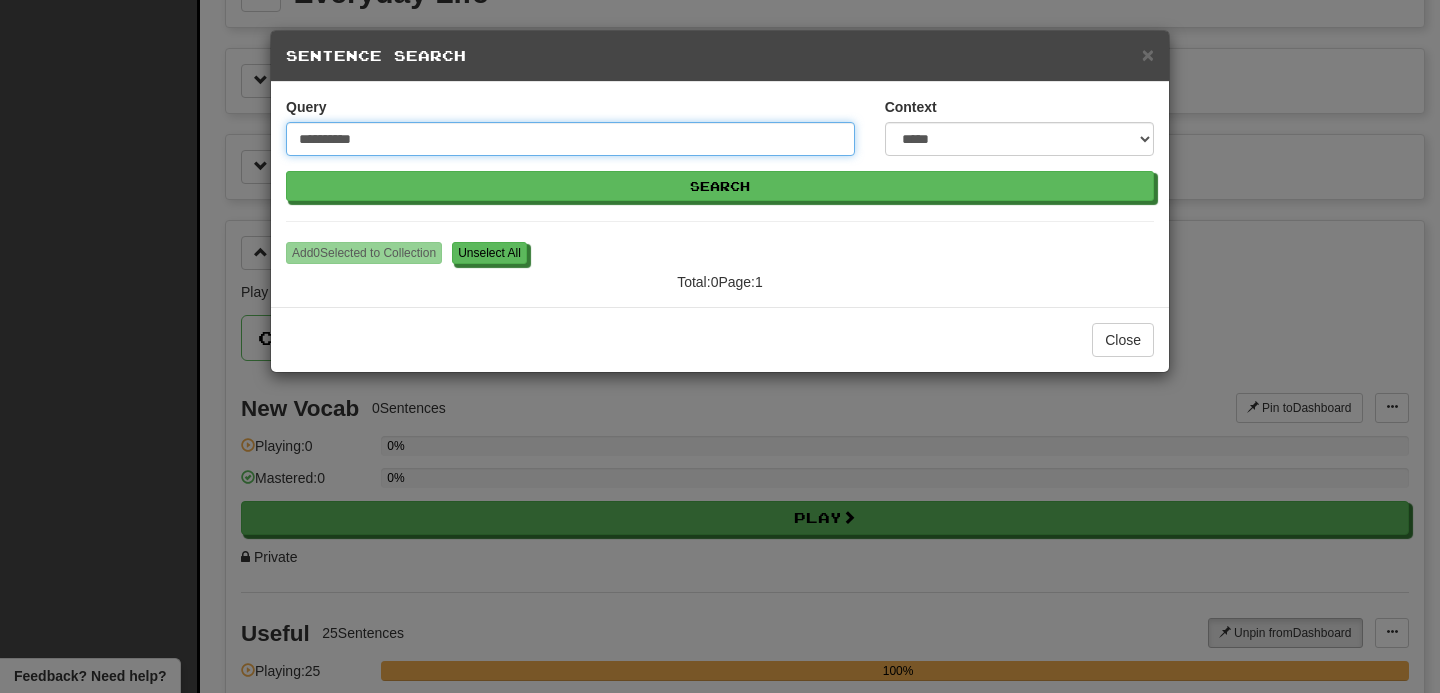 drag, startPoint x: 410, startPoint y: 149, endPoint x: 221, endPoint y: 128, distance: 190.16309 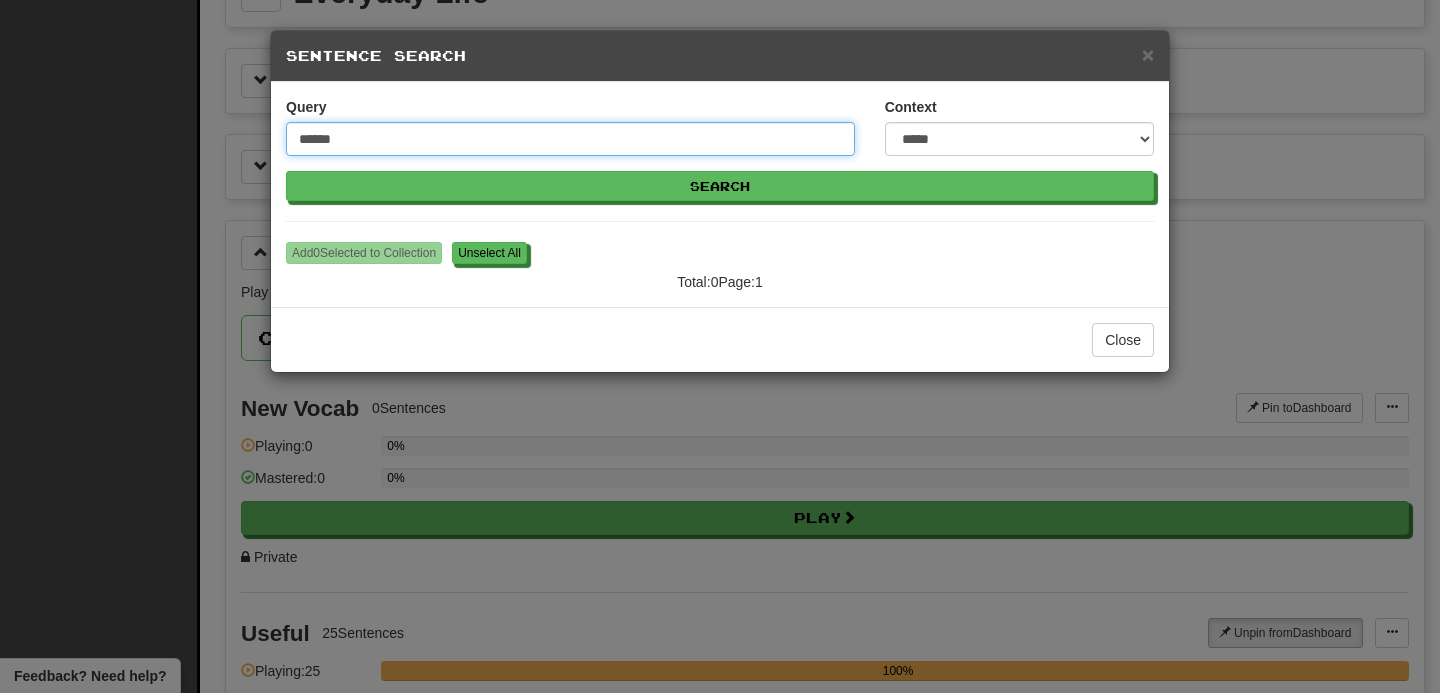 type on "*********" 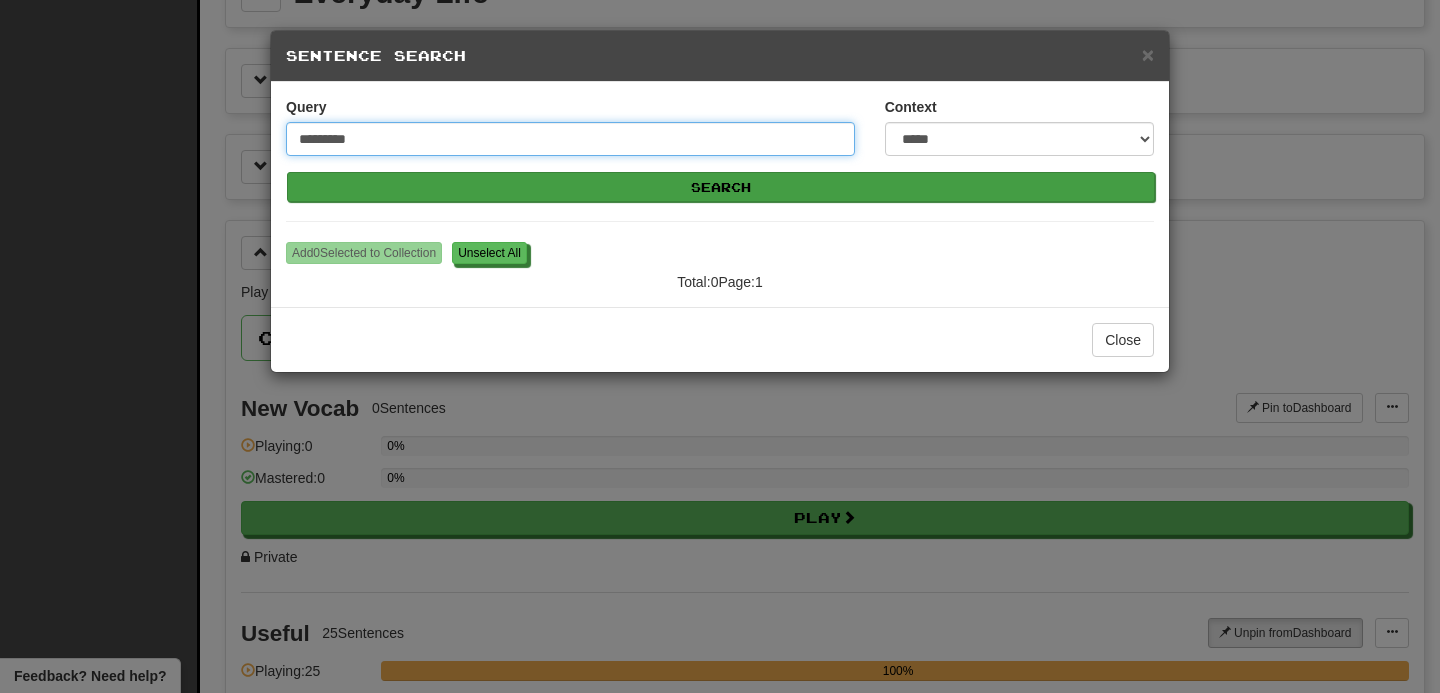 click on "Search" at bounding box center [721, 187] 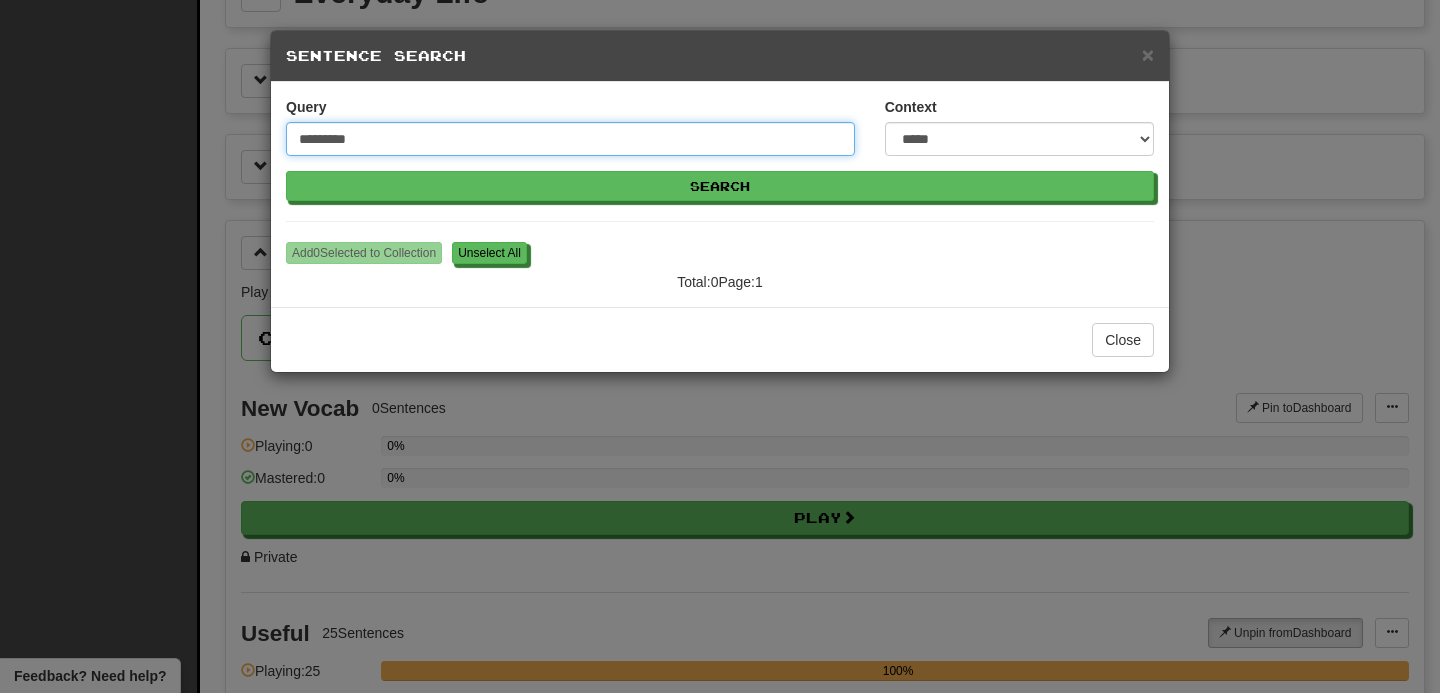 drag, startPoint x: 585, startPoint y: 138, endPoint x: 267, endPoint y: 107, distance: 319.50745 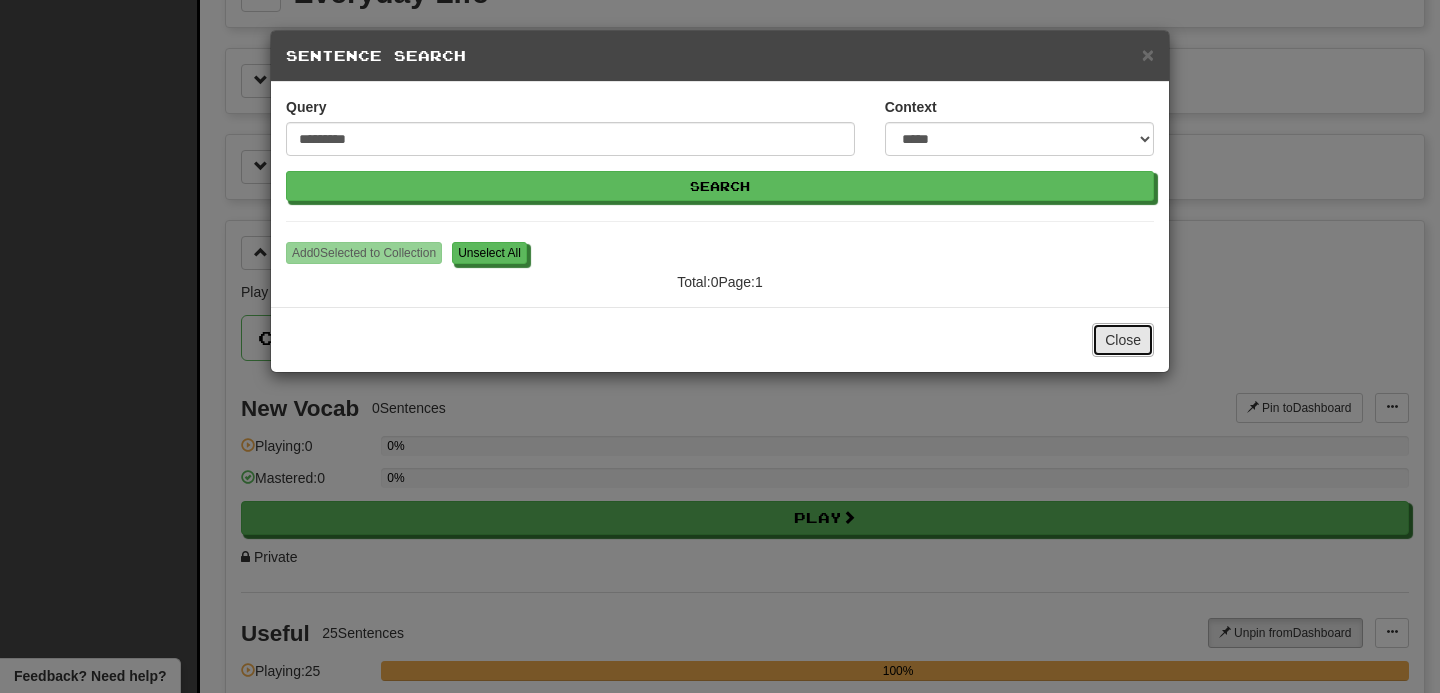 click on "Close" at bounding box center (1123, 340) 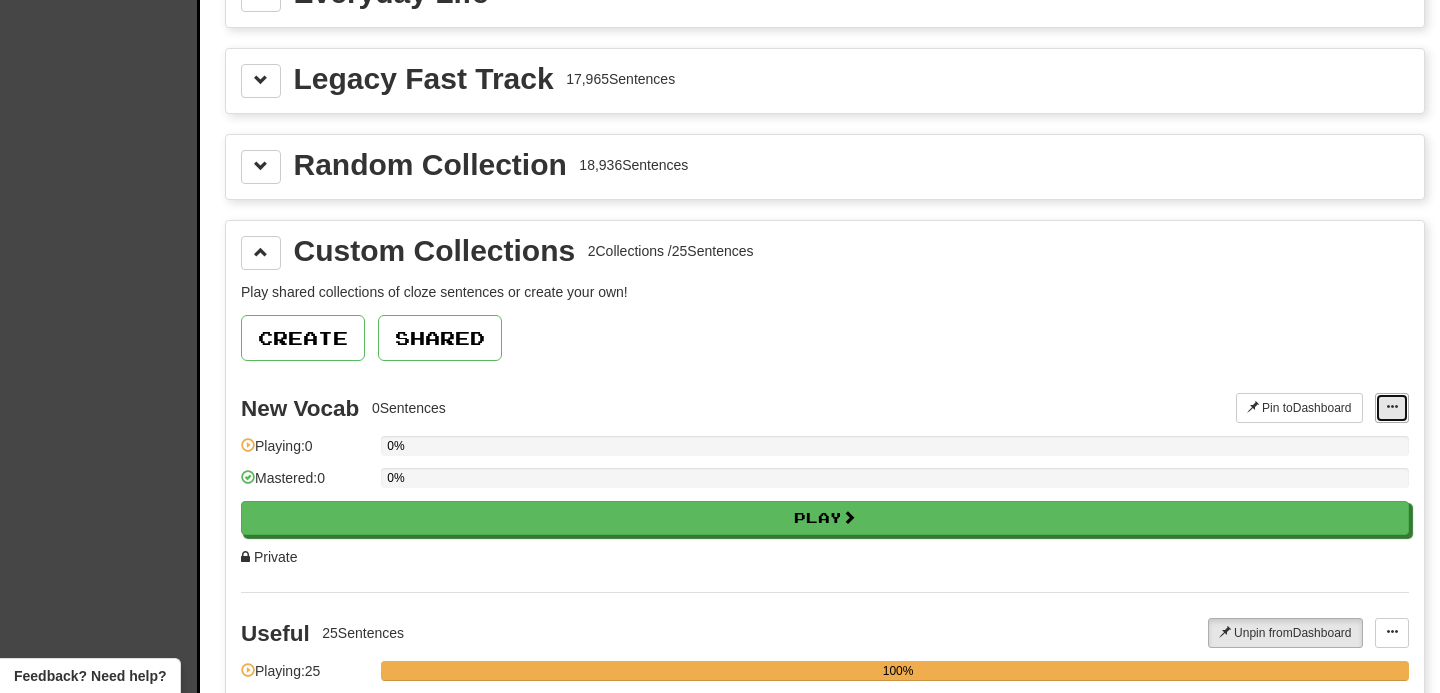 click at bounding box center [1392, 408] 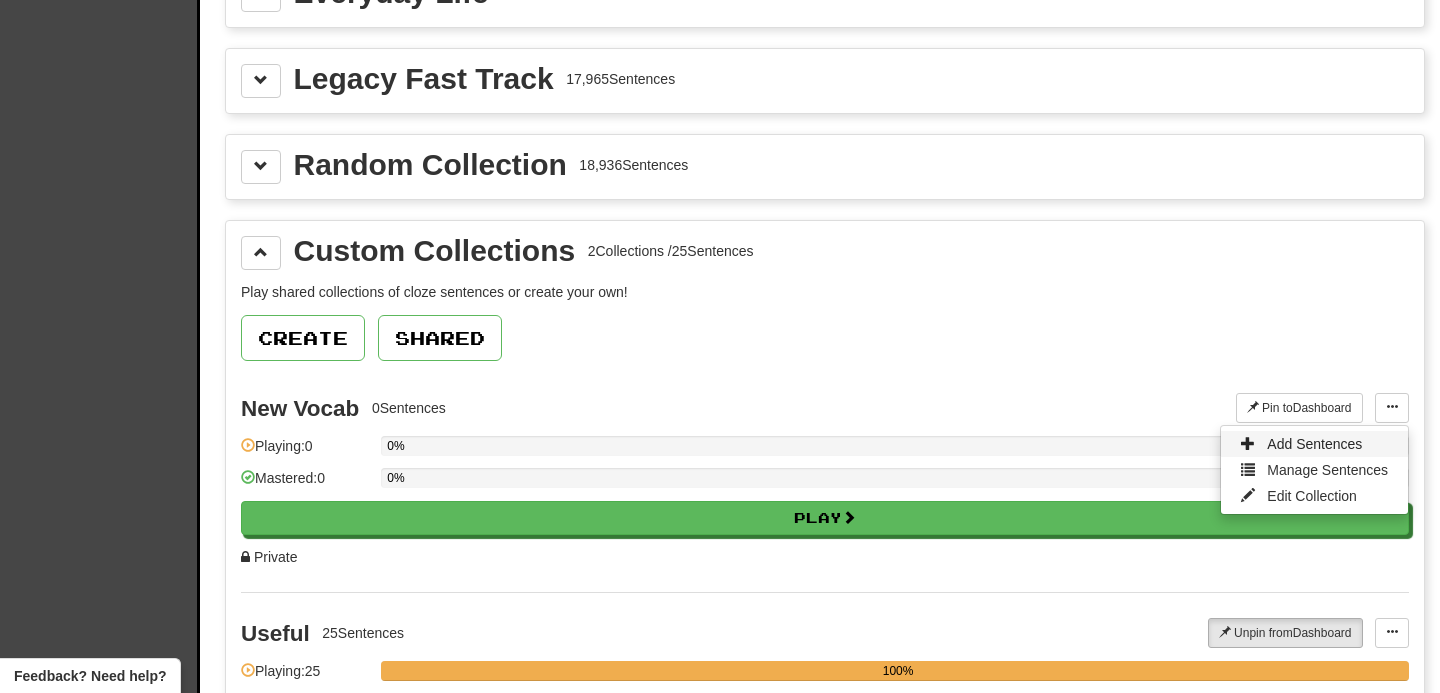 click on "Add Sentences" at bounding box center (1314, 444) 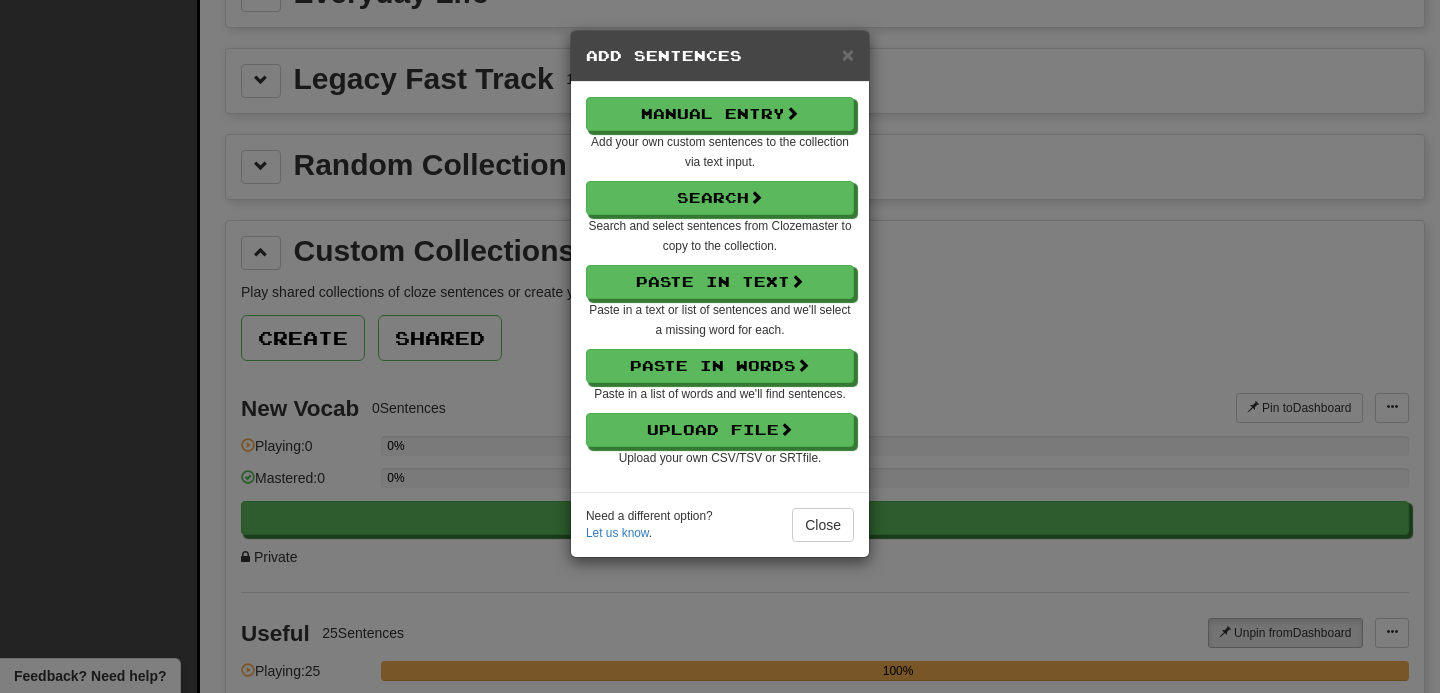 click on "Add your own custom sentences to the collection via text input." at bounding box center [720, 152] 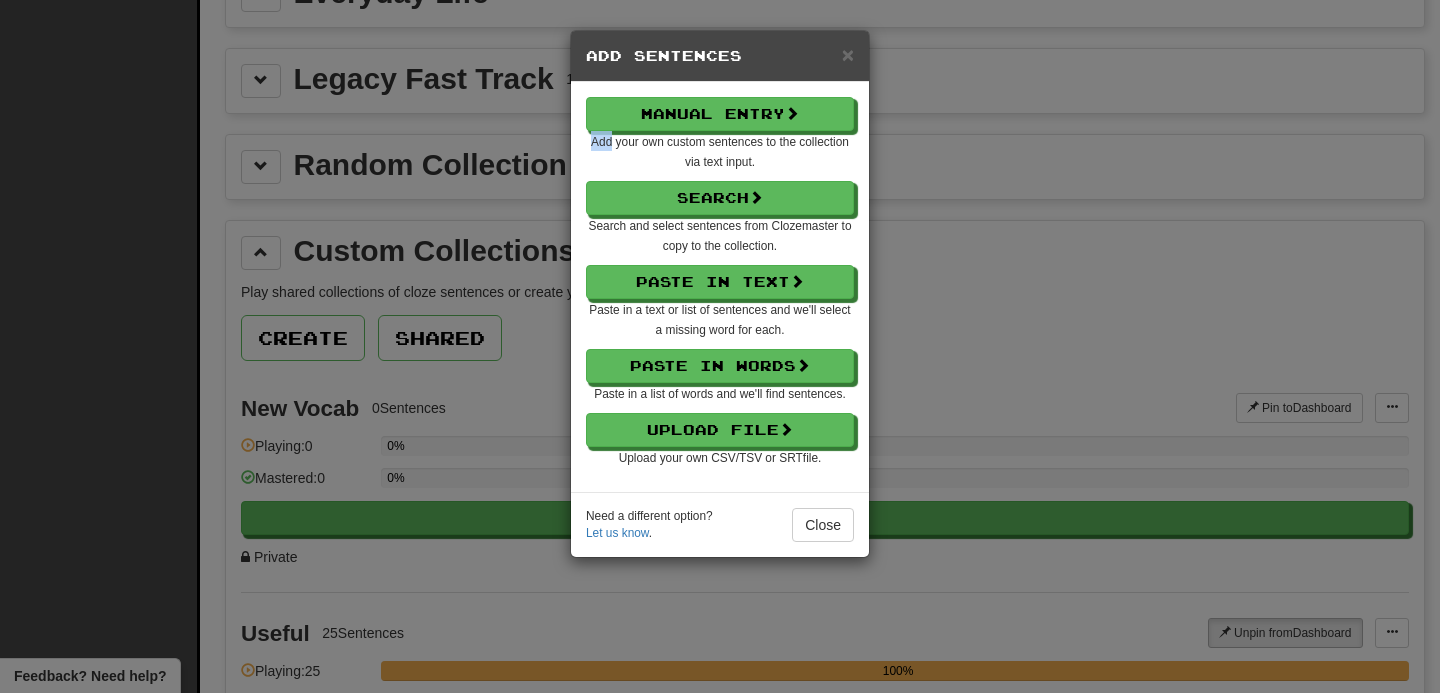 click on "Manual Entry  Add your own custom sentences to the collection via text input. Search  Search and select sentences from Clozemaster to copy to the collection. Paste in Text  Paste in a text or list of sentences and we'll select a missing word for each. Paste in Words  Paste in a list of words and we'll find sentences. Upload File  Upload your own CSV/TSV or SRT  file." at bounding box center [720, 287] 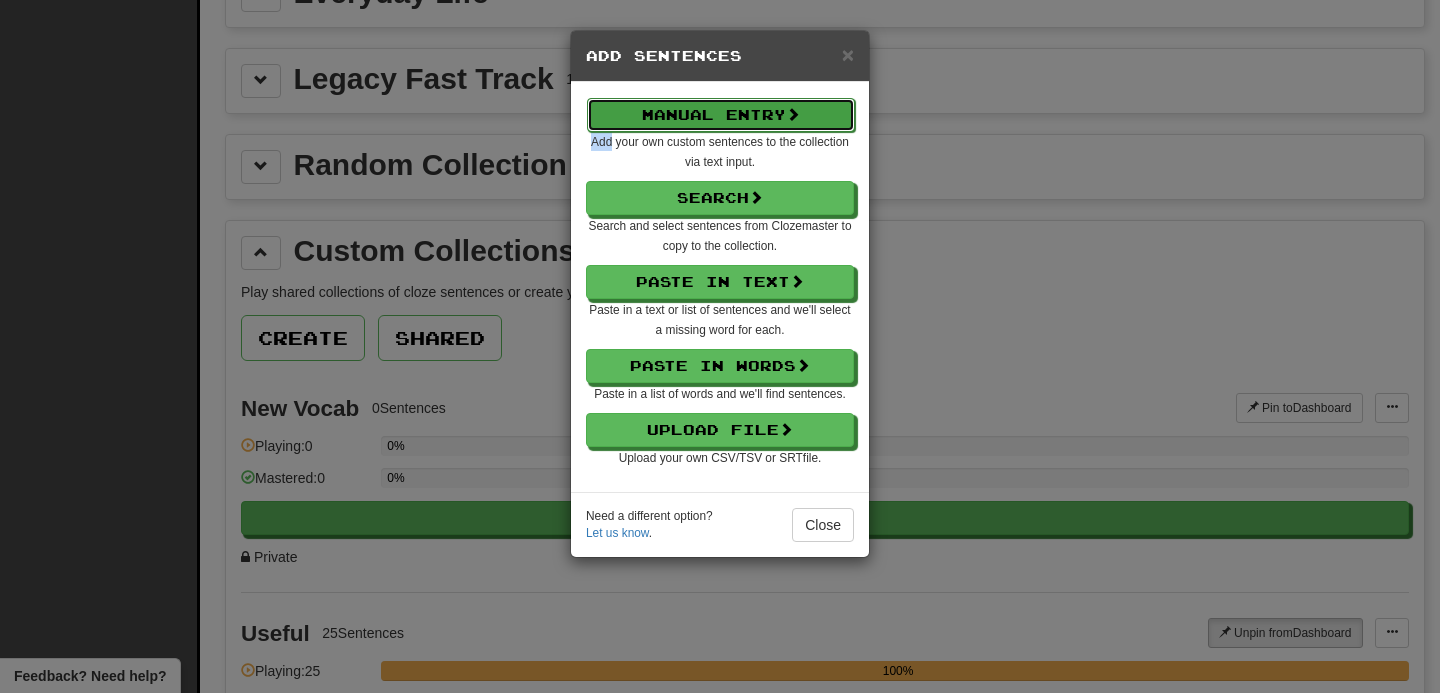 click on "Manual Entry" at bounding box center (721, 115) 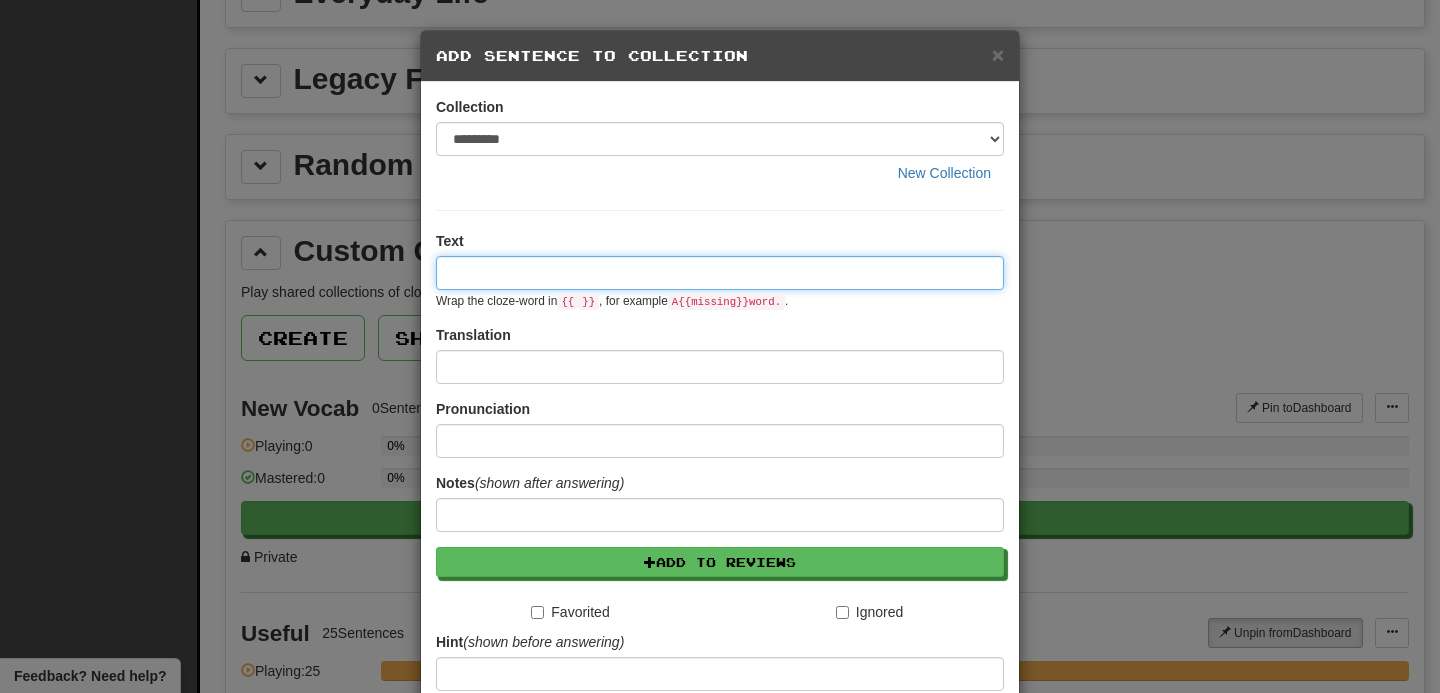paste on "**********" 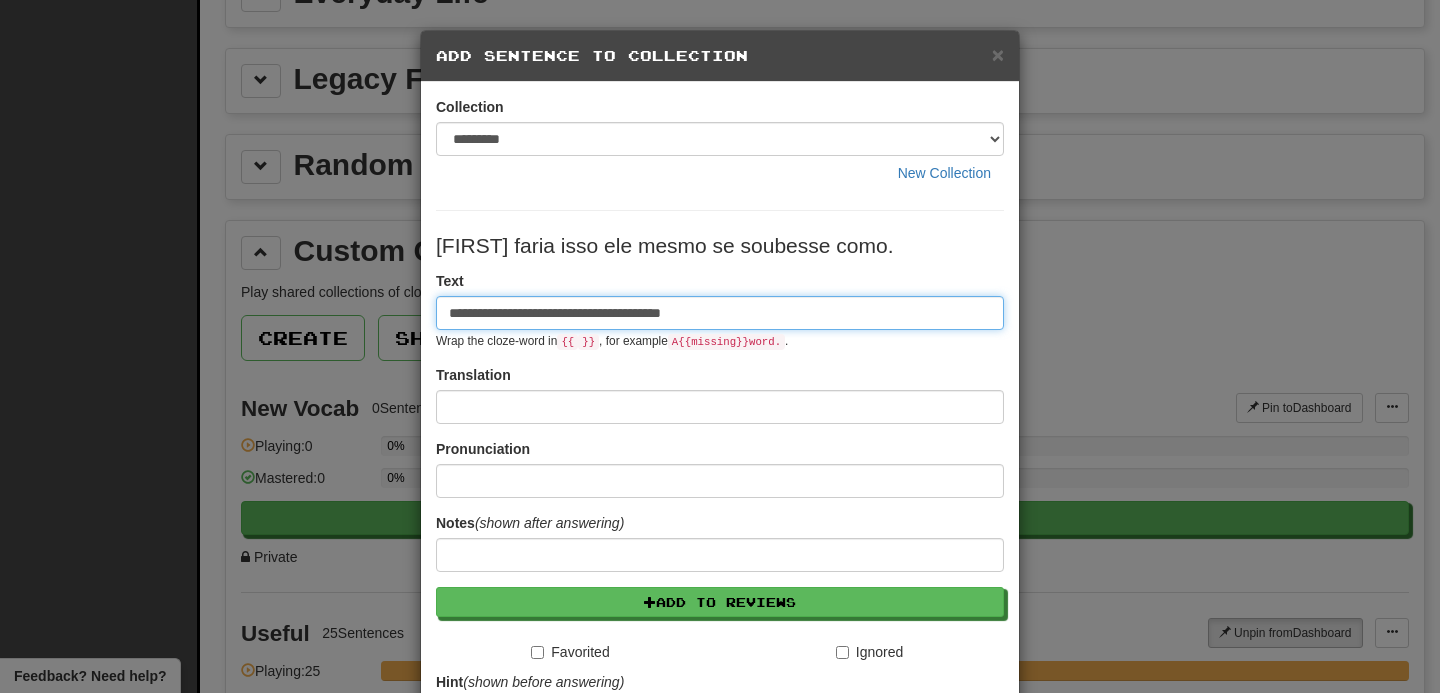 click on "**********" at bounding box center (720, 313) 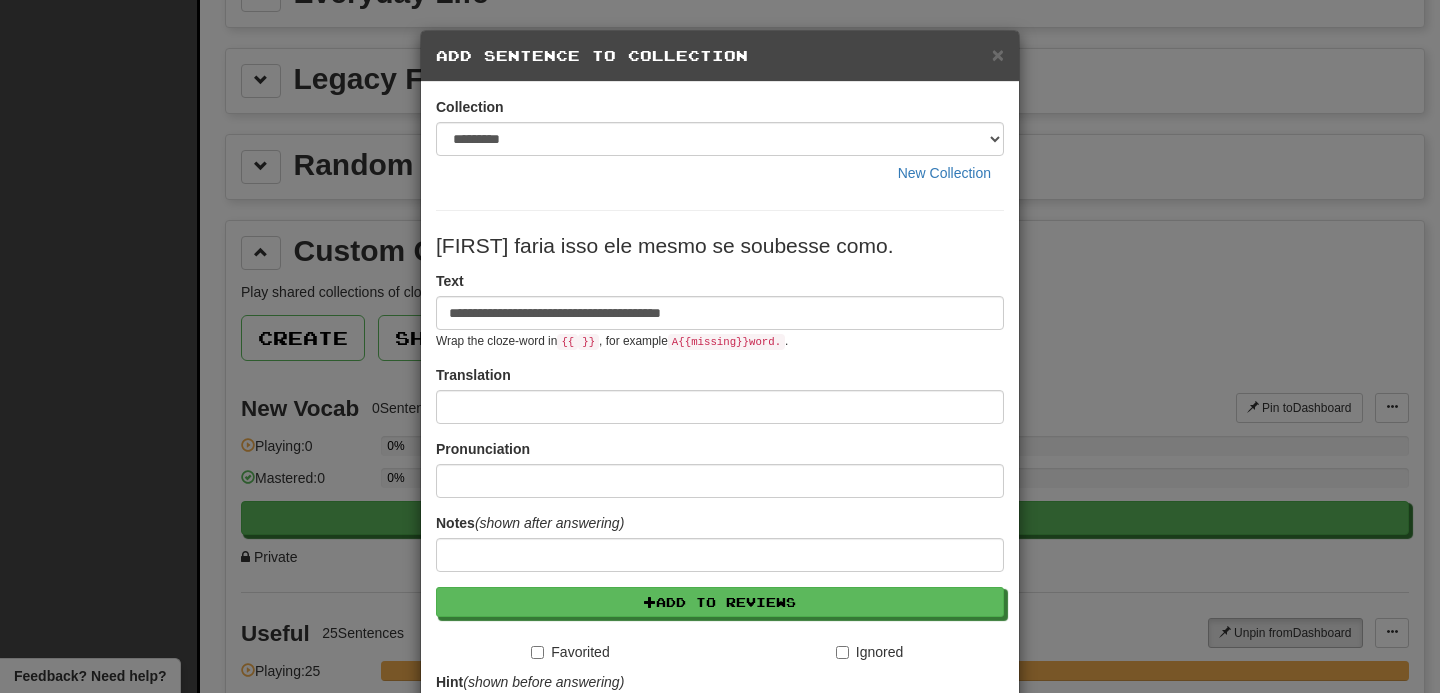 click on "Pronunciation" at bounding box center [720, 468] 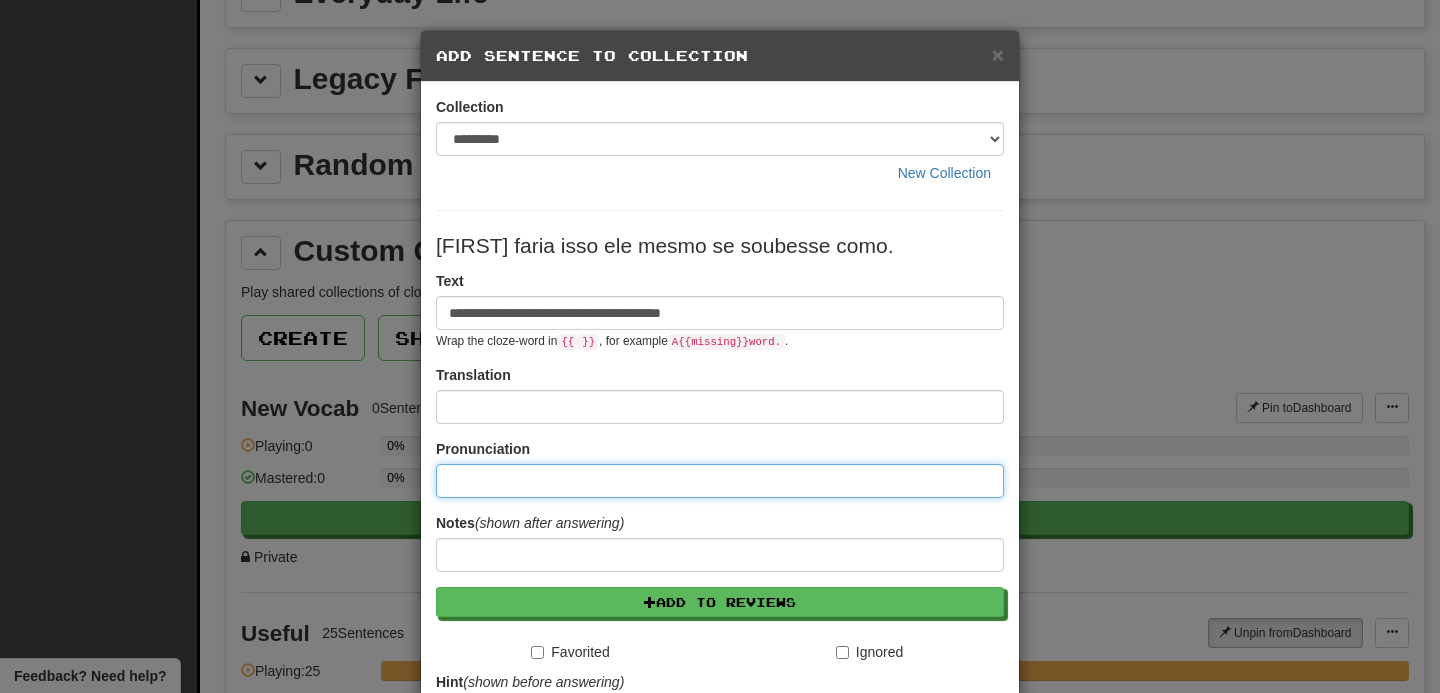 click at bounding box center [720, 481] 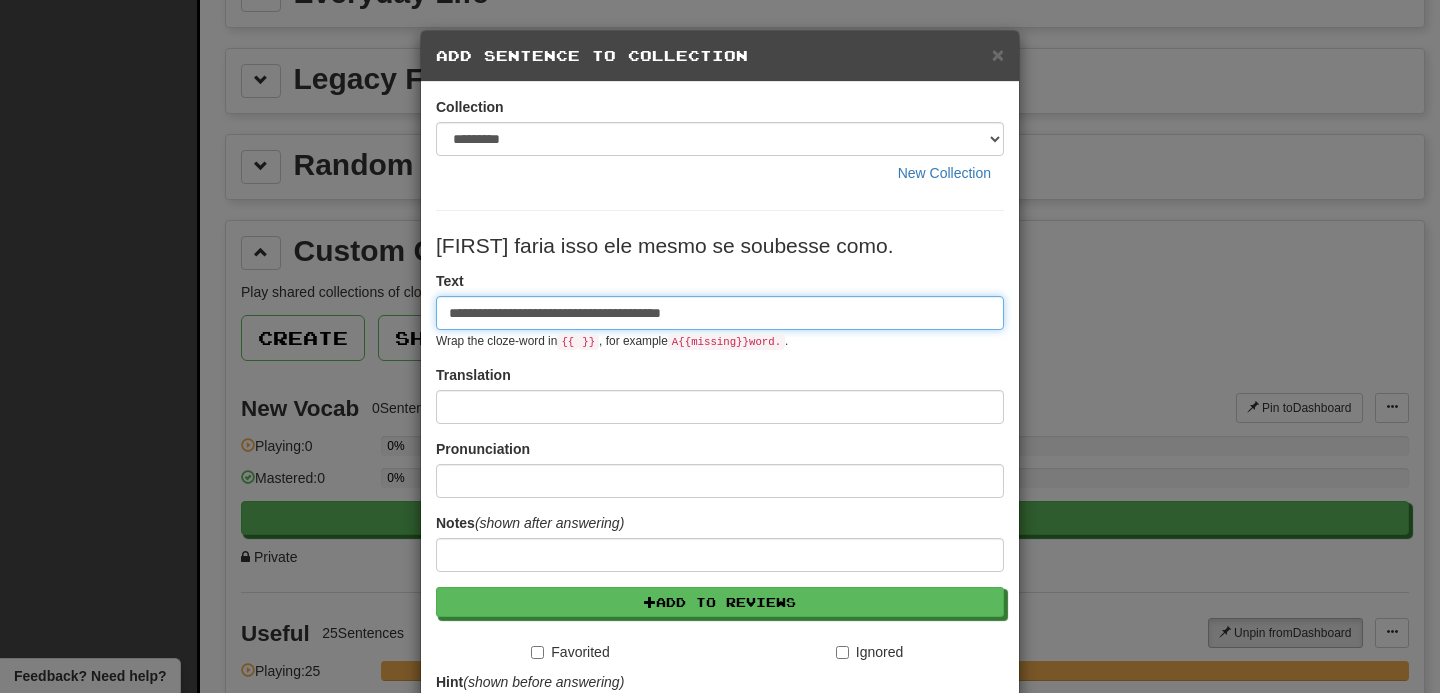 click on "**********" at bounding box center [720, 313] 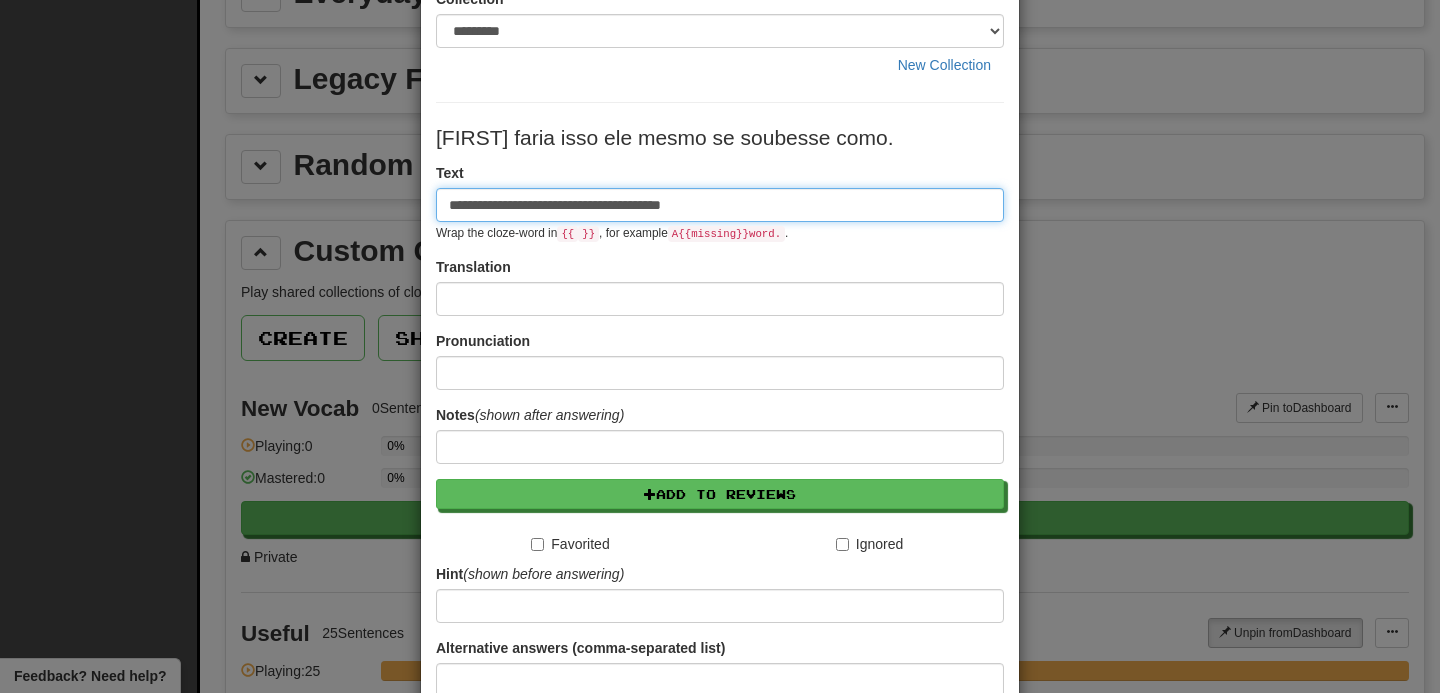 scroll, scrollTop: 284, scrollLeft: 0, axis: vertical 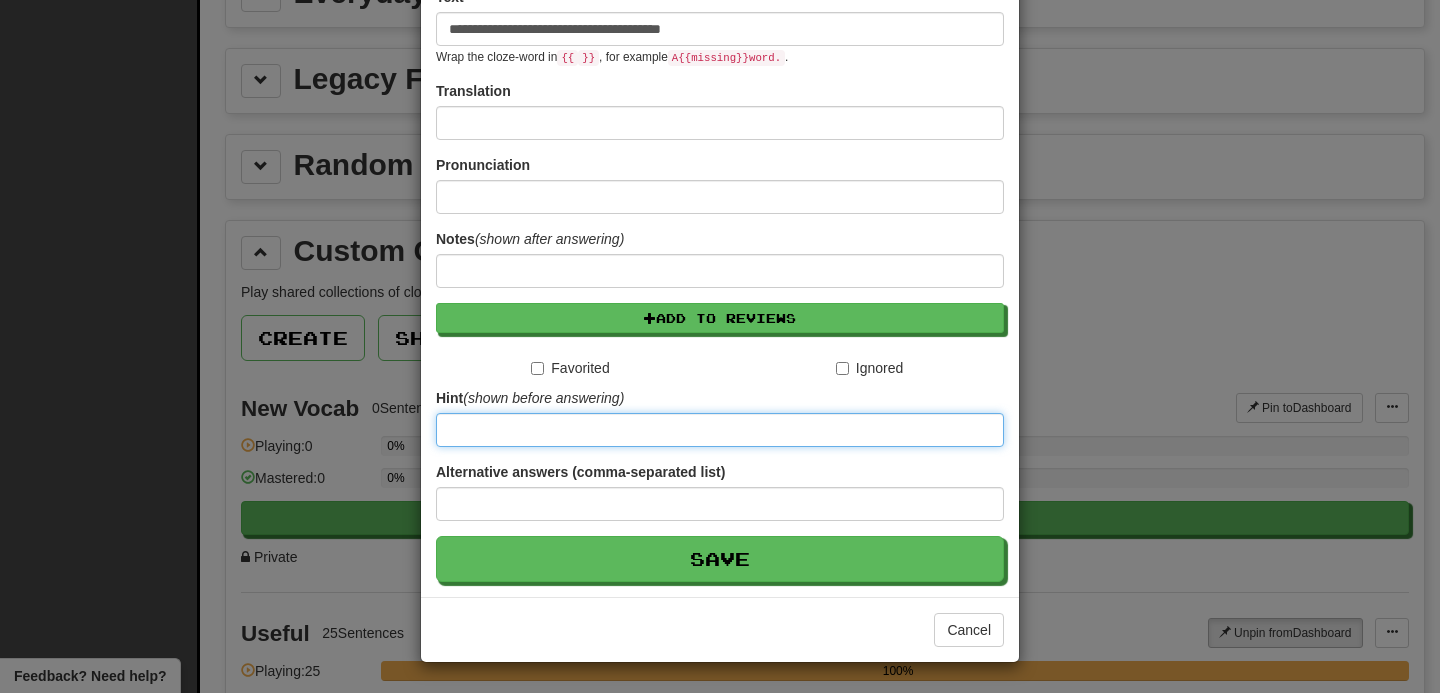 click at bounding box center (720, 430) 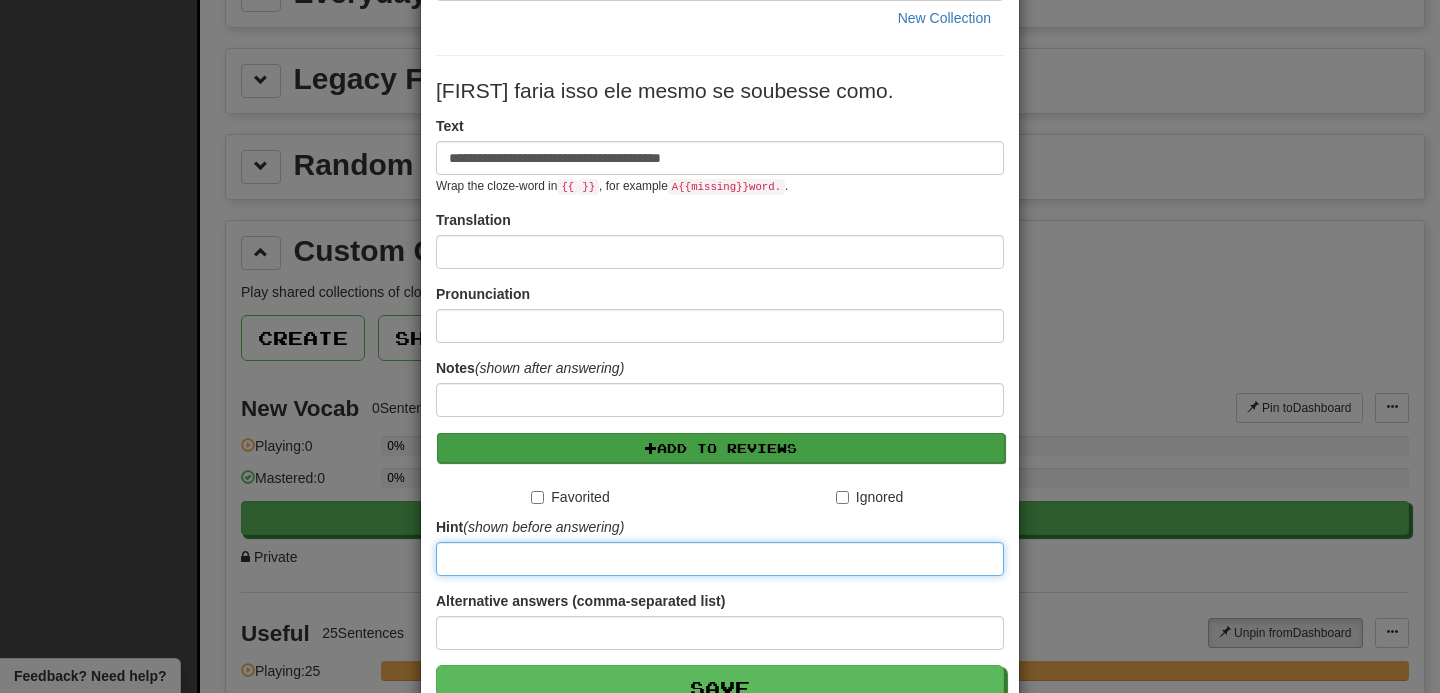 scroll, scrollTop: 176, scrollLeft: 0, axis: vertical 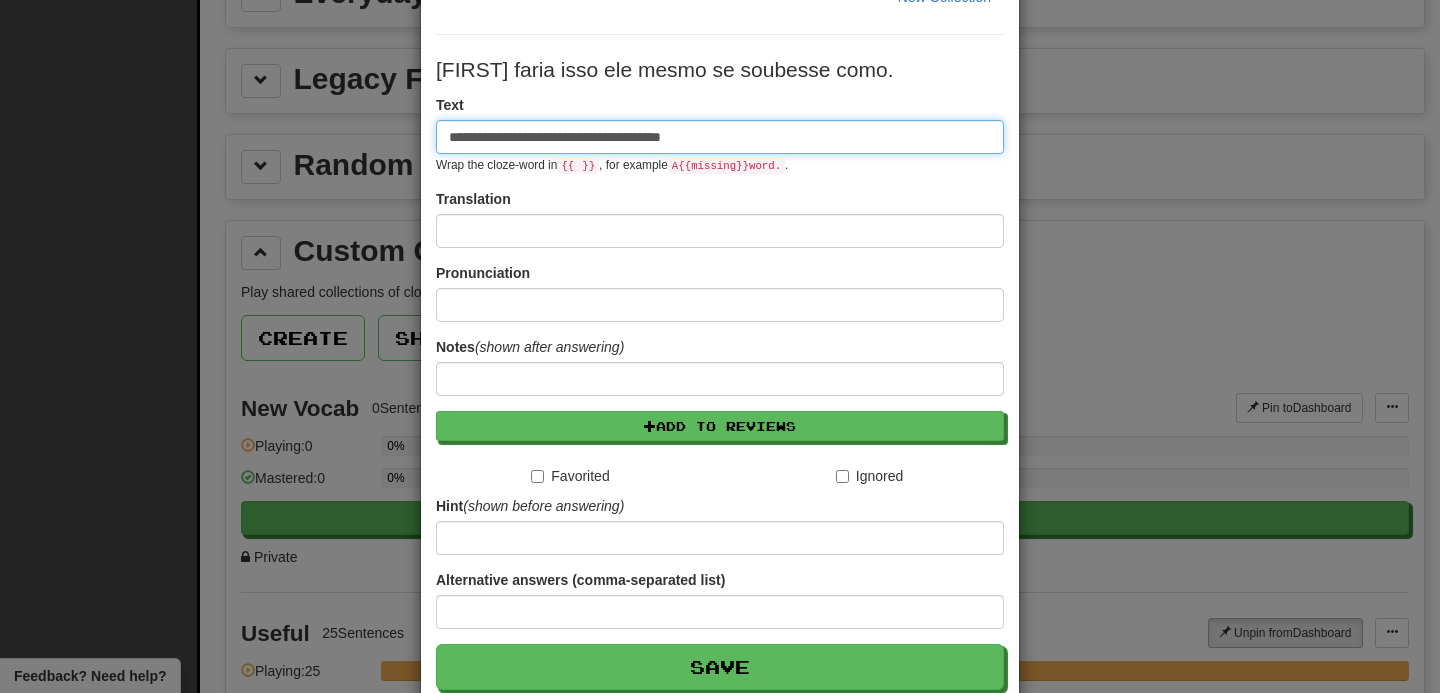click on "**********" at bounding box center (720, 137) 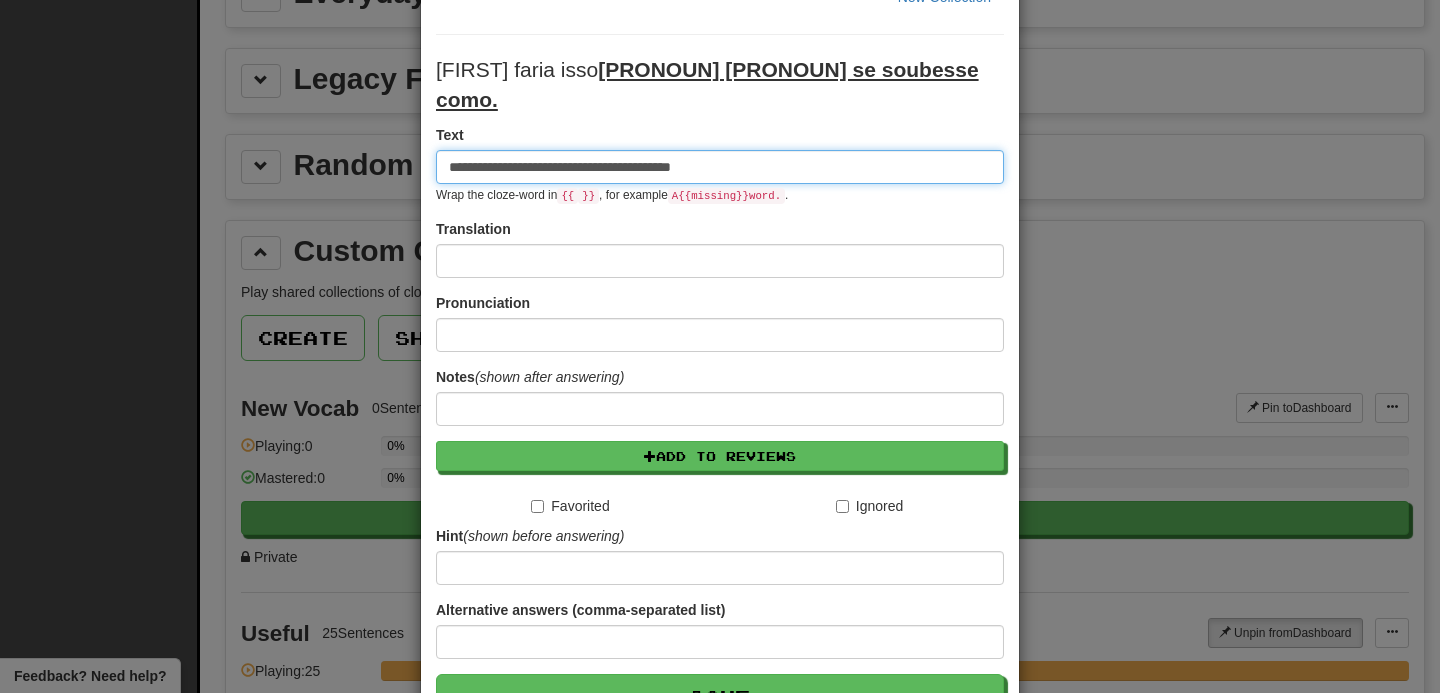 click on "**********" at bounding box center (720, 167) 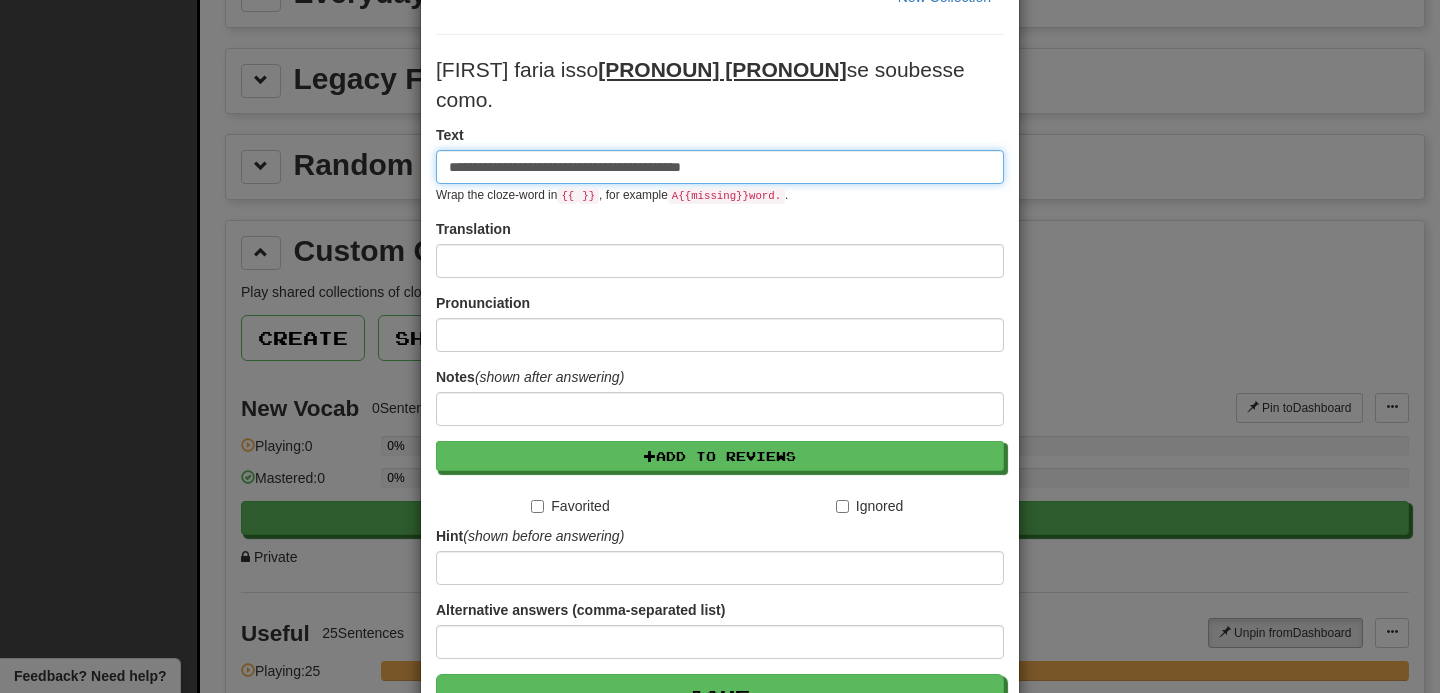 type on "**********" 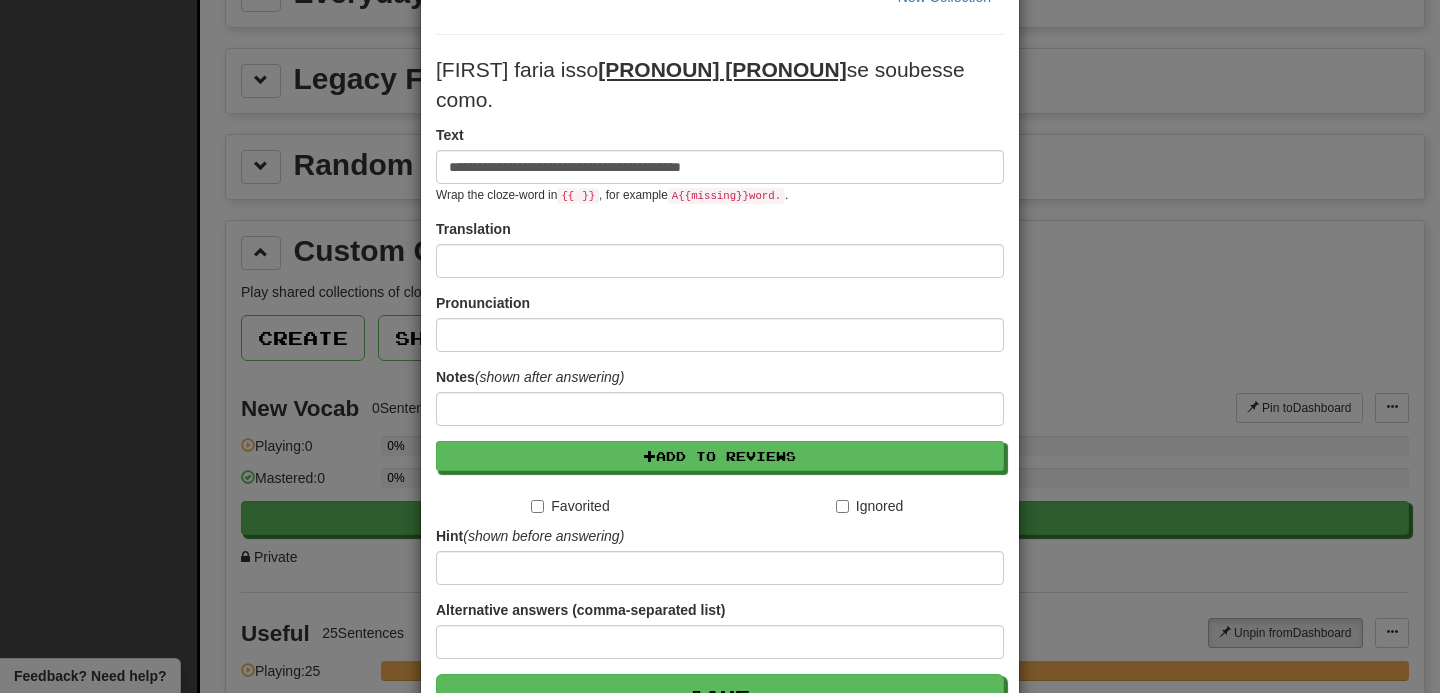click on "**********" at bounding box center (720, 387) 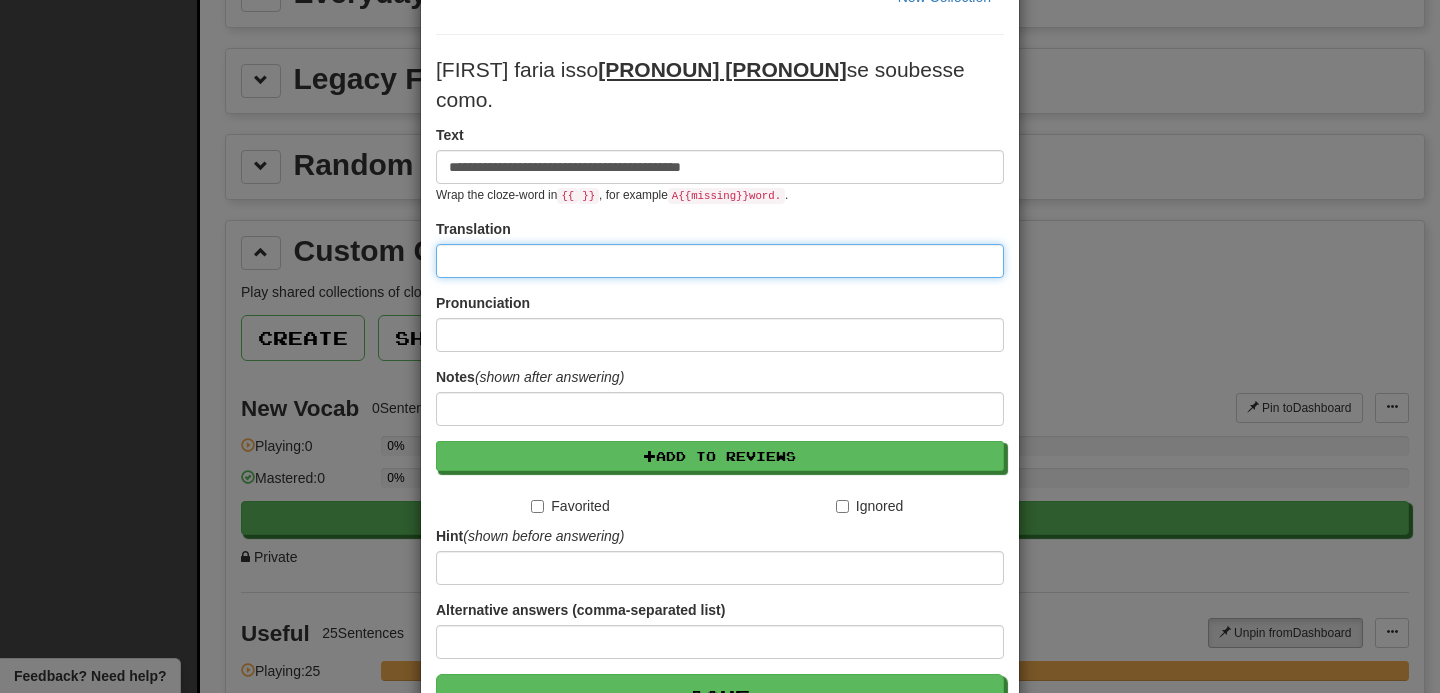 click at bounding box center [720, 261] 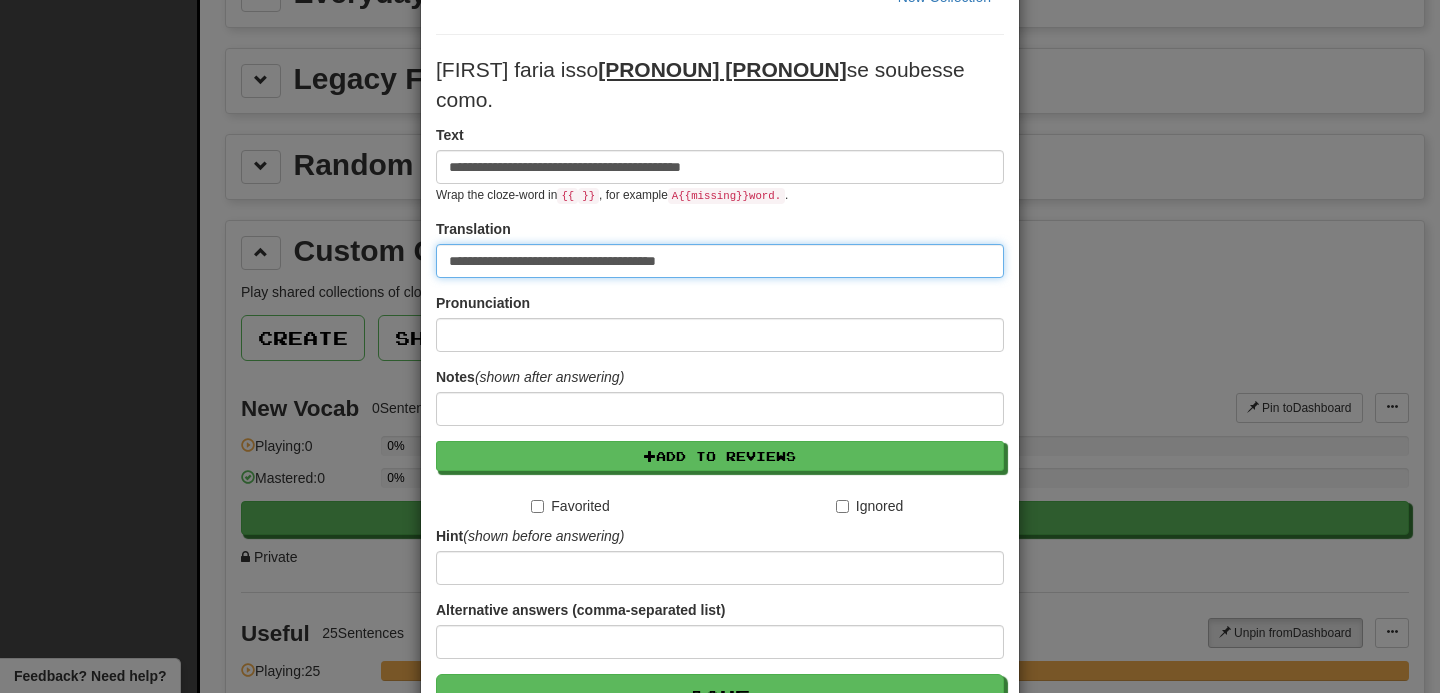 type on "**********" 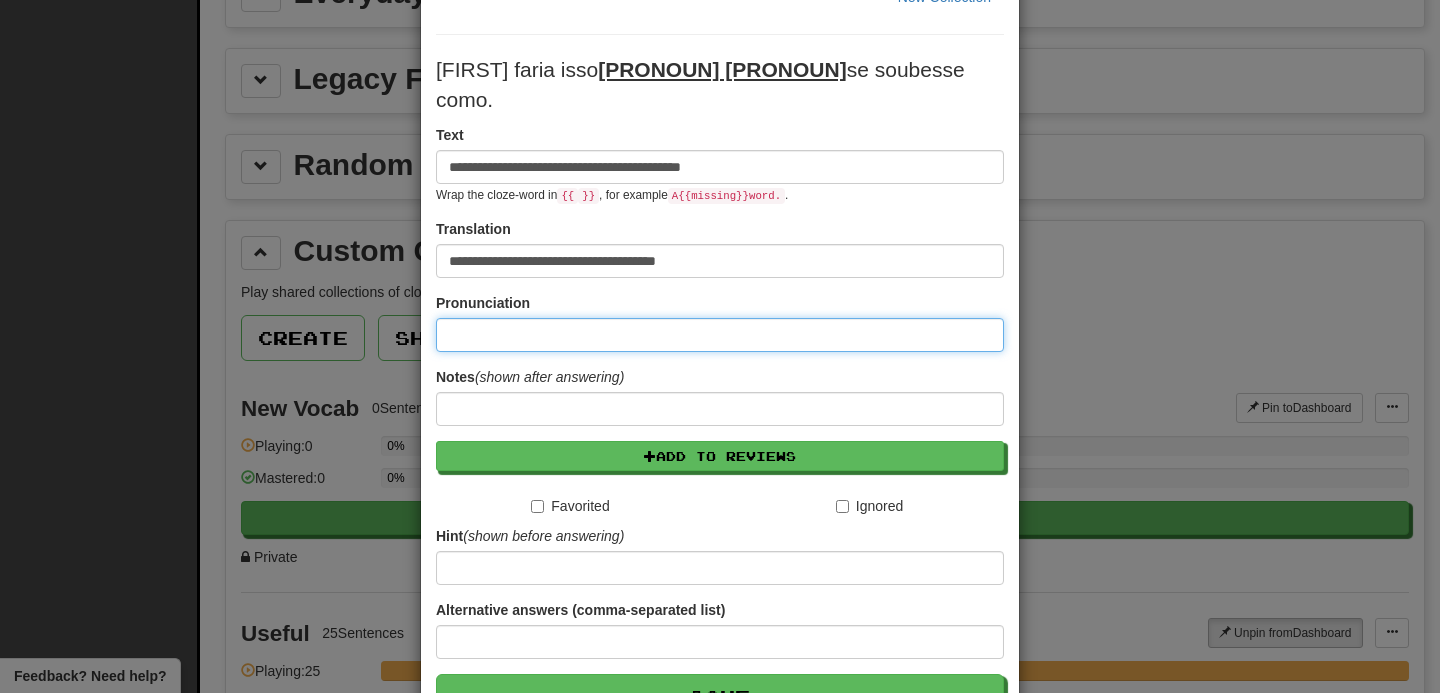 click at bounding box center (720, 335) 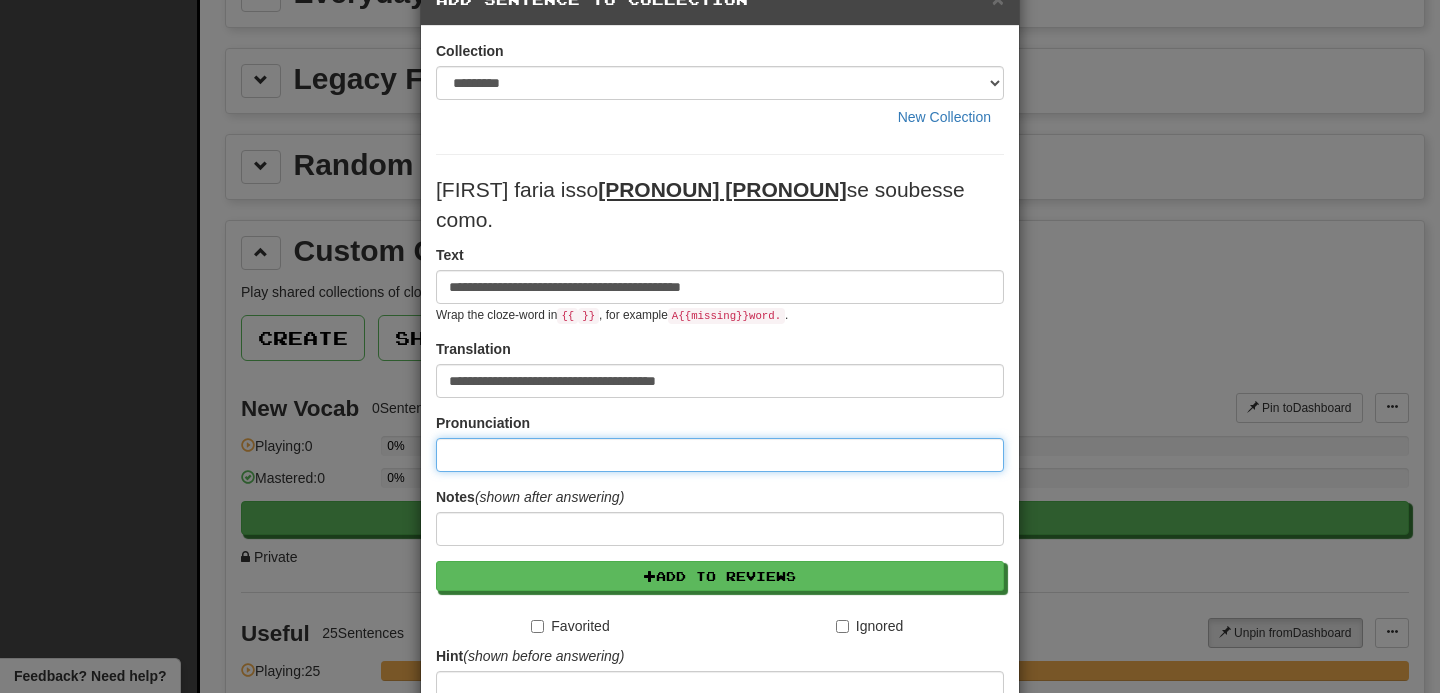 scroll, scrollTop: 19, scrollLeft: 0, axis: vertical 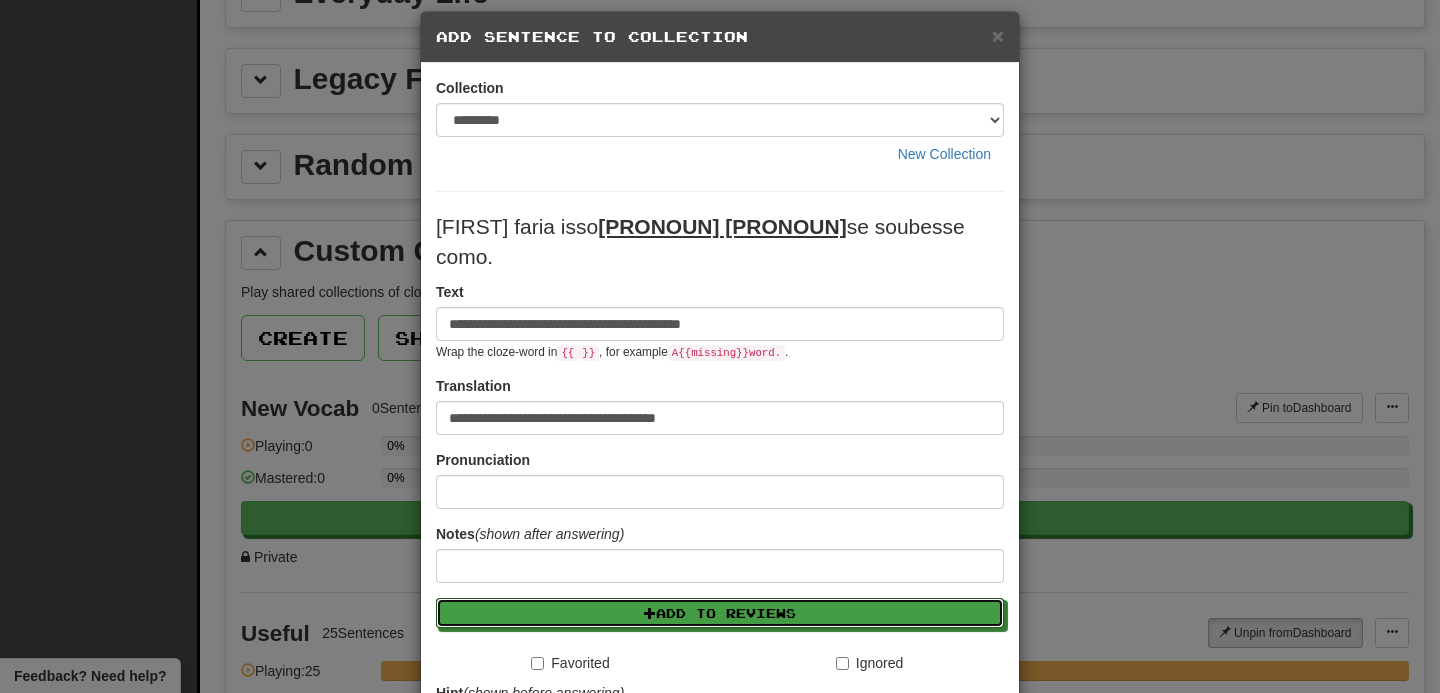 drag, startPoint x: 602, startPoint y: 582, endPoint x: 815, endPoint y: 641, distance: 221.02036 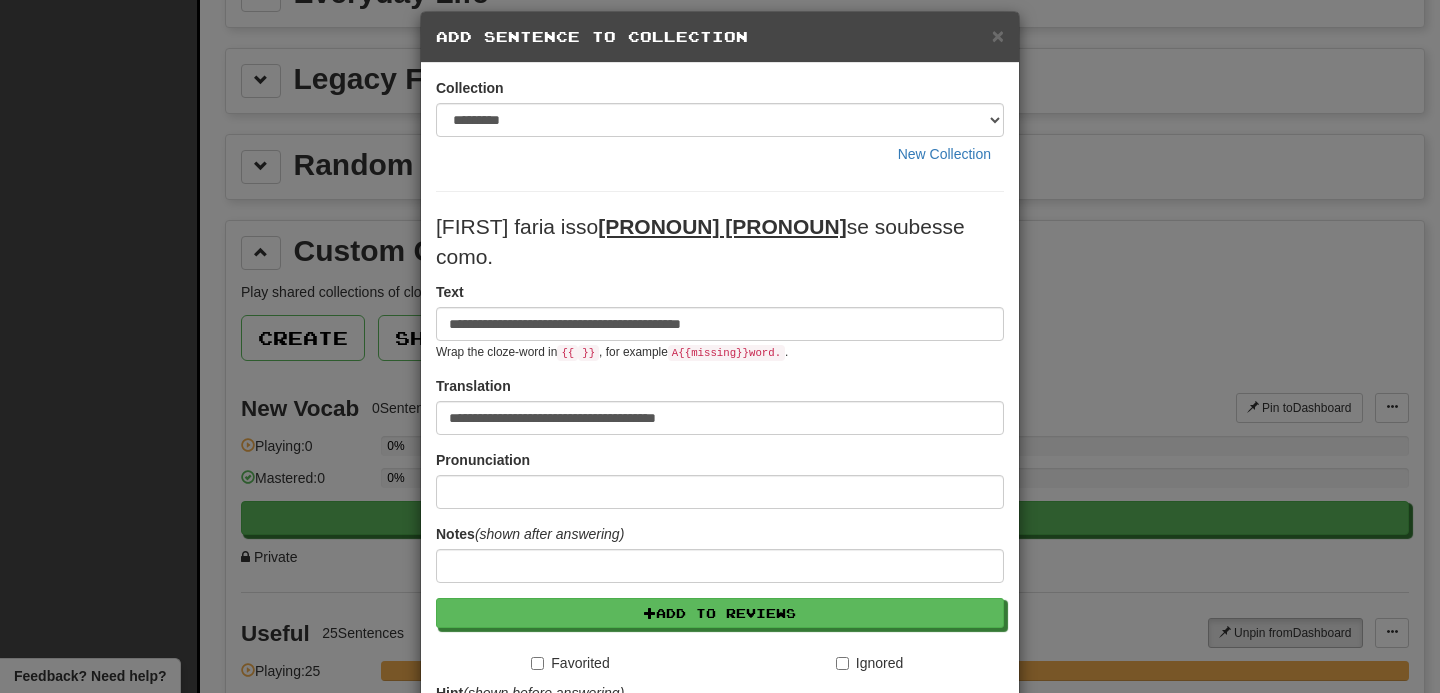 click on "Ignored" at bounding box center [869, 663] 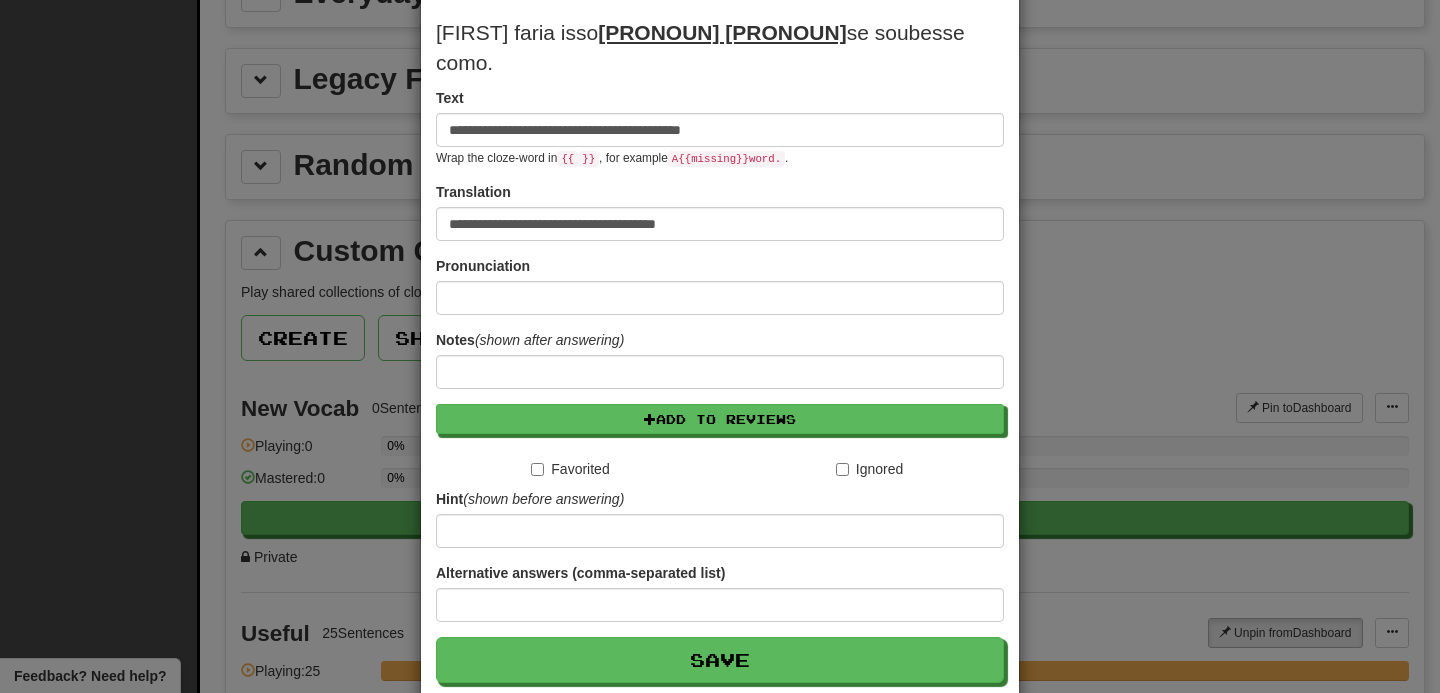 scroll, scrollTop: 245, scrollLeft: 0, axis: vertical 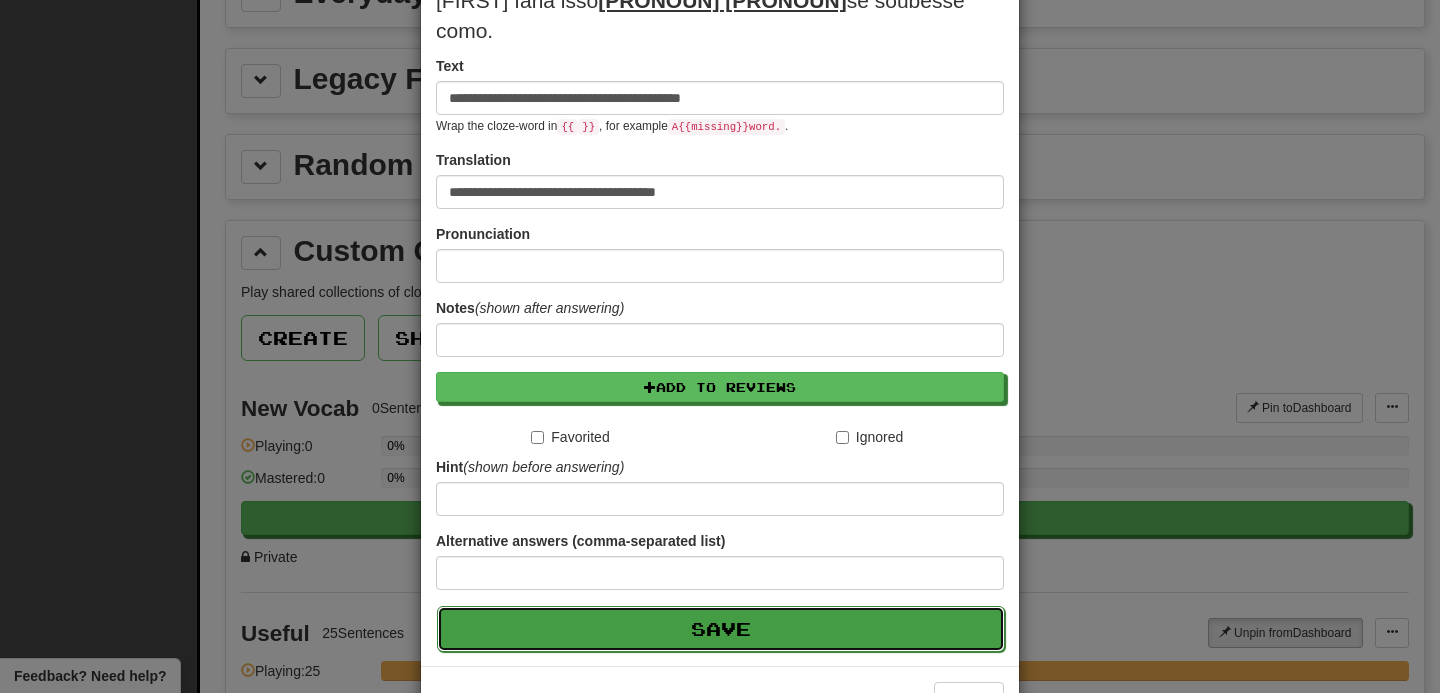 click on "Save" at bounding box center [721, 629] 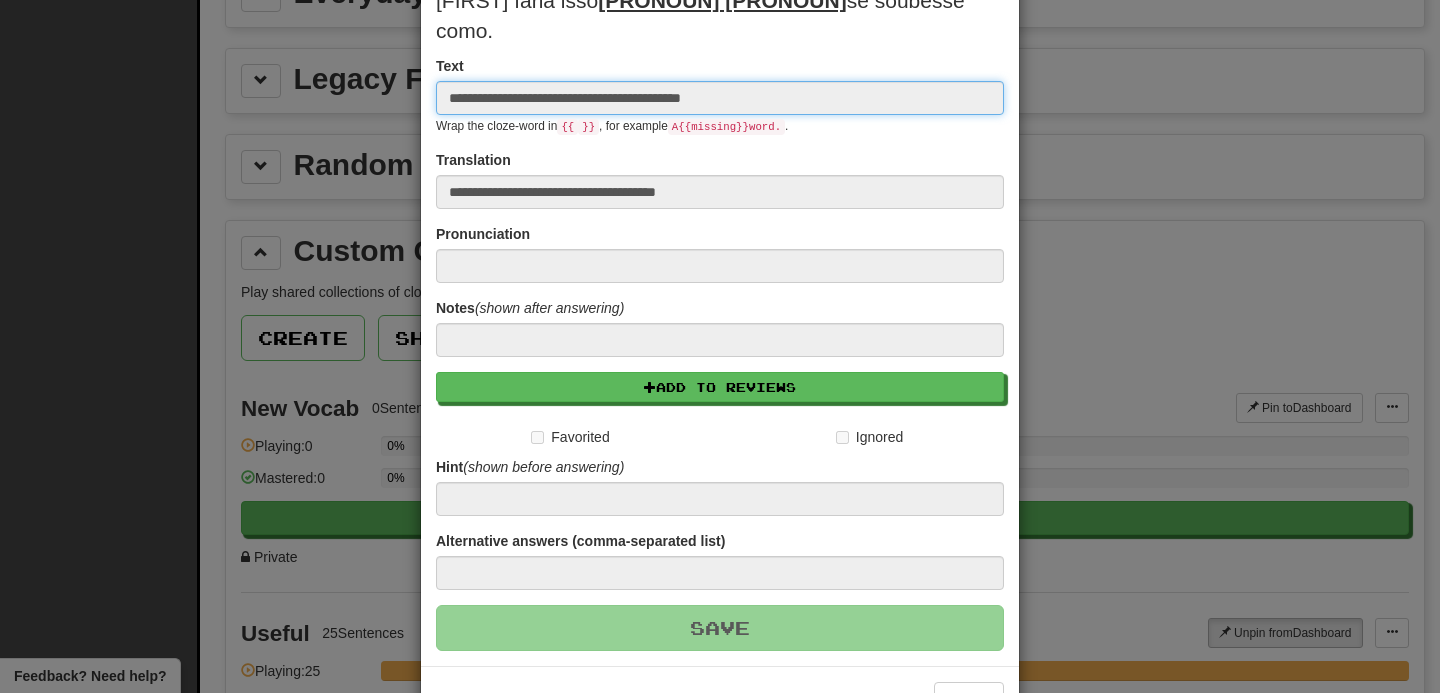 type 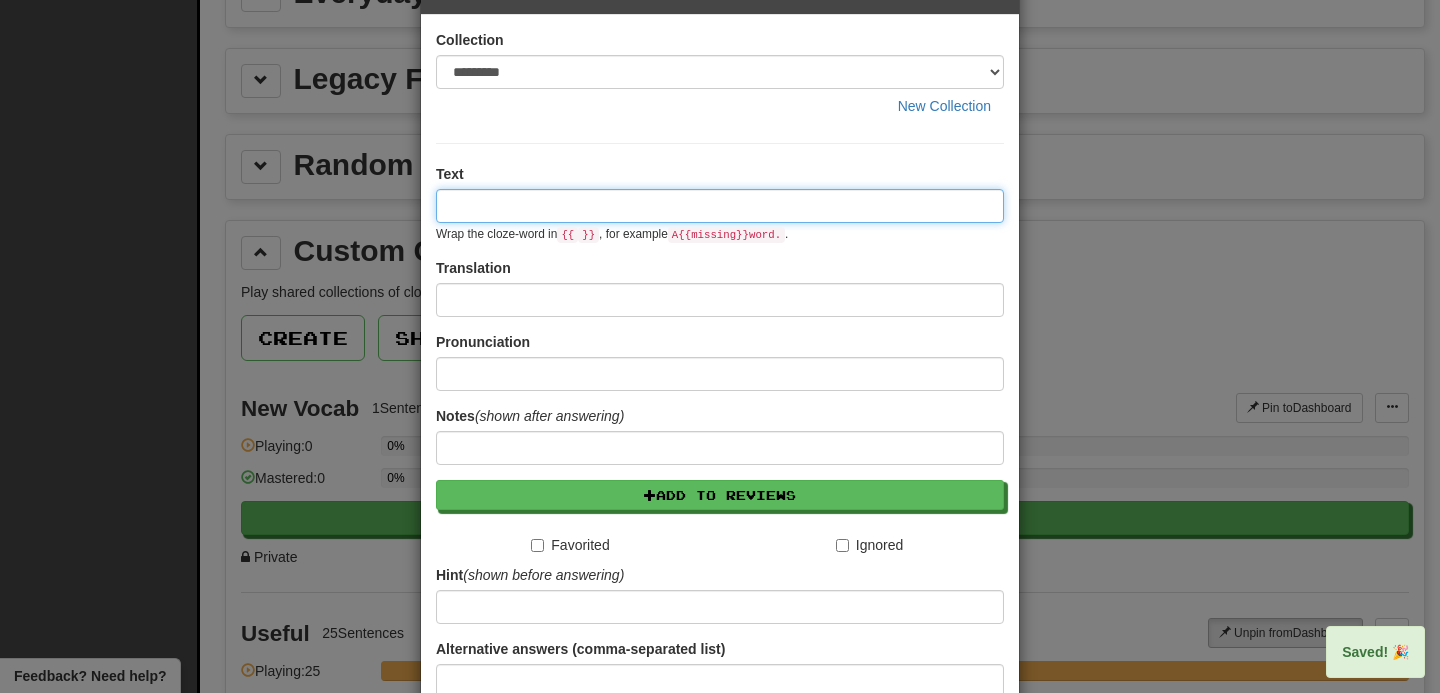 scroll, scrollTop: 0, scrollLeft: 0, axis: both 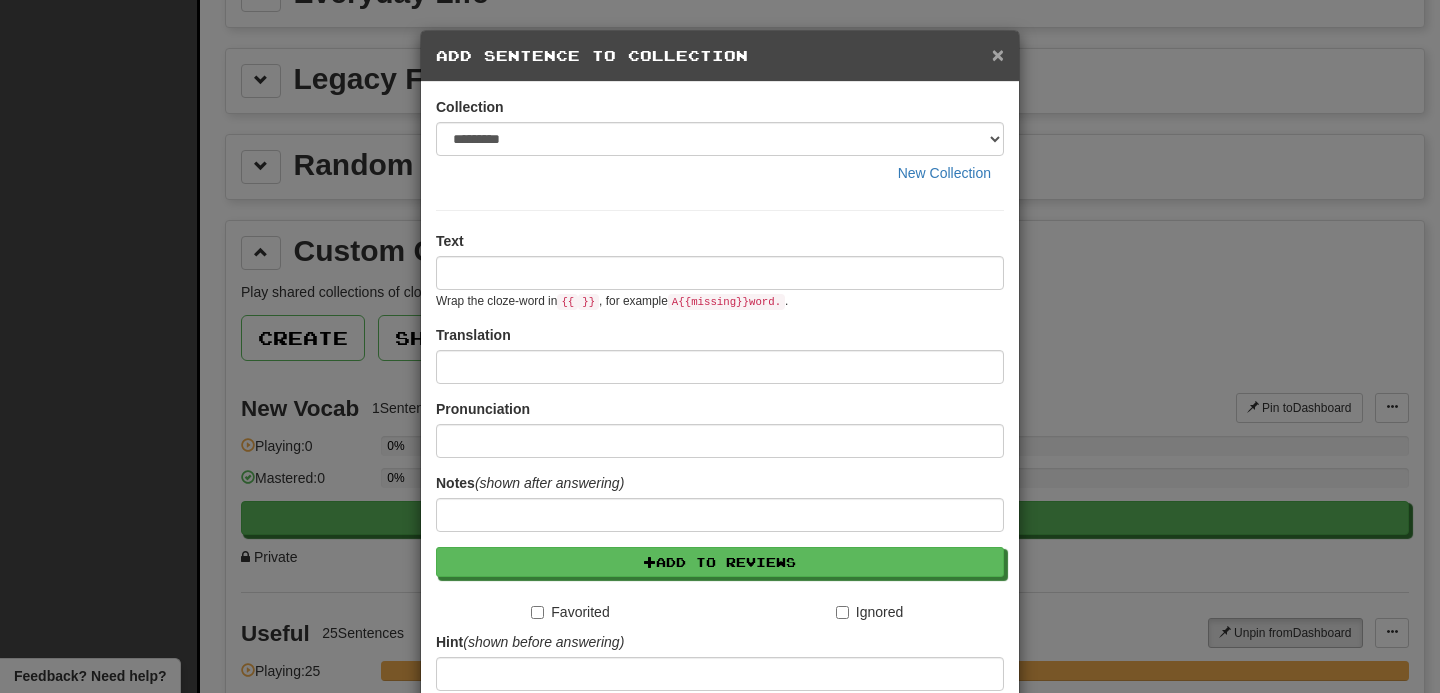 click on "×" at bounding box center (998, 54) 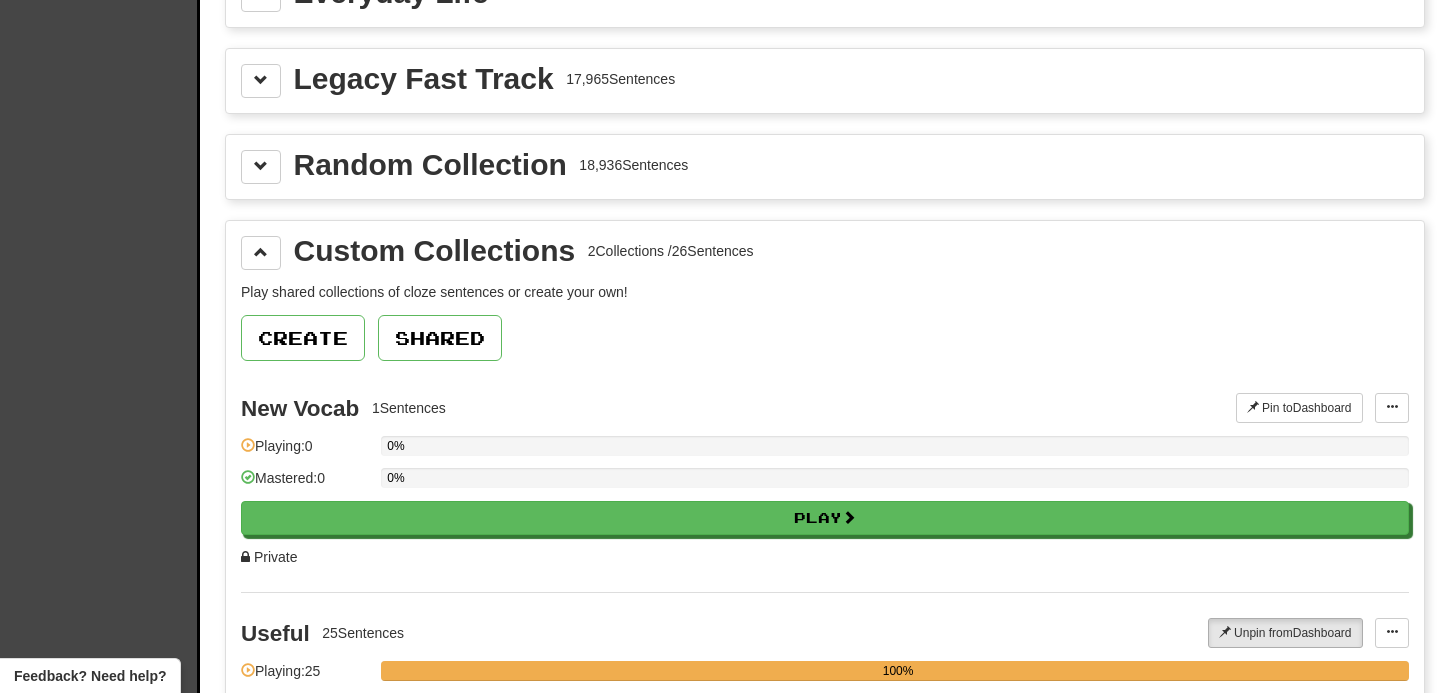 click on "New Vocab 1  Sentences   Pin to  Dashboard   Pin to  Dashboard Add Sentences Manage Sentences Edit Collection  Playing:  0 0%  Mastered:  0 0% Play    Private" at bounding box center [825, 480] 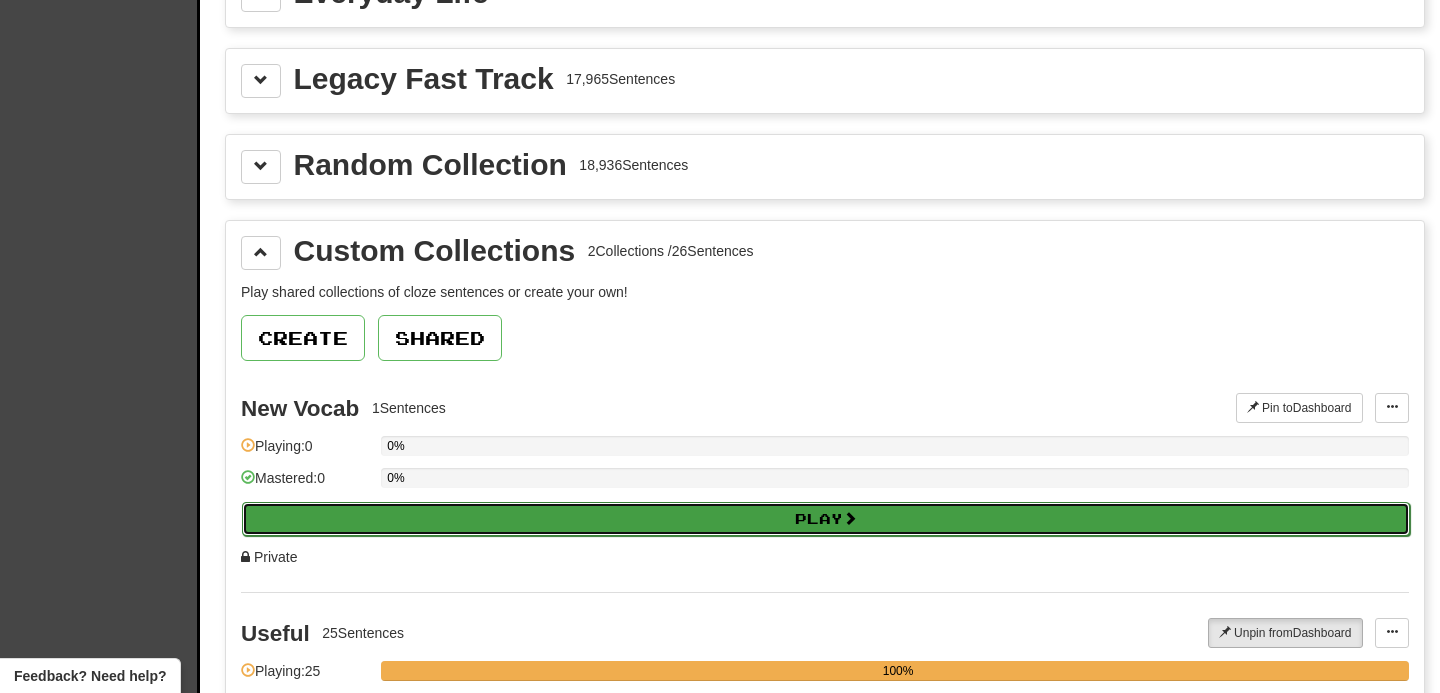 click on "Play" at bounding box center [826, 519] 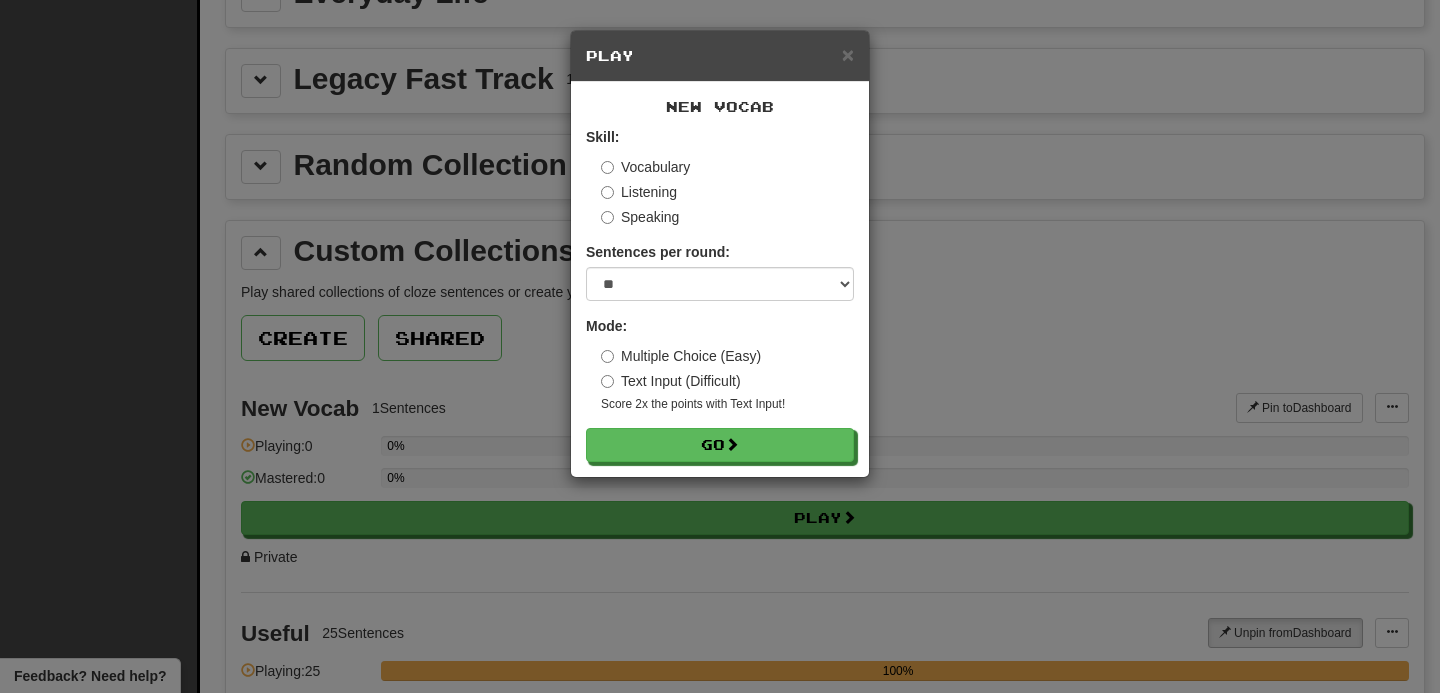 click on "New Vocab Skill: Vocabulary Listening Speaking Sentences per round: * ** ** ** ** ** *** ******** Mode: Multiple Choice (Easy) Text Input (Difficult) Score 2x the points with Text Input ! Go" at bounding box center (720, 279) 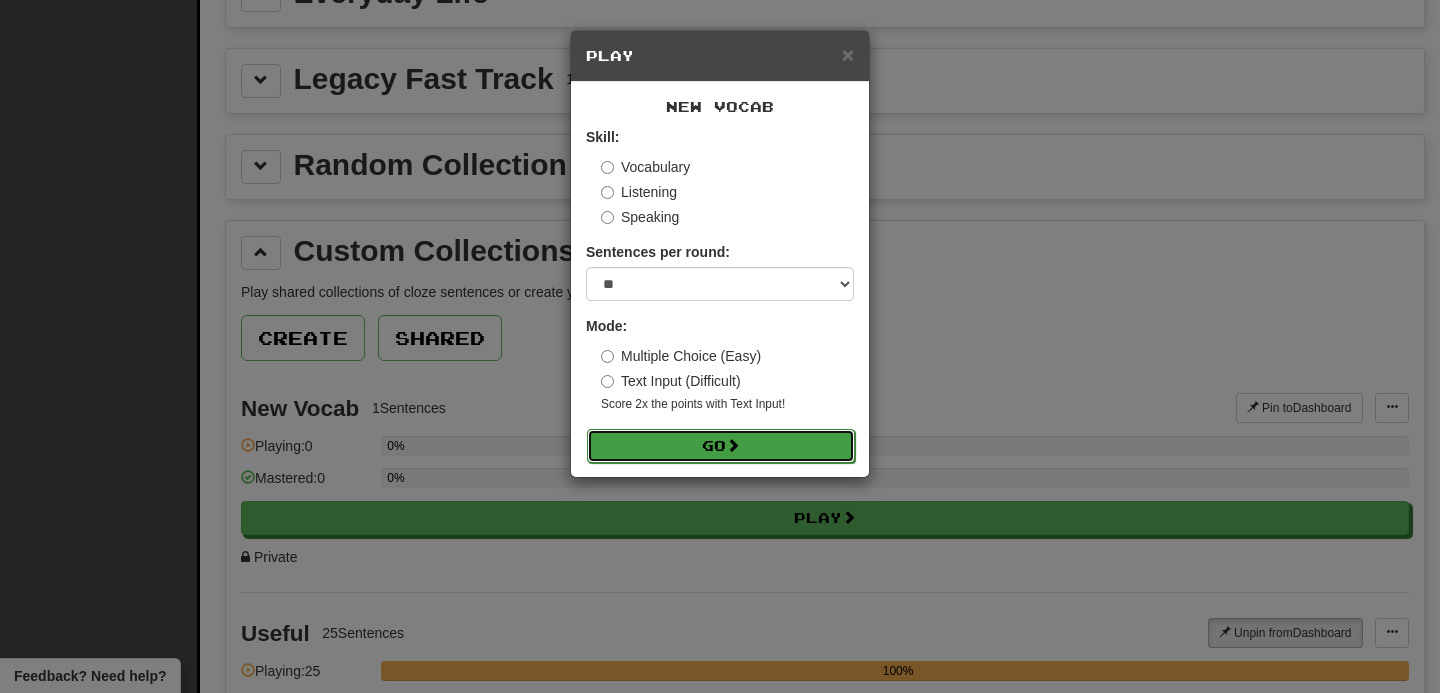 click on "Go" at bounding box center (721, 446) 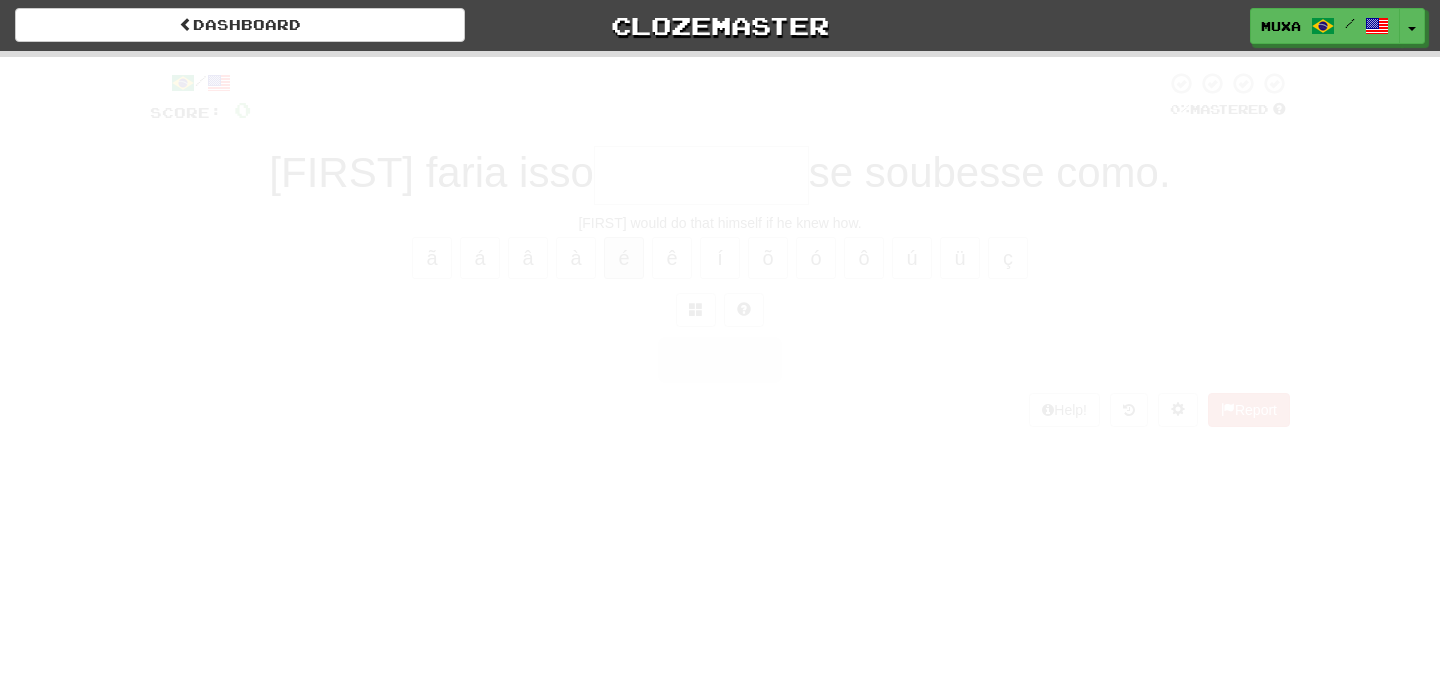 scroll, scrollTop: 0, scrollLeft: 0, axis: both 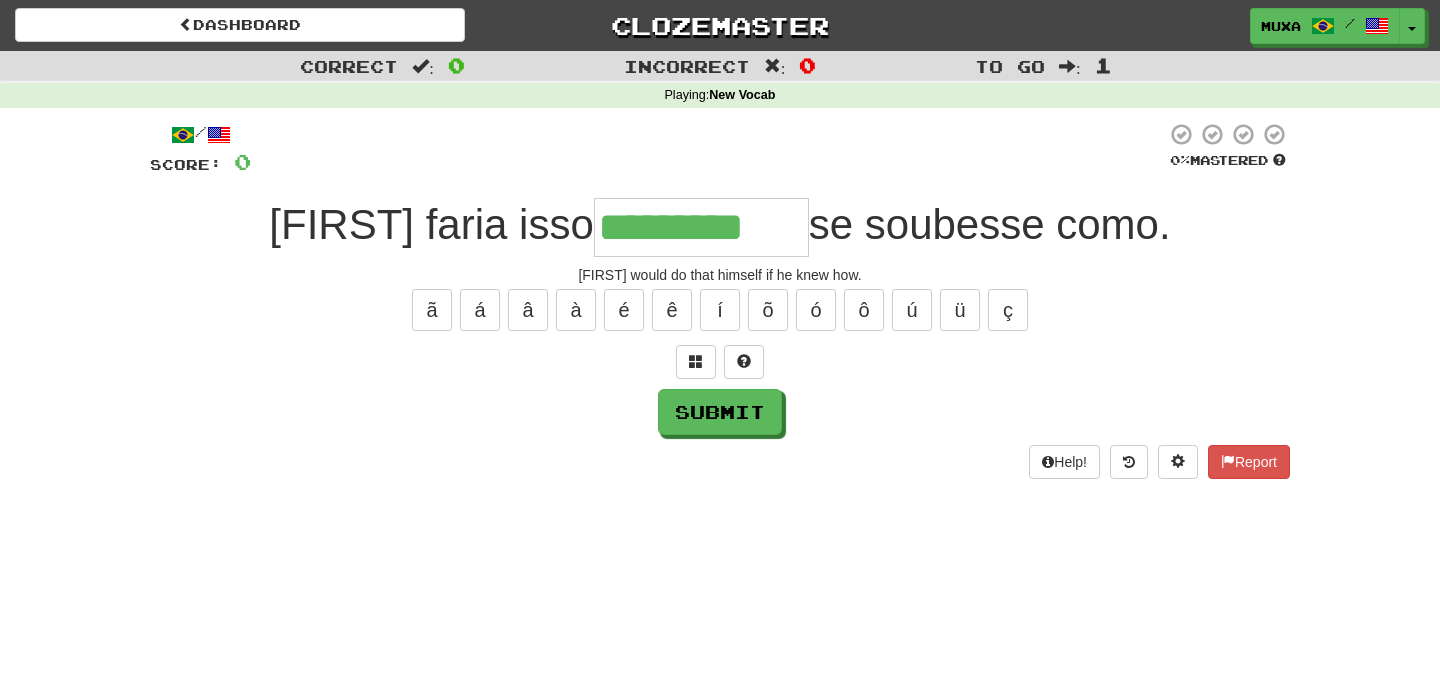 type on "*********" 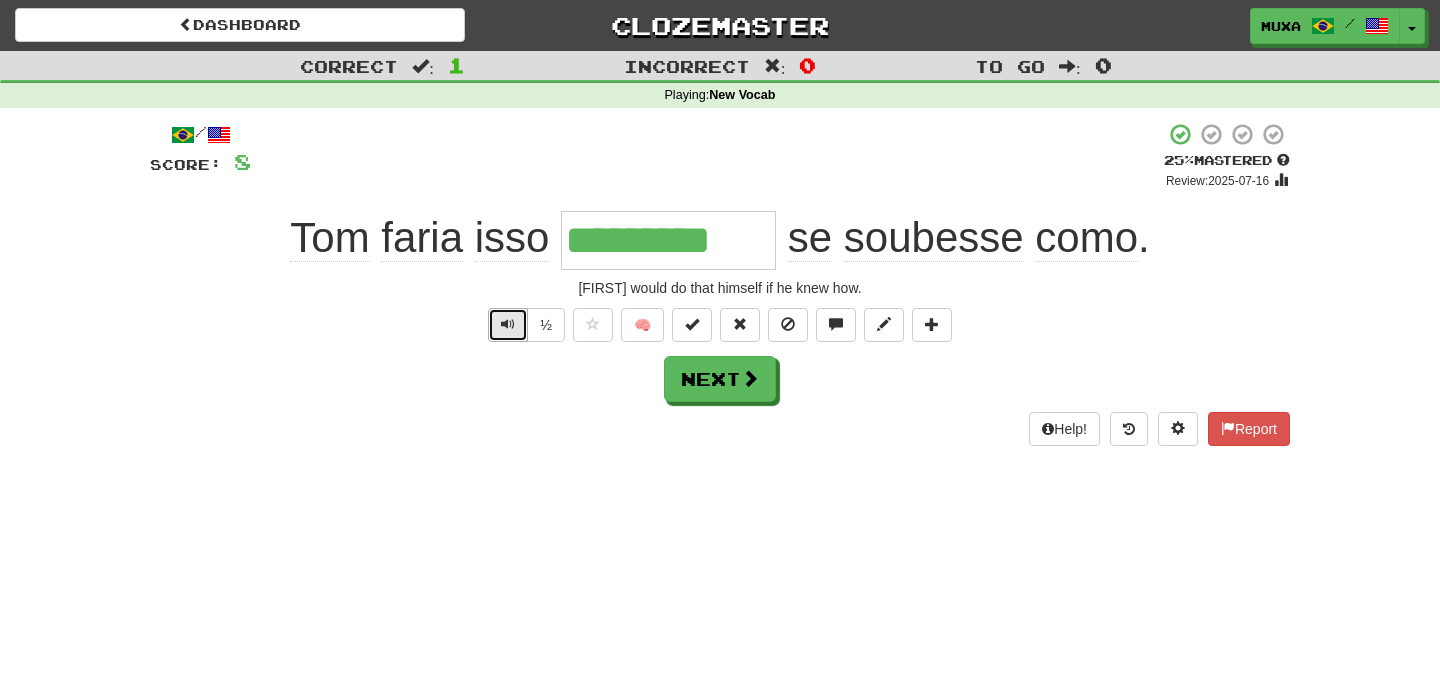 click at bounding box center [508, 325] 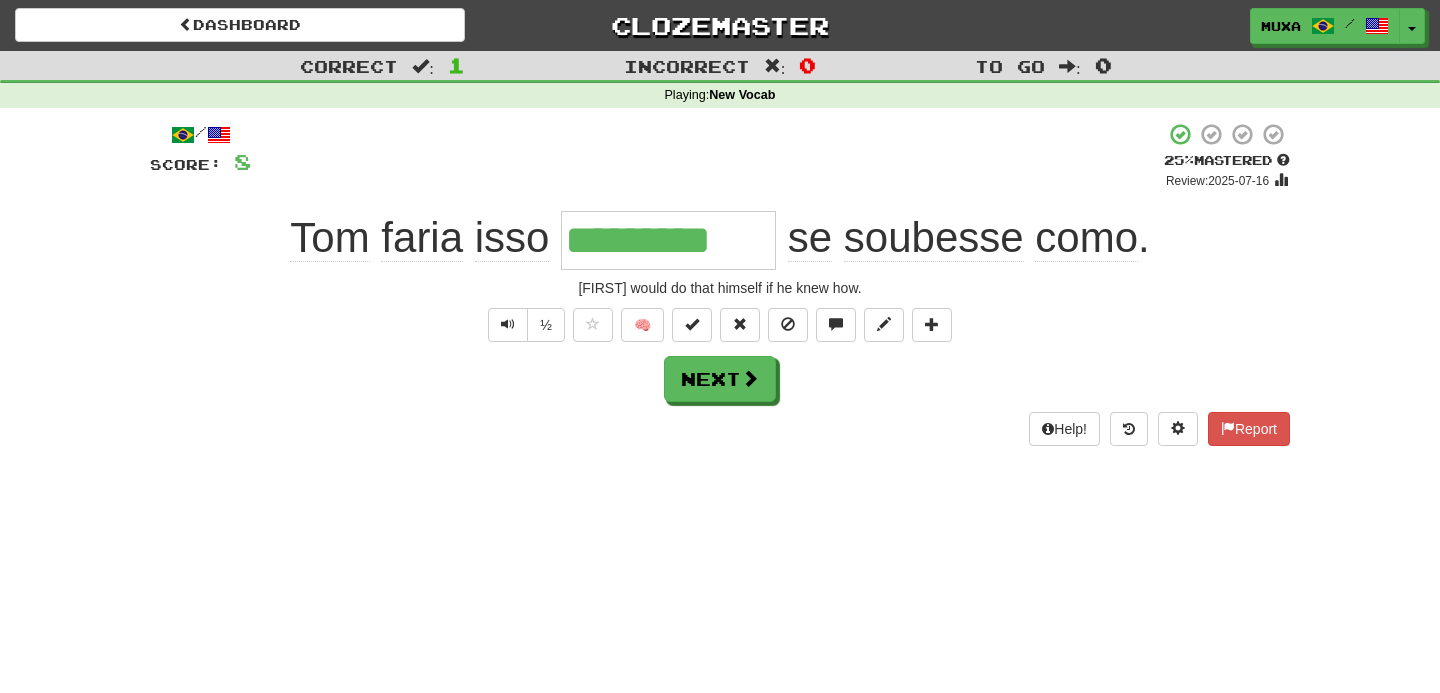 click on "/  Score:   8 + 8 25 %  Mastered Review:  2025-07-16 Tom   faria   isso   *********   se   soubesse   como . Tom would do that himself if he knew how. ½ 🧠 Next  Help!  Report" at bounding box center (720, 291) 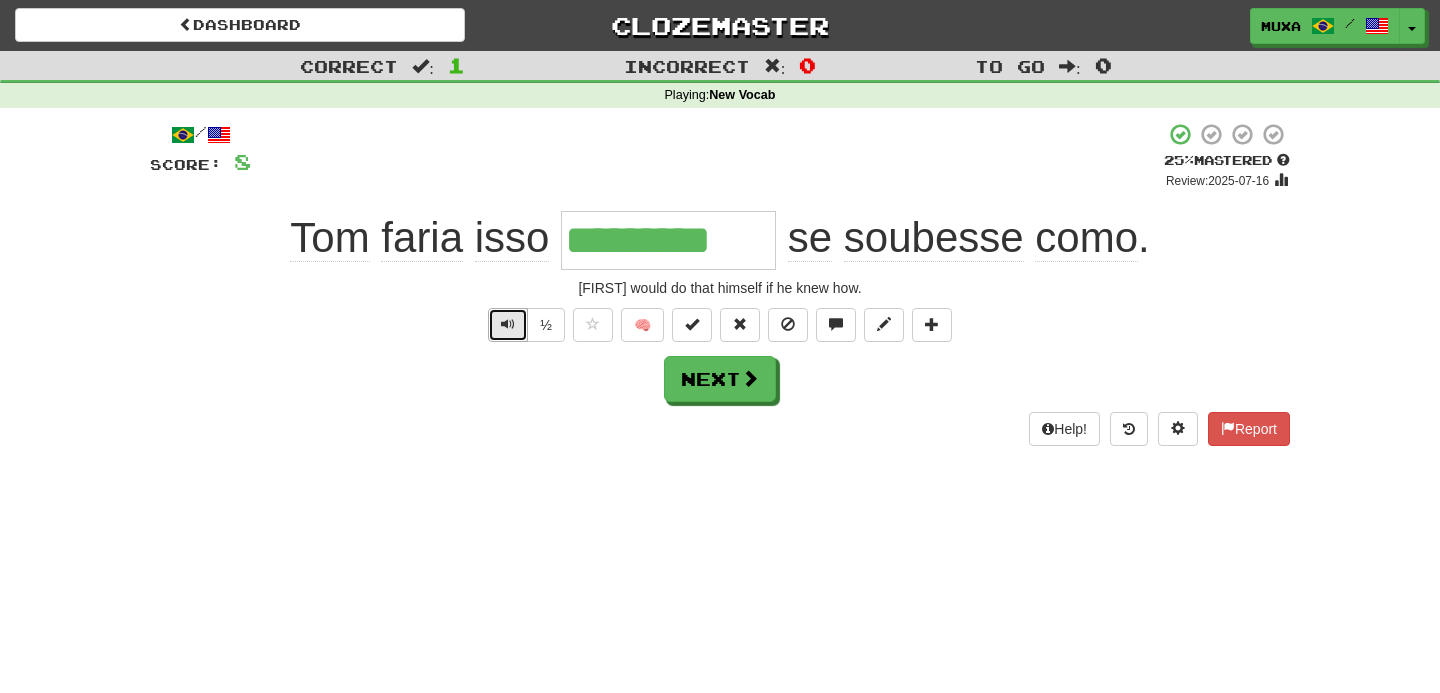 click at bounding box center (508, 324) 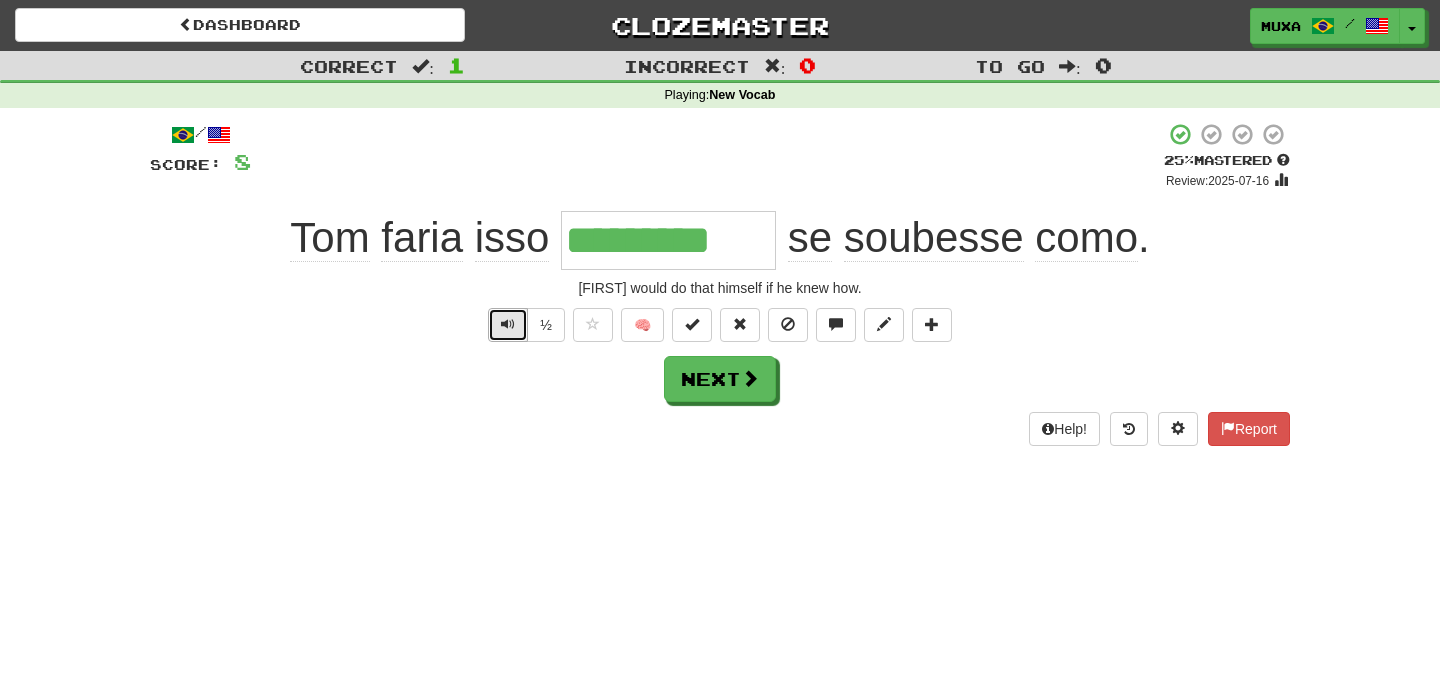 click at bounding box center [508, 325] 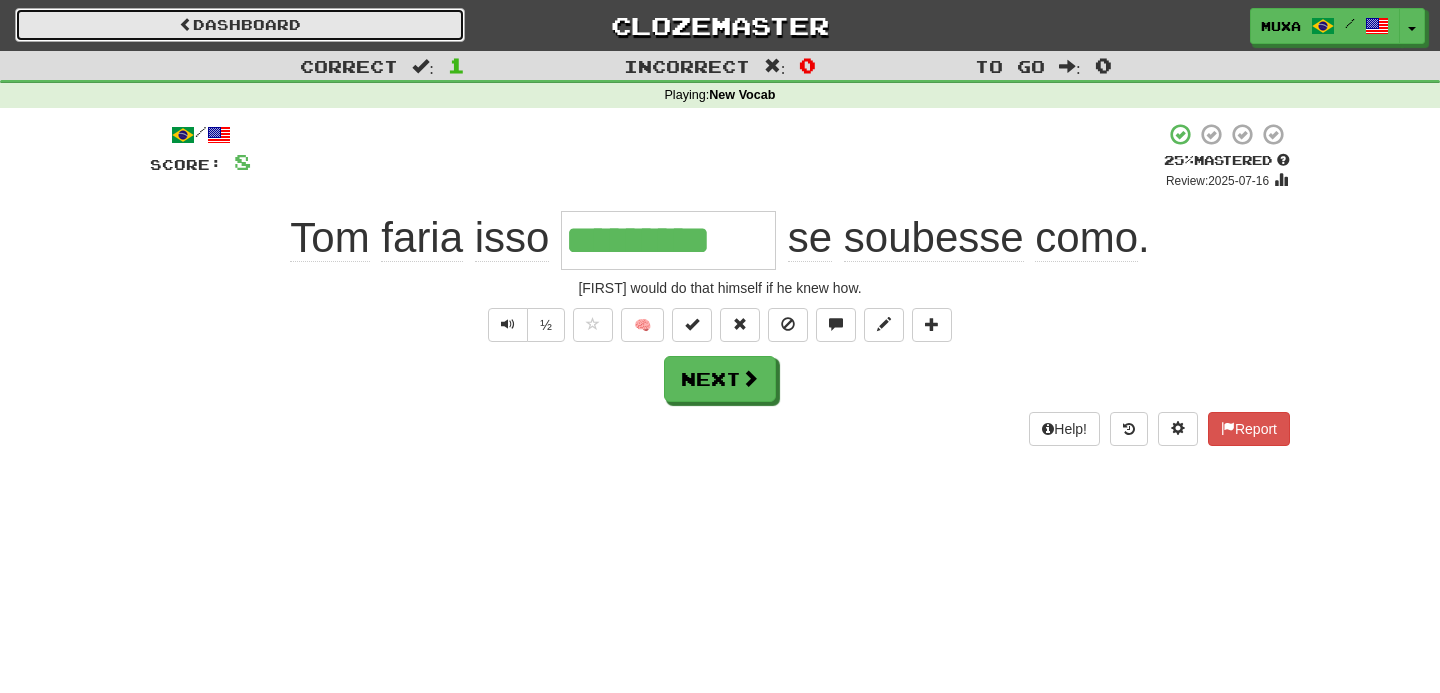 click on "Dashboard" at bounding box center (240, 25) 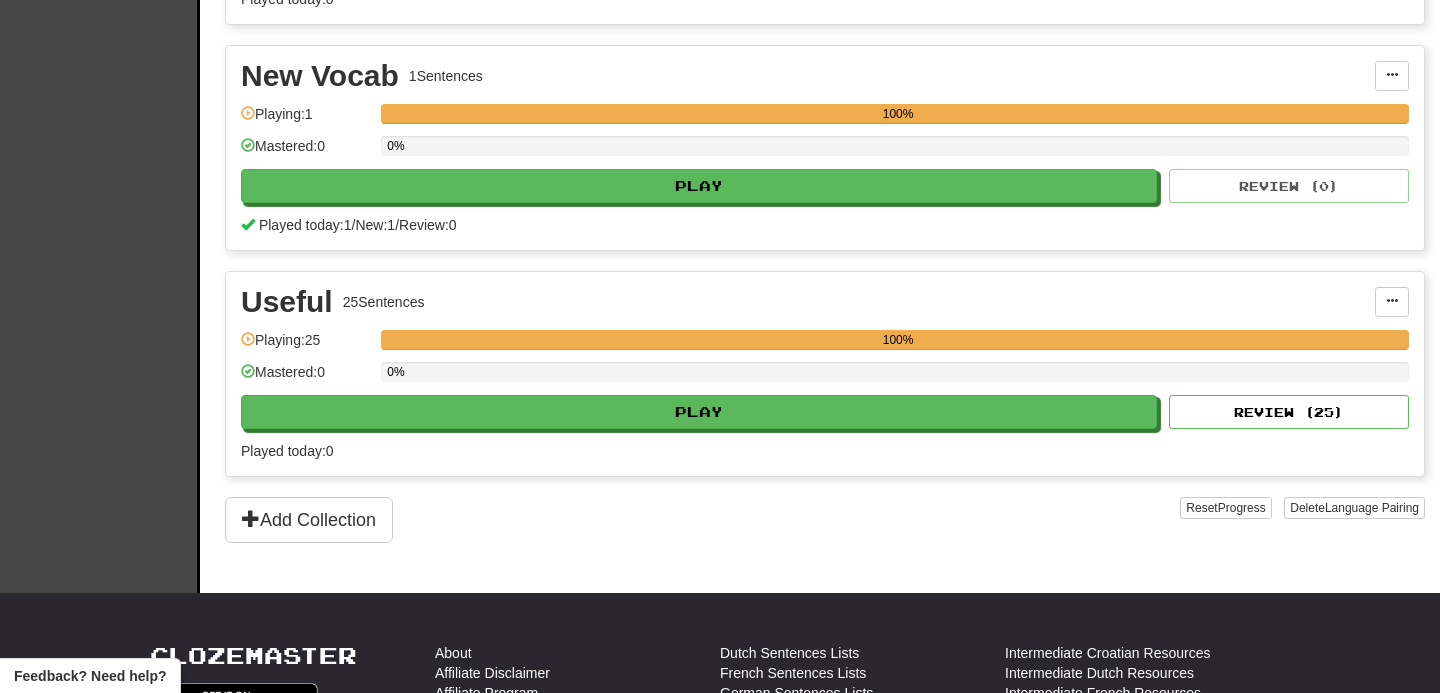 scroll, scrollTop: 0, scrollLeft: 0, axis: both 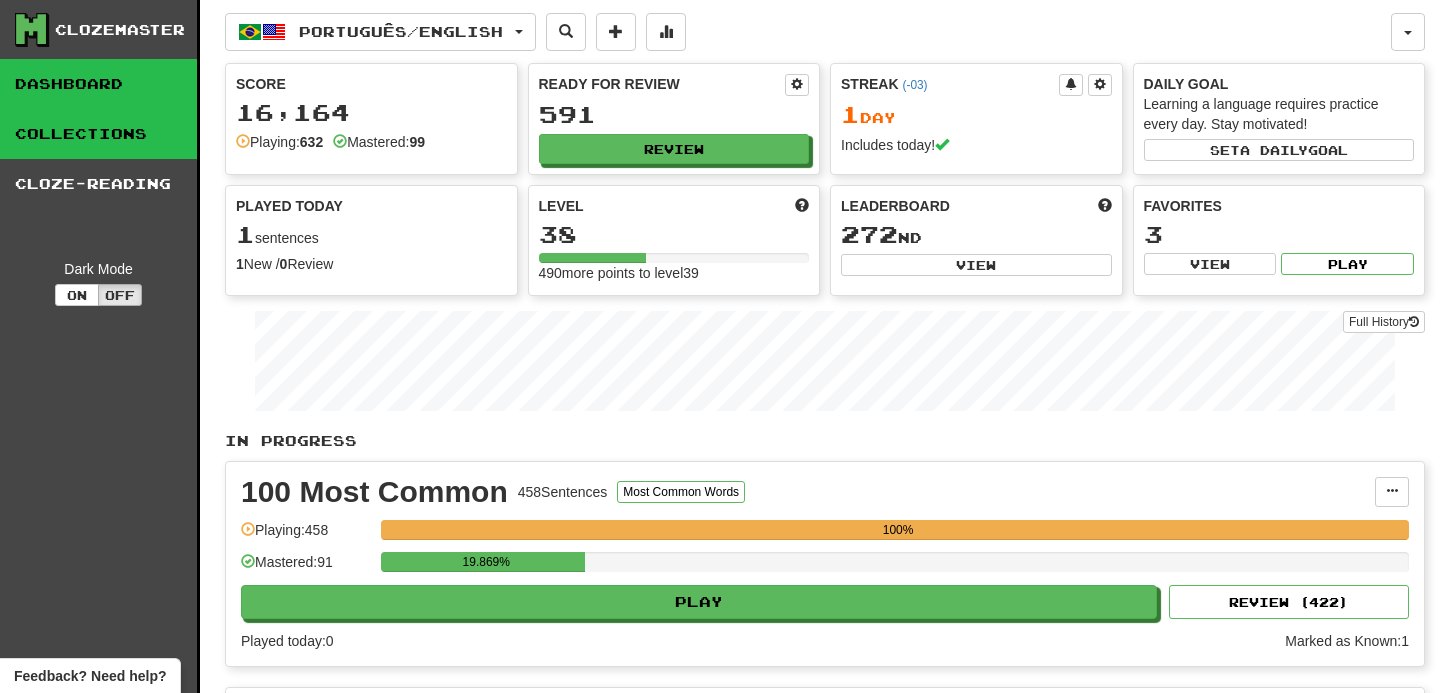 click on "Collections" at bounding box center (98, 134) 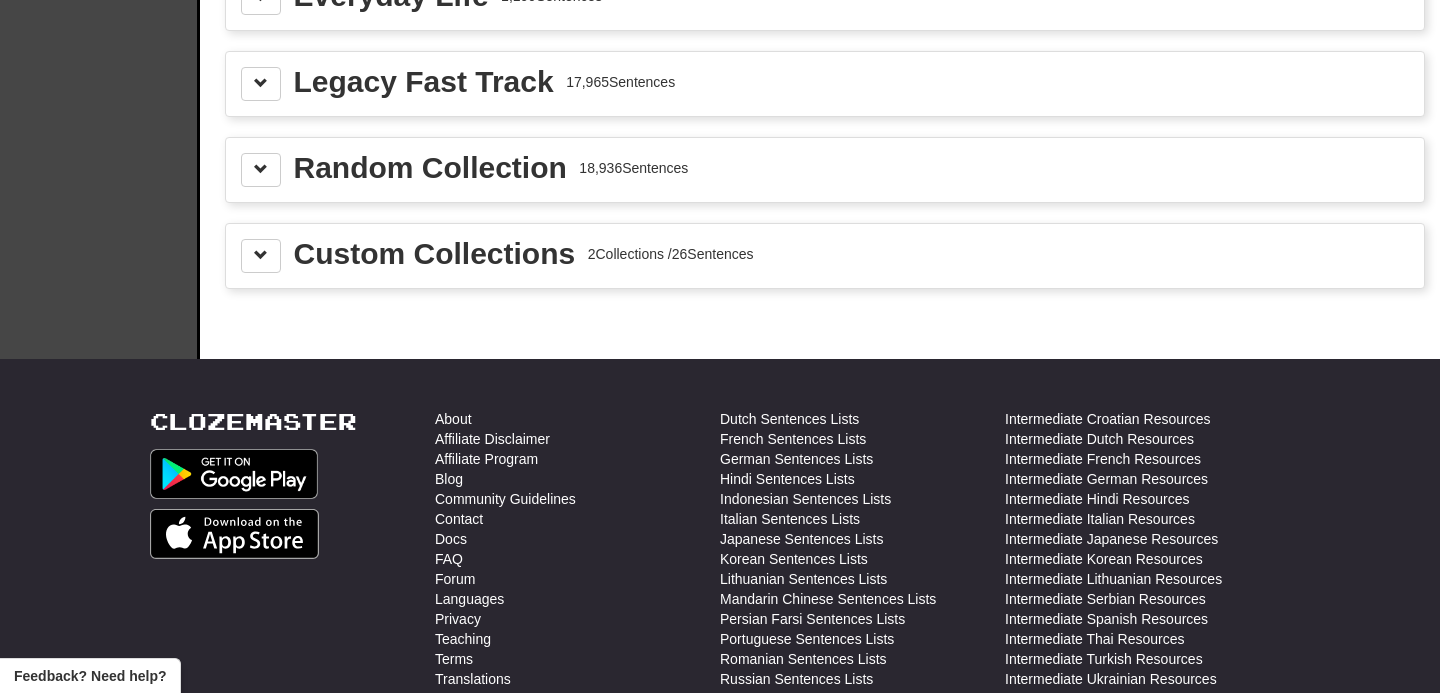 scroll, scrollTop: 2556, scrollLeft: 0, axis: vertical 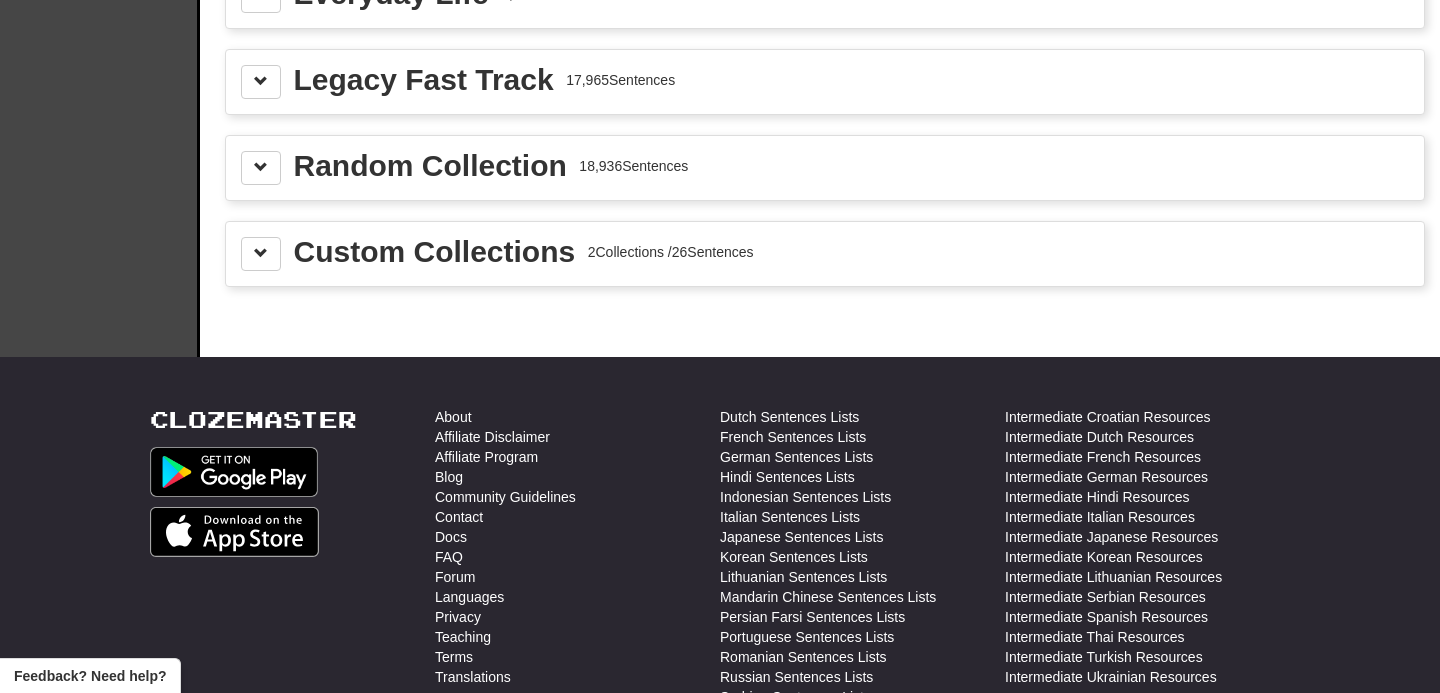 click on "Português  /  English Português  /  English Streak:  1   Review:  591 Points today:  8  Language Pairing Username: Muxa Edit  Account  Notifications  Activity Feed  Profile  Leaderboard  Forum  Logout Fluency Fast Track 10  Collections /  9,995  Sentences Expand your vocabulary quickly and efficiently - play through 10 collections in order of difficulty, from sentences with more common vocabulary to sentences with less common vocabulary. Fast Track Level 1 1,000  Sentences   Unpin from  Dashboard   Unpin from  Dashboard Manage Sentences  Playing:  83 8.3%  Mastered:  6 0.6% Play  Review ( 82 ) Played today:  0 Fast Track Level 2 1,000  Sentences   Pin to  Dashboard   Pin to  Dashboard Manage Sentences  Playing:  0 0%  Mastered:  0 0% Play  Fast Track Level 3 1,000  Sentences   Pin to  Dashboard   Pin to  Dashboard Manage Sentences  Playing:  0 0%  Mastered:  0 0% Play  Fast Track Level 4 999  Sentences   Pin to  Dashboard   Pin to  Dashboard Manage Sentences  Playing:  0 0%  Mastered:  0 0% Play  999     0" at bounding box center [825, -1100] 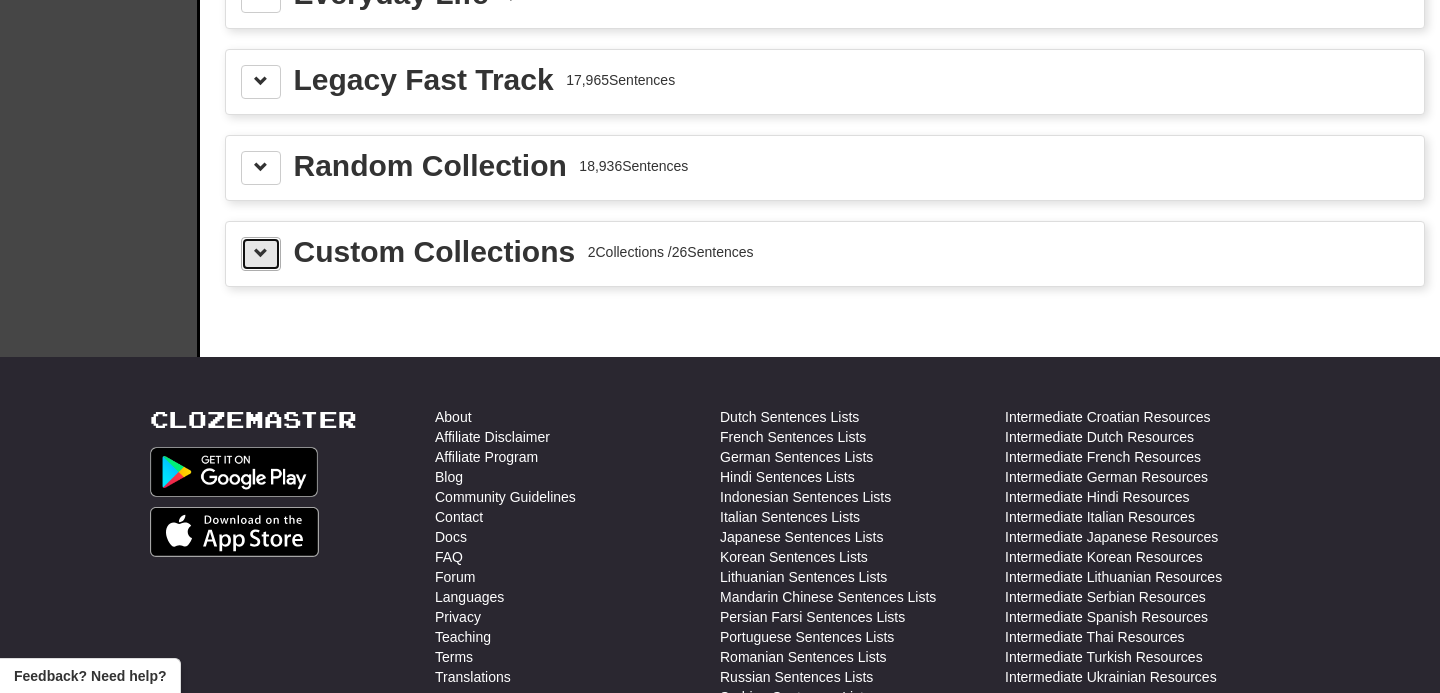 click at bounding box center (261, 254) 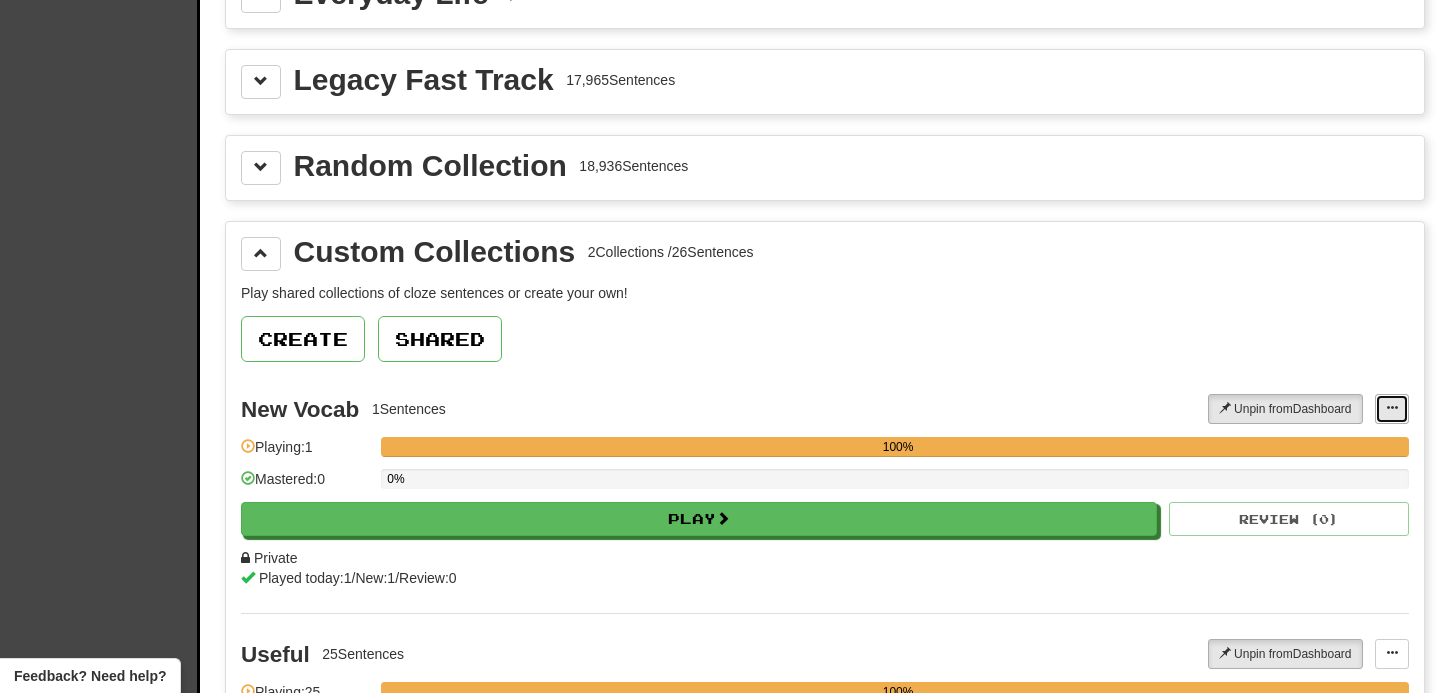 click at bounding box center [1392, 409] 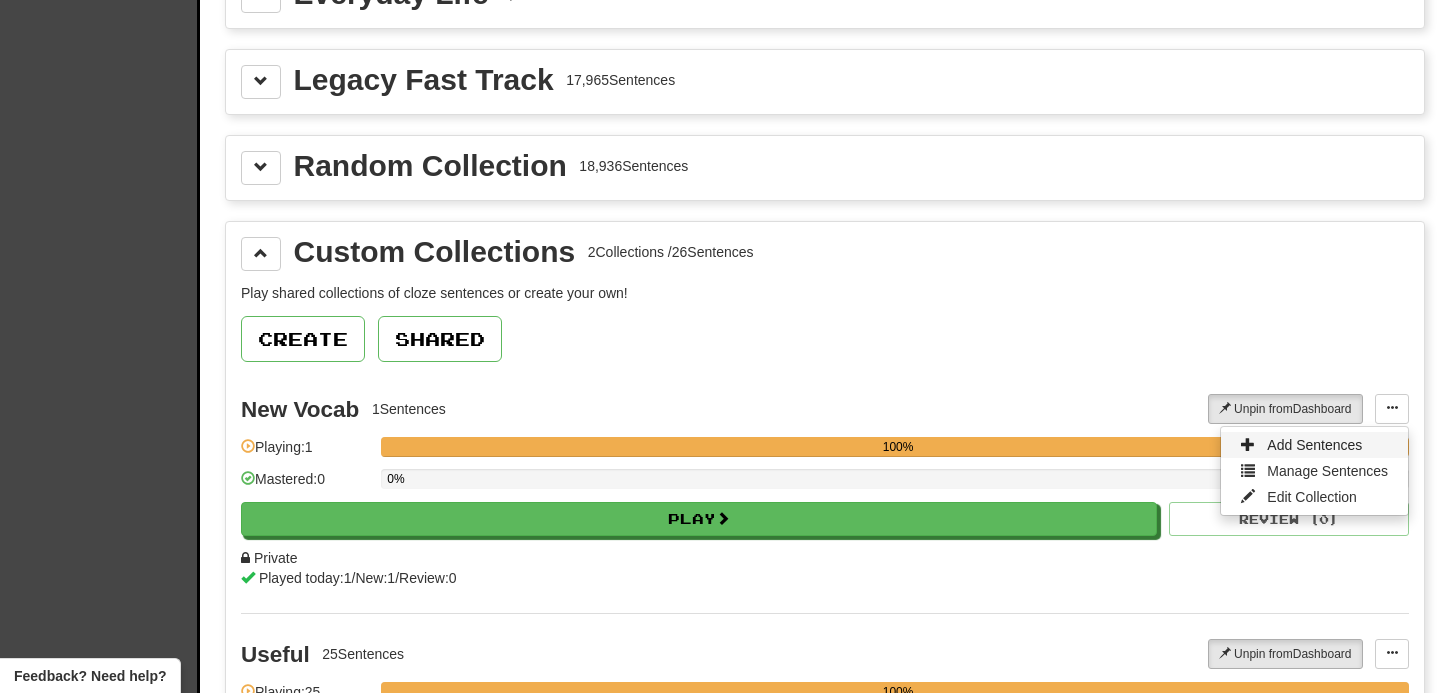 click on "Add Sentences" at bounding box center [1314, 445] 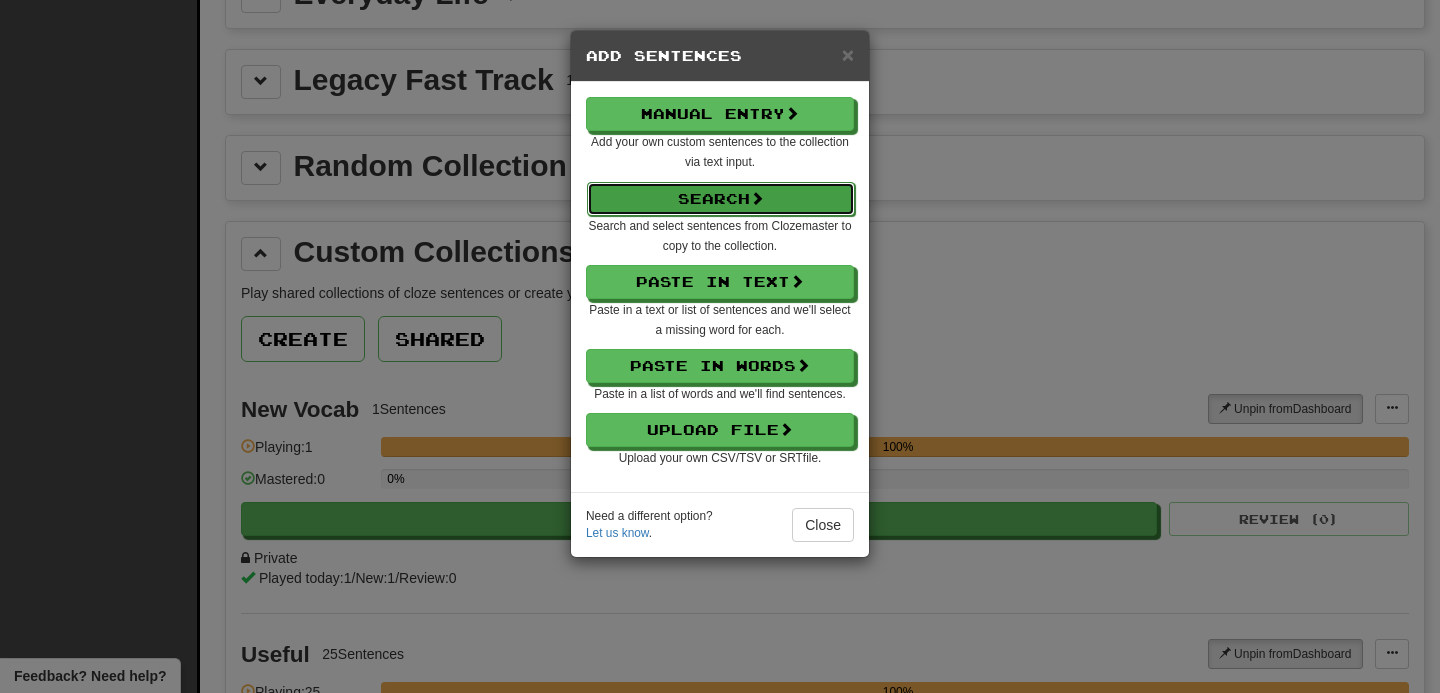 click on "Search" at bounding box center [721, 199] 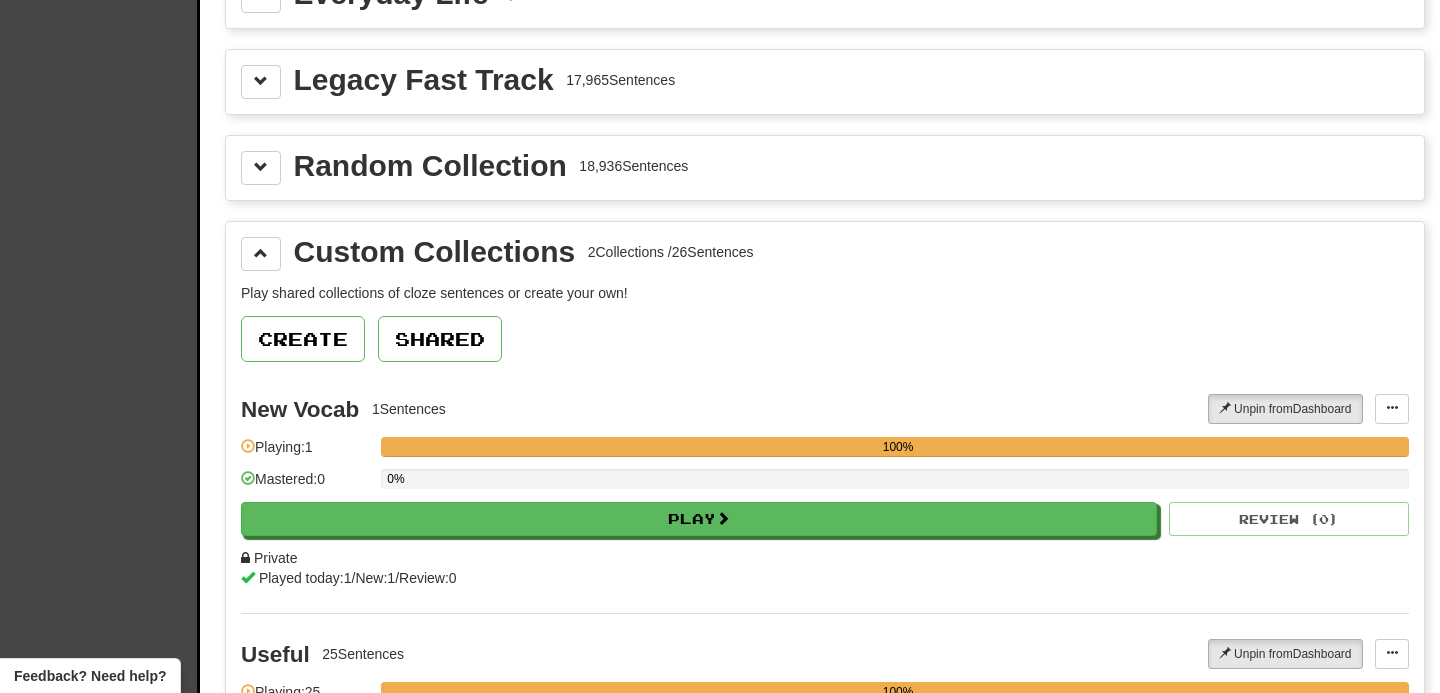select on "****" 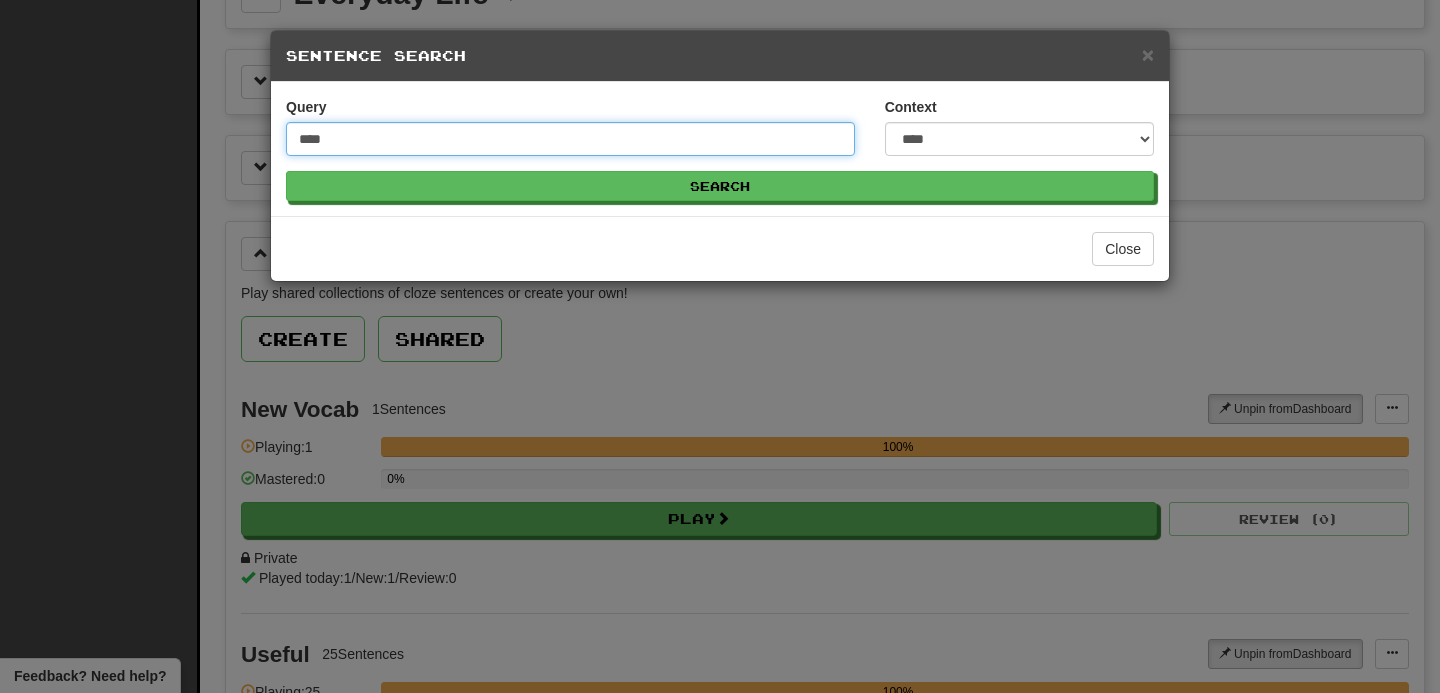 click on "Search" at bounding box center (720, 186) 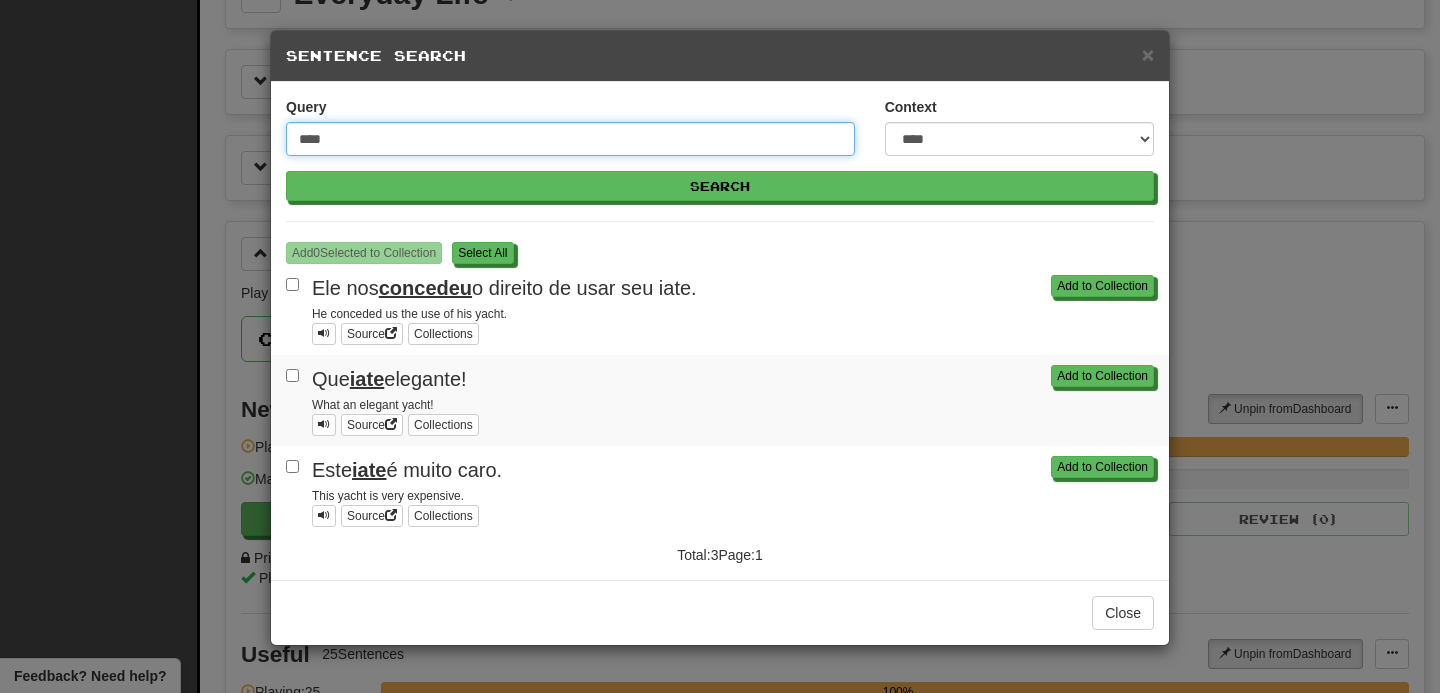 drag, startPoint x: 344, startPoint y: 142, endPoint x: 234, endPoint y: 103, distance: 116.70904 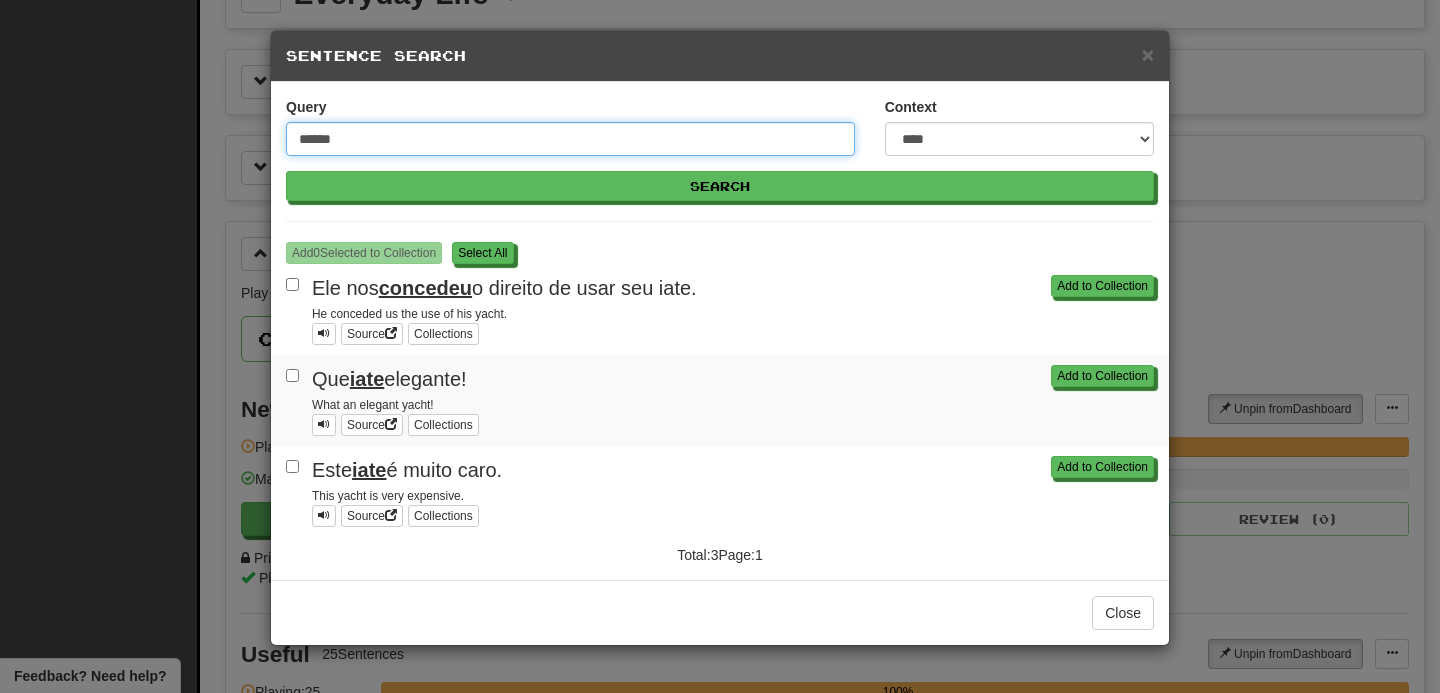 type on "******" 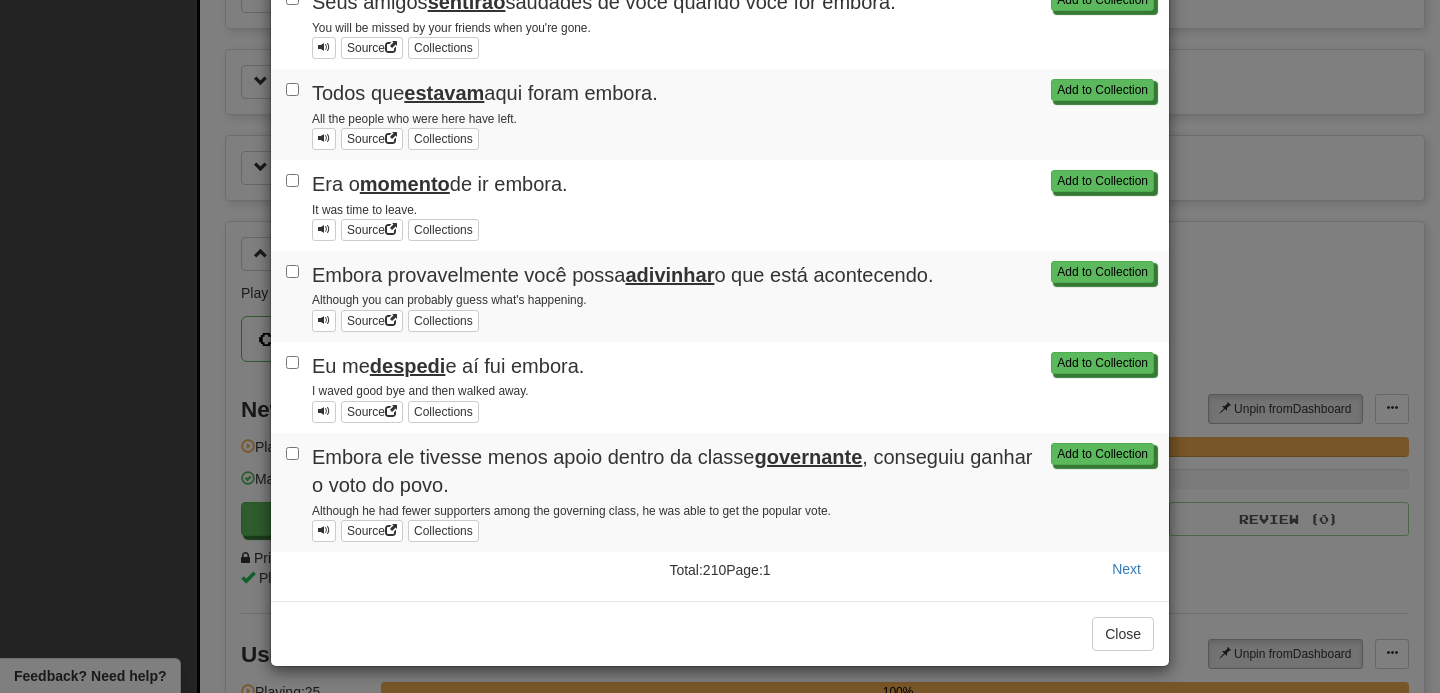 scroll, scrollTop: 0, scrollLeft: 0, axis: both 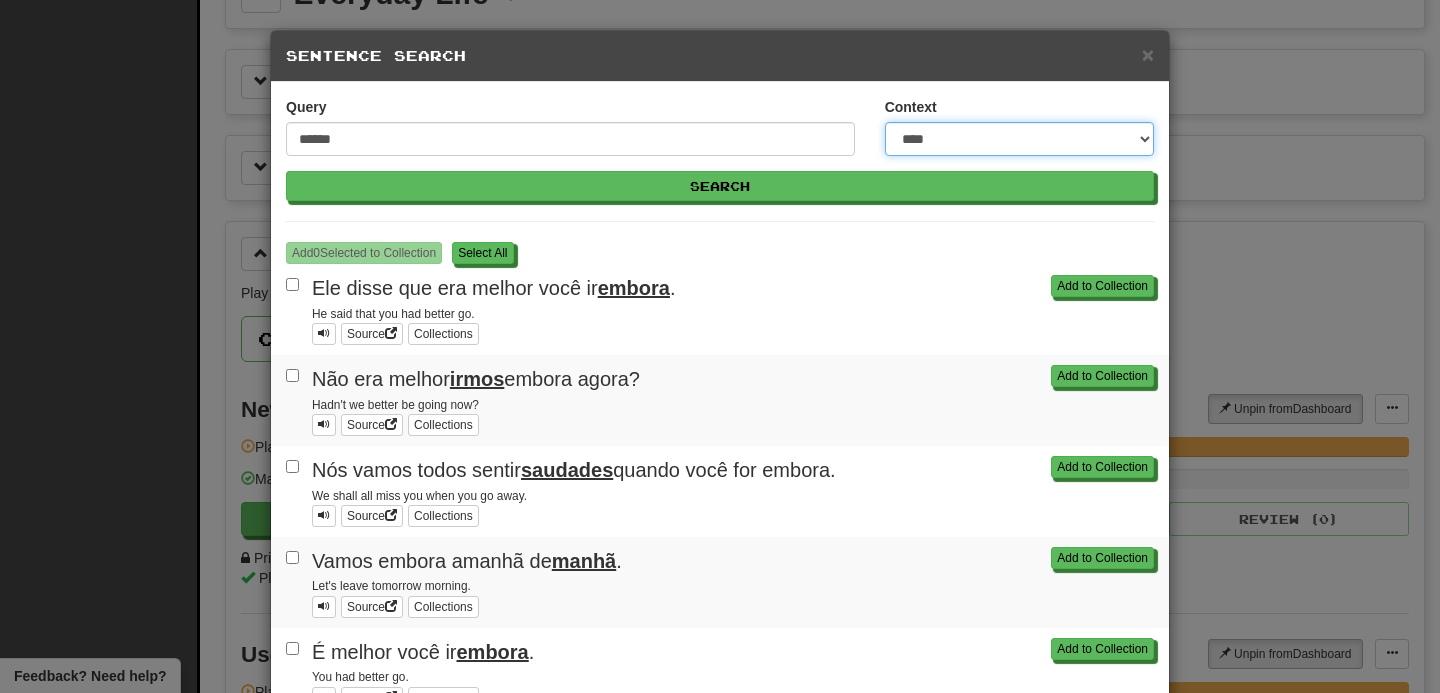click on "**********" at bounding box center (1019, 139) 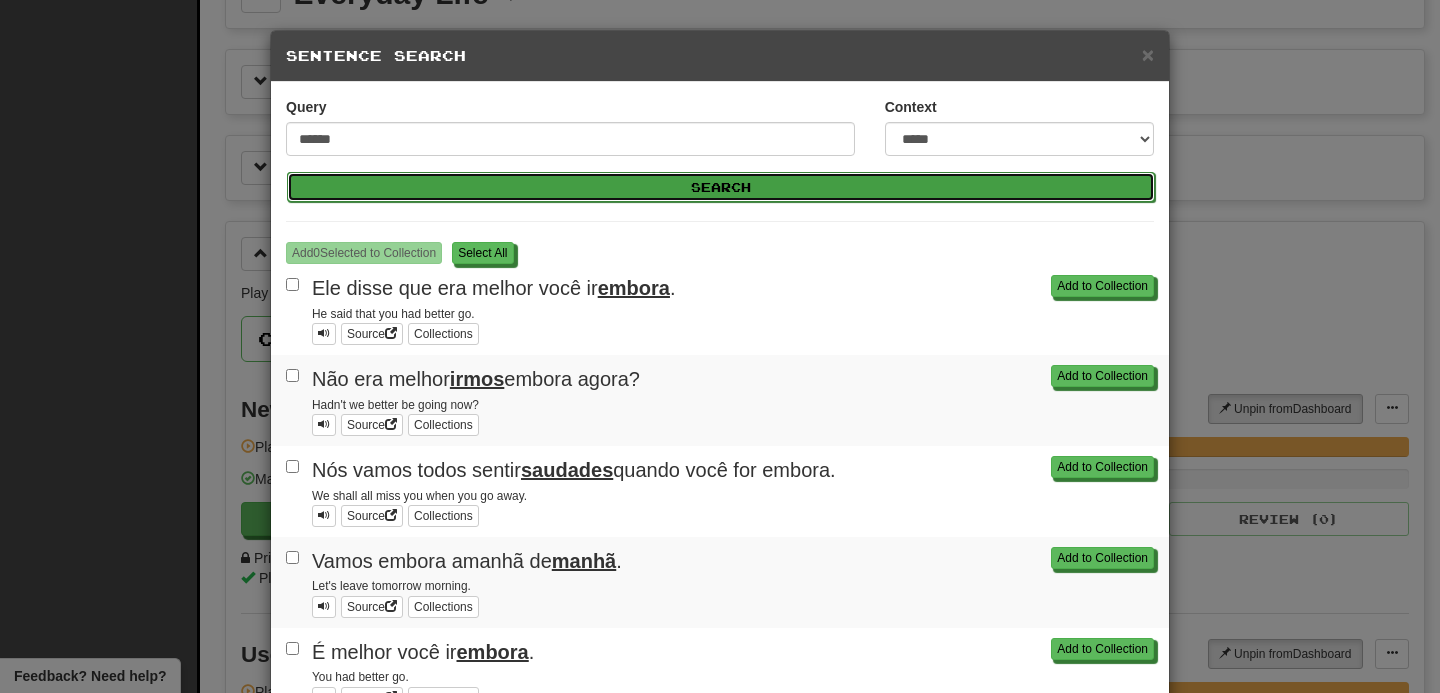 click on "Search" at bounding box center [721, 187] 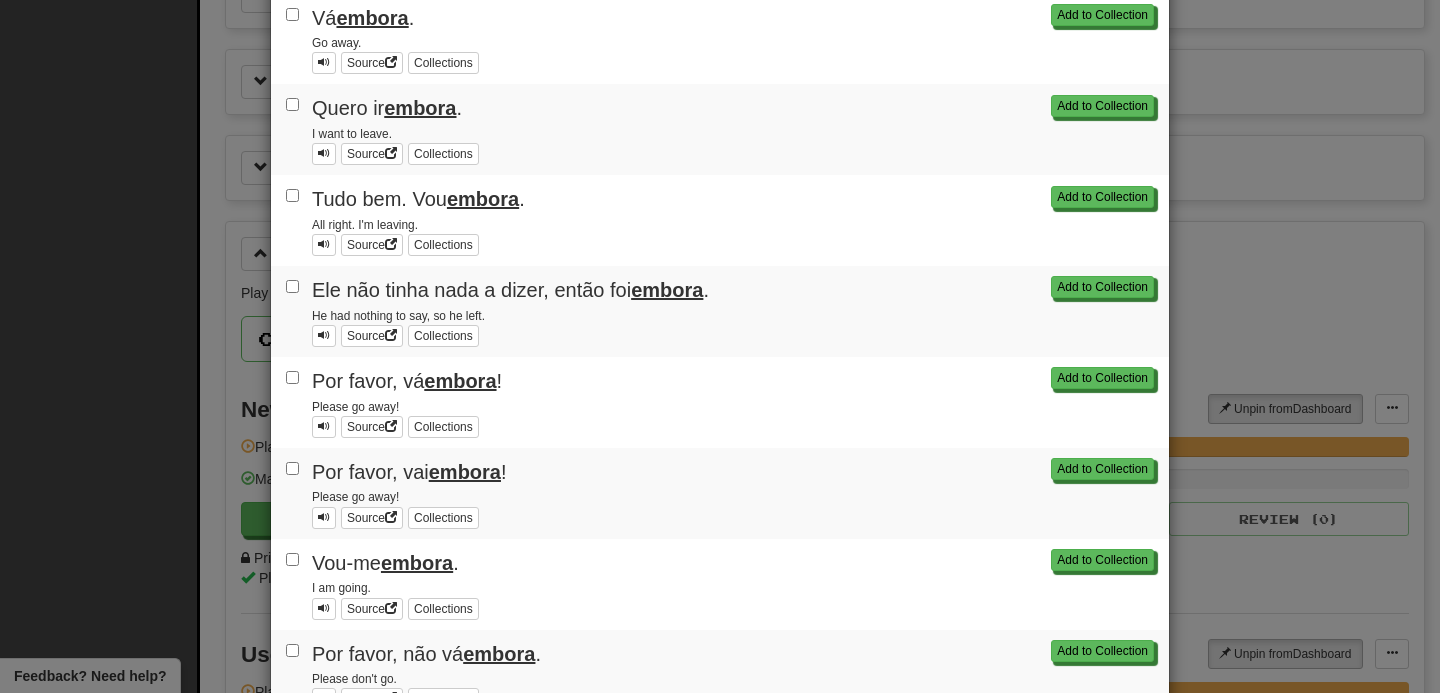 scroll, scrollTop: 1535, scrollLeft: 0, axis: vertical 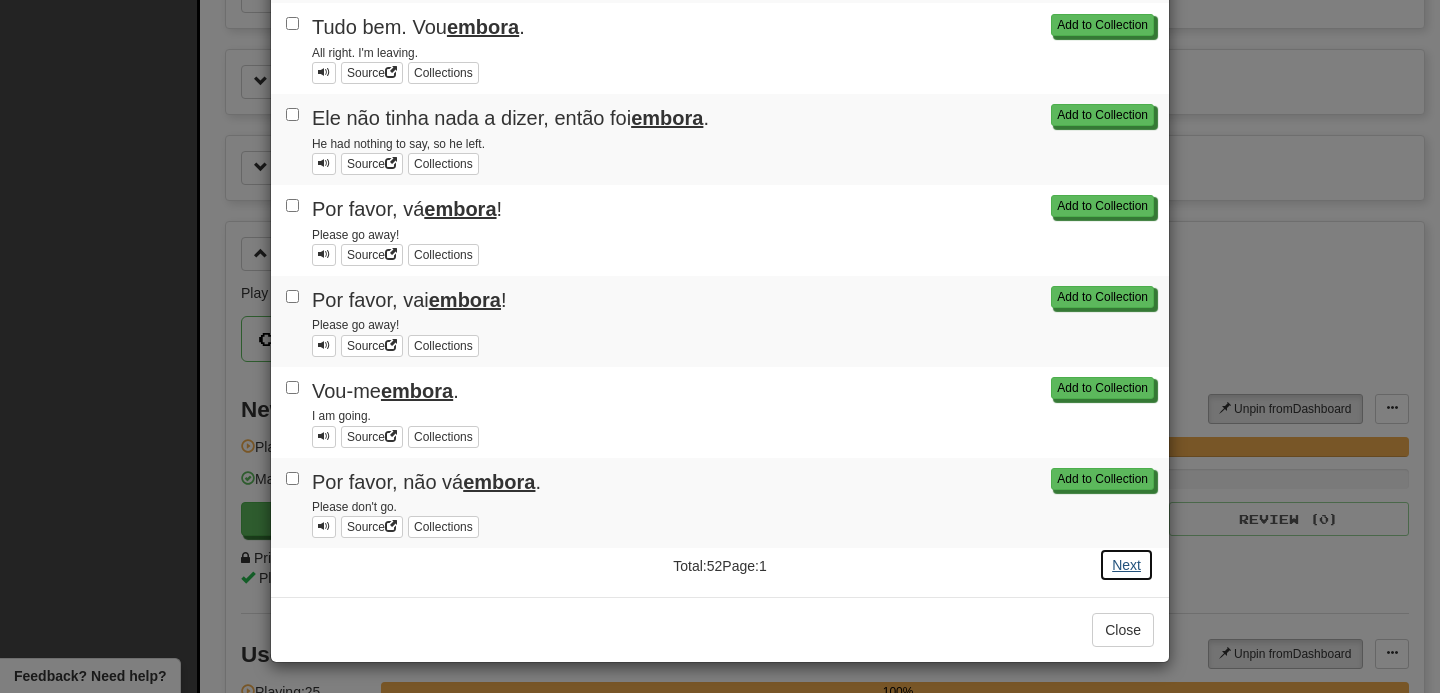 click on "Next" at bounding box center (1126, 565) 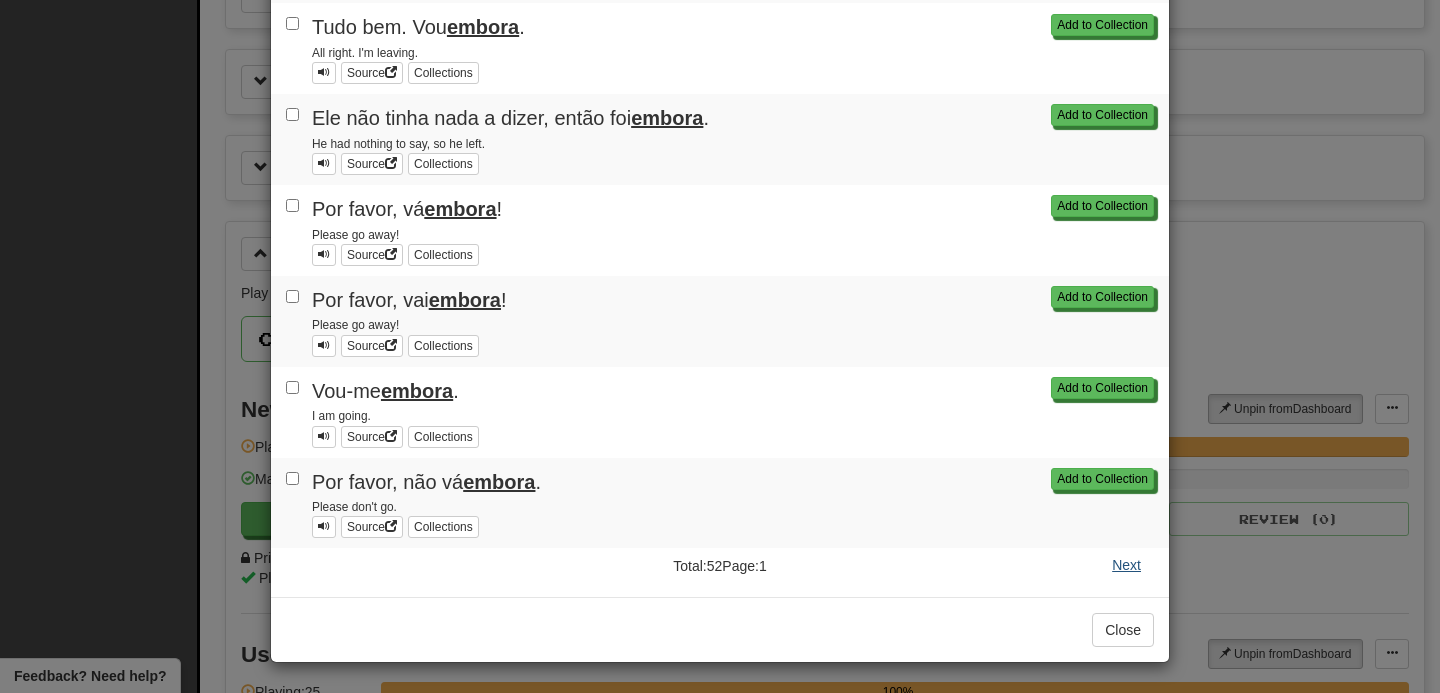 scroll, scrollTop: 0, scrollLeft: 0, axis: both 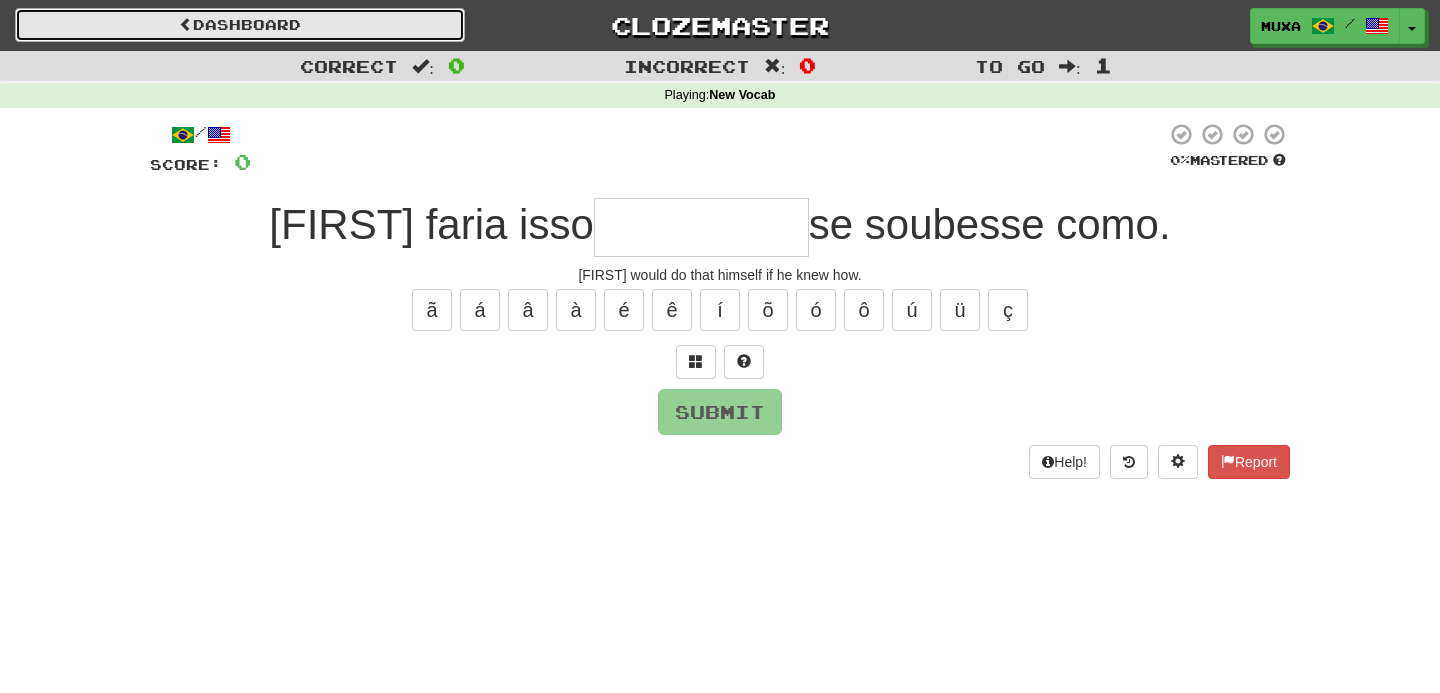 click on "Dashboard" at bounding box center [240, 25] 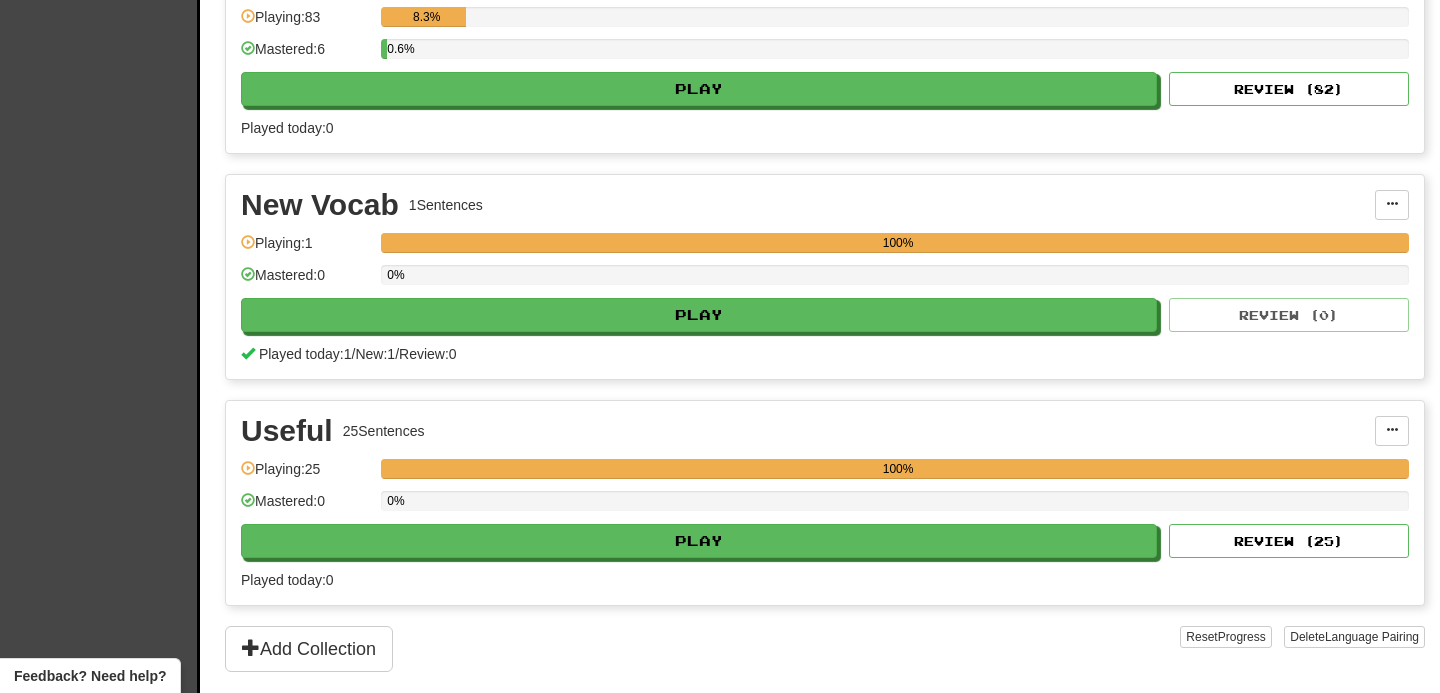 scroll, scrollTop: 1281, scrollLeft: 0, axis: vertical 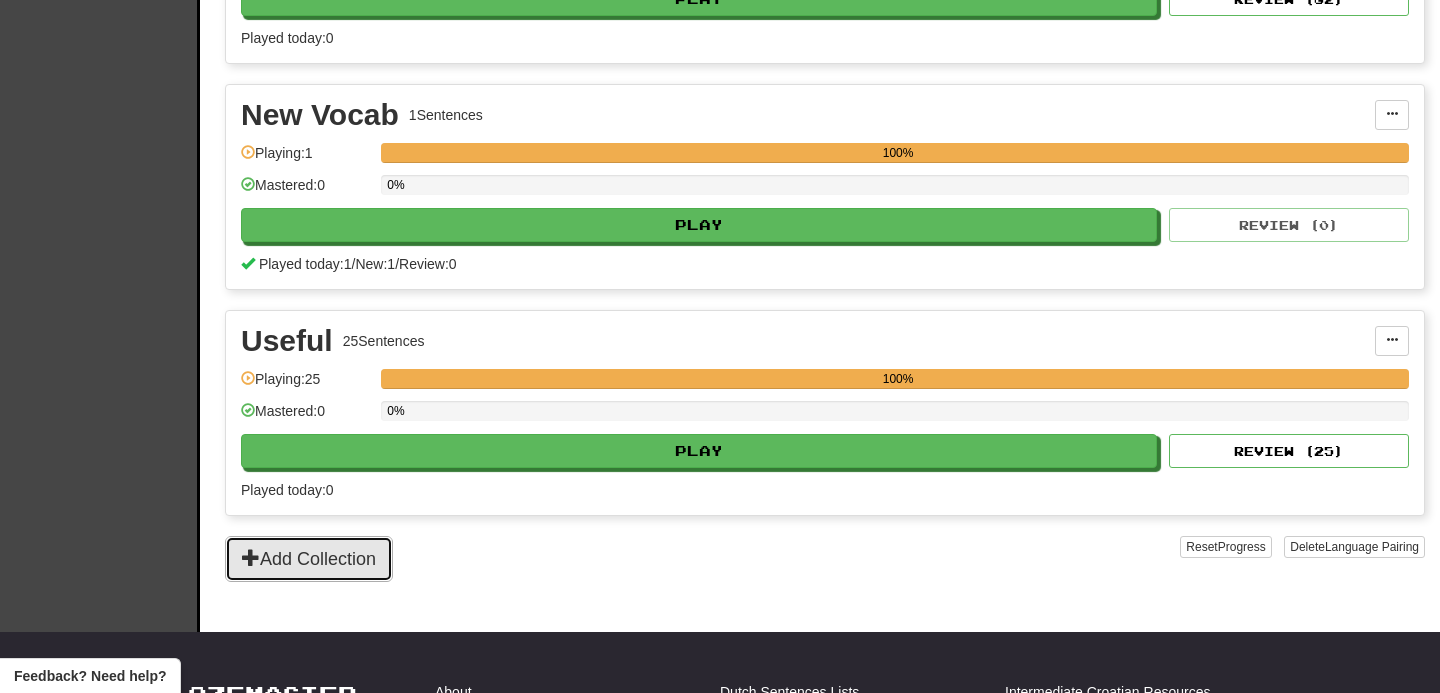 click on "Add Collection" at bounding box center (309, 559) 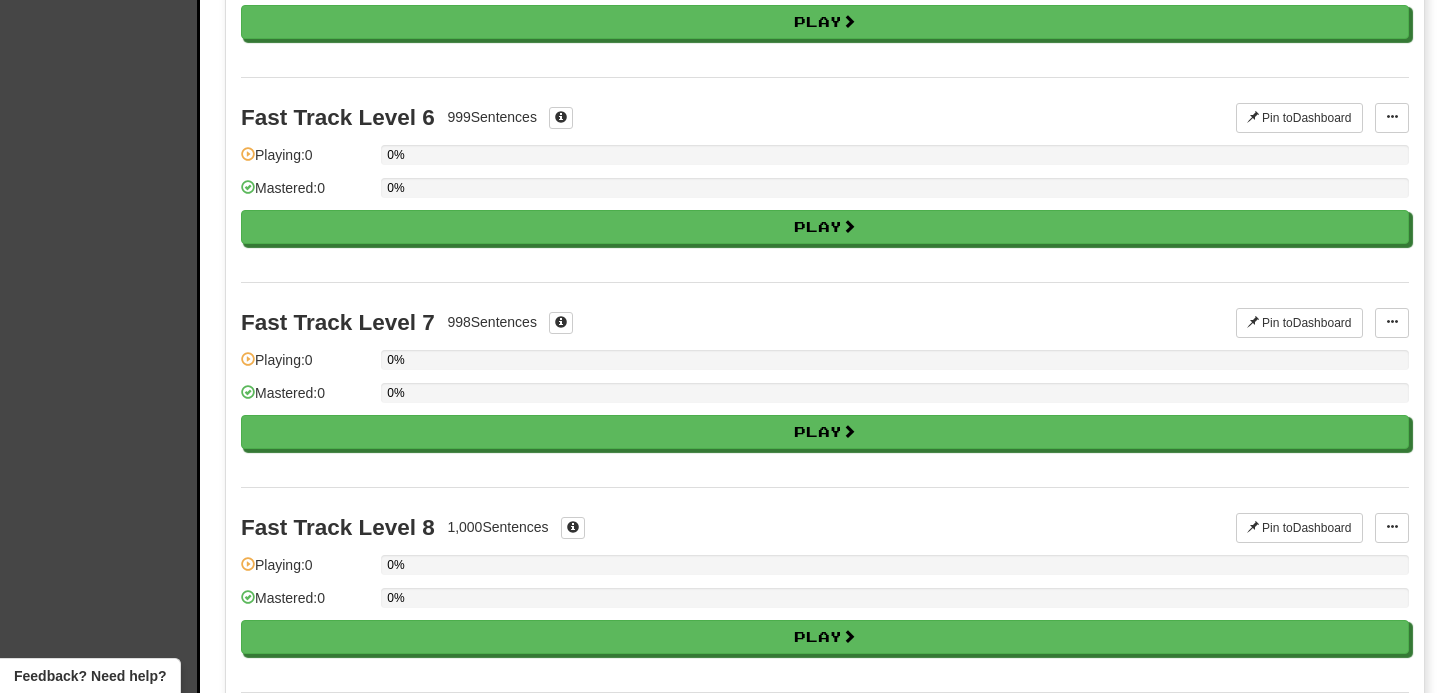 scroll, scrollTop: 0, scrollLeft: 0, axis: both 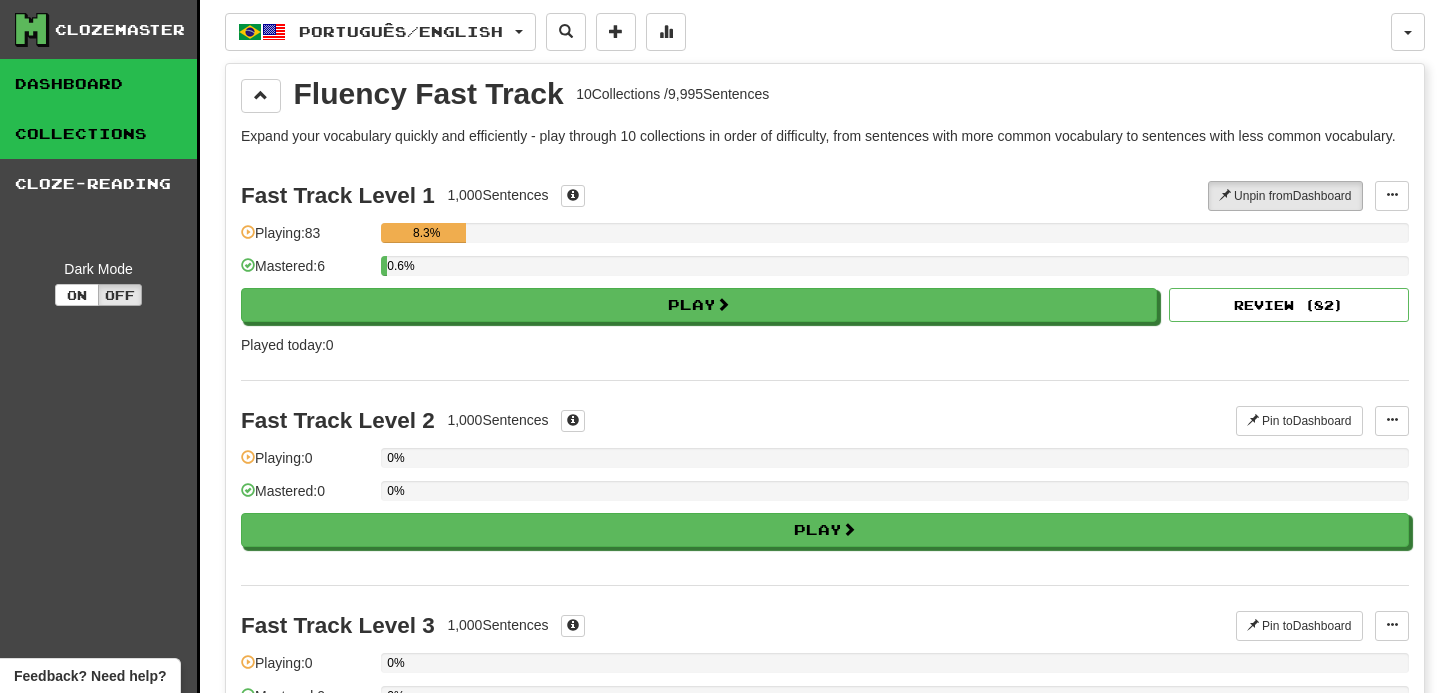 click on "Dashboard" at bounding box center [98, 84] 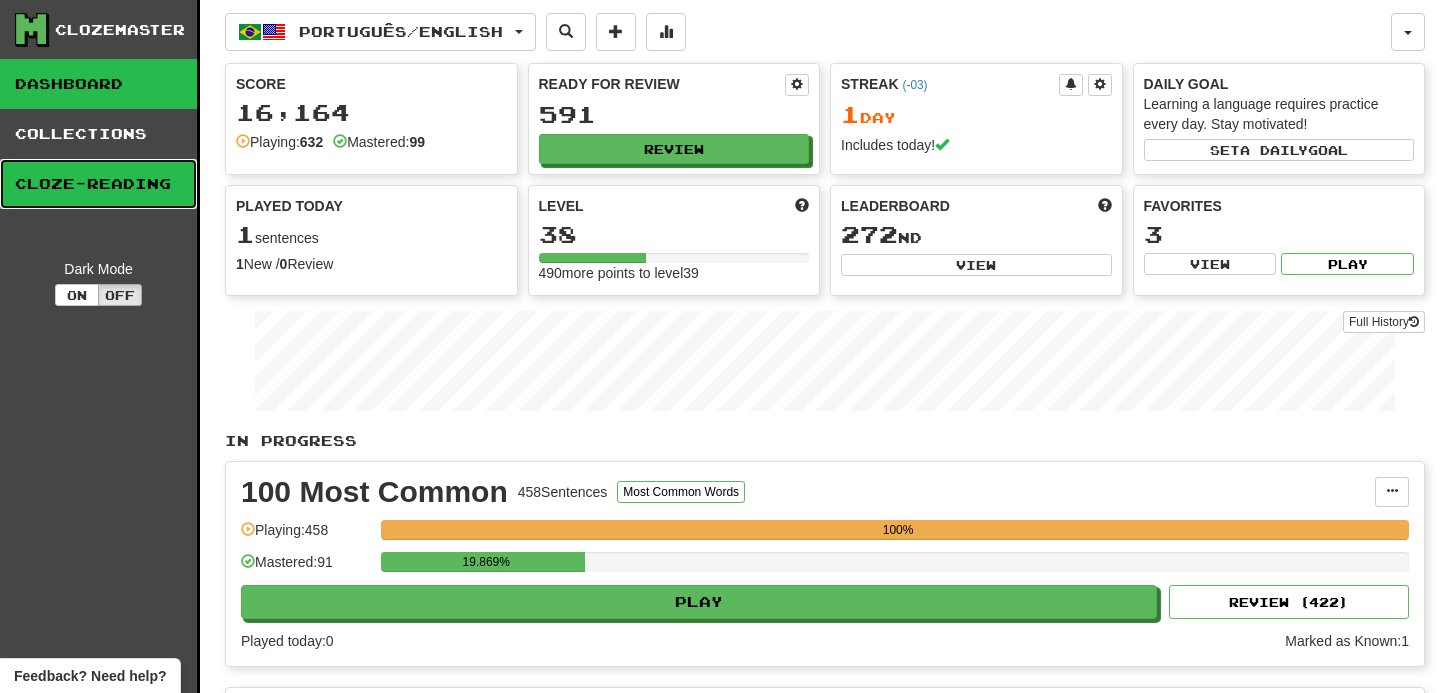 click on "Cloze-Reading" at bounding box center (98, 184) 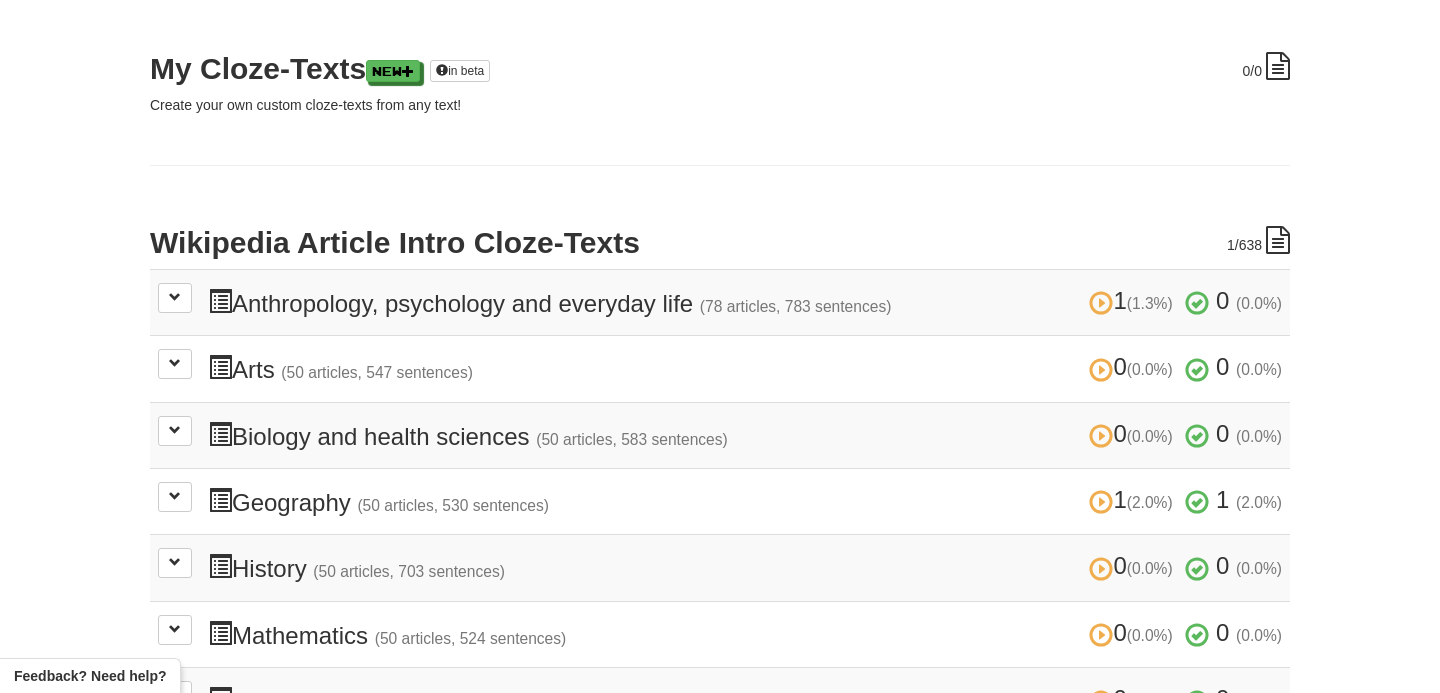 scroll, scrollTop: 374, scrollLeft: 0, axis: vertical 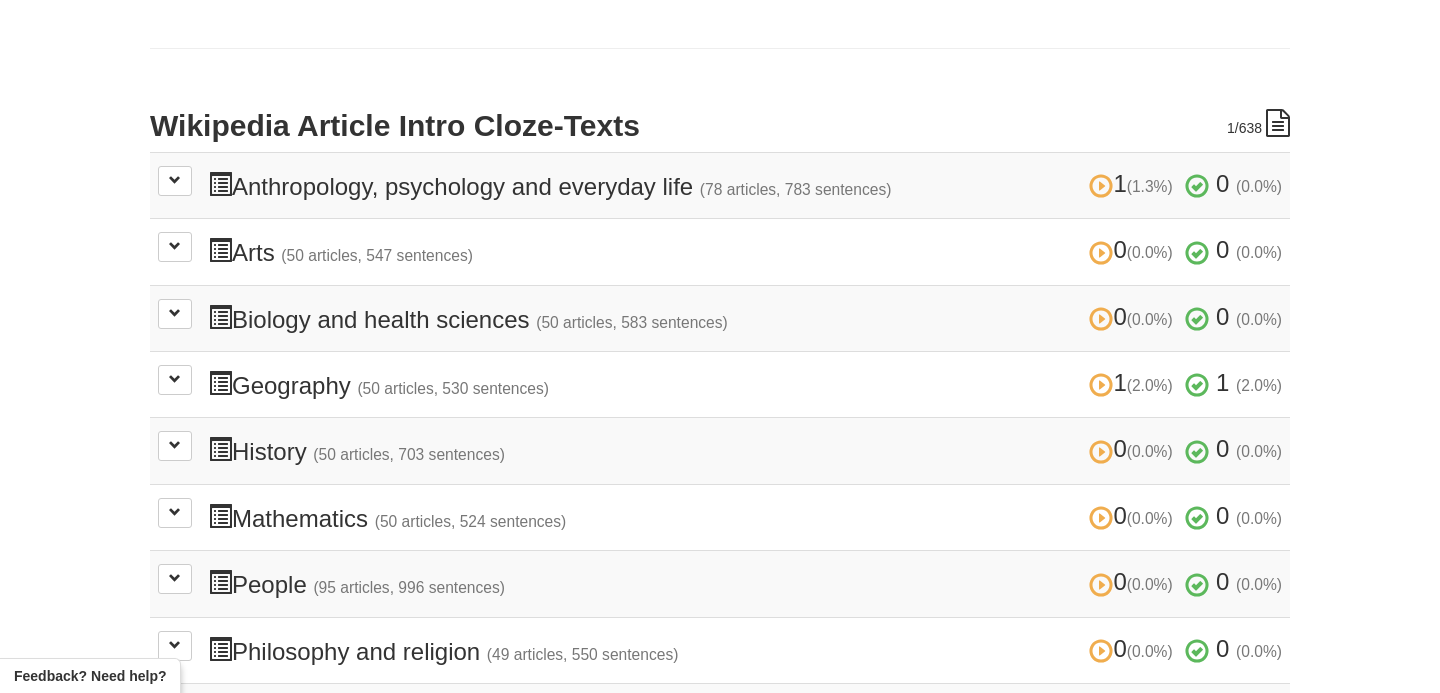 click on "1
(1.3%)
0
(0.0%)
Anthropology, psychology and everyday life
(78 articles, 783 sentences)
1
(1.3%)
0
(0.0%)
Loading..." at bounding box center [720, 185] 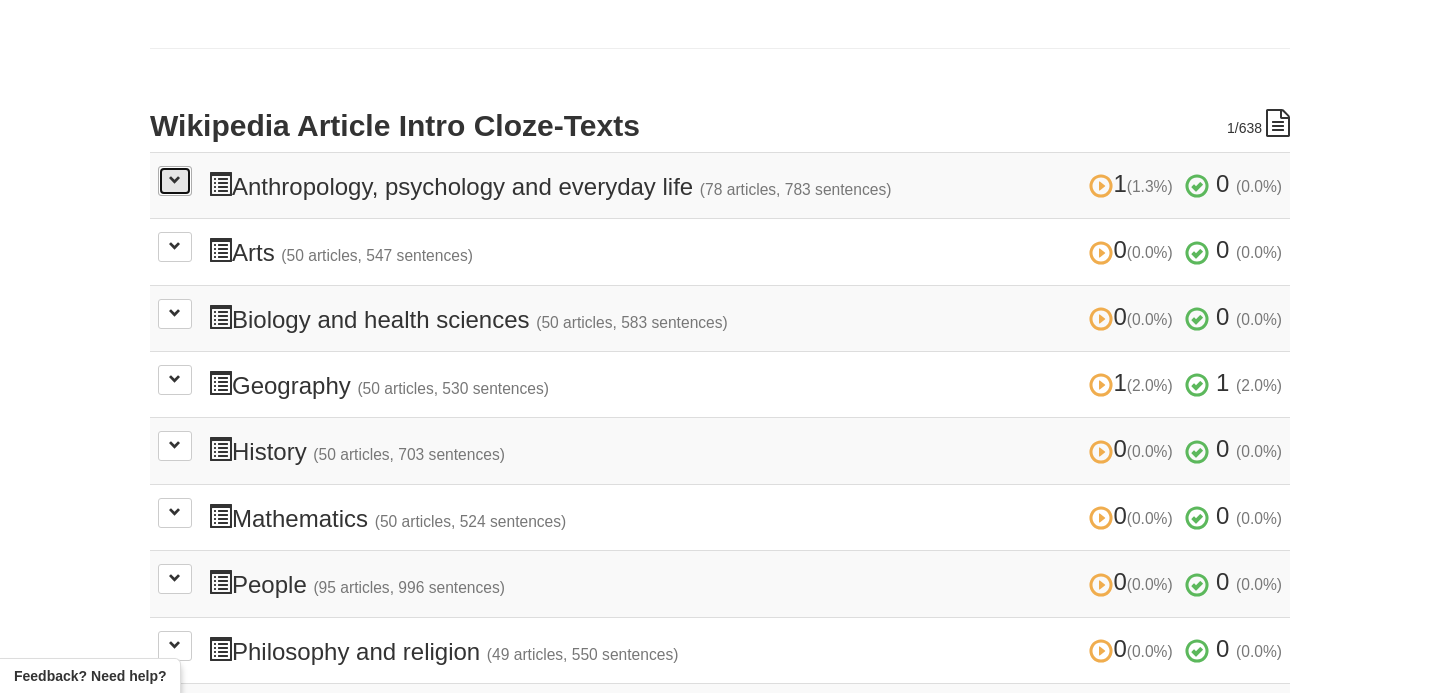 click at bounding box center [175, 181] 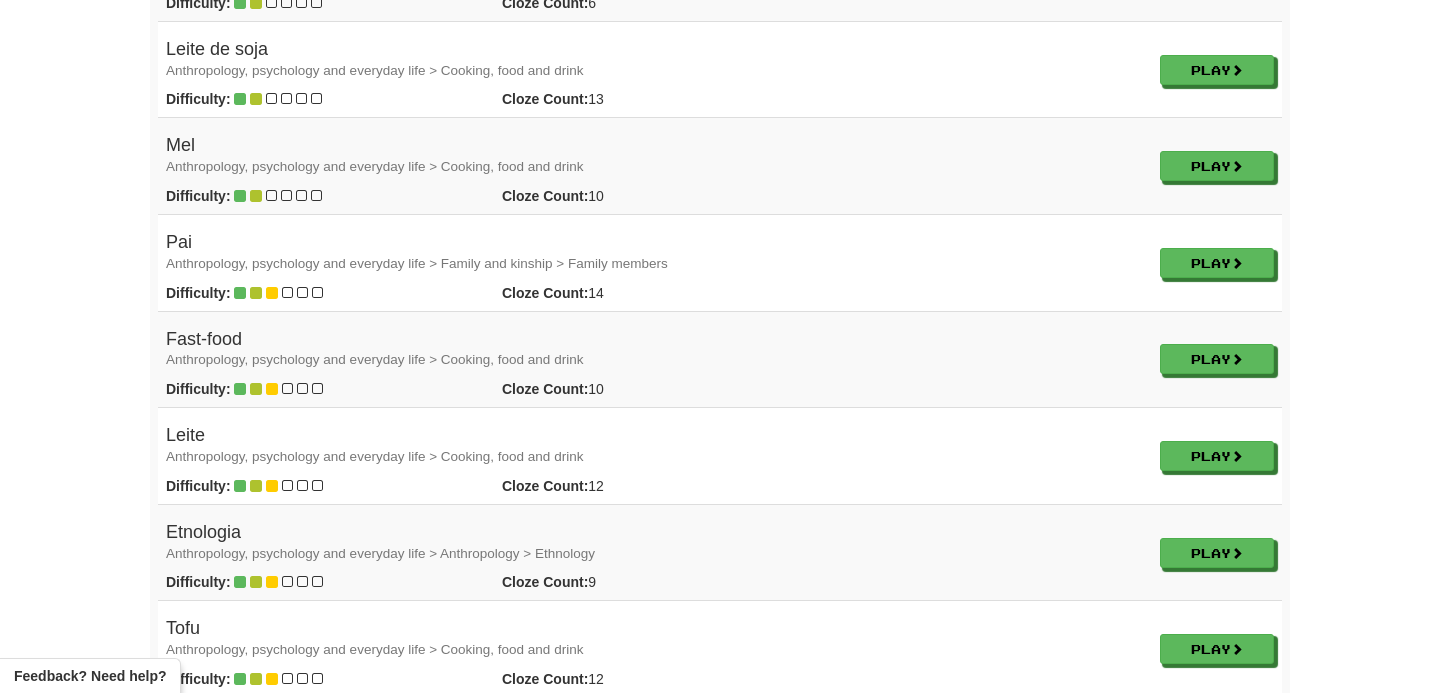 scroll, scrollTop: 2585, scrollLeft: 0, axis: vertical 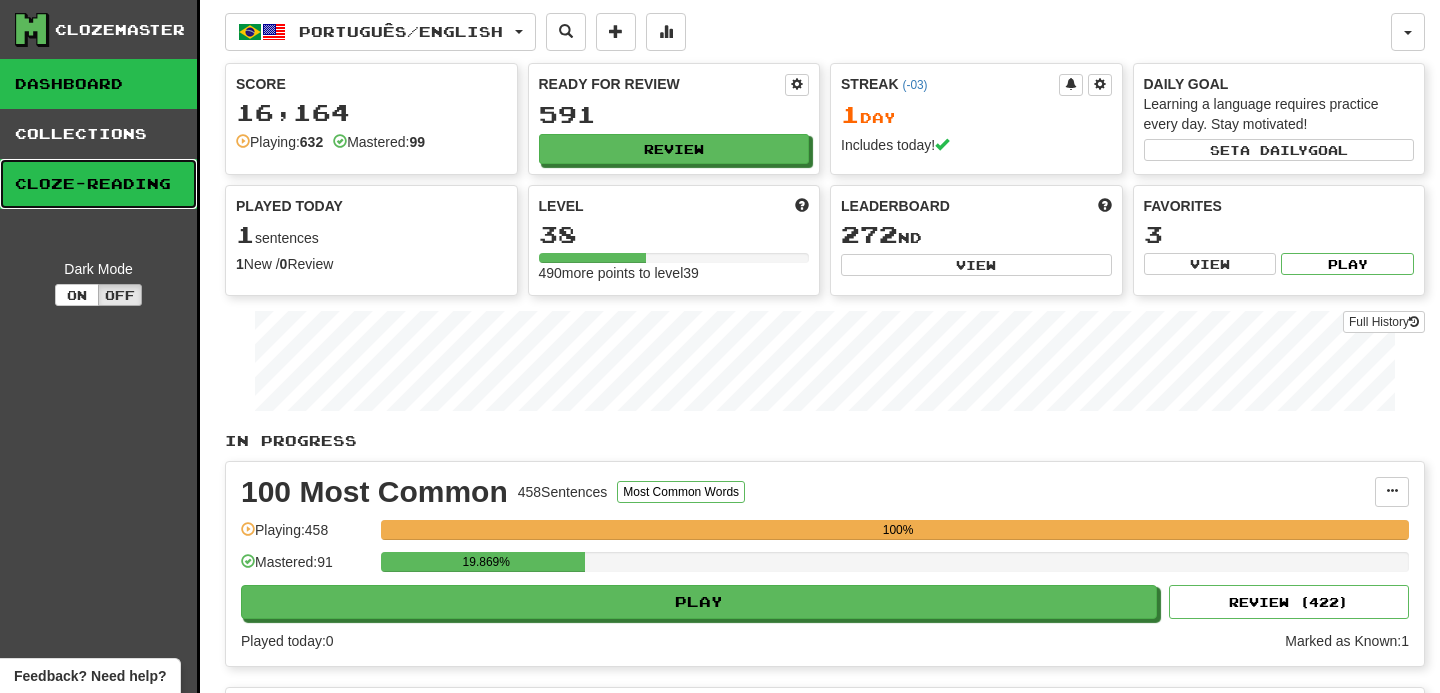 click on "Cloze-Reading" at bounding box center (98, 184) 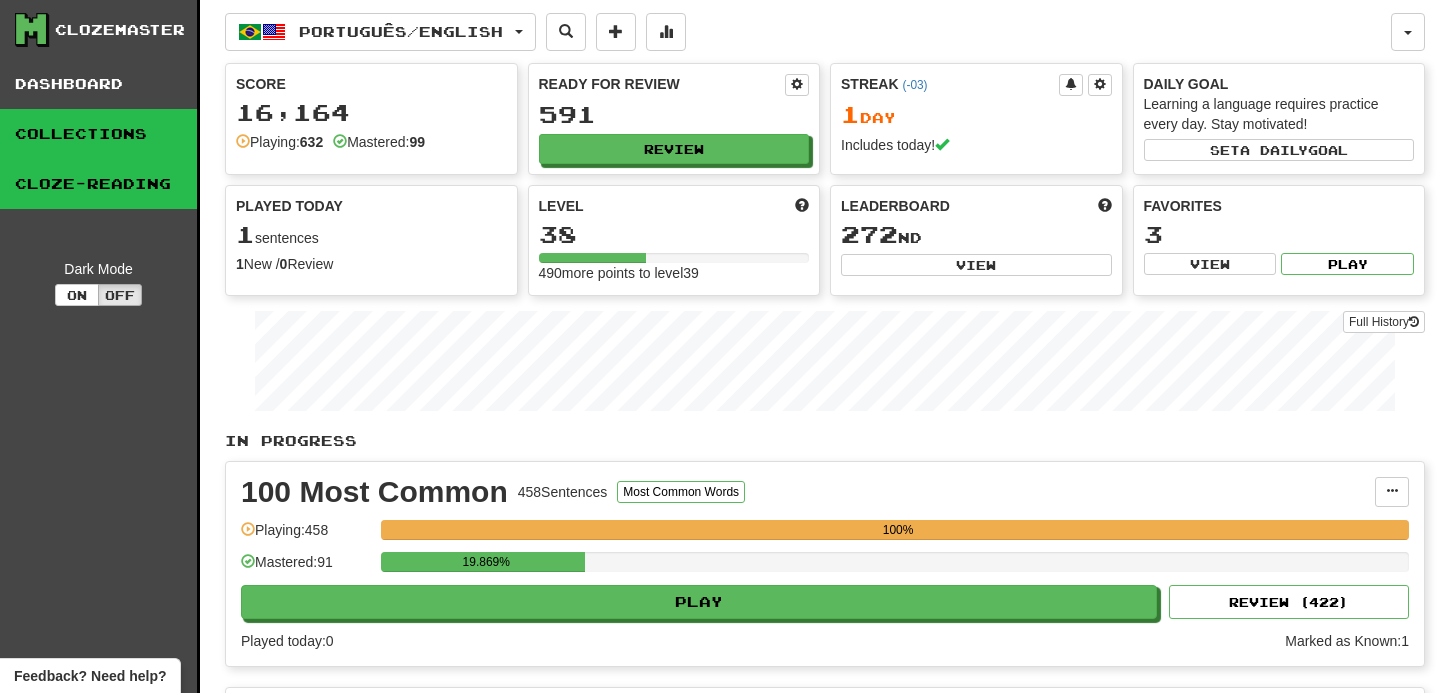 click on "Collections" at bounding box center [98, 134] 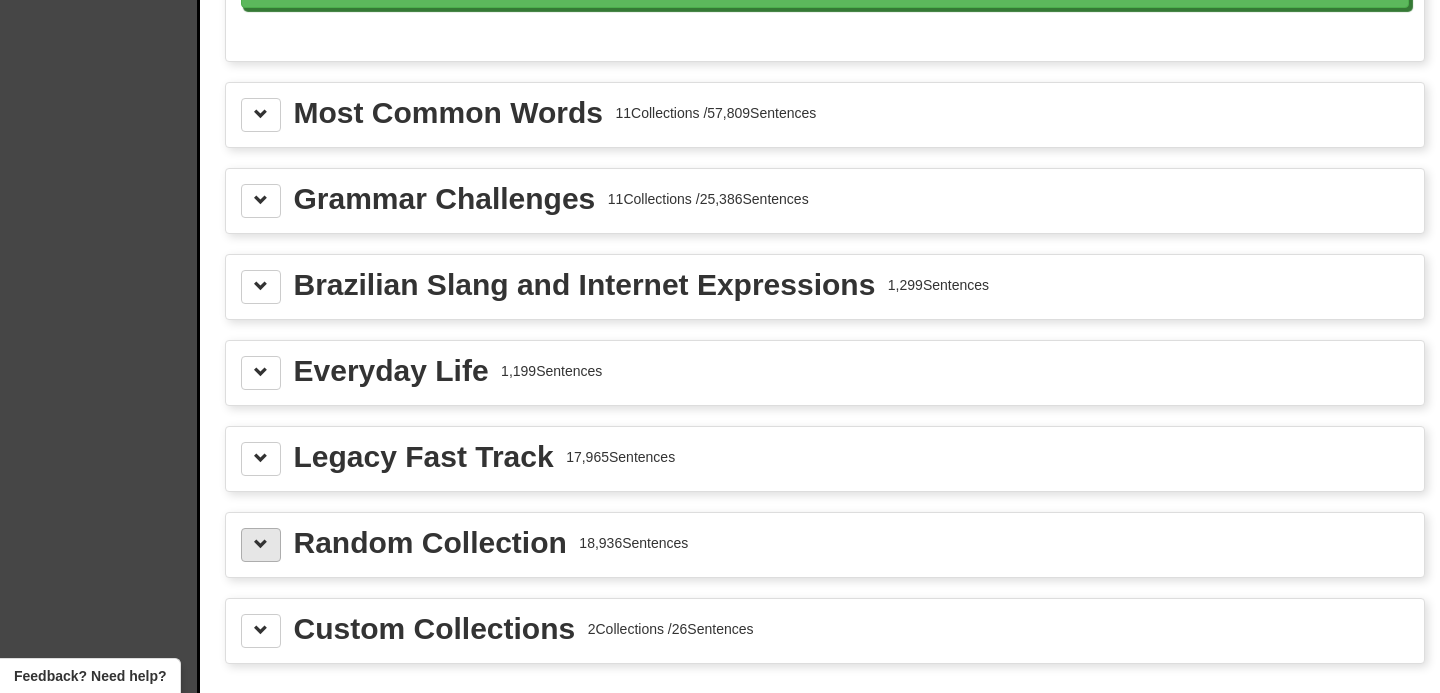 scroll, scrollTop: 2269, scrollLeft: 0, axis: vertical 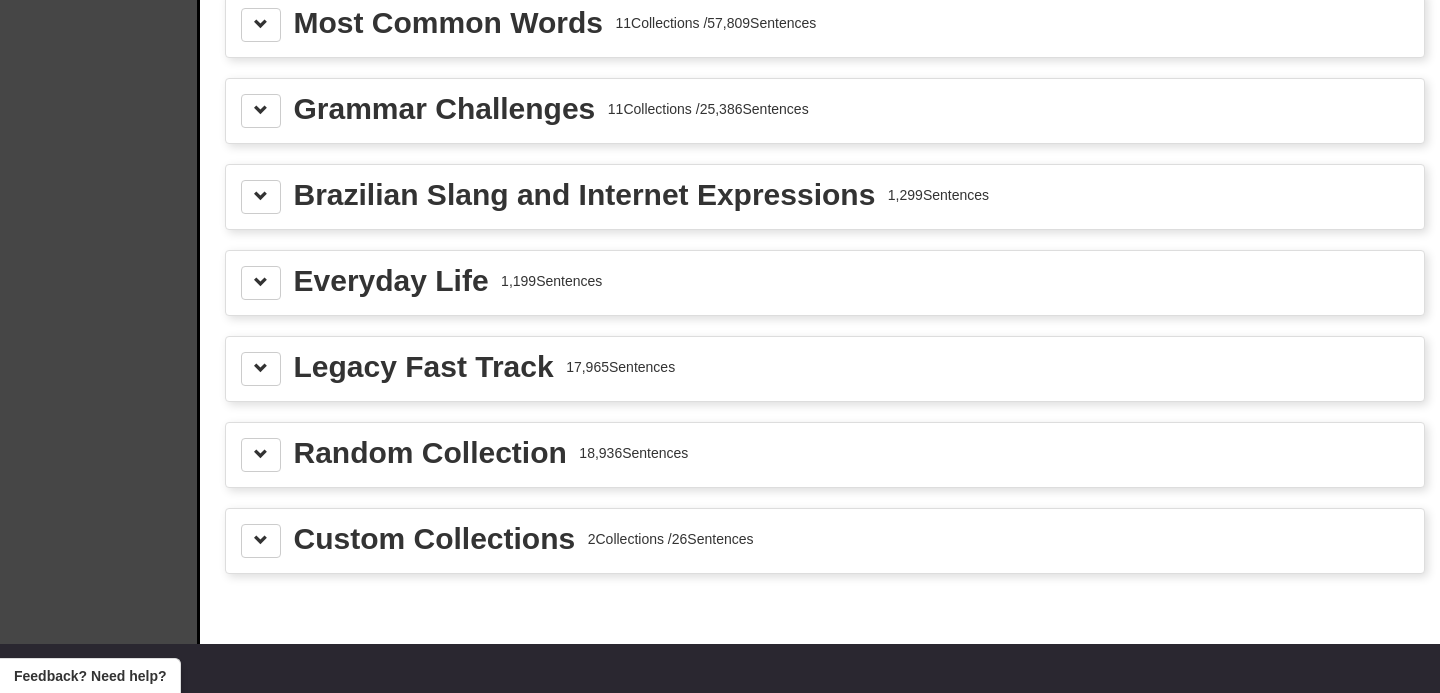 click on "Custom Collections 2  Collections /  26  Sentences" at bounding box center (825, 541) 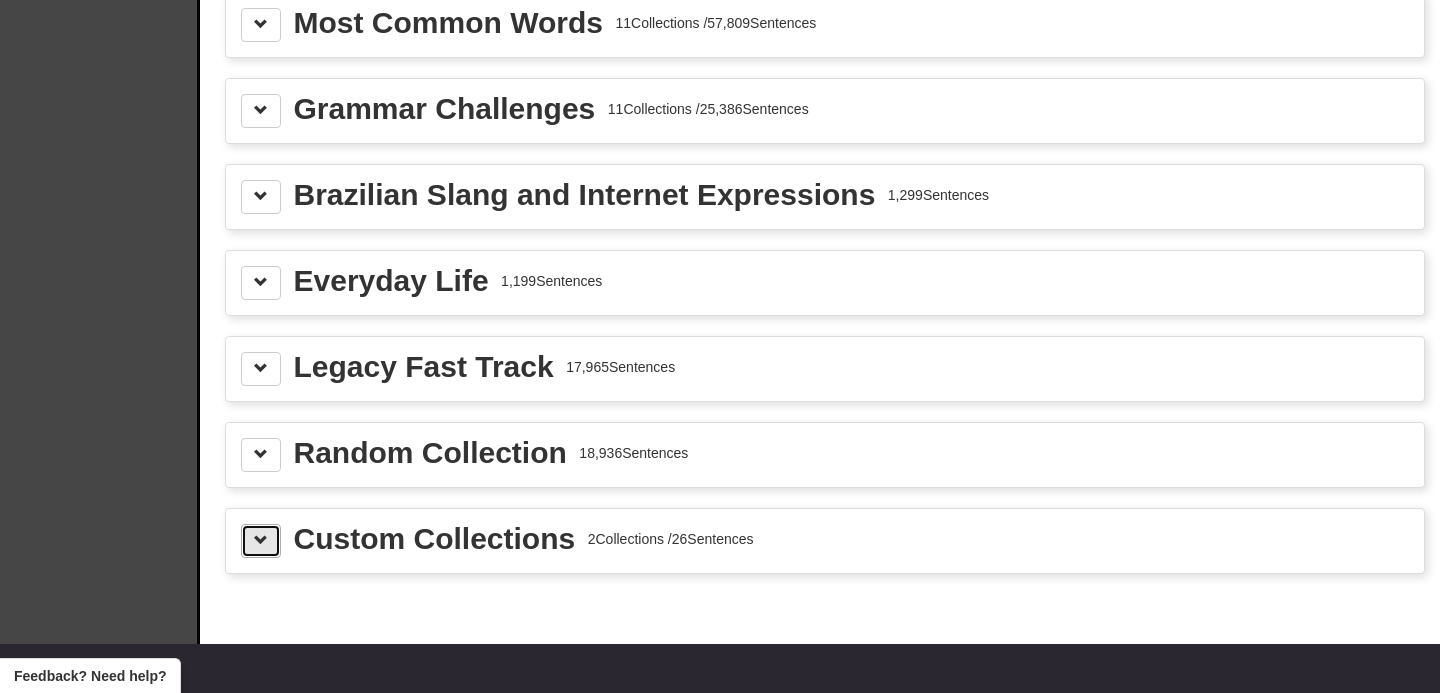 click at bounding box center [261, 540] 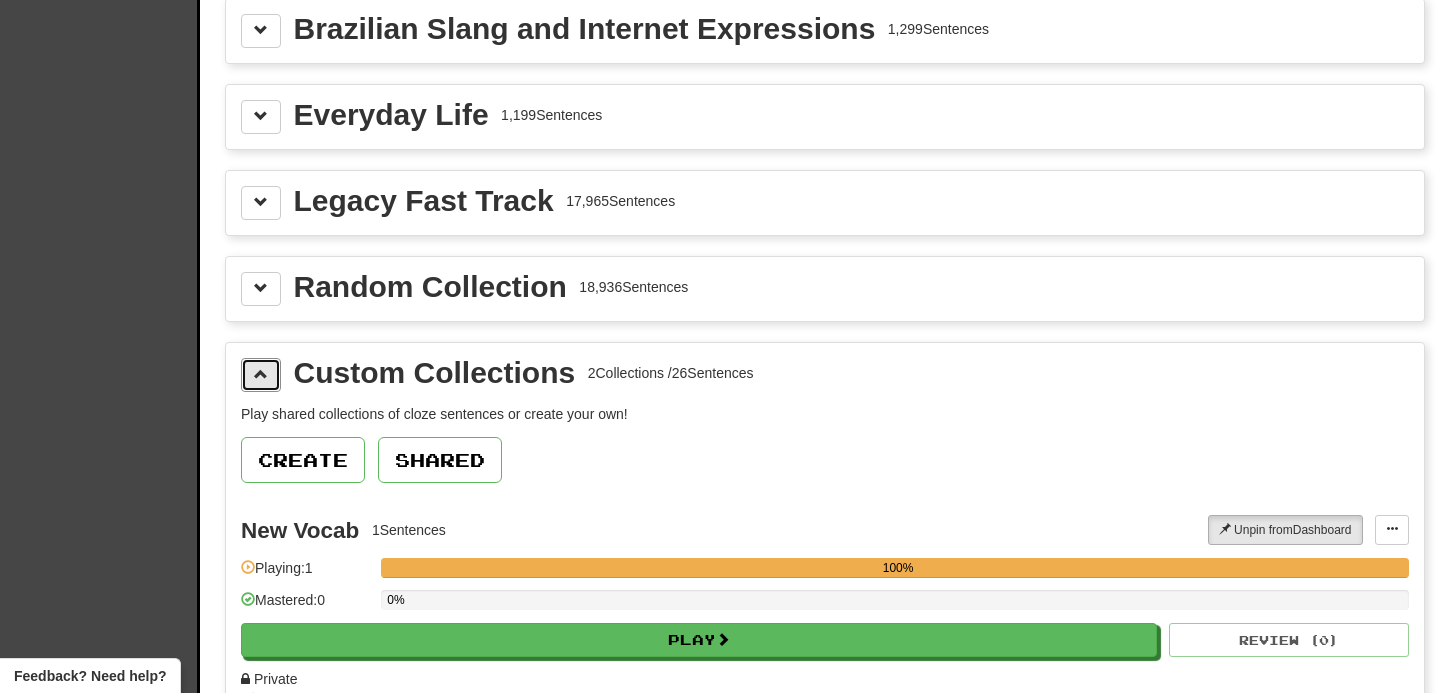 scroll, scrollTop: 2520, scrollLeft: 0, axis: vertical 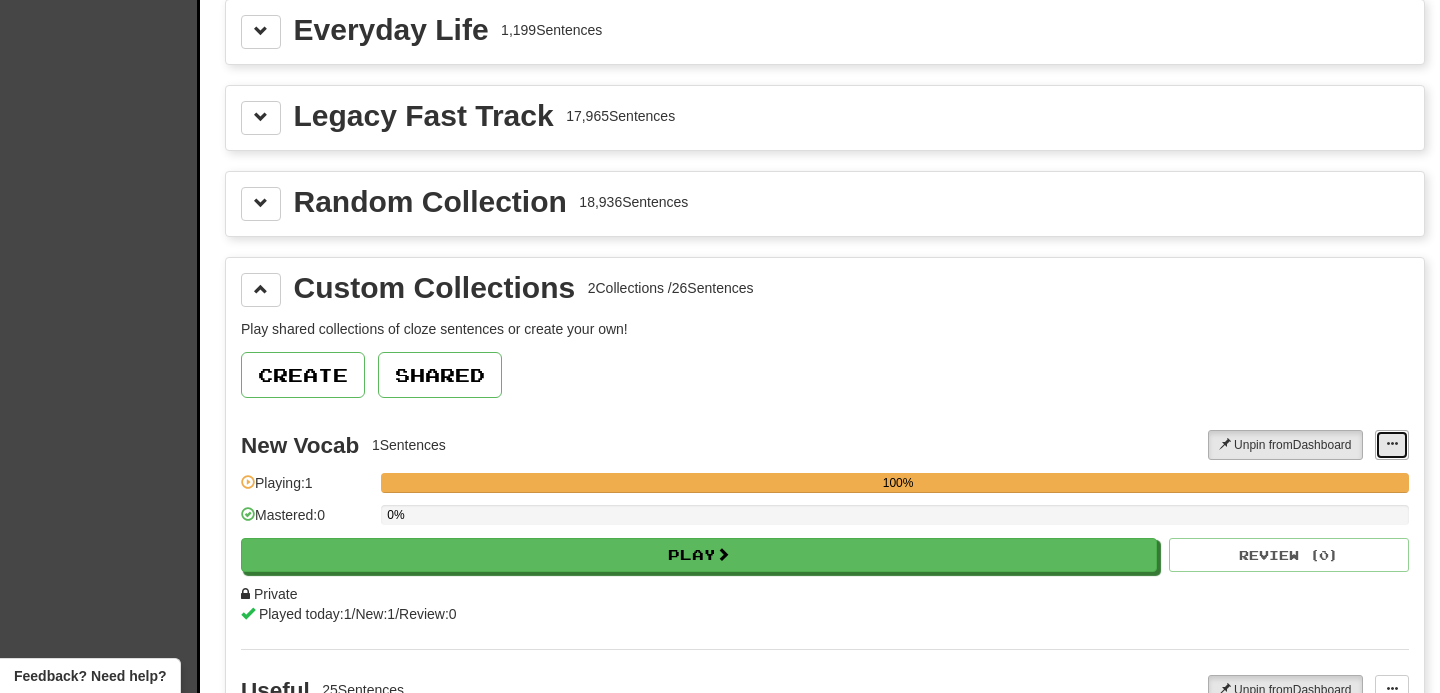 click at bounding box center [1392, 445] 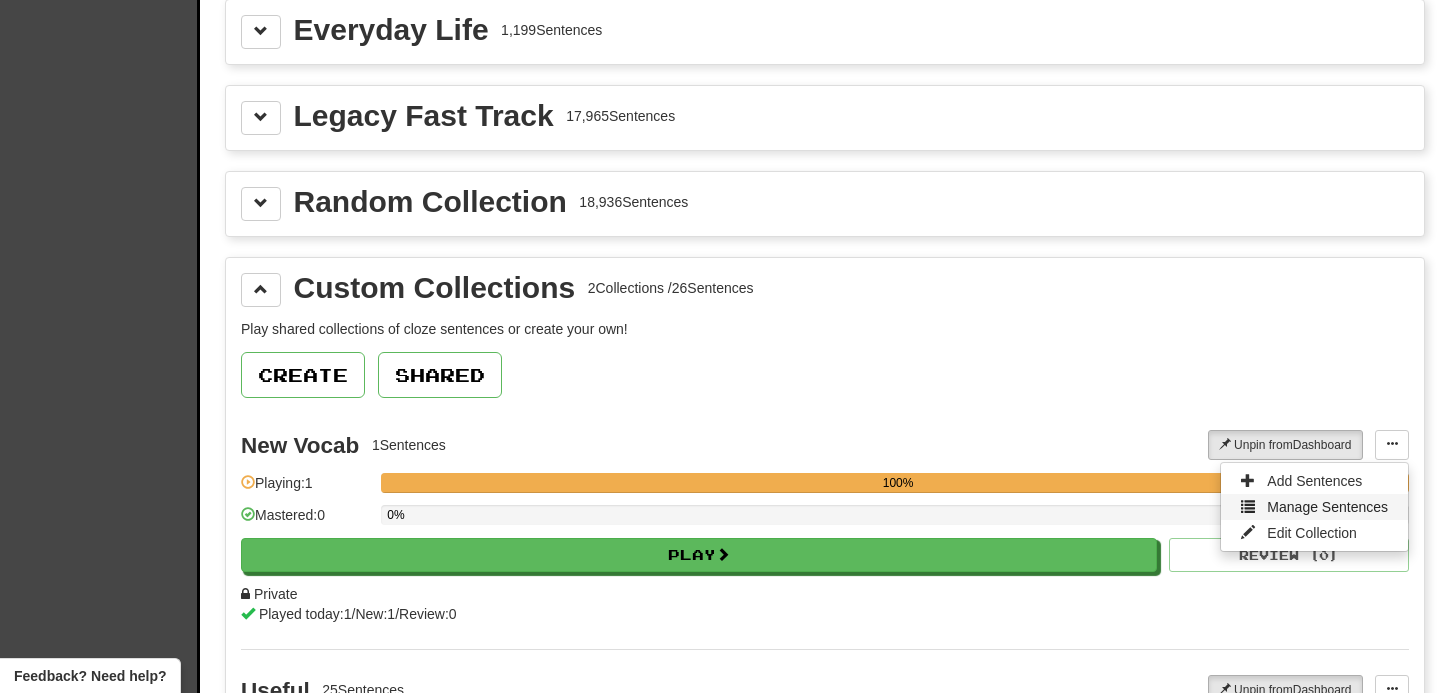 click on "Manage Sentences" at bounding box center [1327, 507] 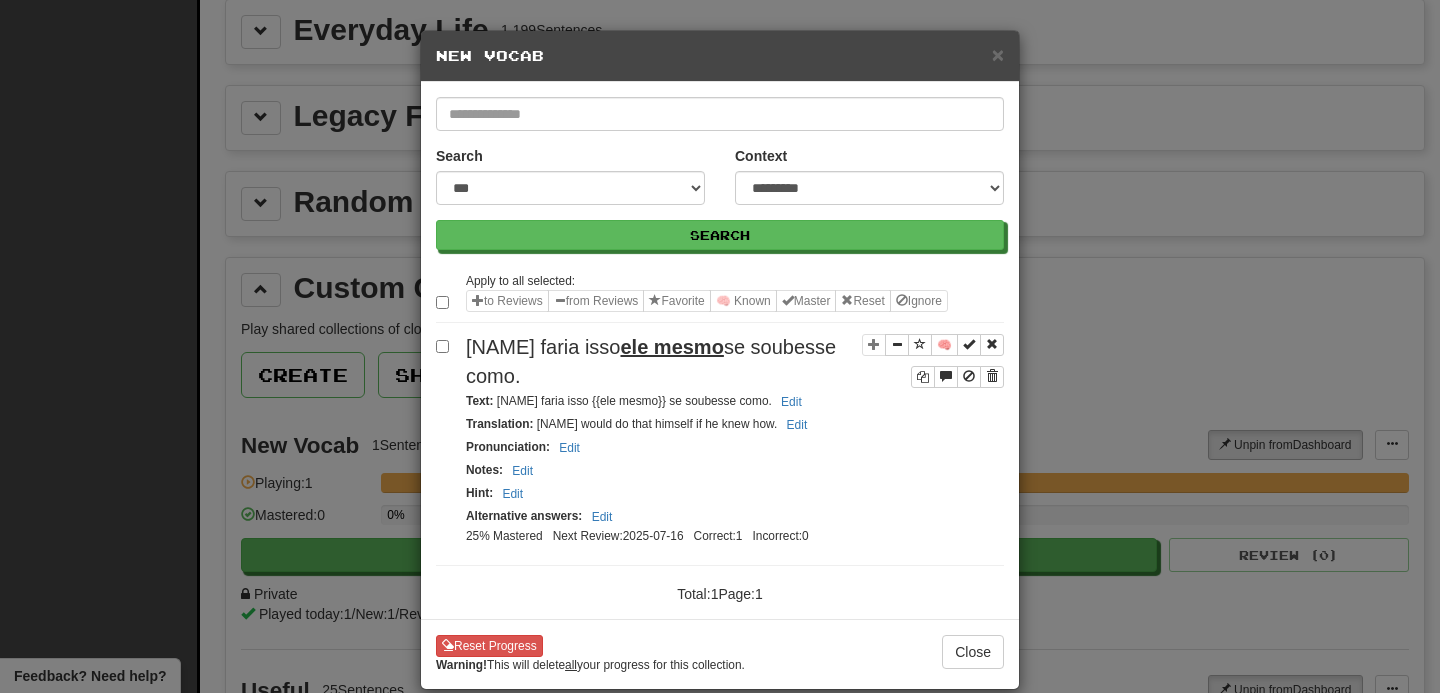 click on "× New Vocab" at bounding box center [720, 56] 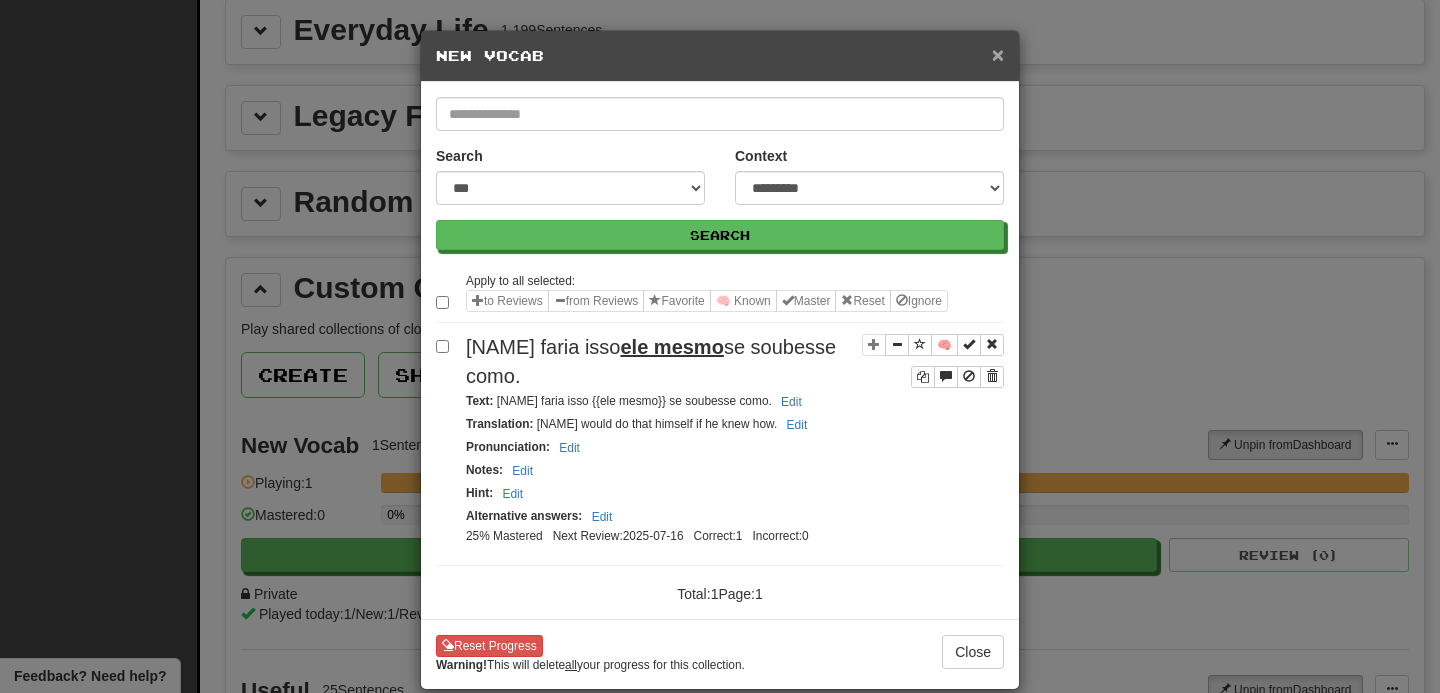 click on "×" at bounding box center [998, 54] 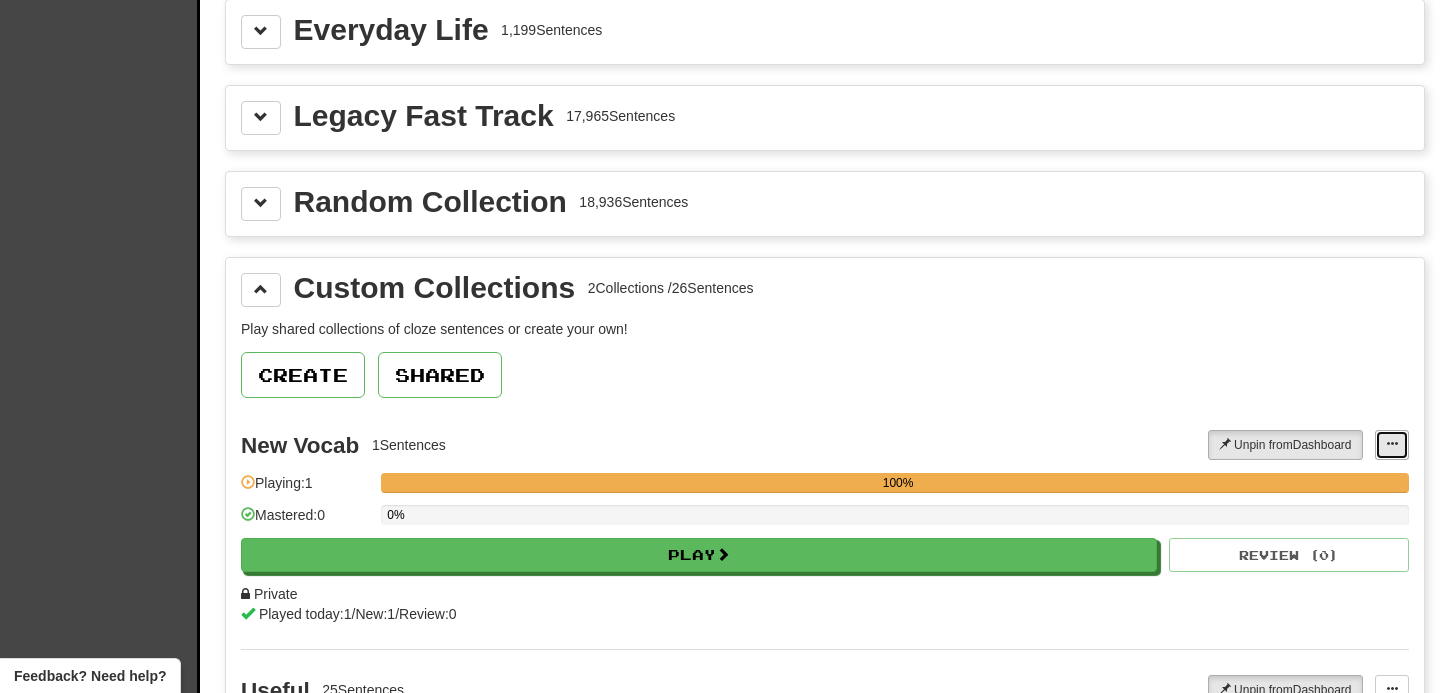 click at bounding box center (1392, 445) 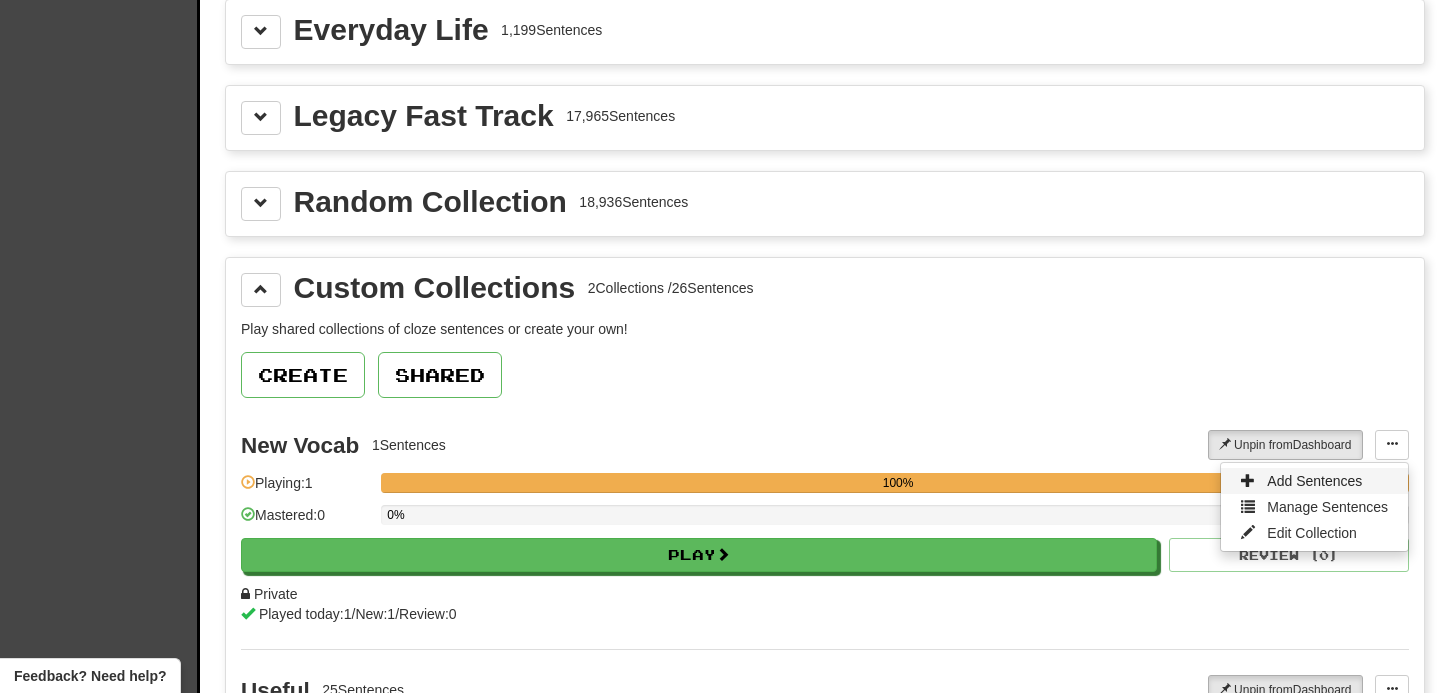 click on "Add Sentences" at bounding box center (1314, 481) 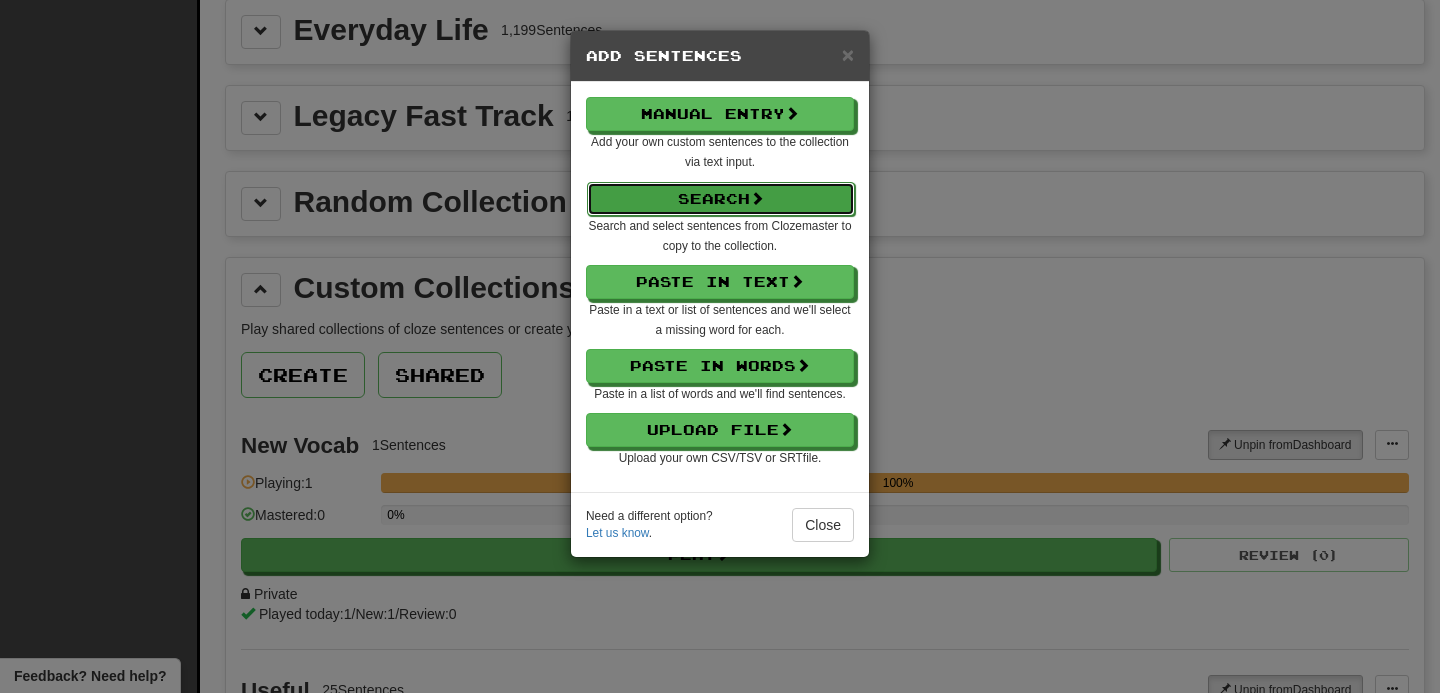 click on "Search" at bounding box center [721, 199] 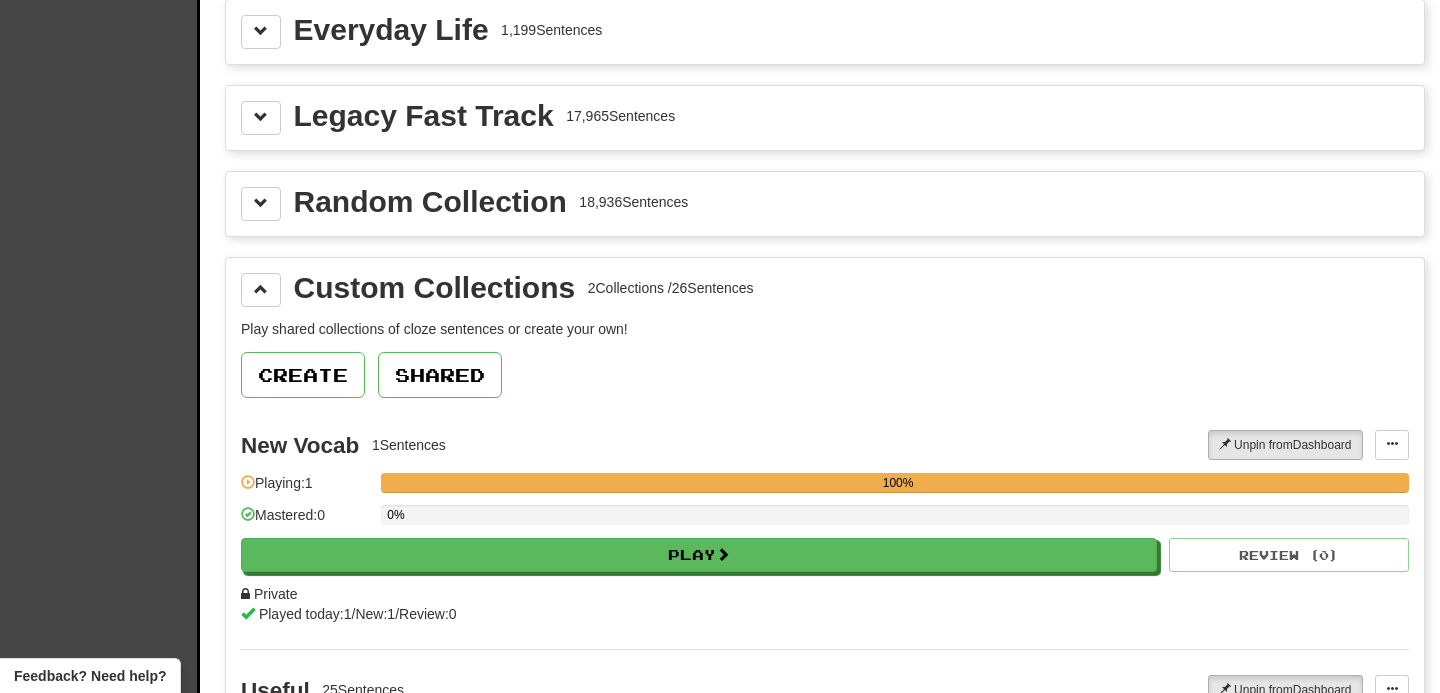 select on "****" 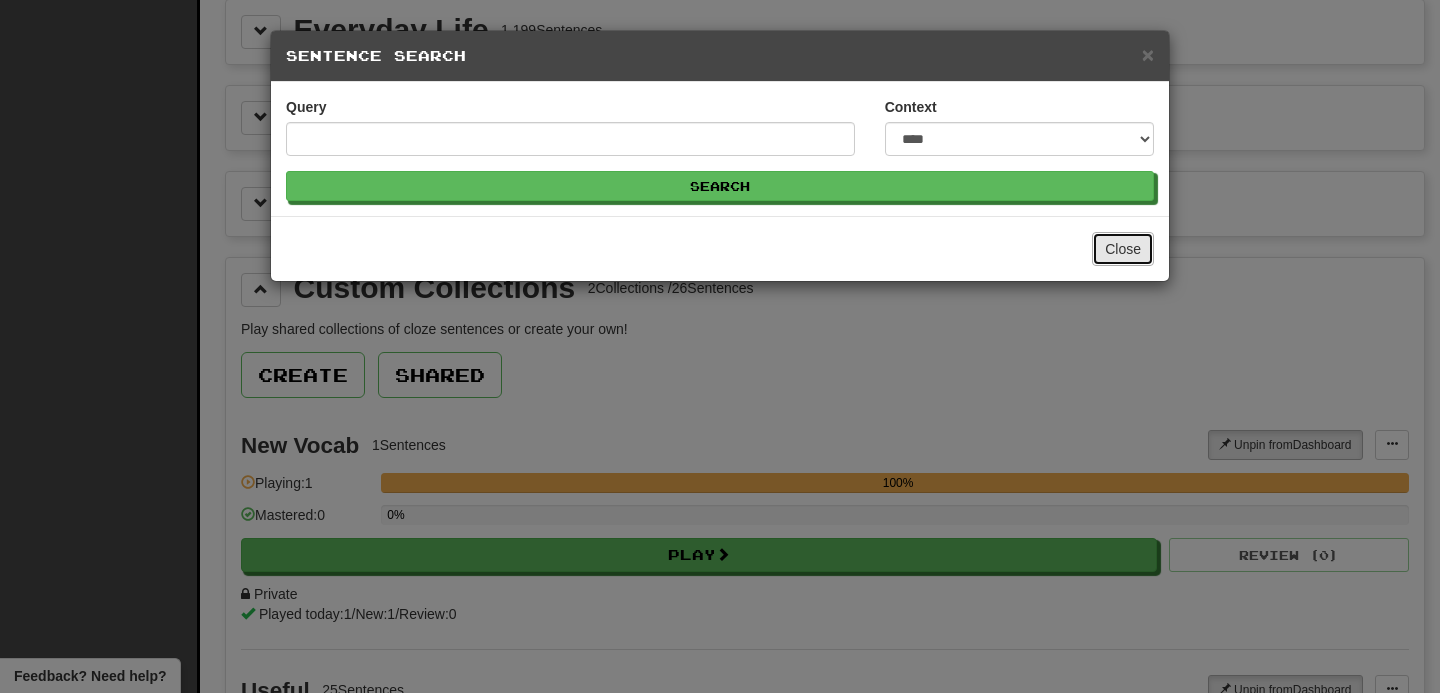 click on "Close" at bounding box center [1123, 249] 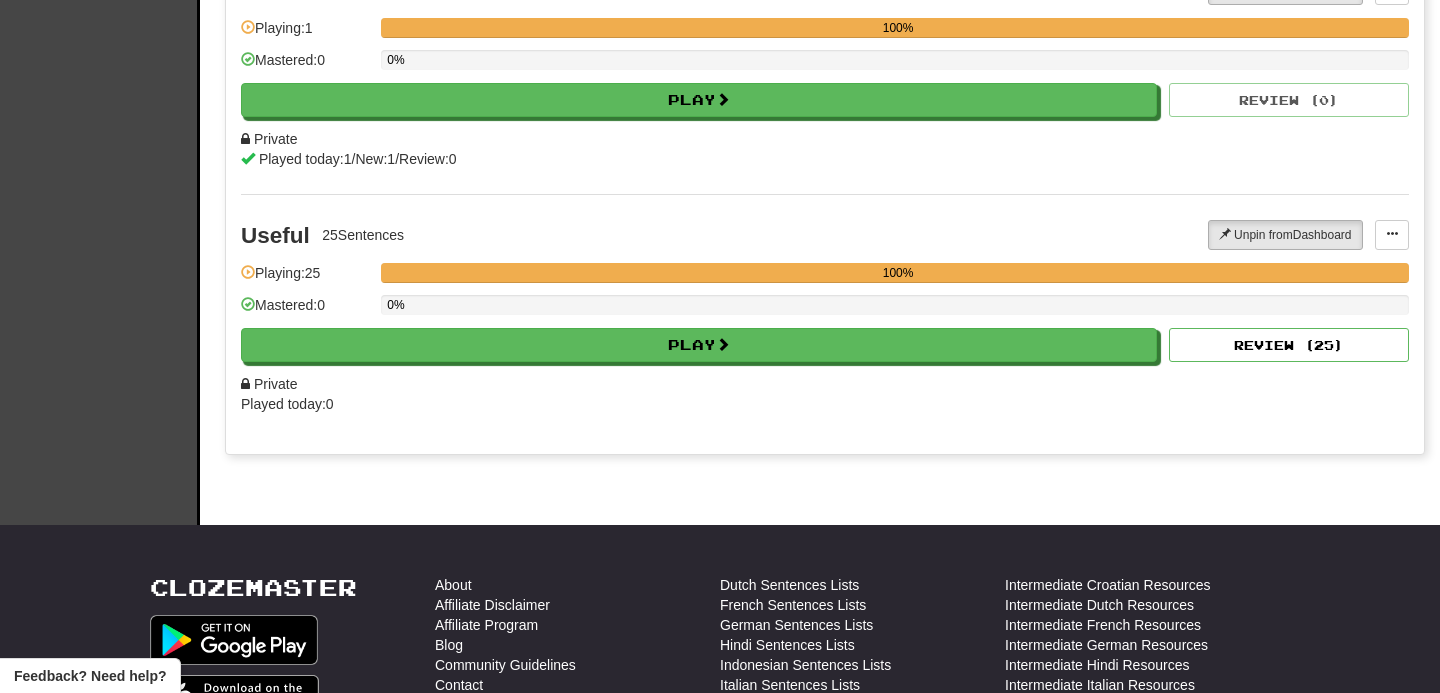 scroll, scrollTop: 3003, scrollLeft: 0, axis: vertical 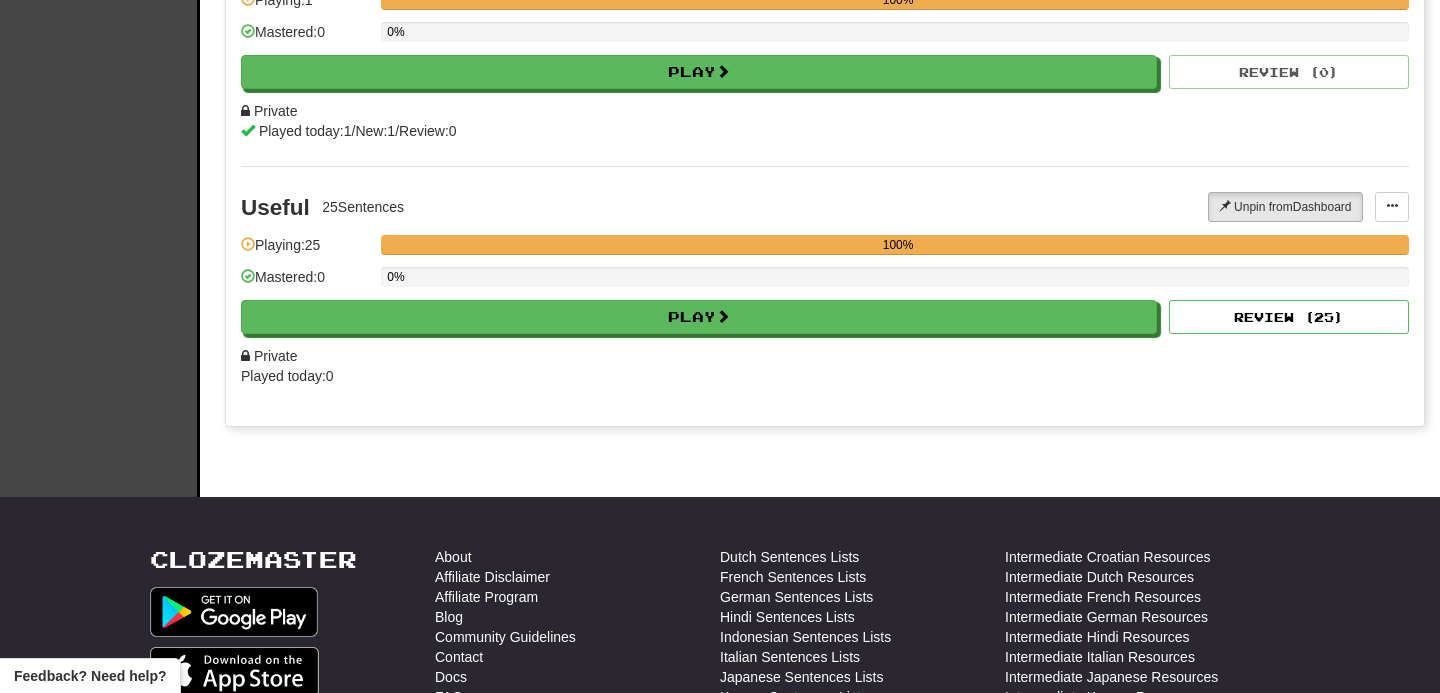 click on "Private" at bounding box center [825, 356] 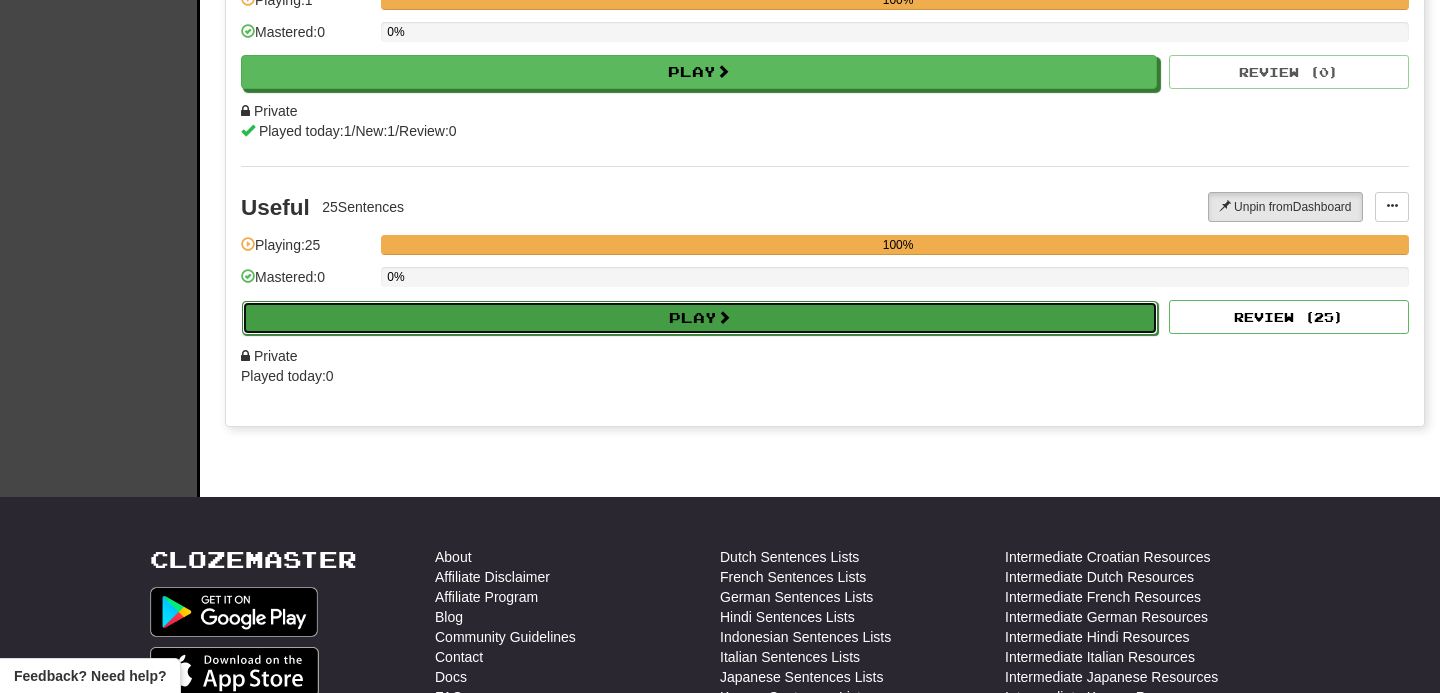 click on "Play" at bounding box center (700, 318) 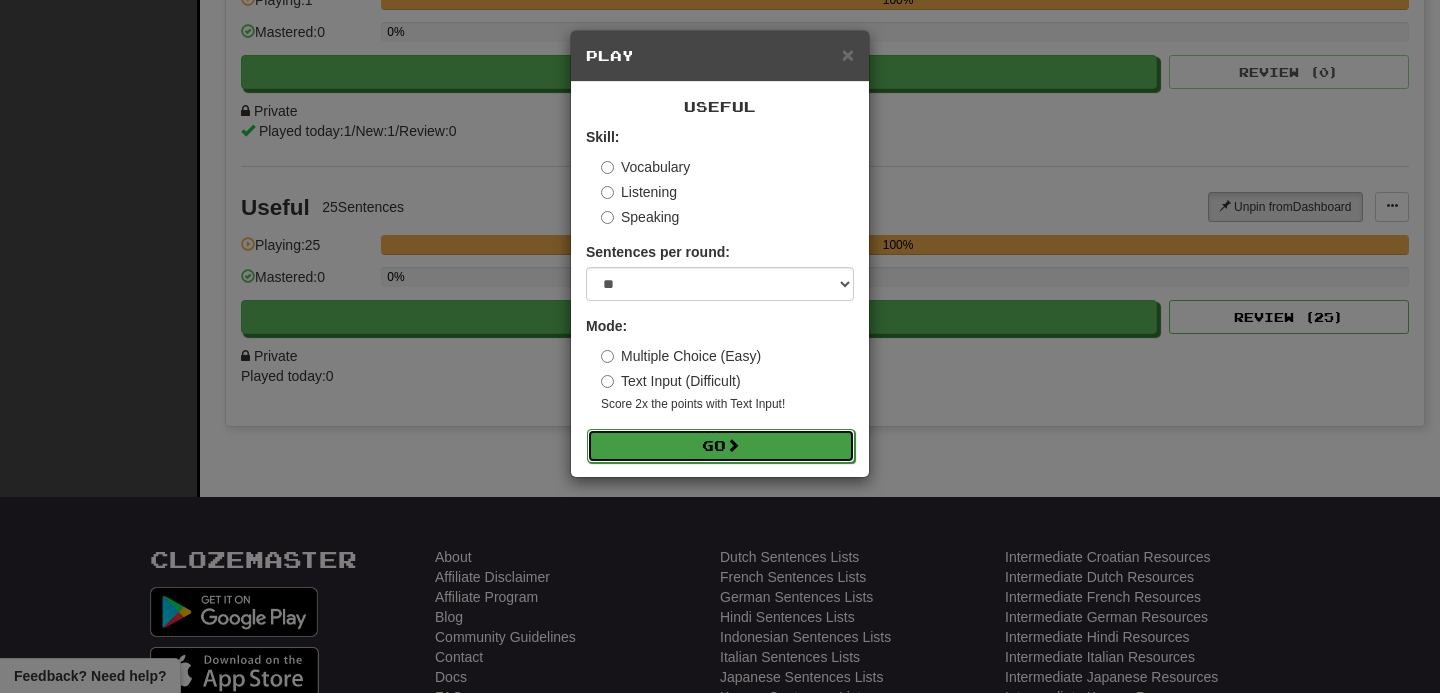click on "Go" at bounding box center [721, 446] 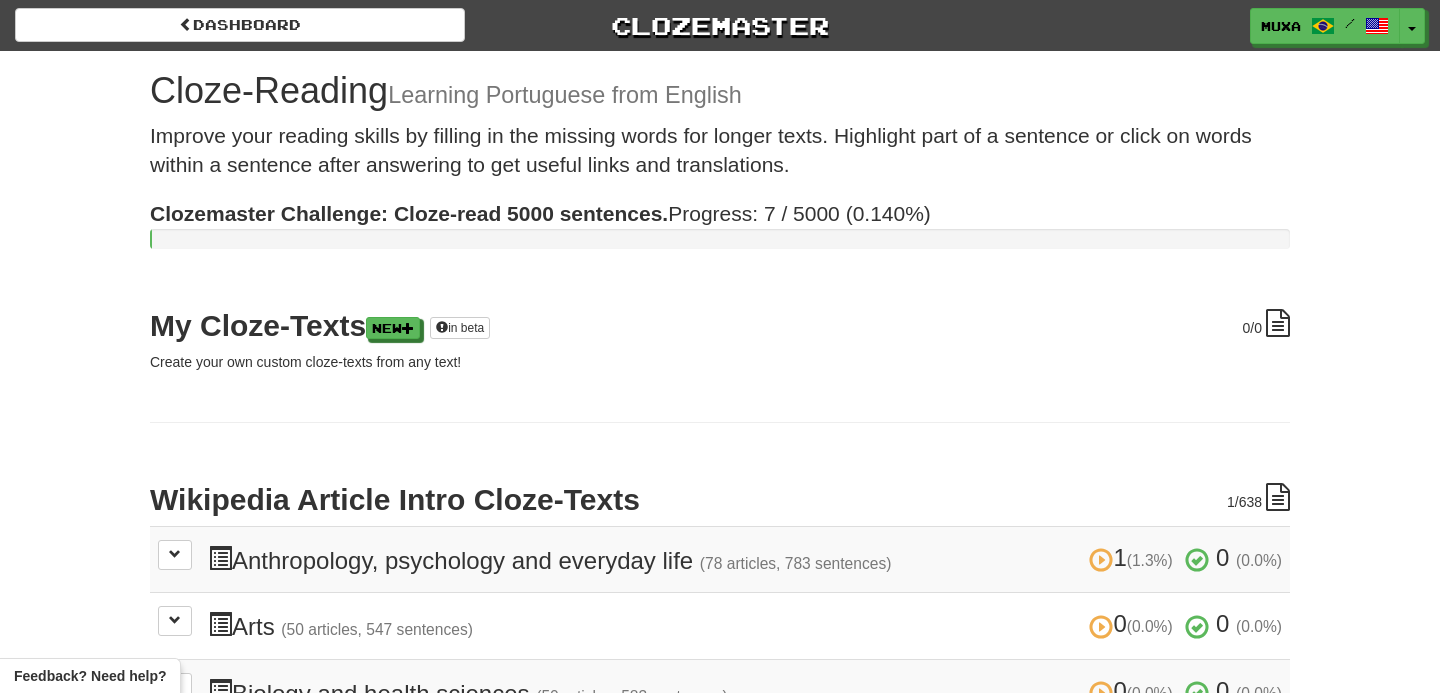 scroll, scrollTop: 0, scrollLeft: 0, axis: both 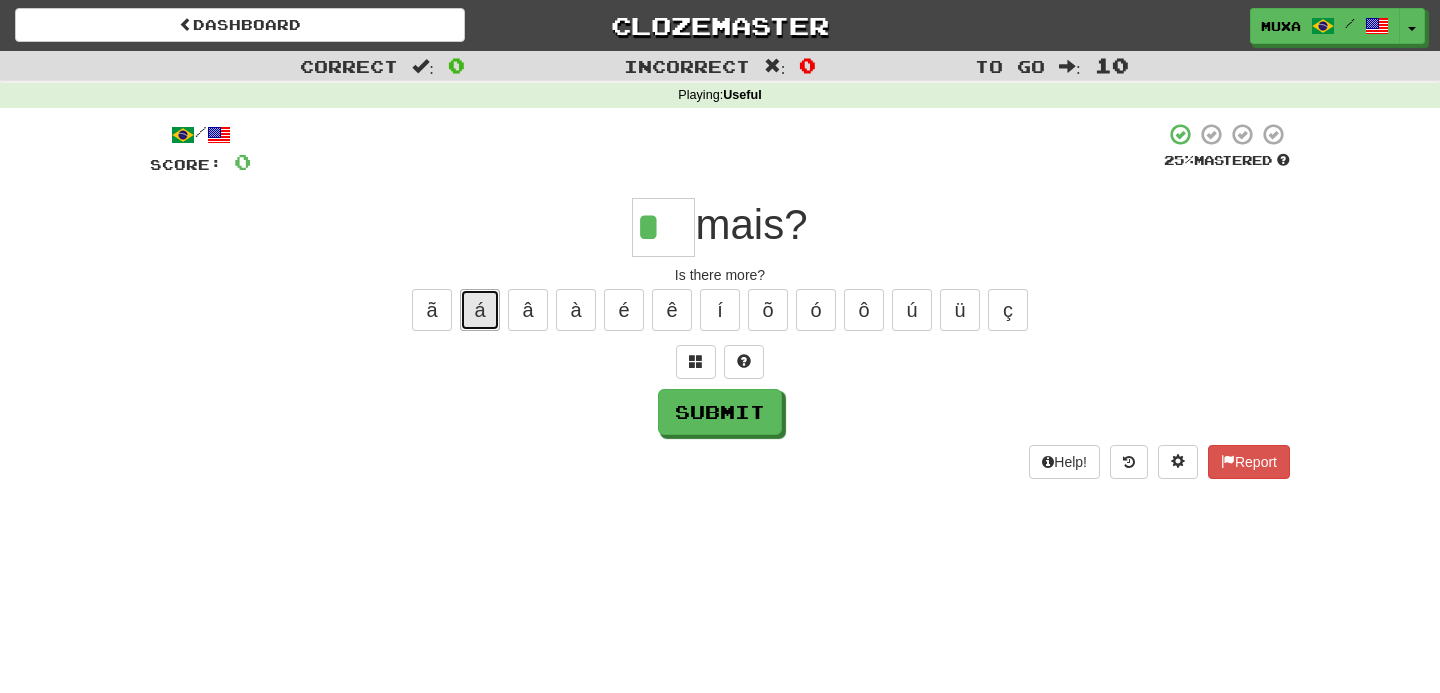 click on "á" at bounding box center (480, 310) 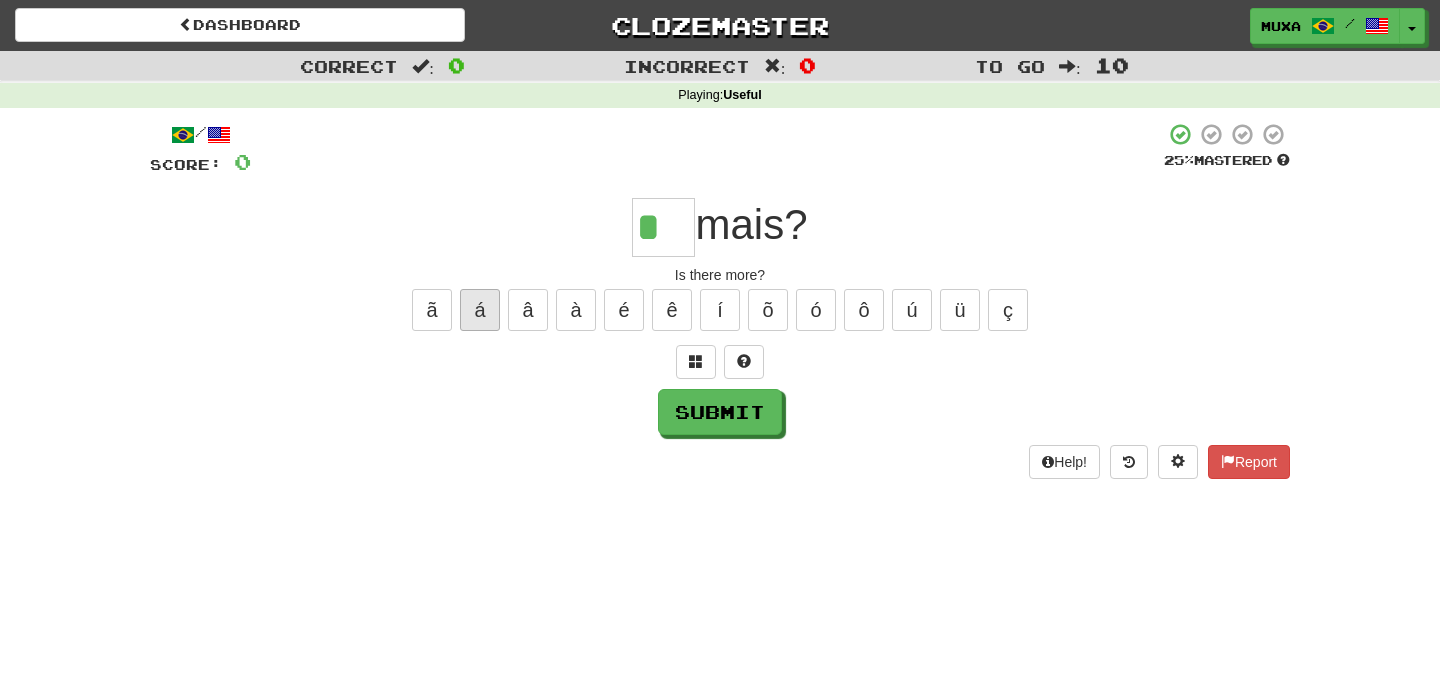 type on "**" 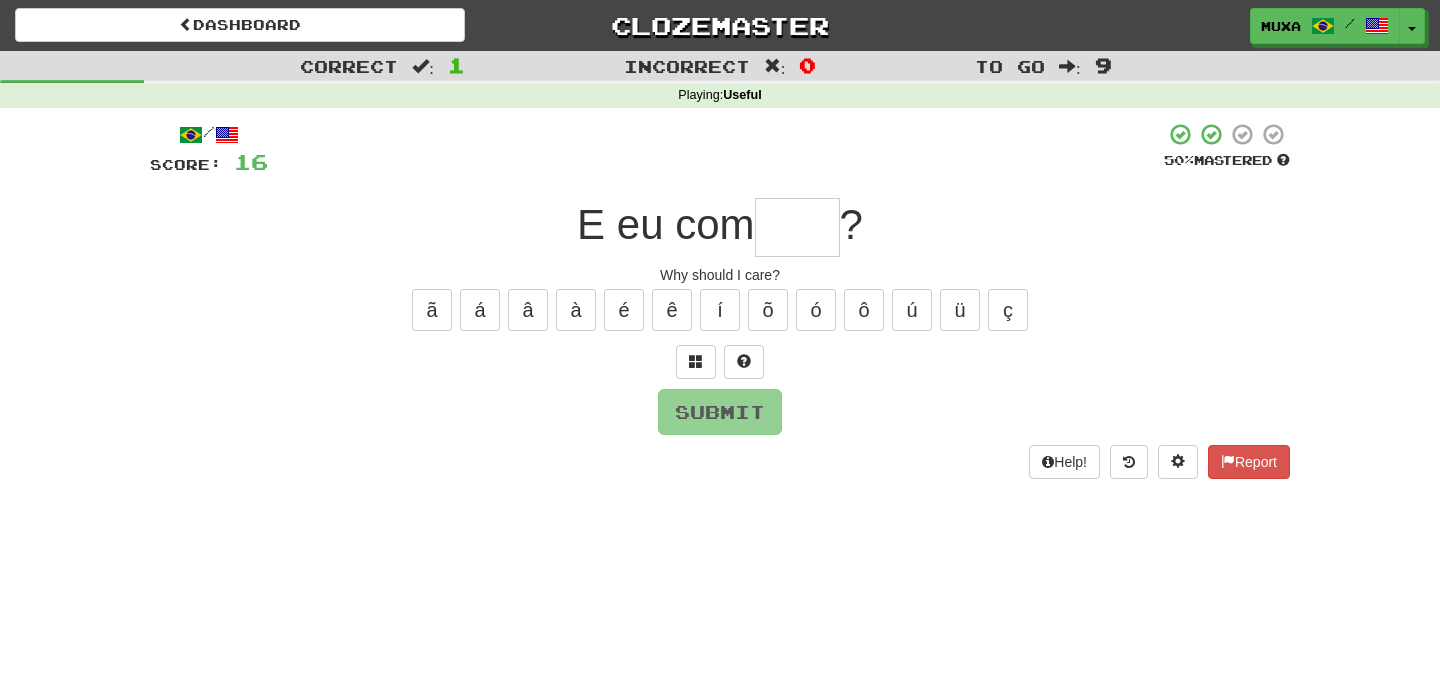 type on "*" 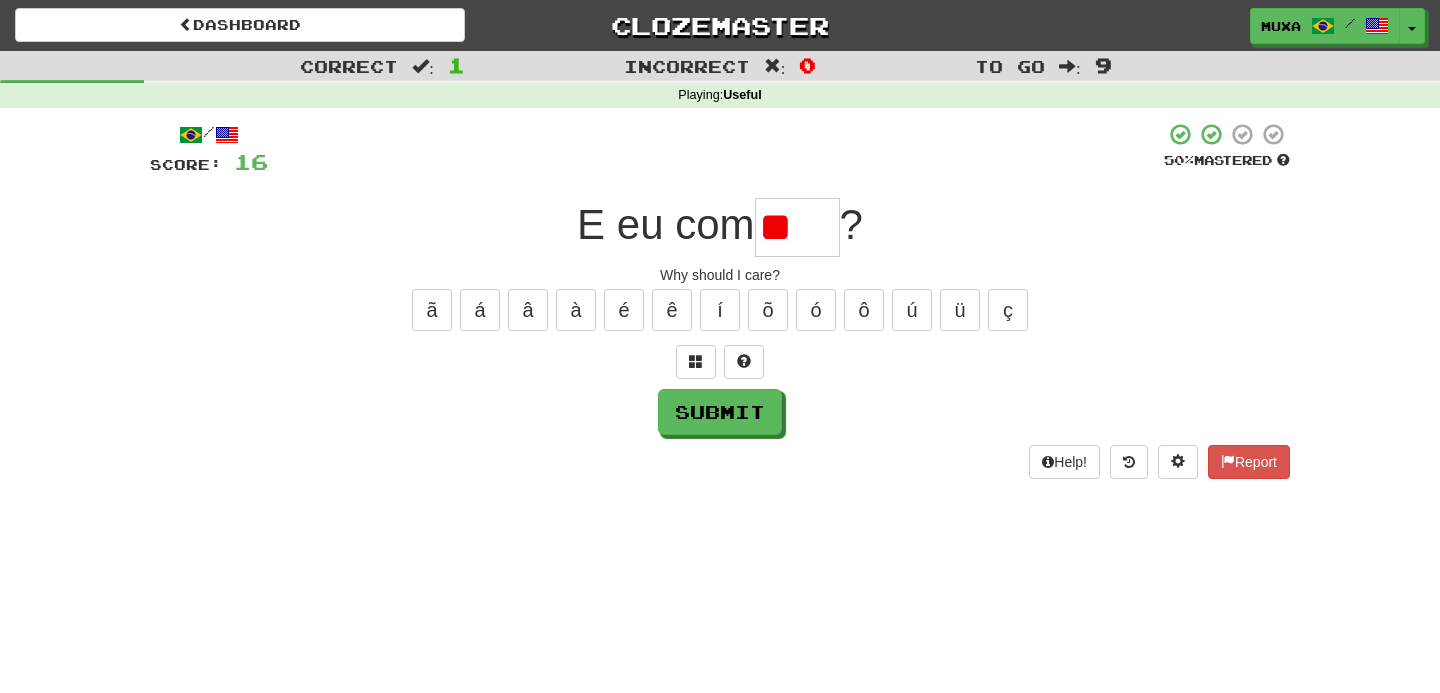 type on "*" 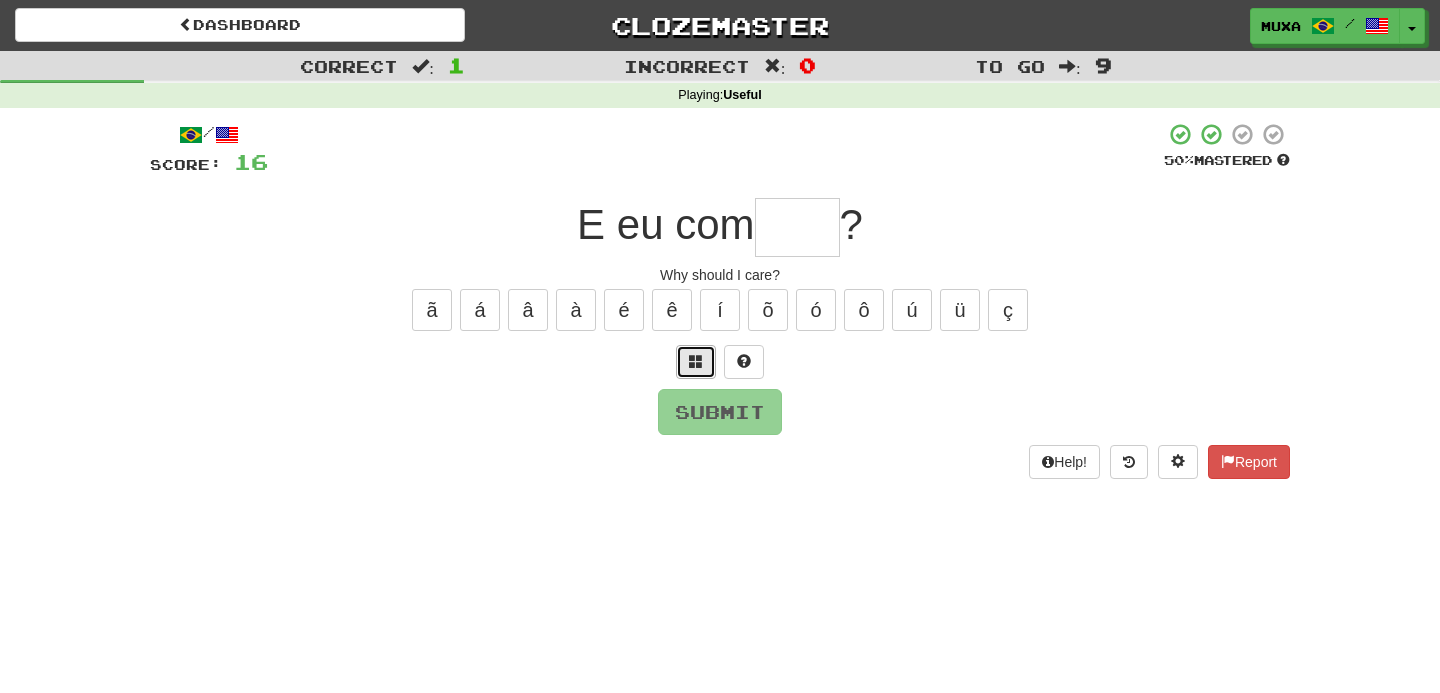 click at bounding box center (696, 362) 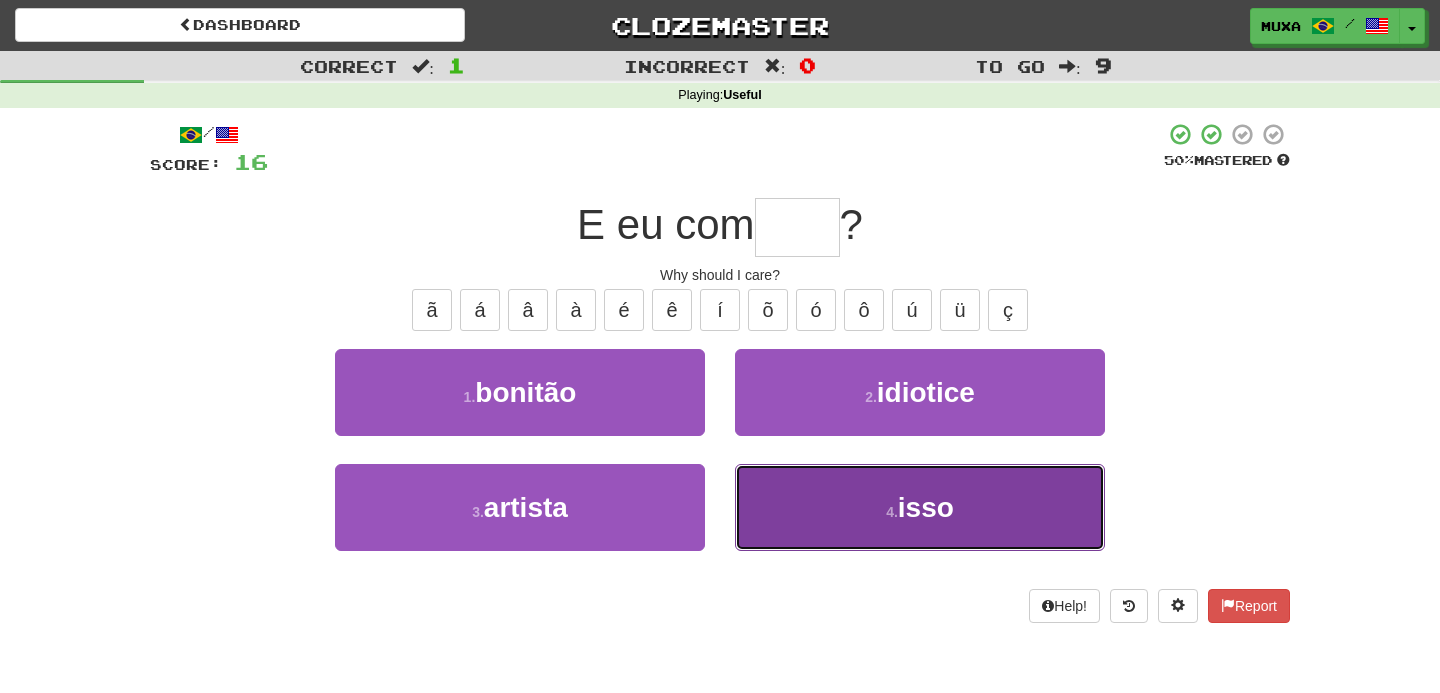 click on "4 .  isso" at bounding box center (920, 507) 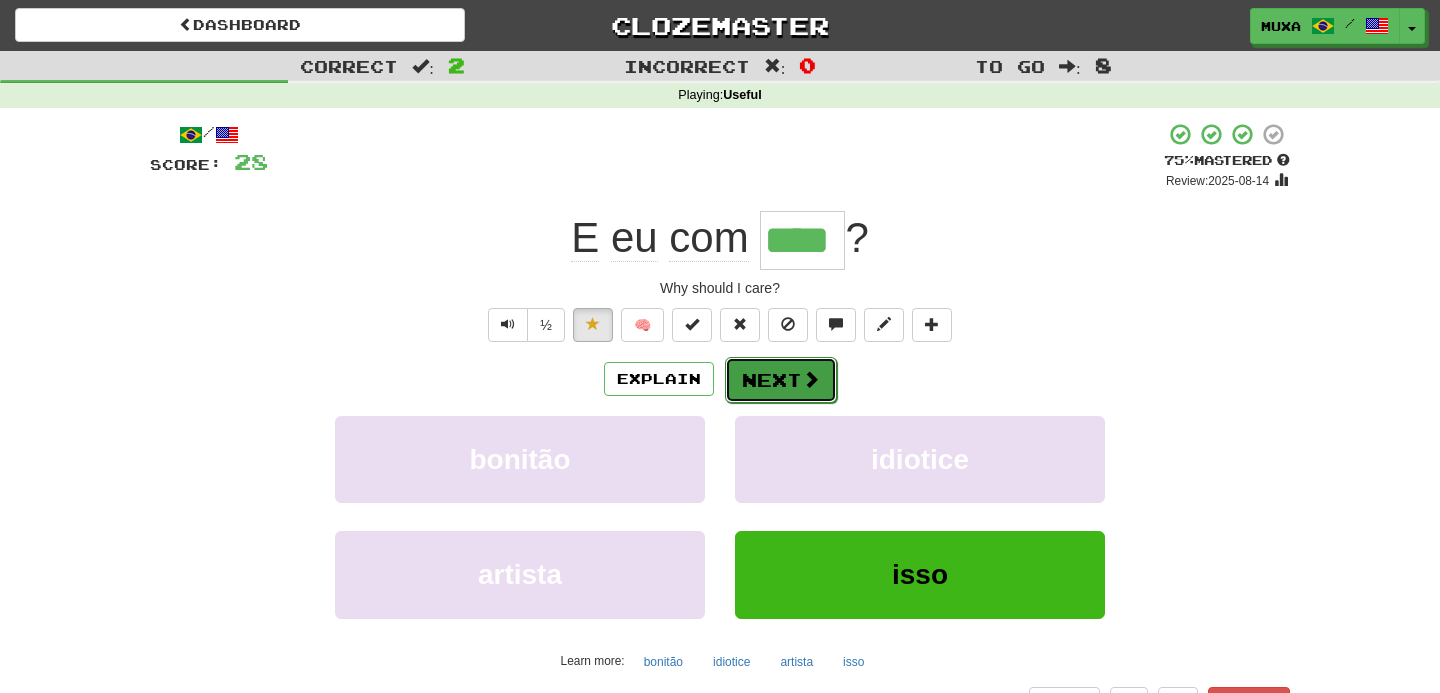 click at bounding box center (811, 379) 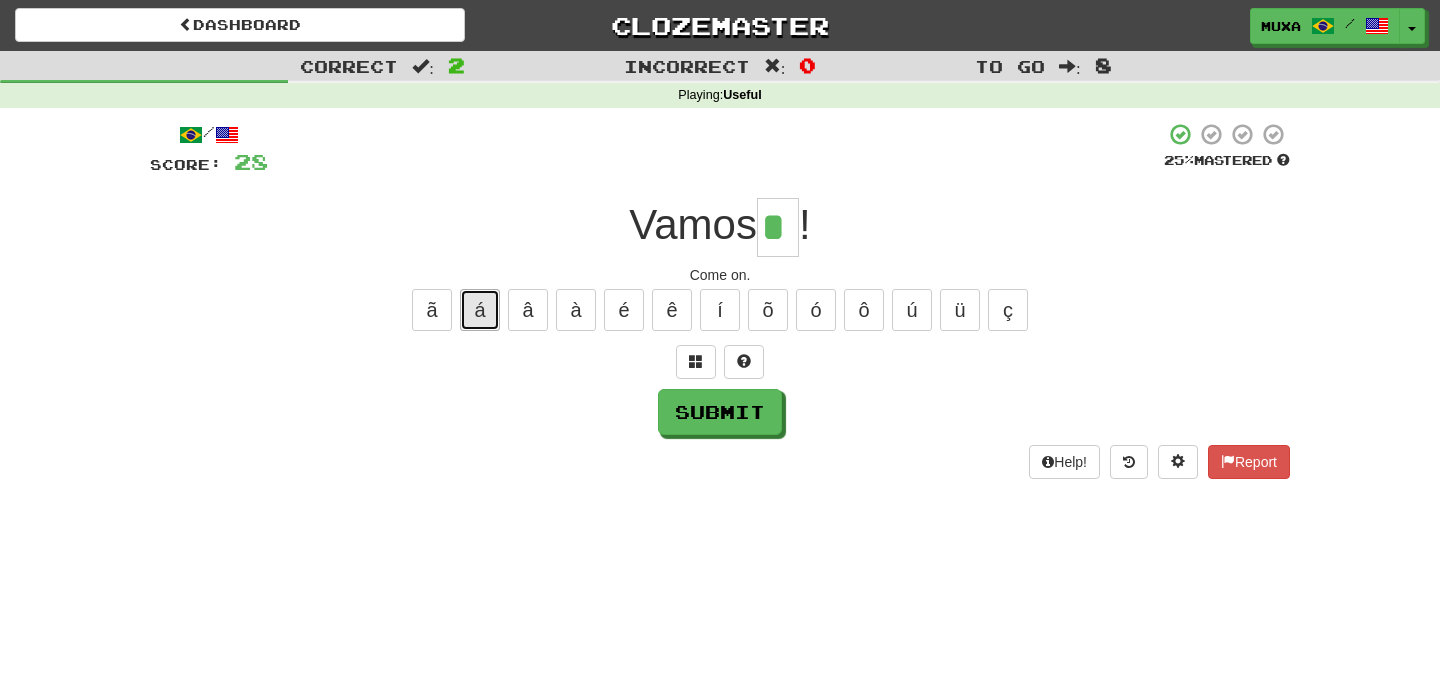 click on "á" at bounding box center (480, 310) 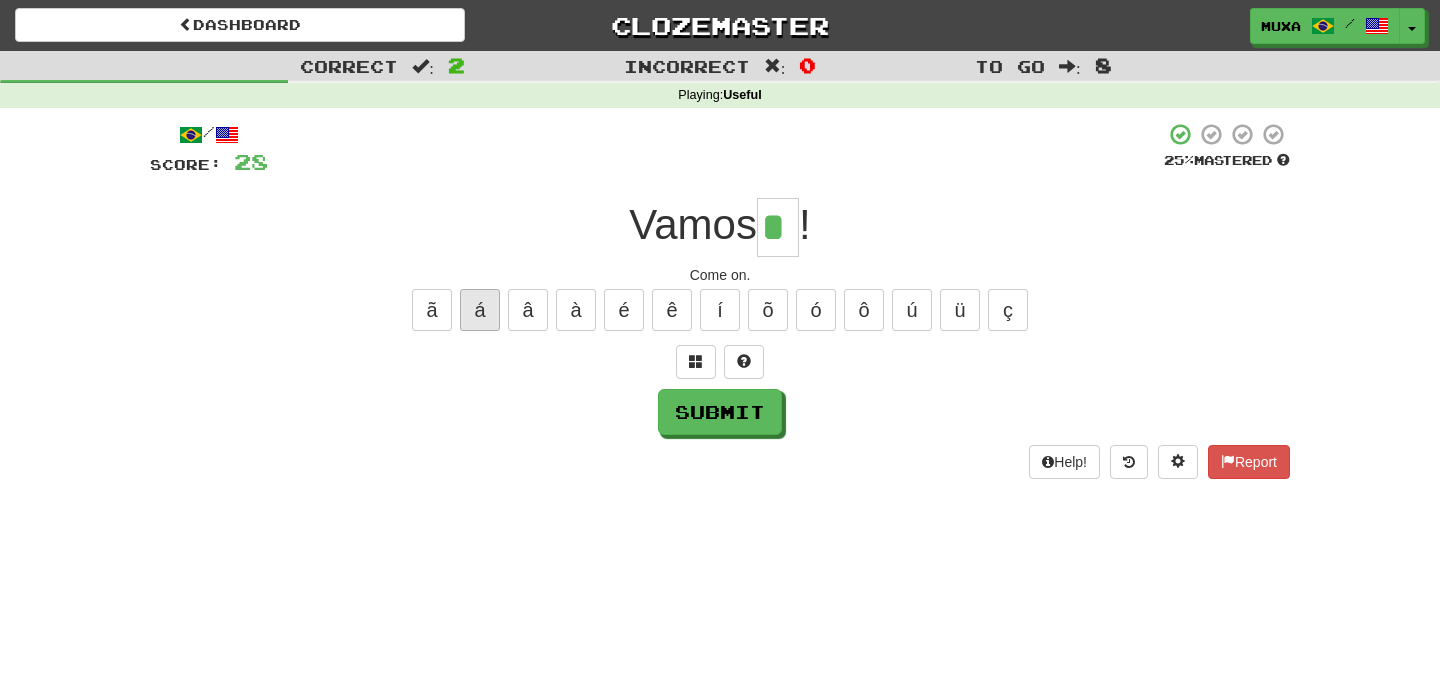 type on "**" 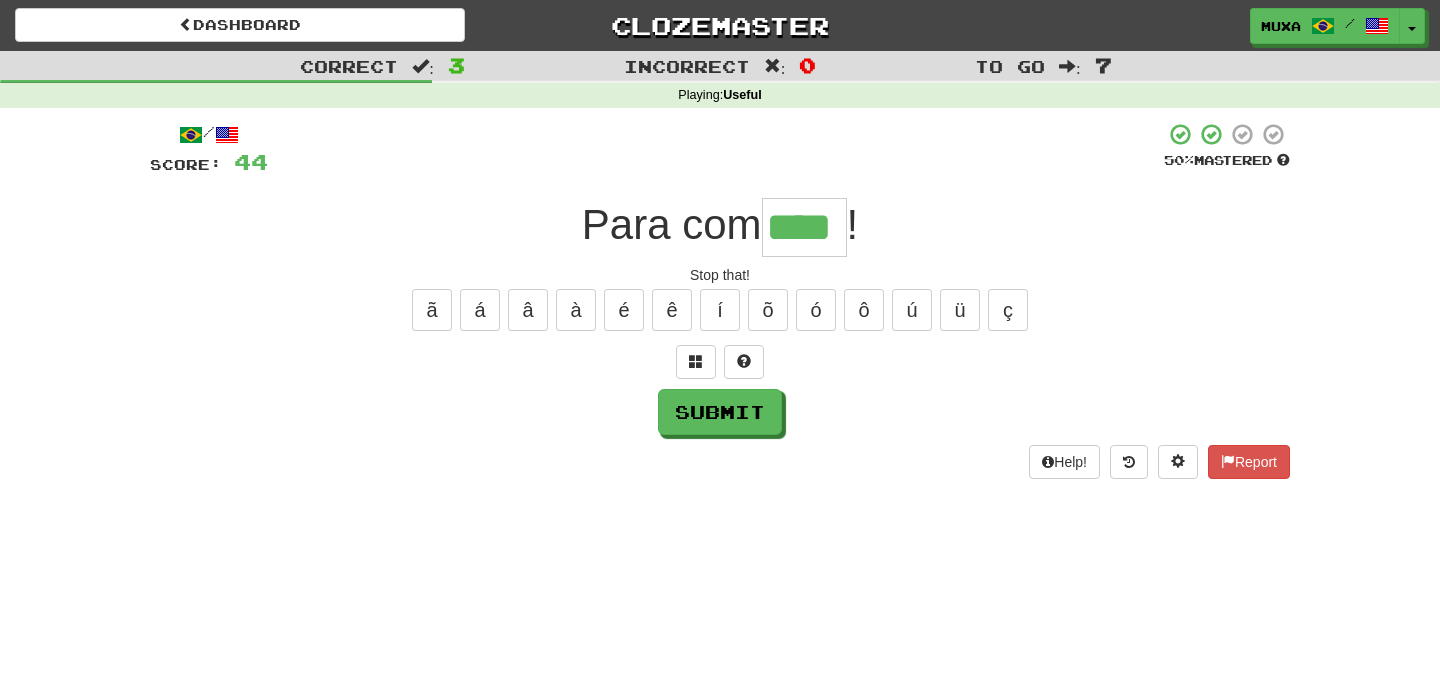 type on "****" 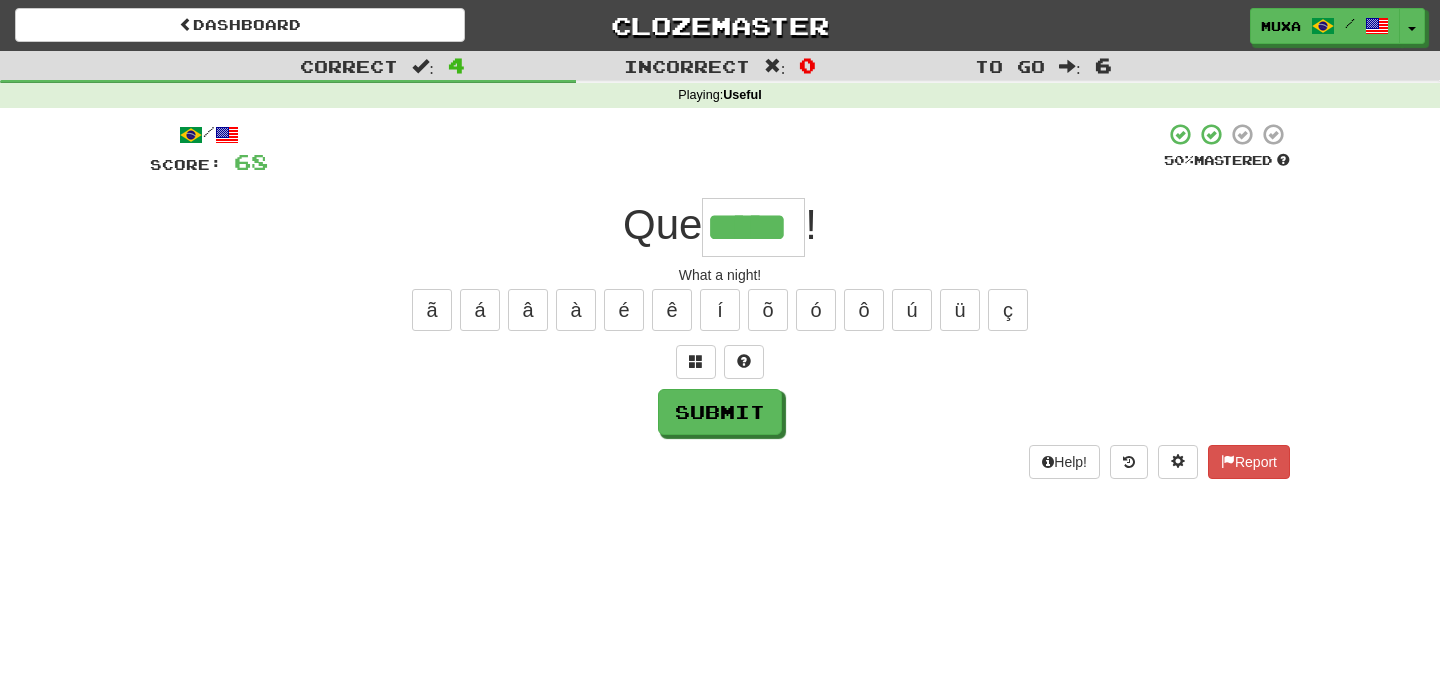 type on "*****" 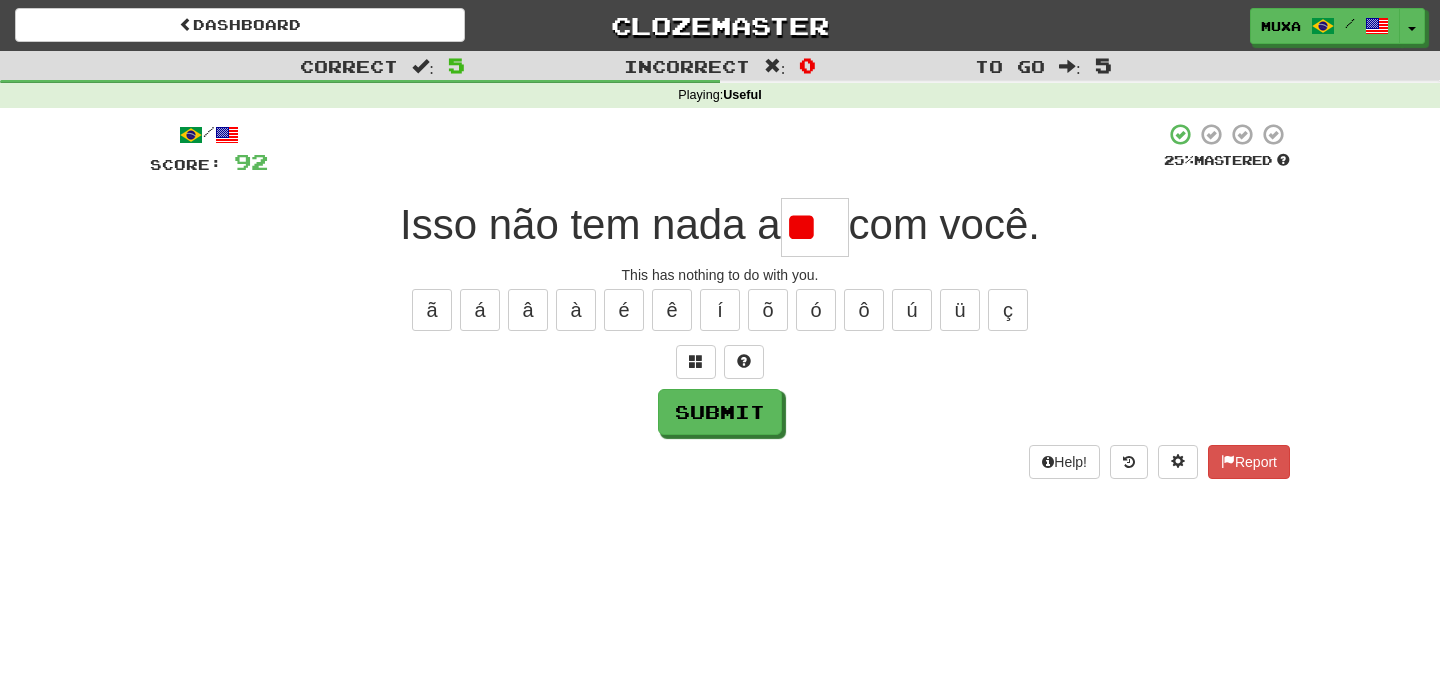 type on "*" 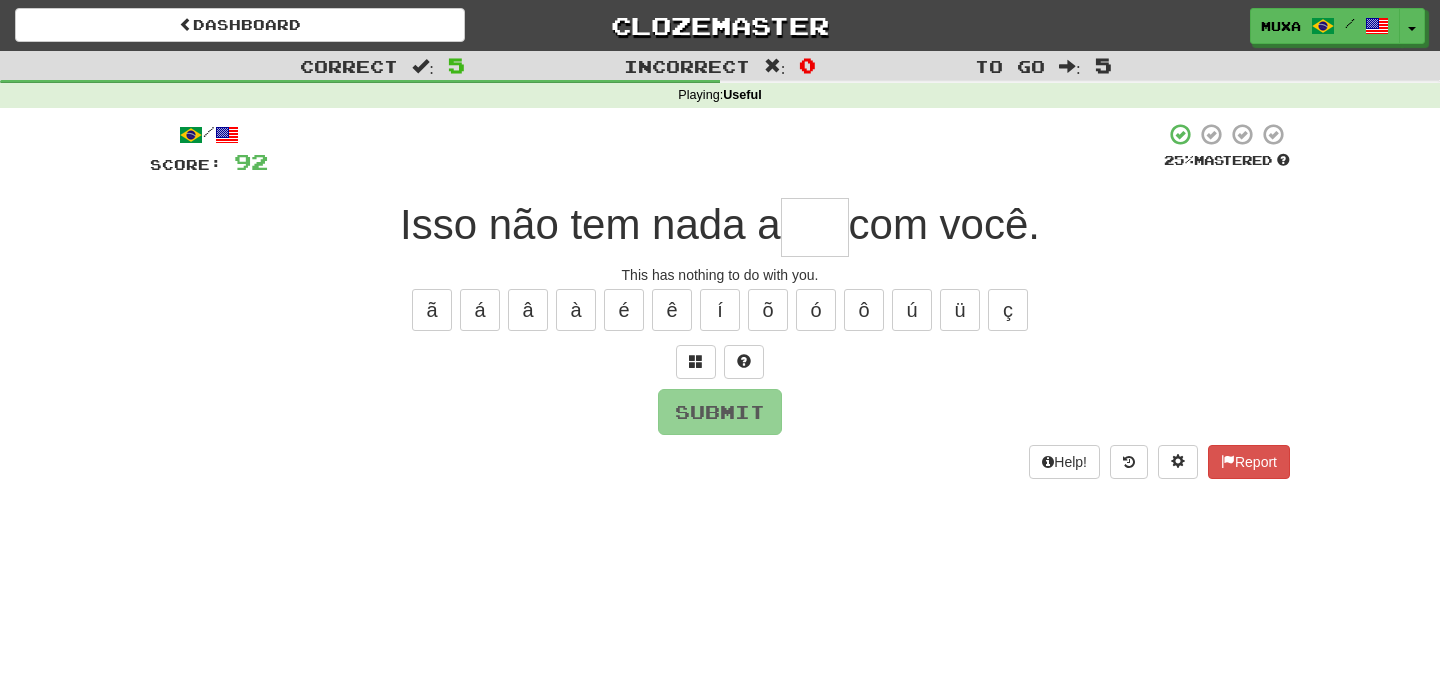 type on "*" 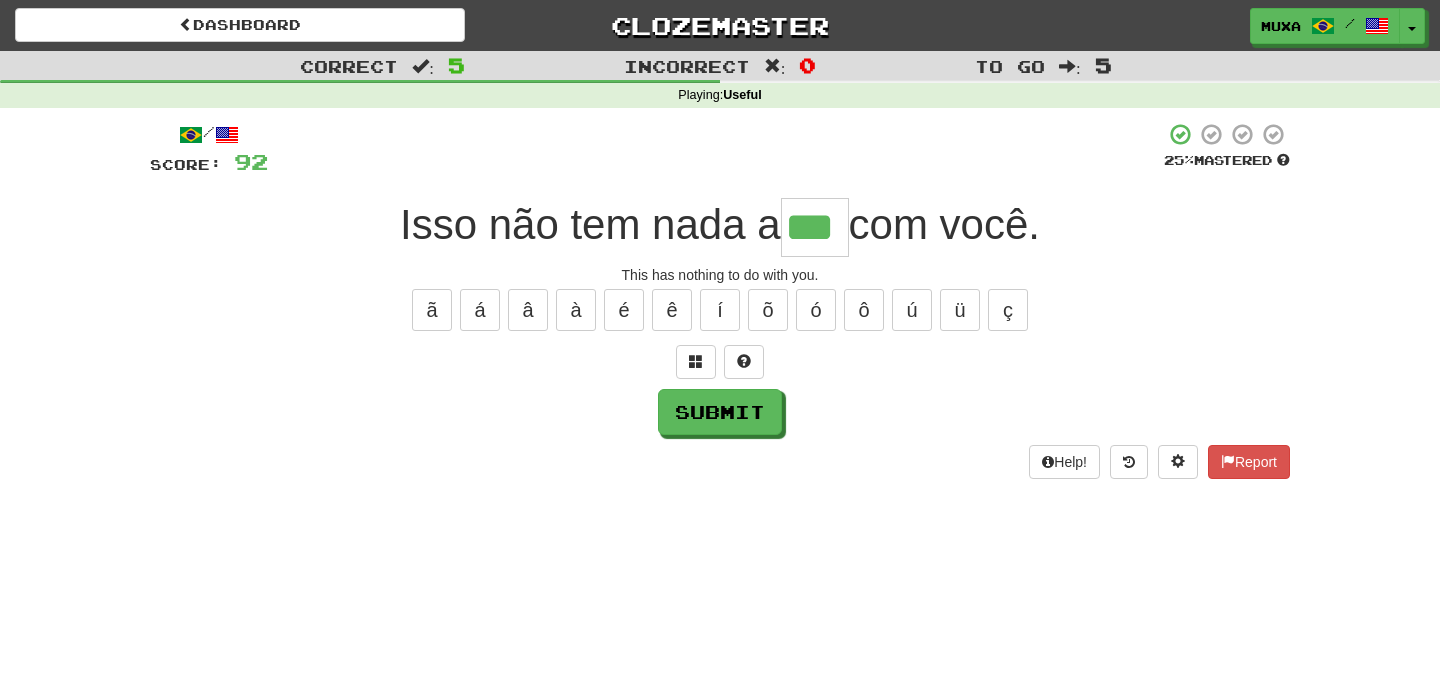 type on "***" 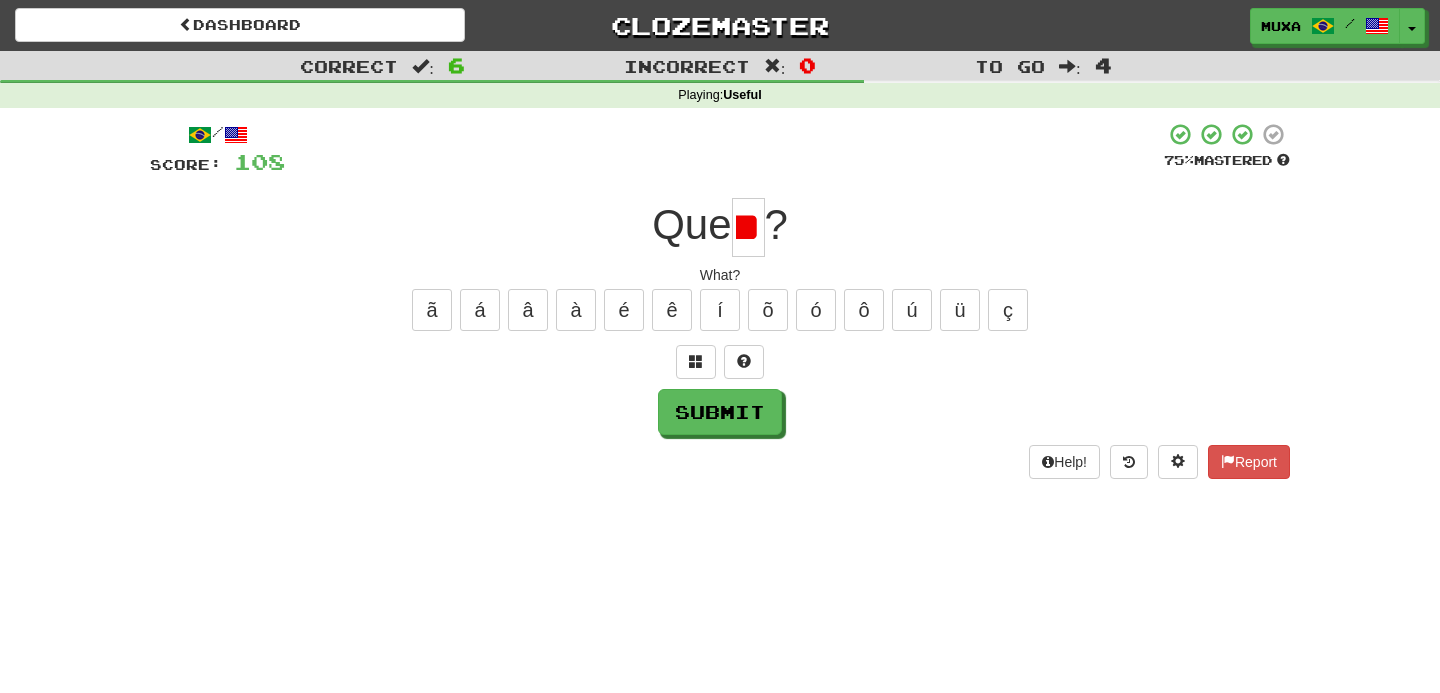 scroll, scrollTop: 0, scrollLeft: 11, axis: horizontal 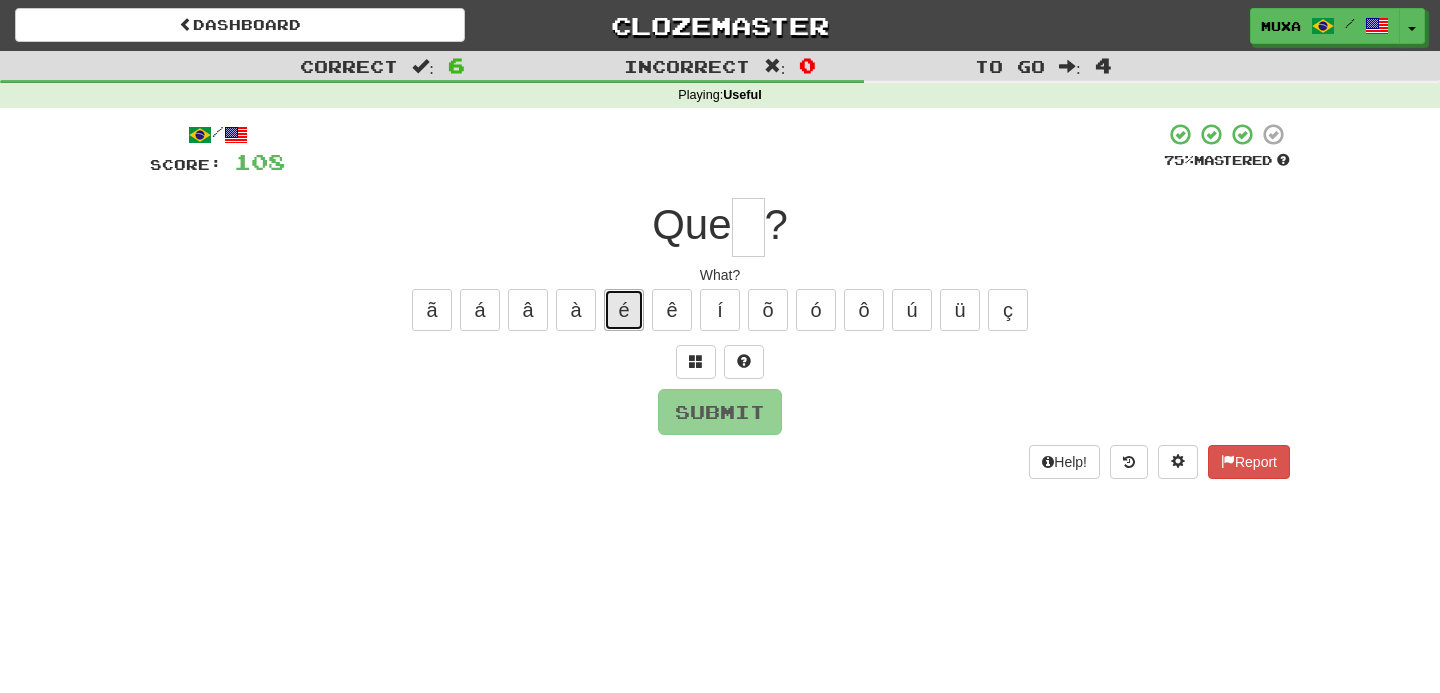 click on "é" at bounding box center [624, 310] 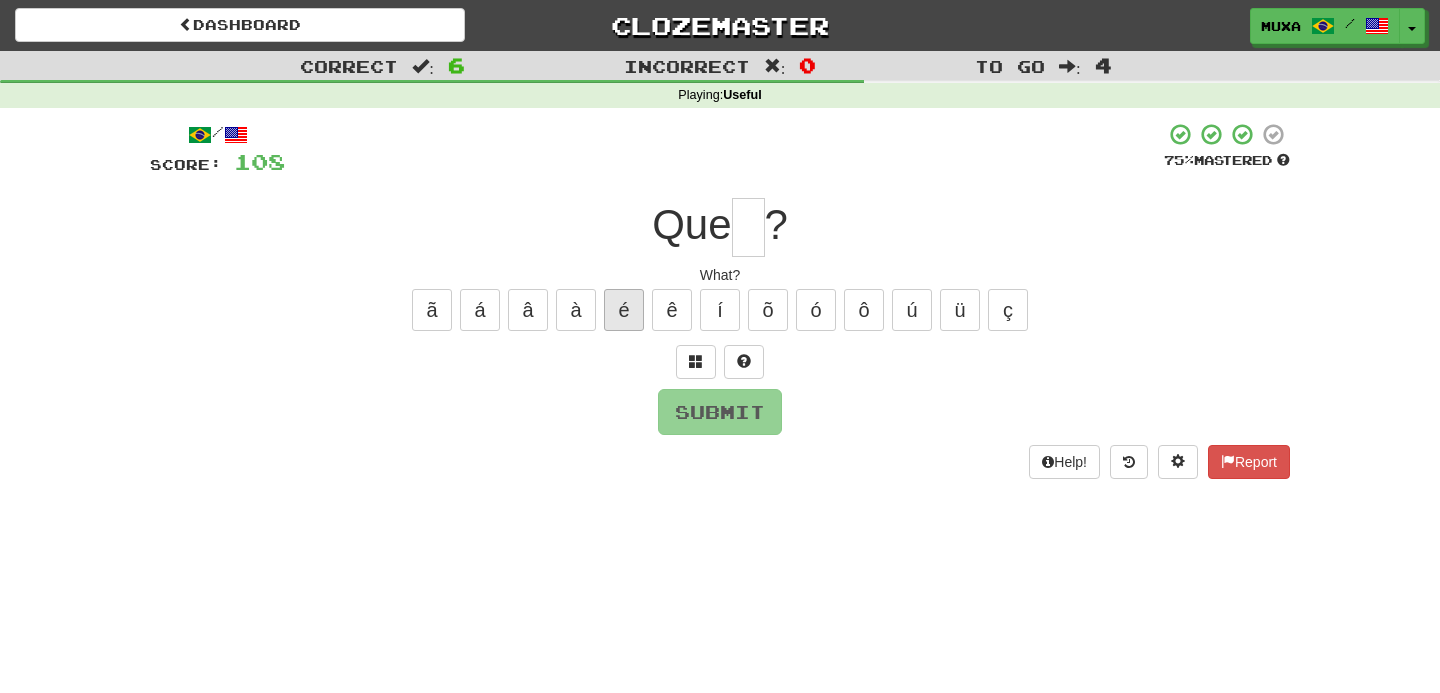 type on "*" 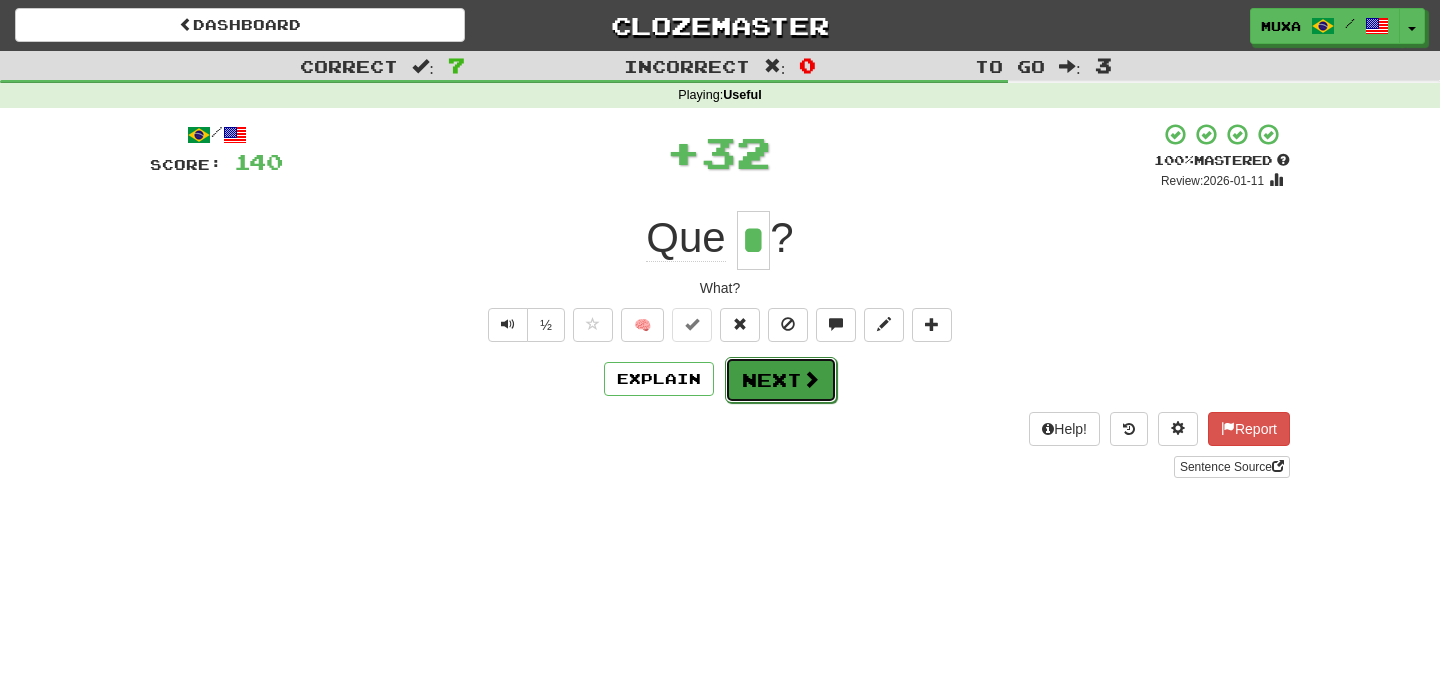 click at bounding box center (811, 379) 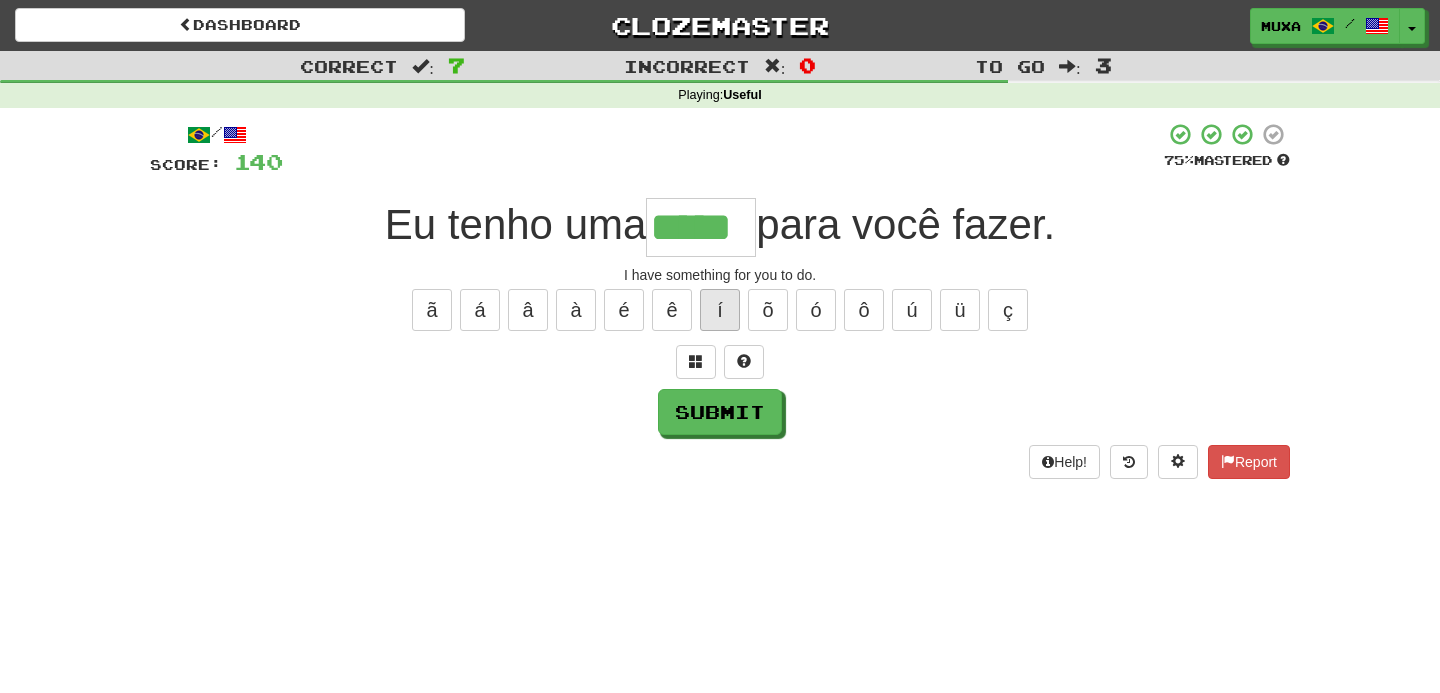 type on "*****" 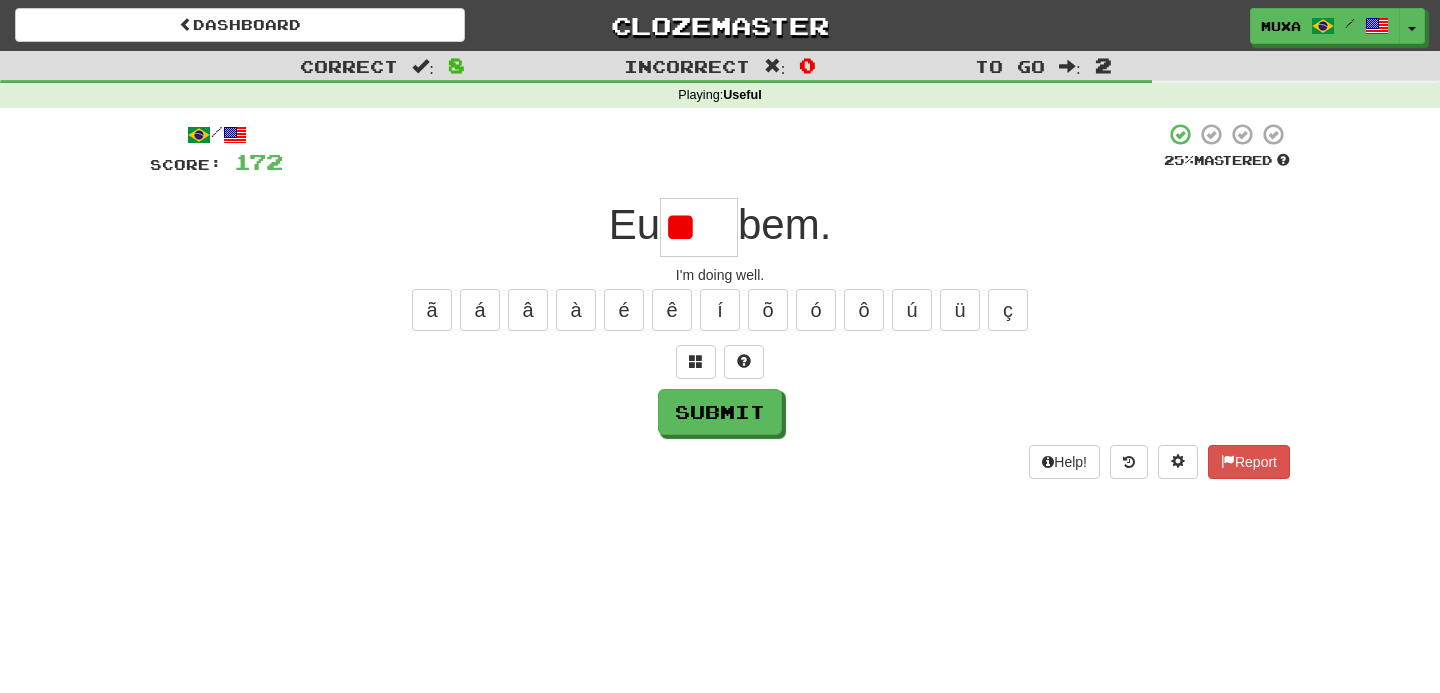 type on "*" 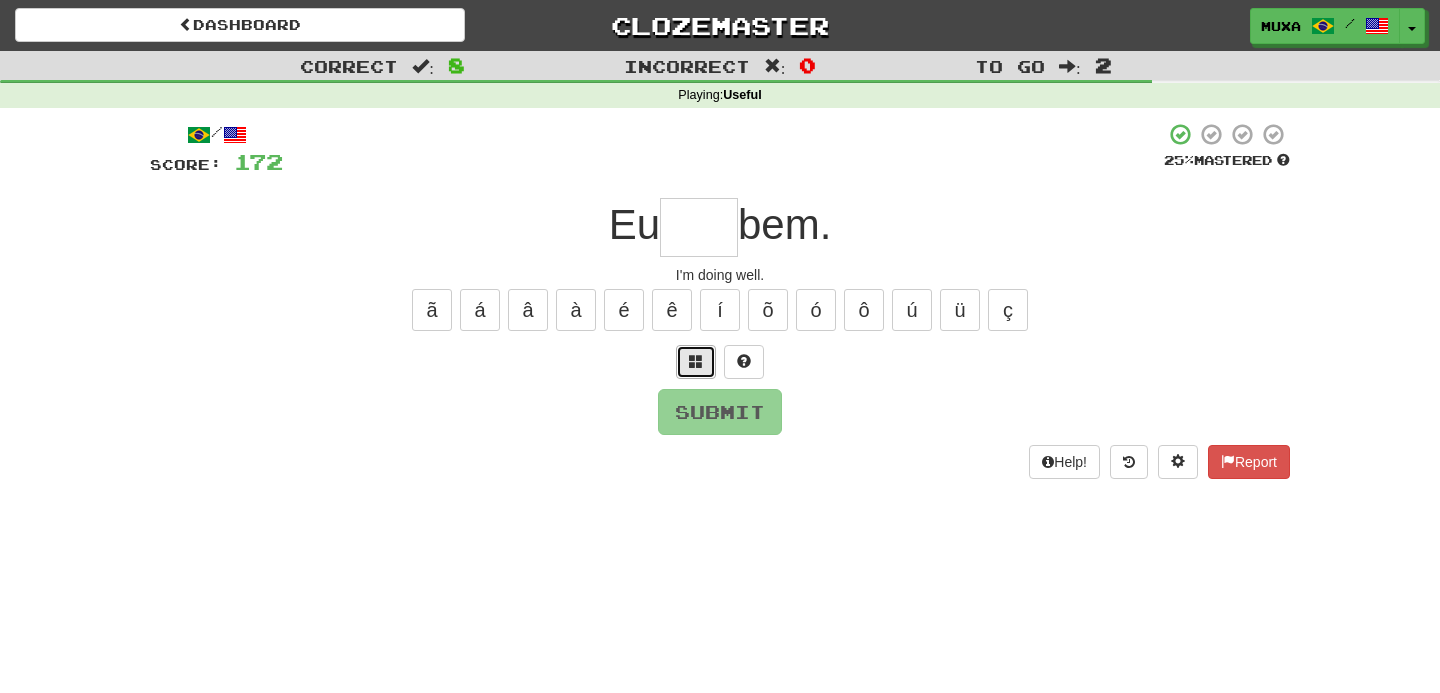 click at bounding box center [696, 362] 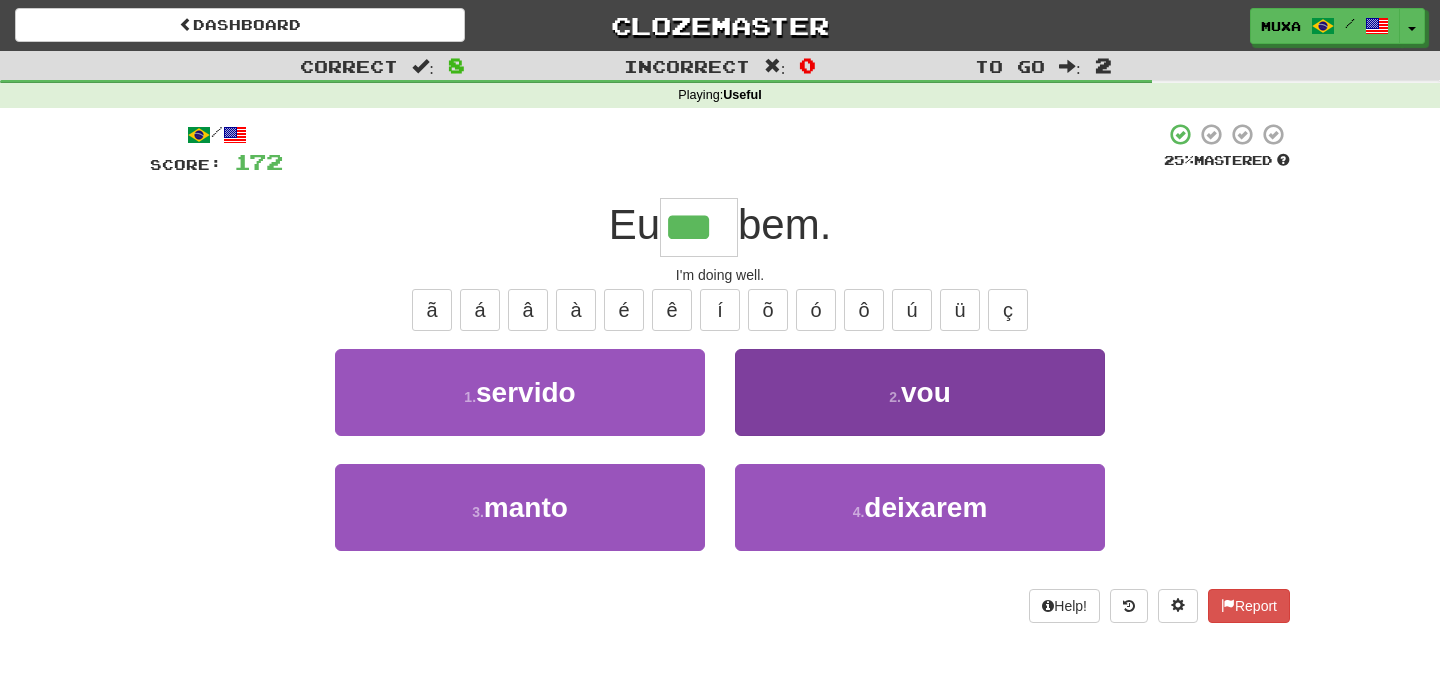 type on "***" 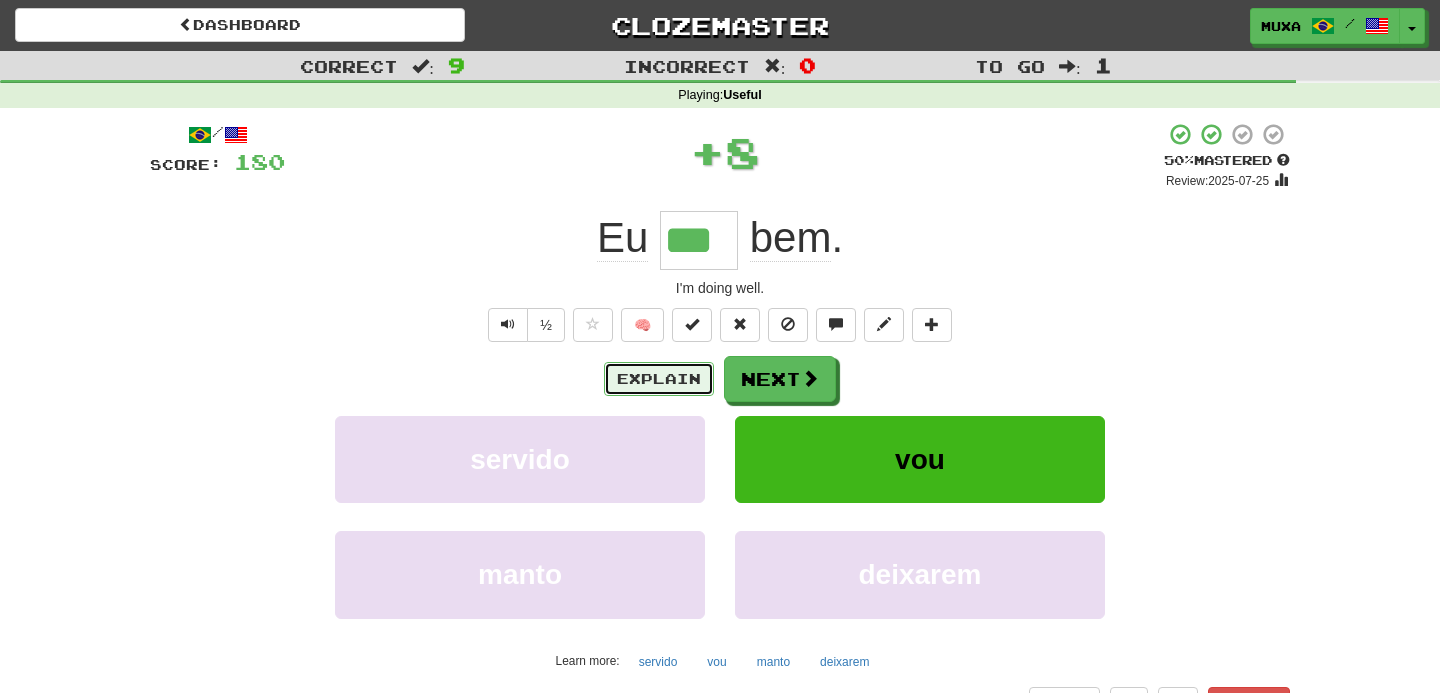 click on "Explain" at bounding box center [659, 379] 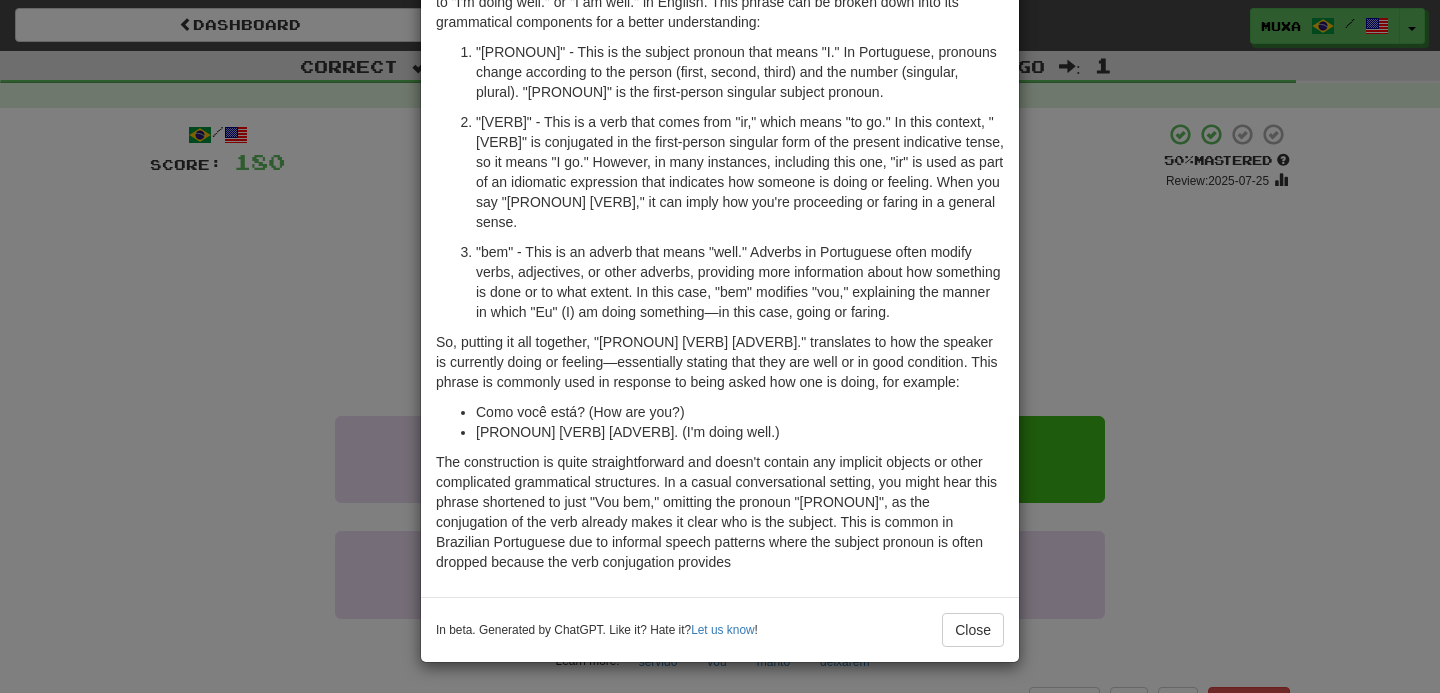scroll, scrollTop: 123, scrollLeft: 0, axis: vertical 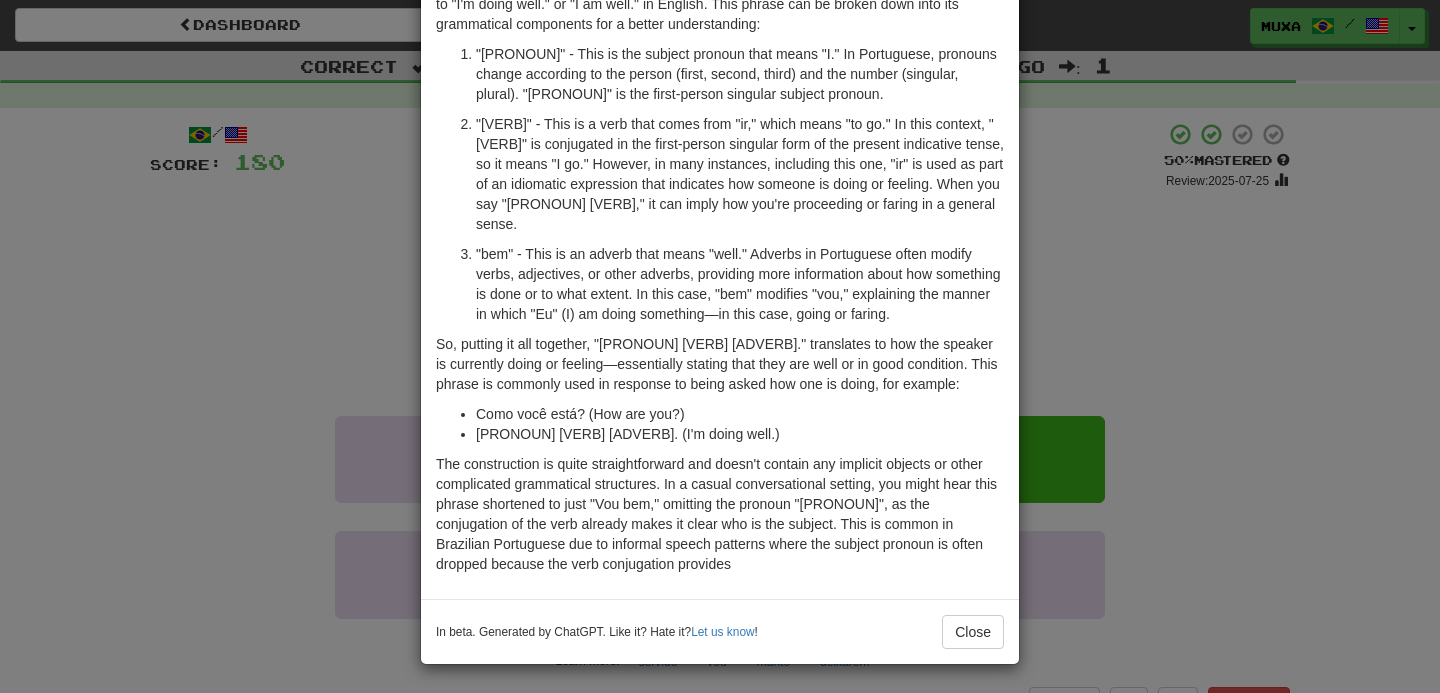 click on "In beta. Generated by ChatGPT. Like it? Hate it?  Let us know ! Close" at bounding box center [720, 631] 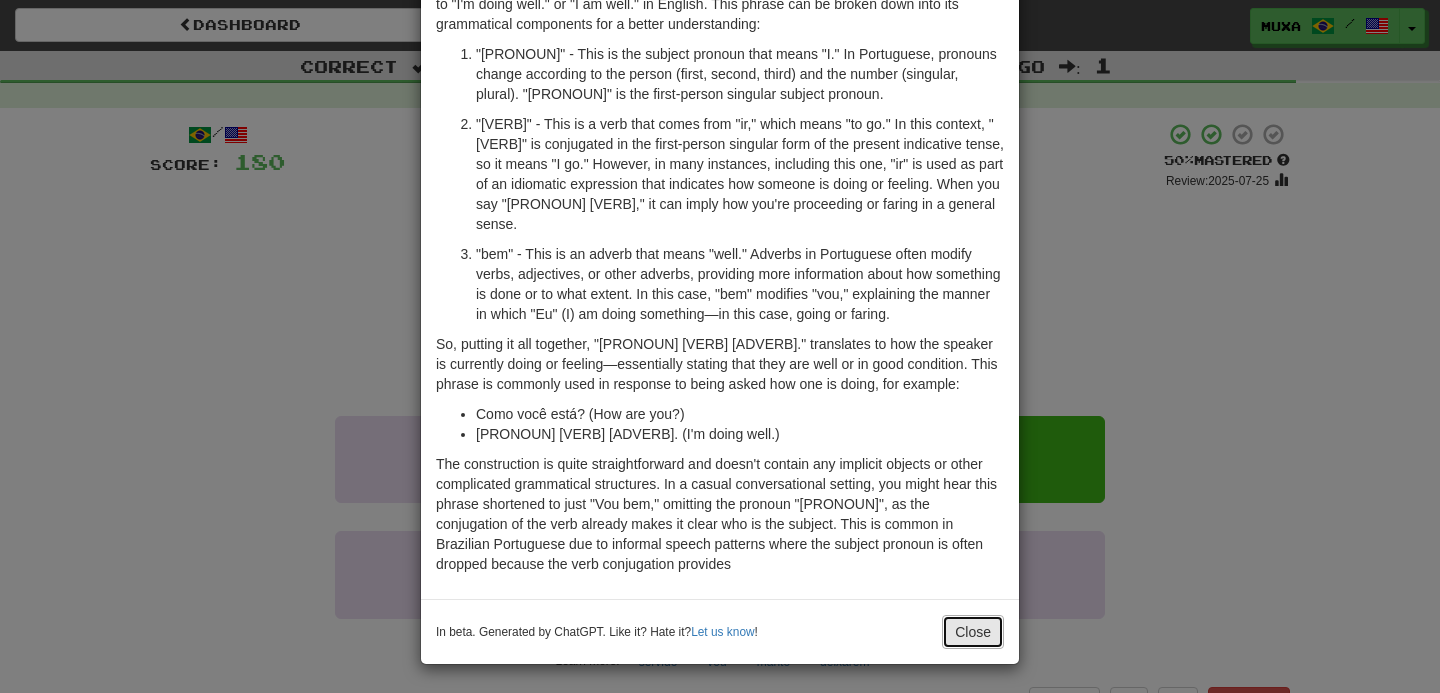 click on "Close" at bounding box center (973, 632) 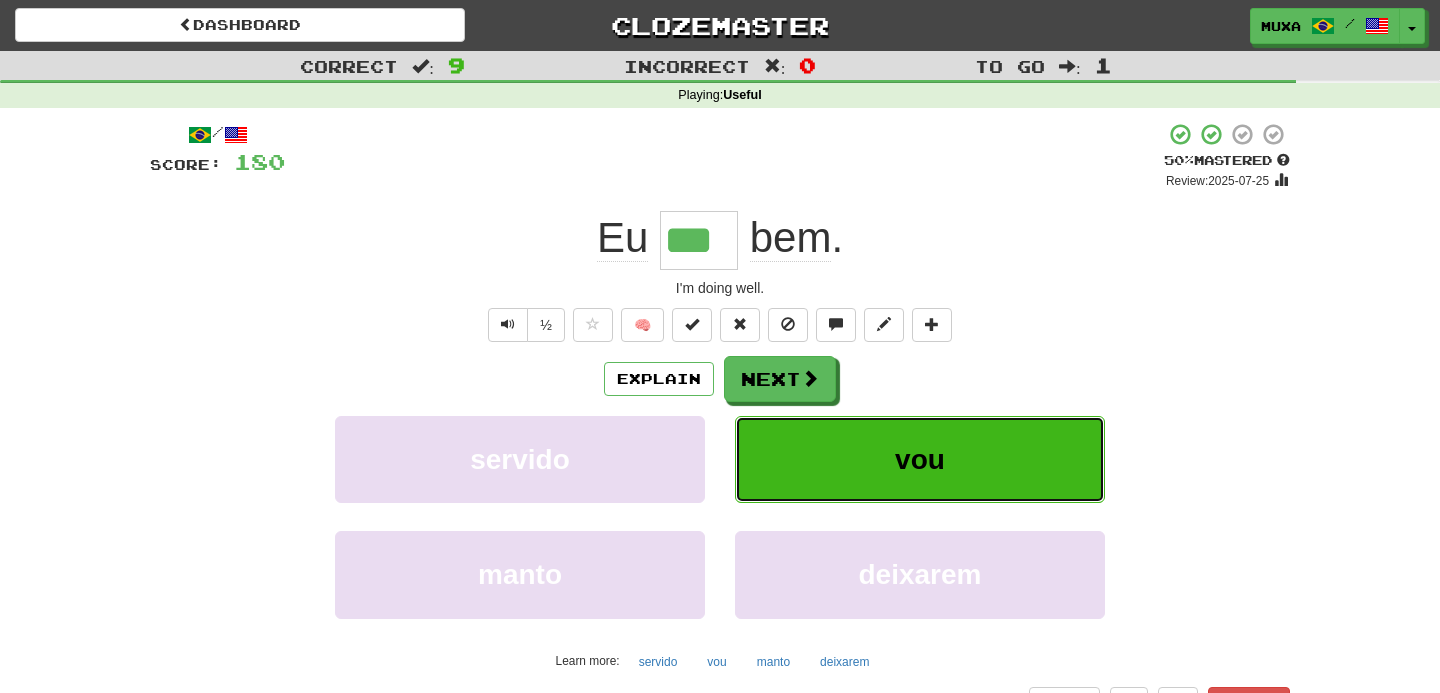 click on "vou" at bounding box center [920, 459] 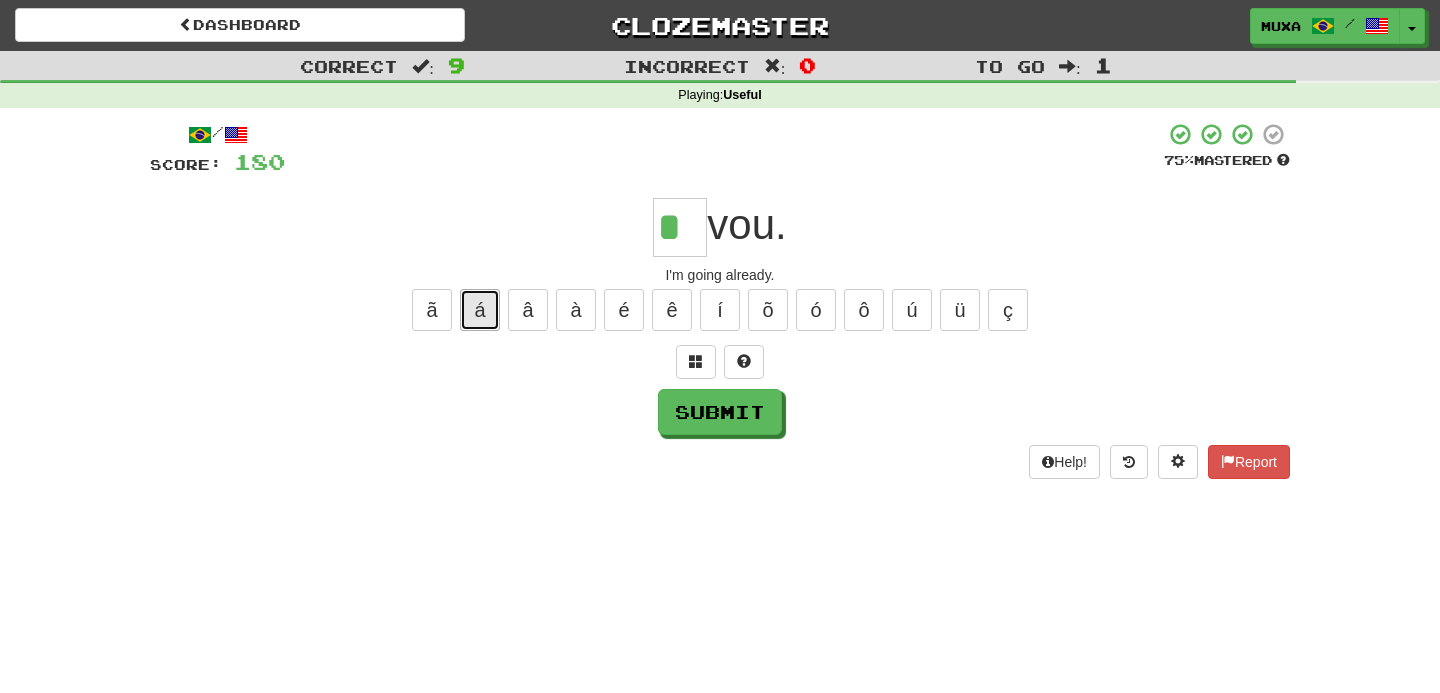 click on "á" at bounding box center (480, 310) 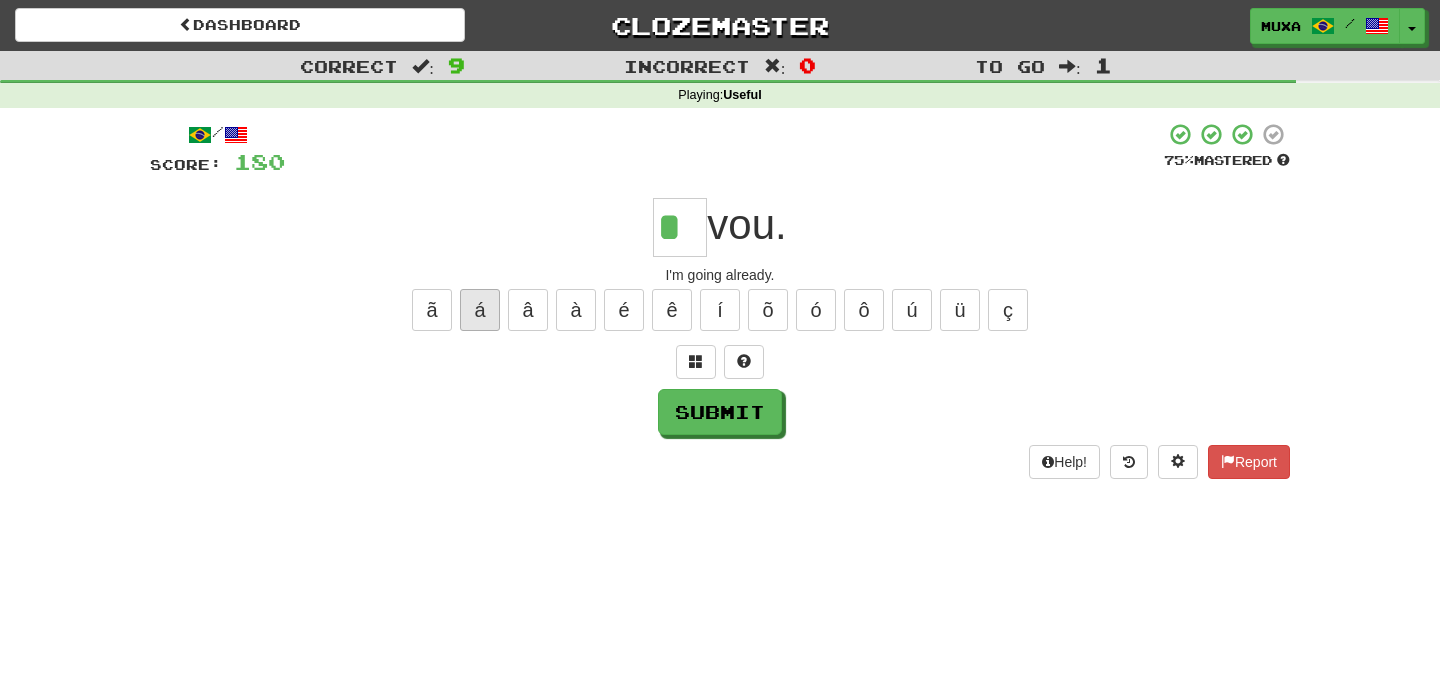 type on "**" 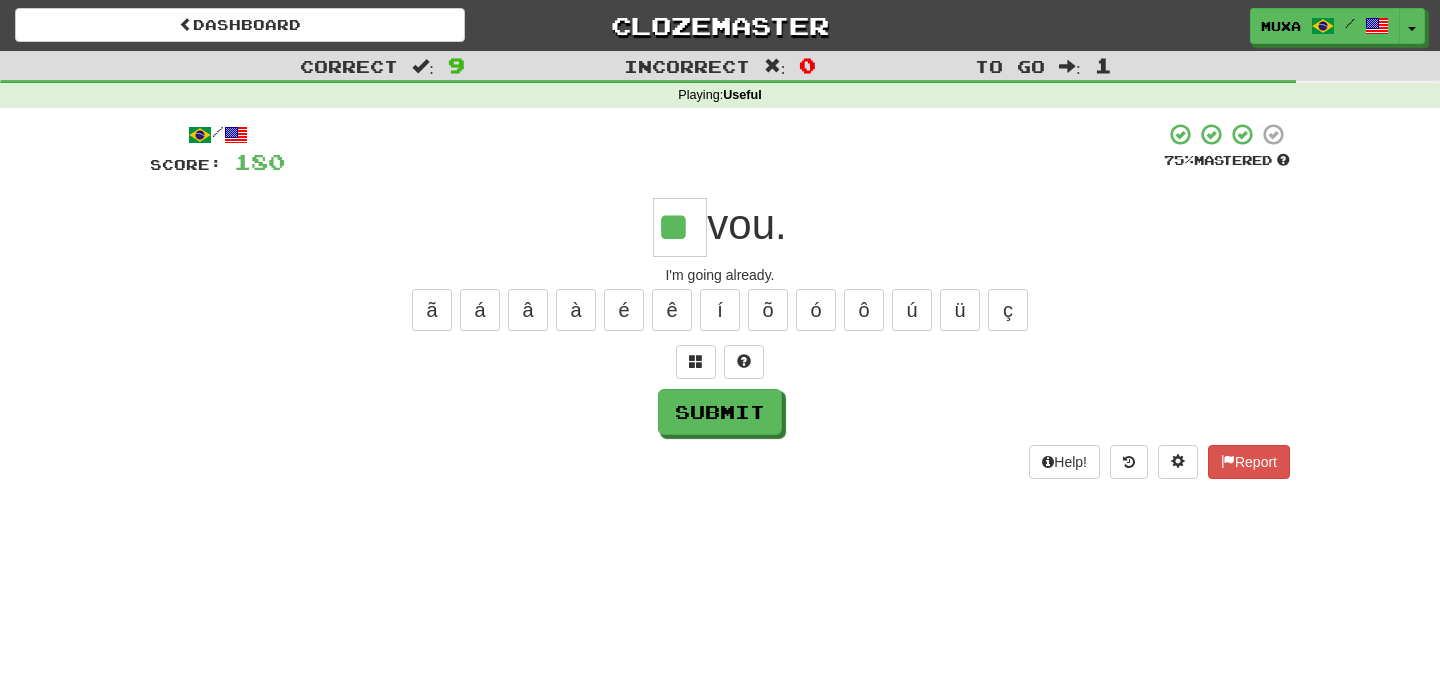 click on "Submit" at bounding box center [720, 412] 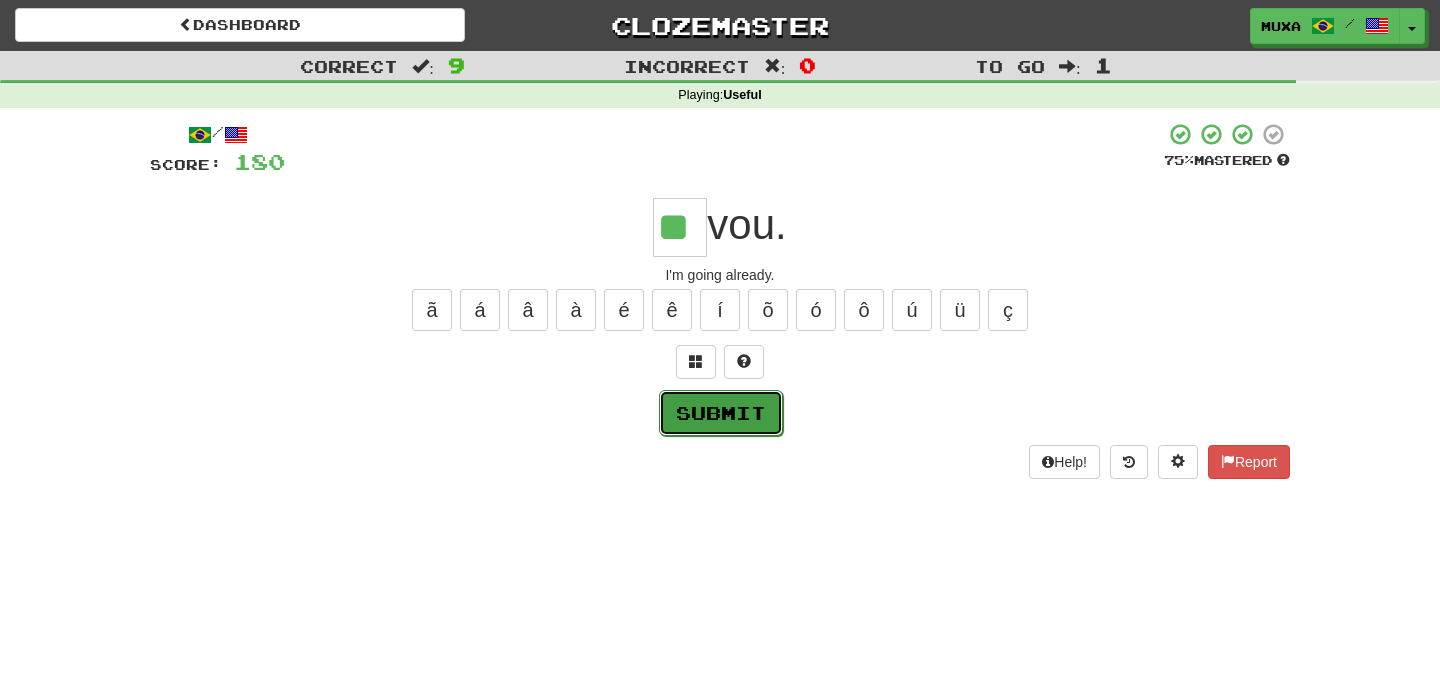 click on "Submit" at bounding box center [721, 413] 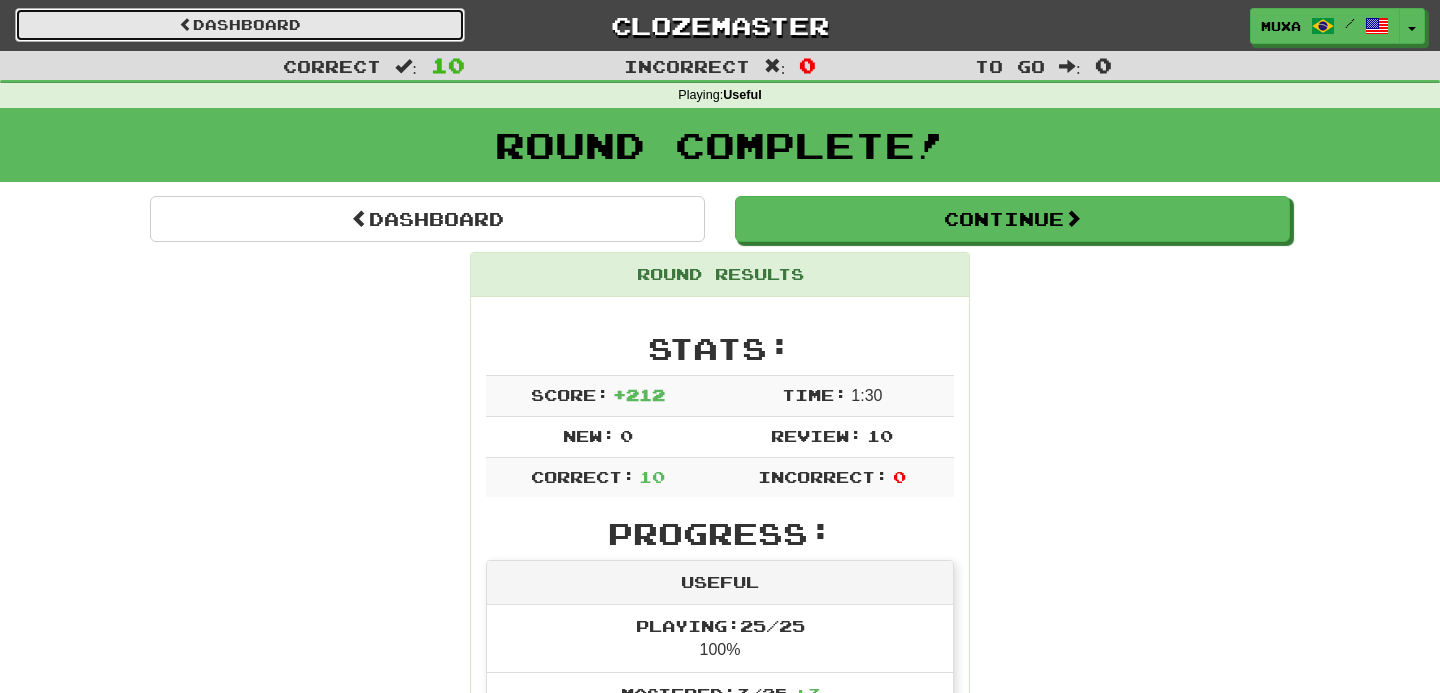 click on "Dashboard" at bounding box center [240, 25] 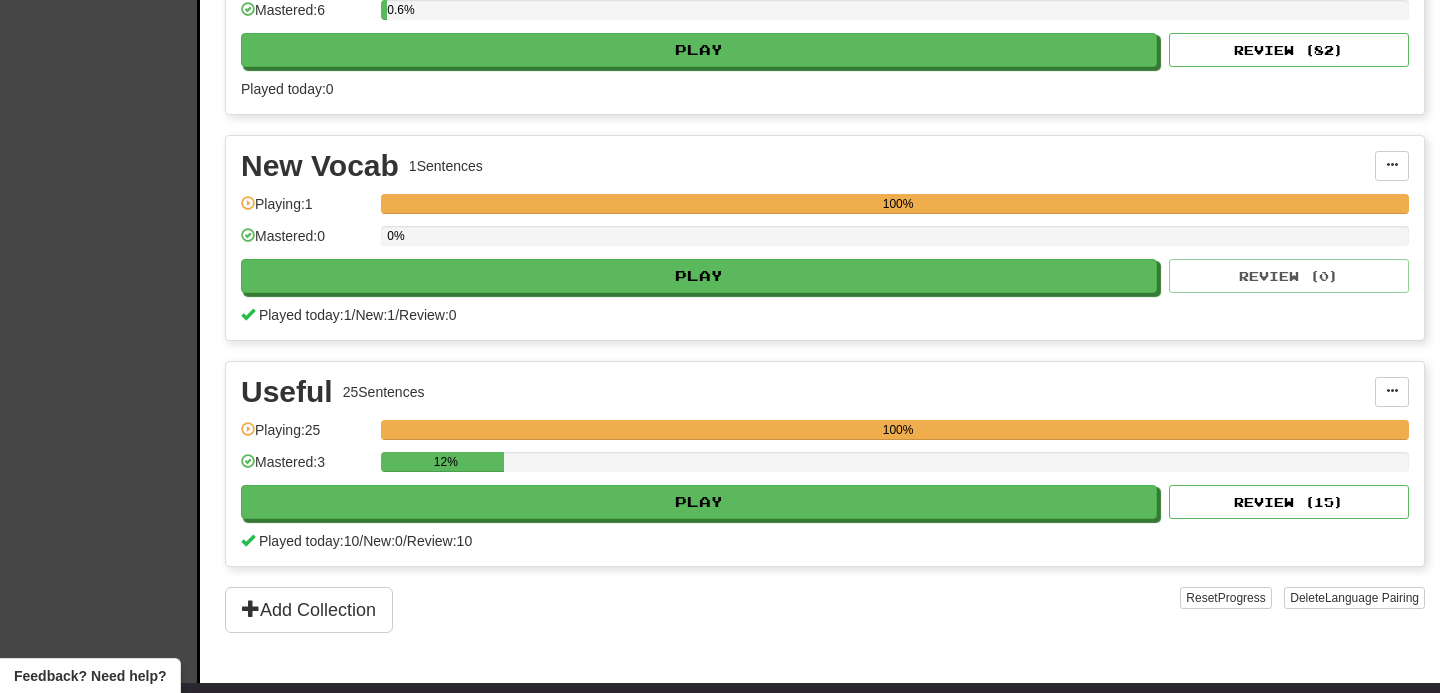 scroll, scrollTop: 1217, scrollLeft: 0, axis: vertical 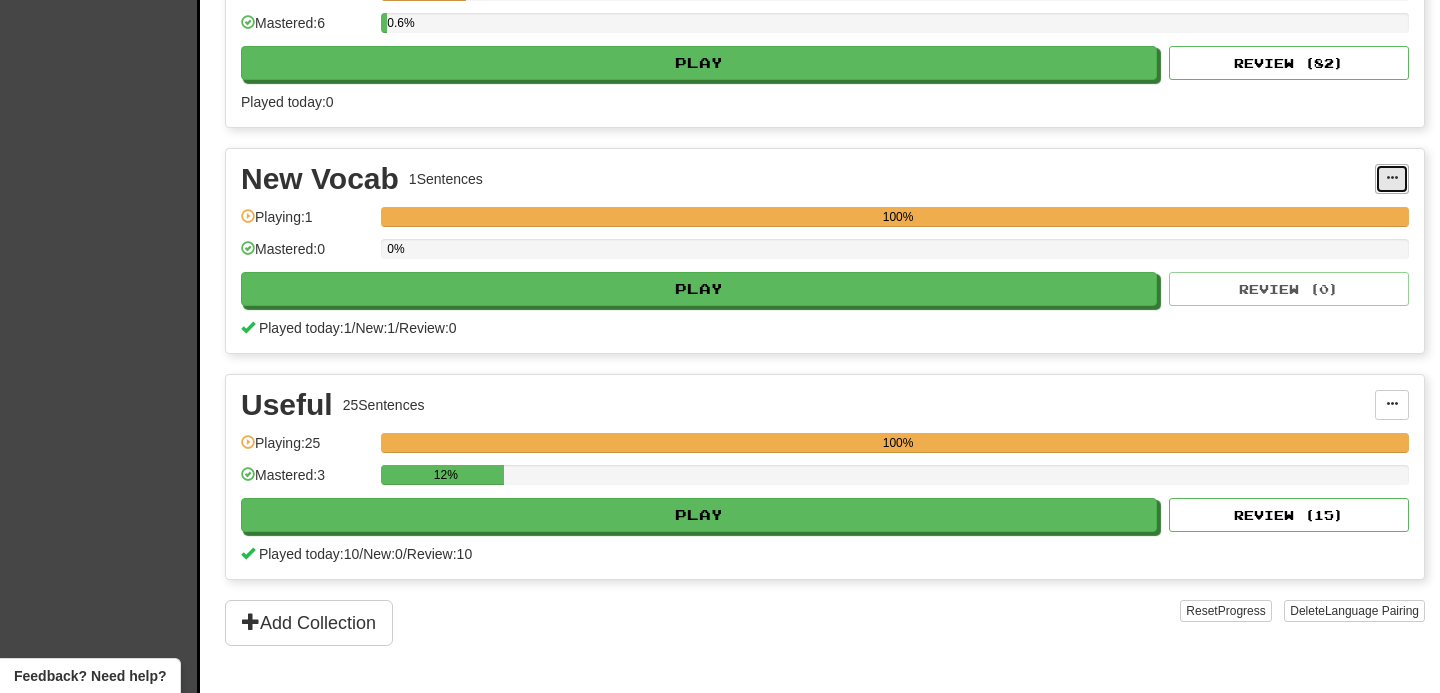 click at bounding box center [1392, 179] 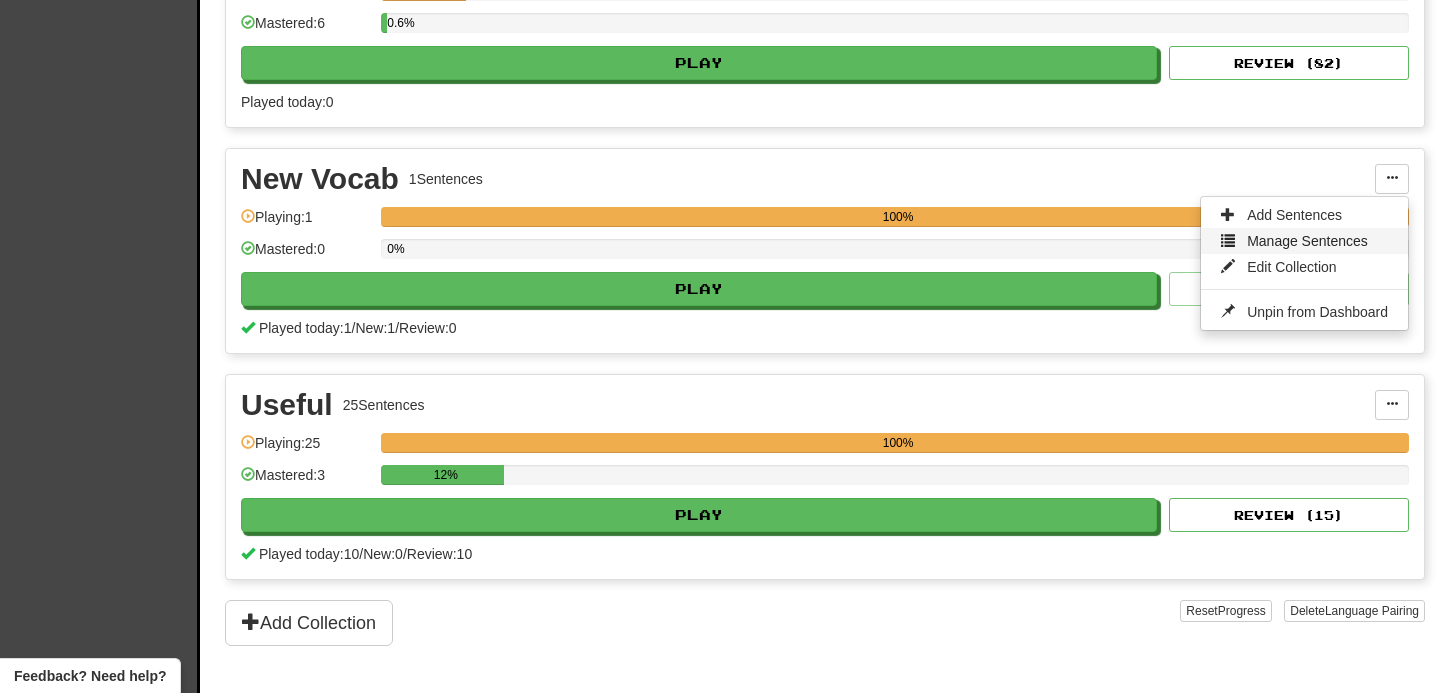 click on "Manage Sentences" at bounding box center [1307, 241] 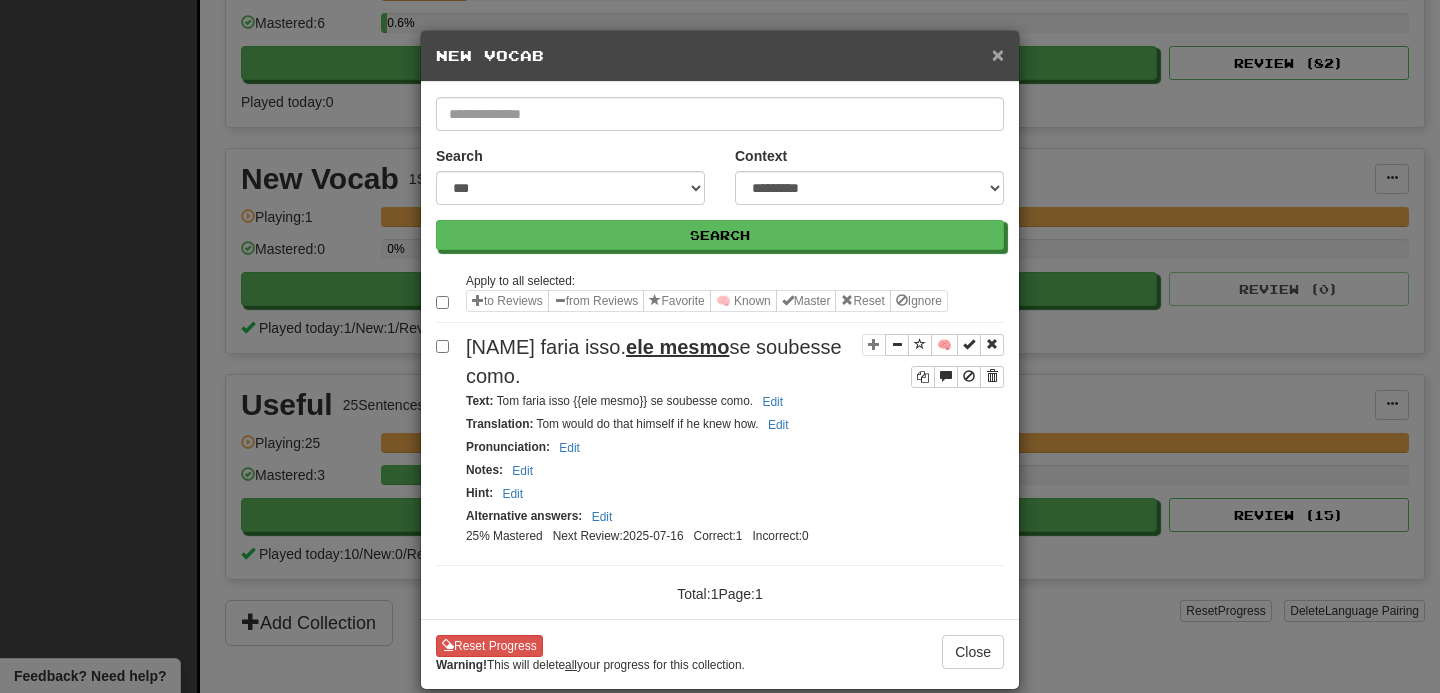 click on "×" at bounding box center [998, 54] 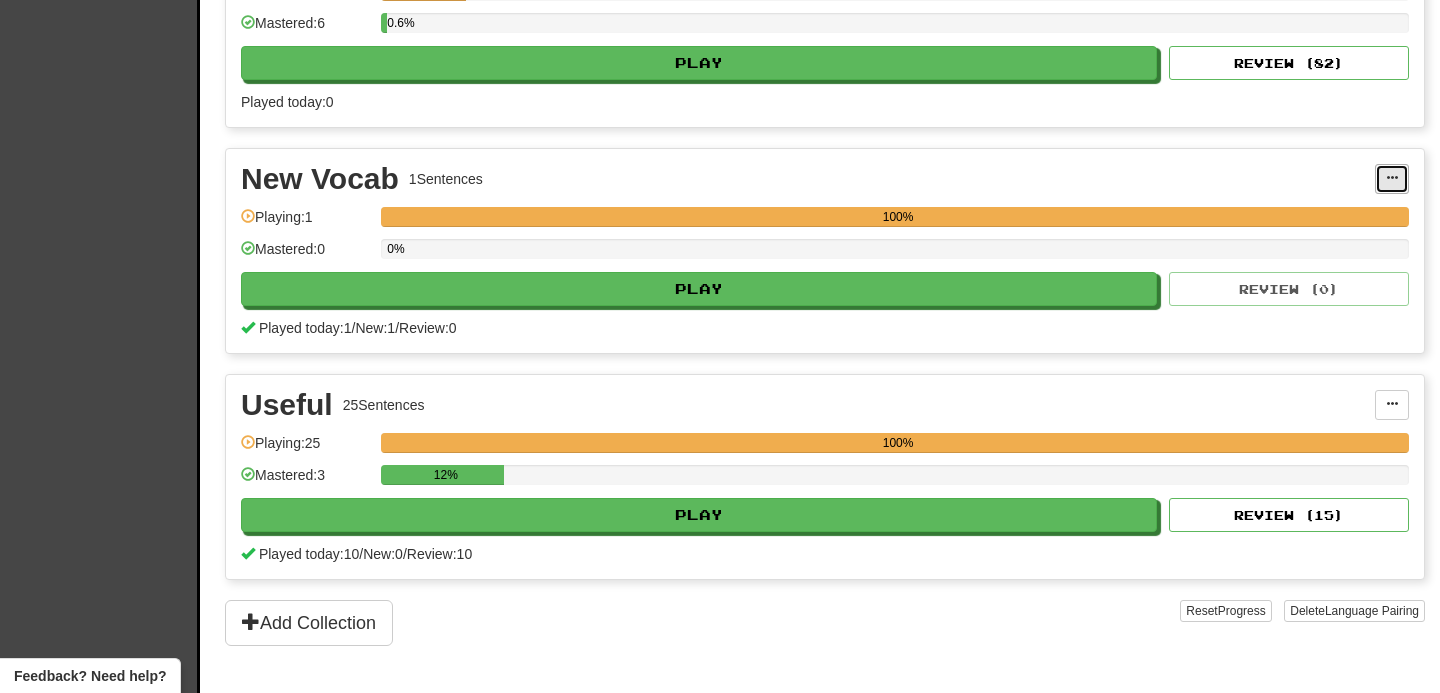 click at bounding box center (1392, 179) 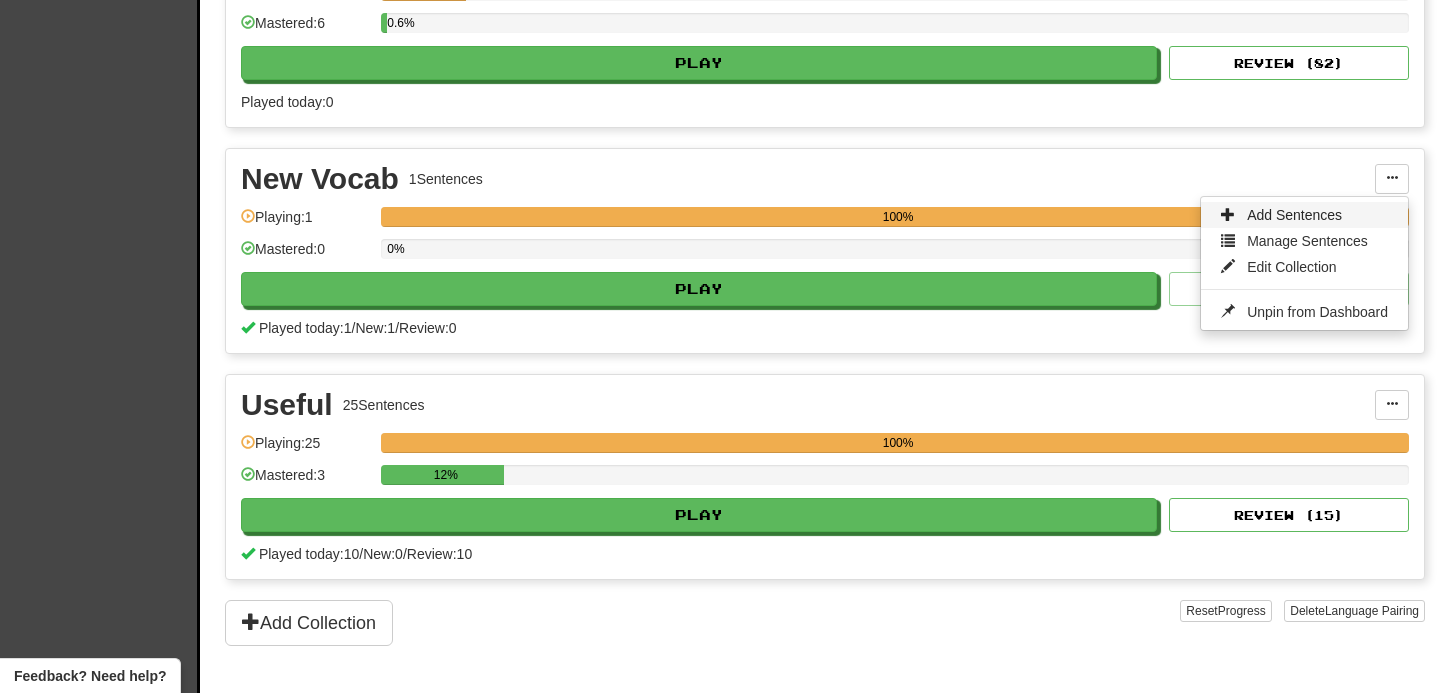 click on "Add Sentences" at bounding box center (1294, 215) 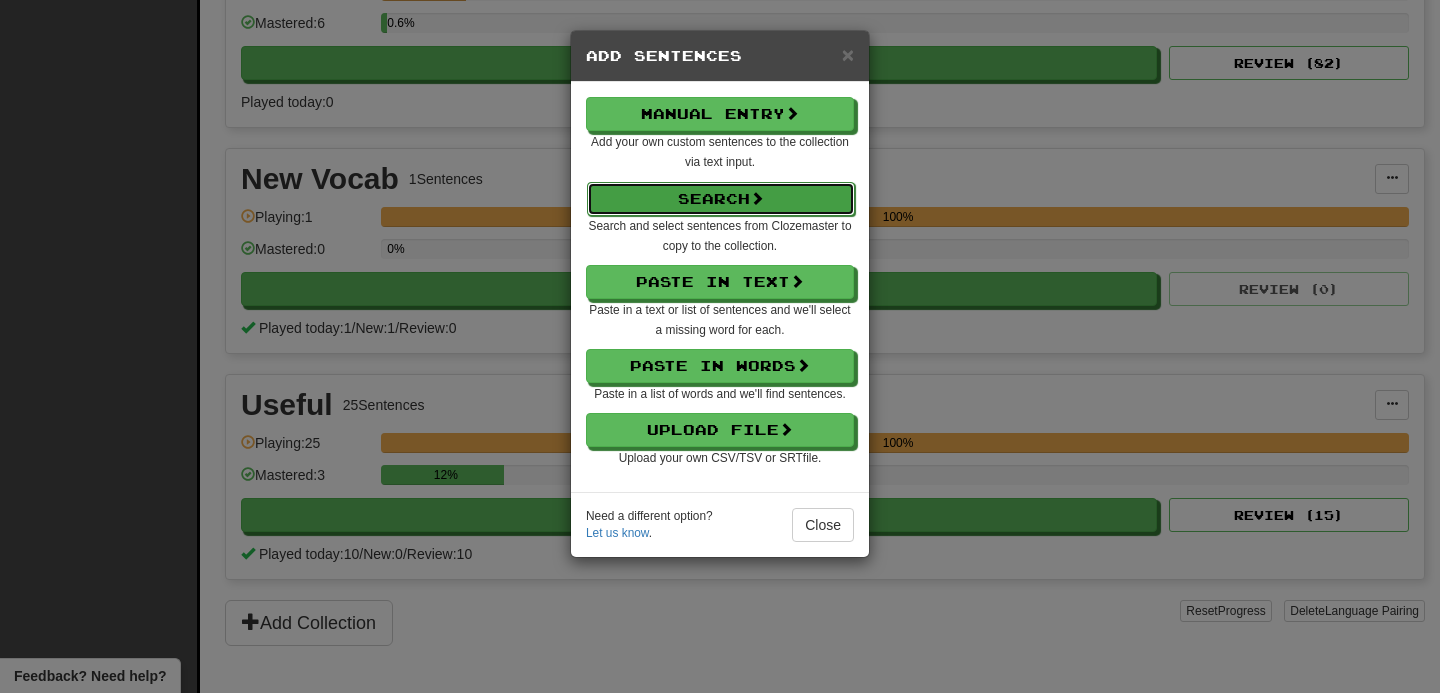 click on "Search" at bounding box center [721, 199] 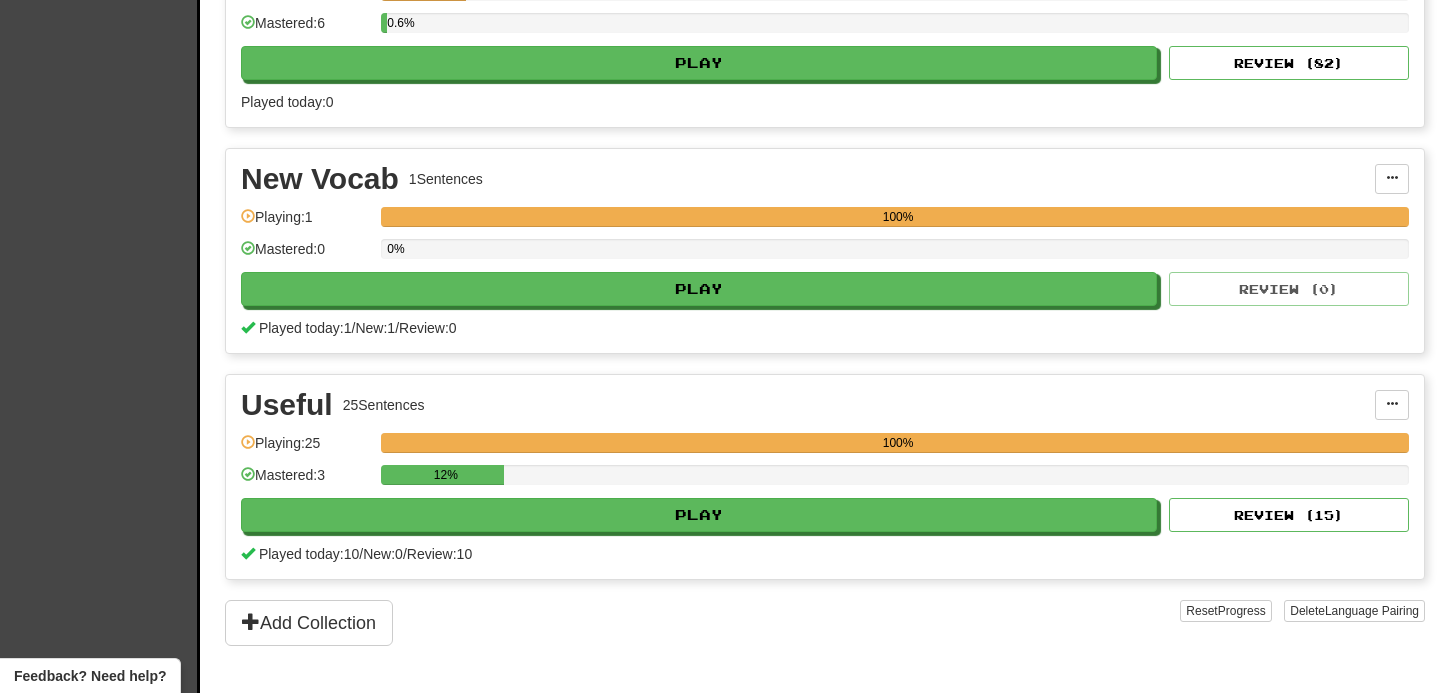 select on "****" 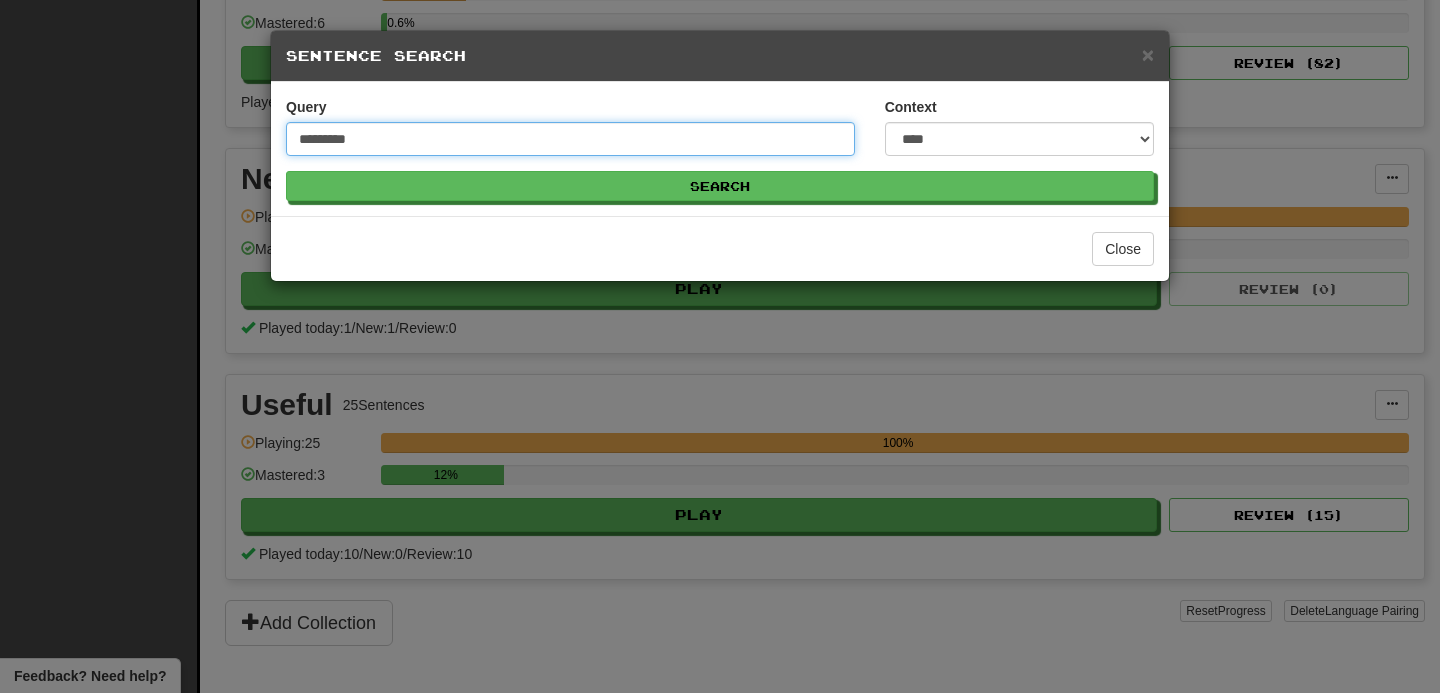 type on "*********" 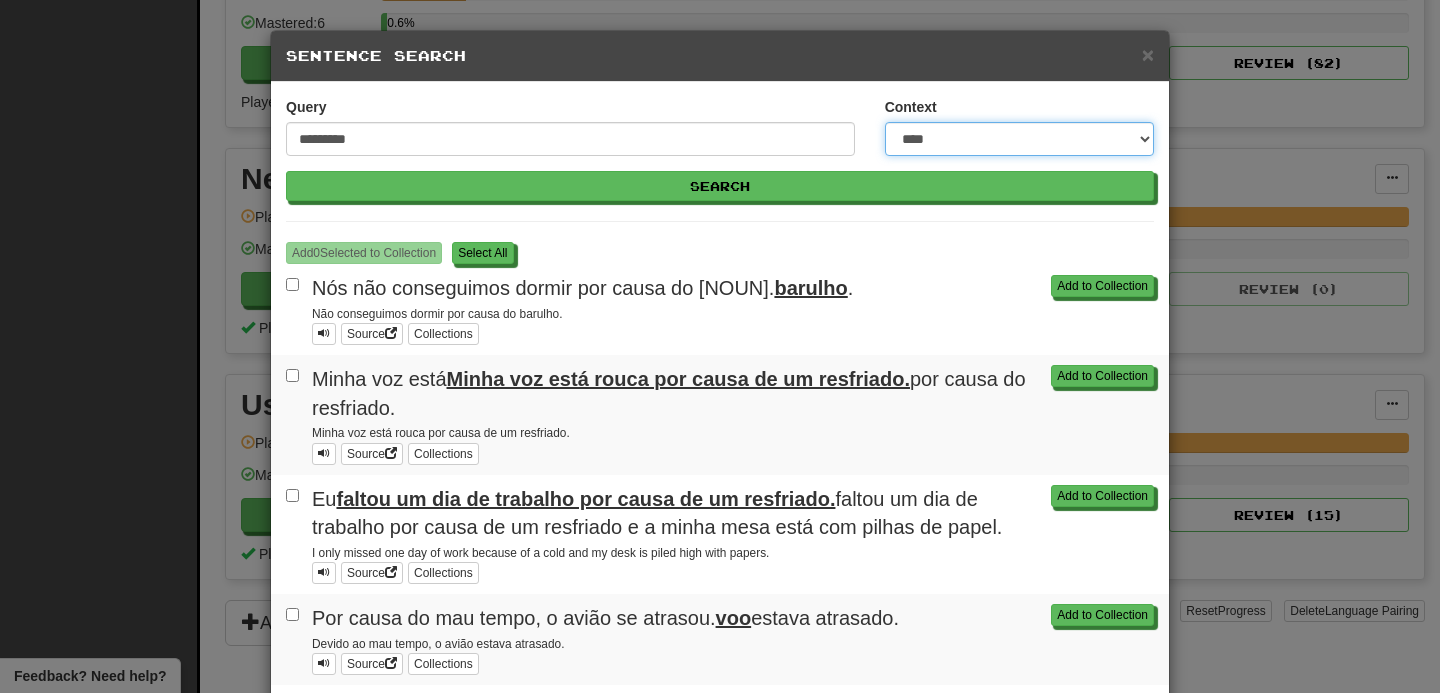 click on "**********" at bounding box center (1019, 139) 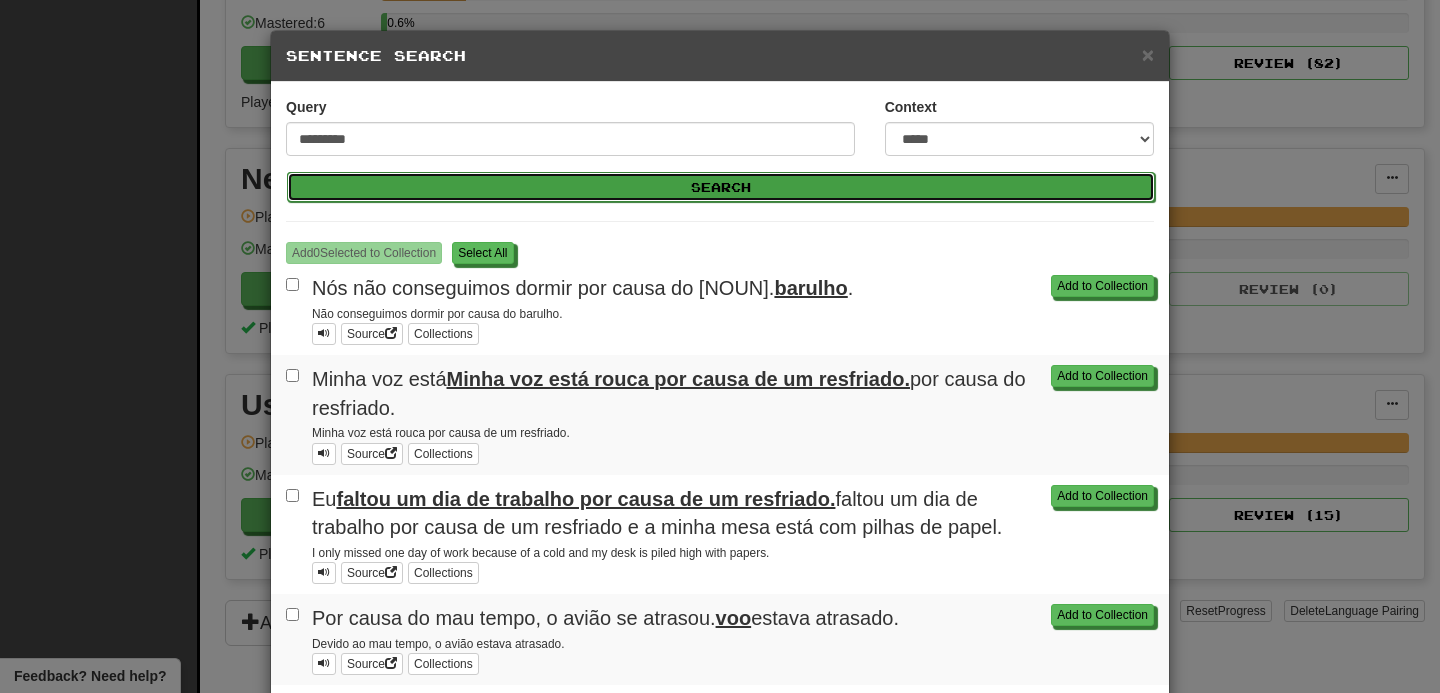 click on "Search" at bounding box center (721, 187) 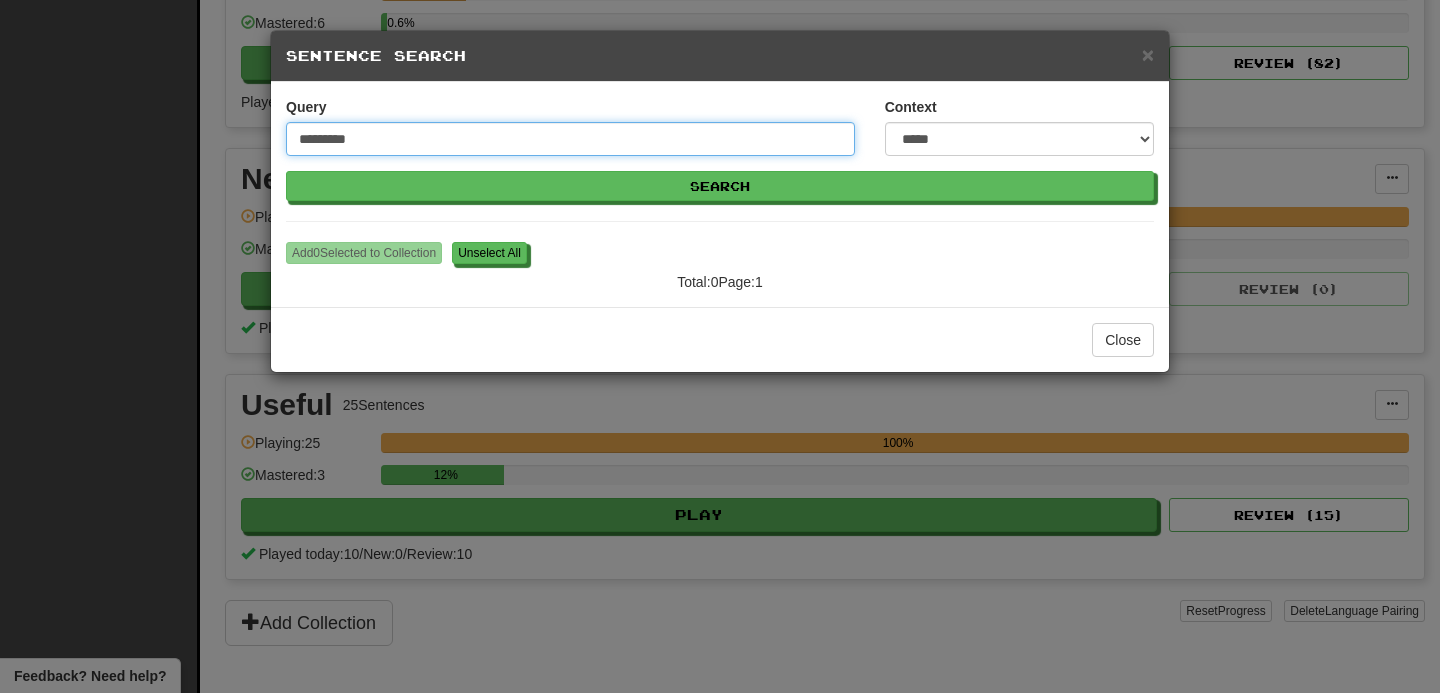drag, startPoint x: 411, startPoint y: 124, endPoint x: 430, endPoint y: 134, distance: 21.470911 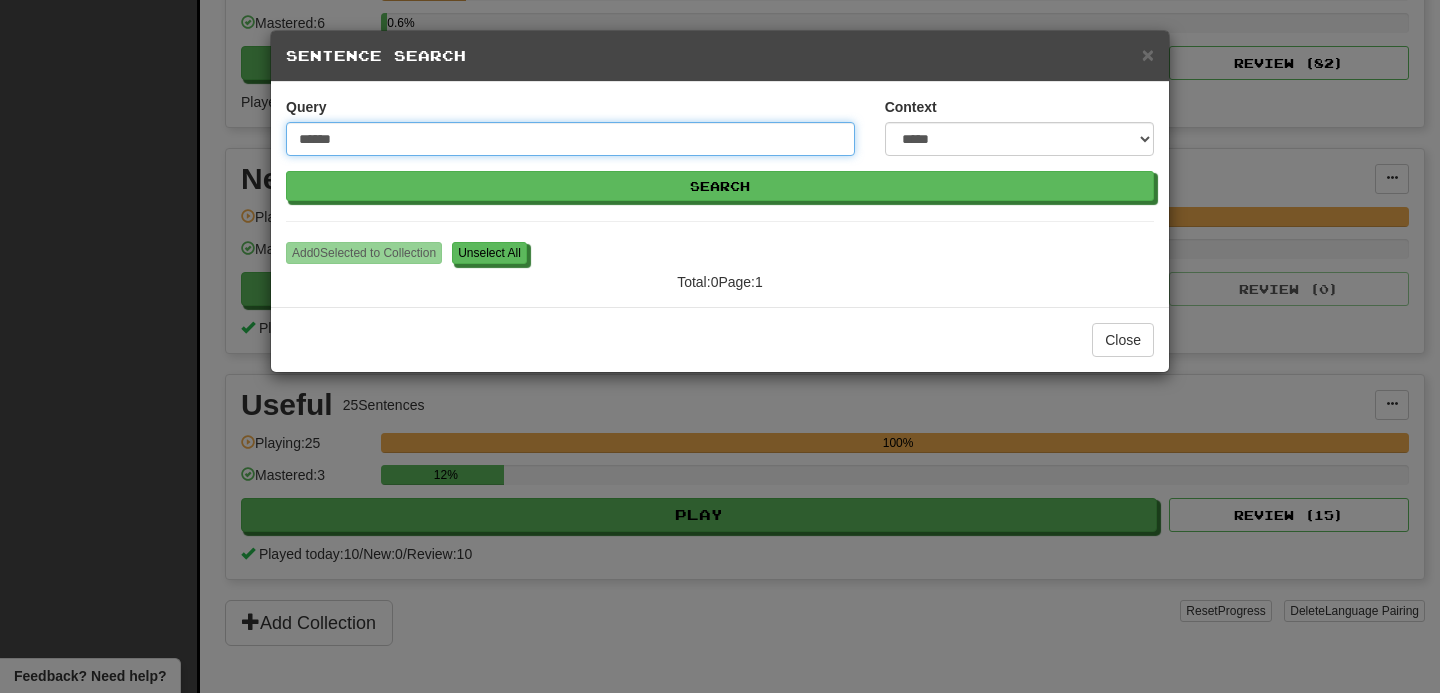 type on "******" 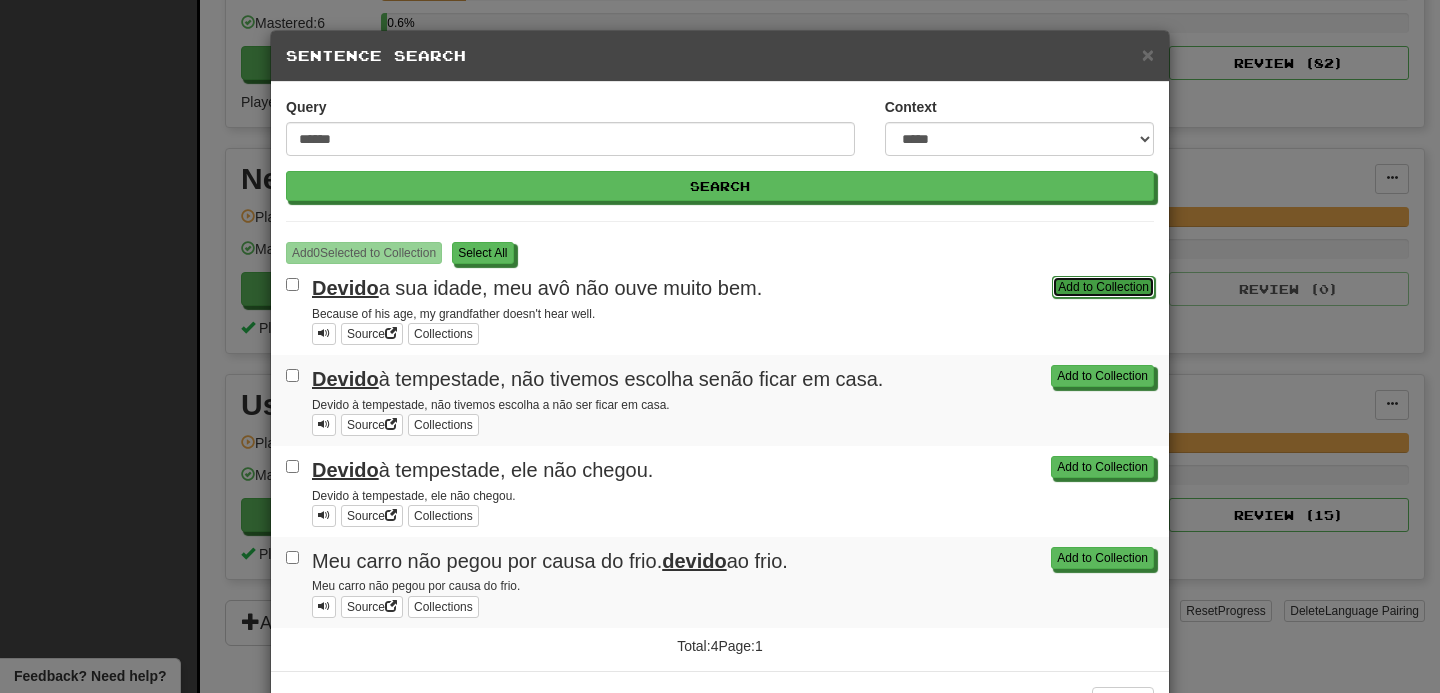 click on "Add to Collection" at bounding box center (1103, 287) 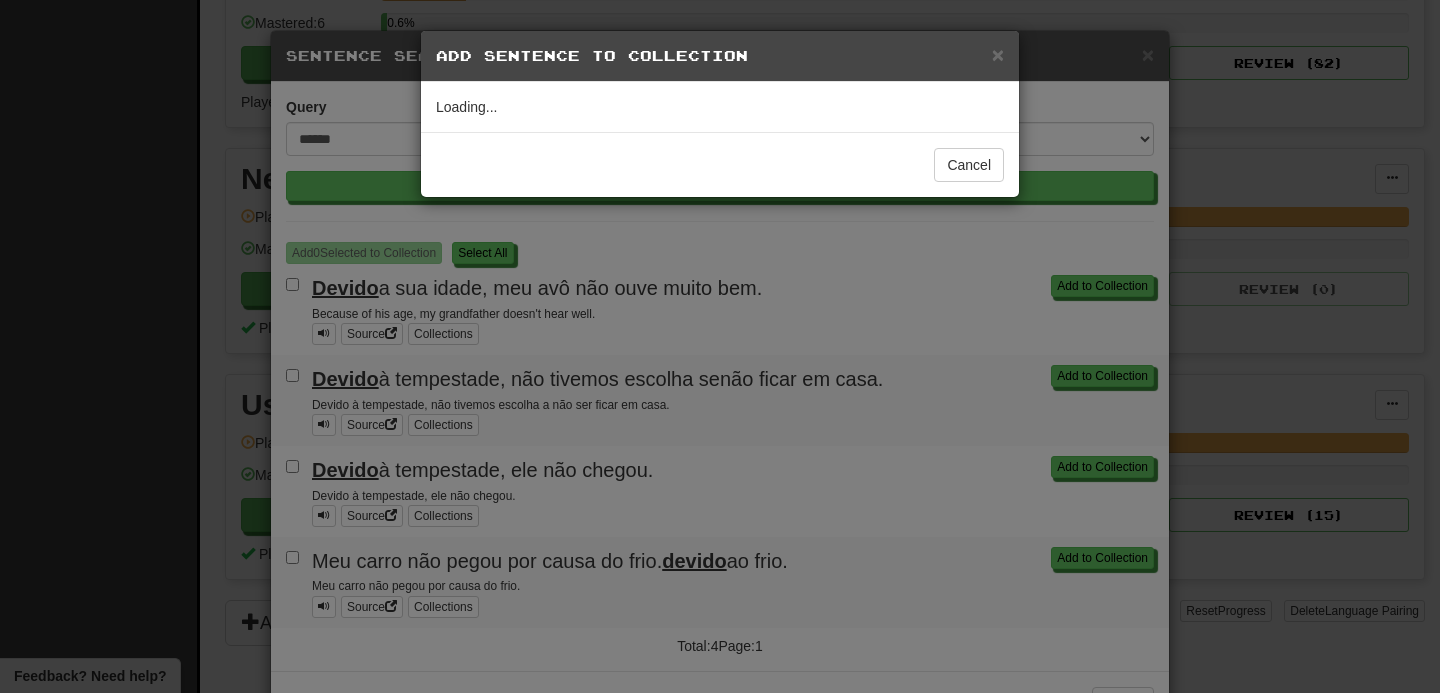 select on "*****" 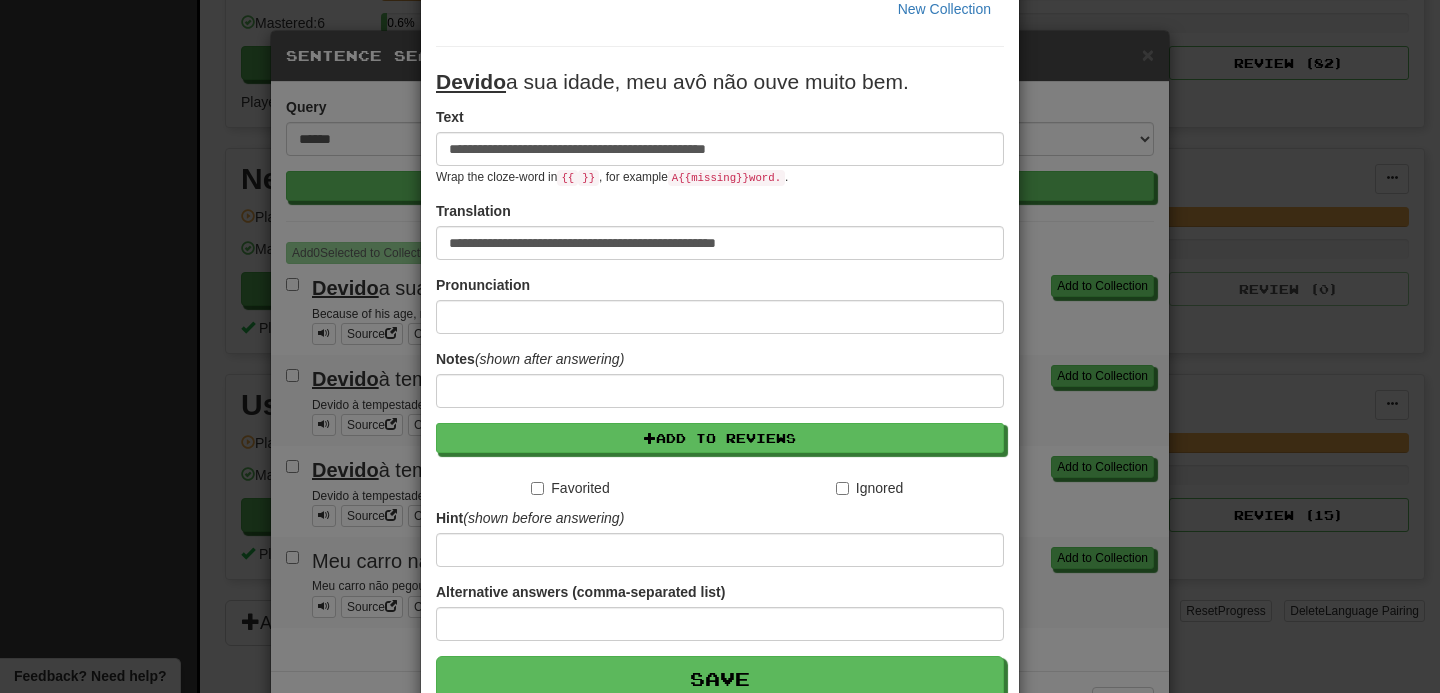scroll, scrollTop: 284, scrollLeft: 0, axis: vertical 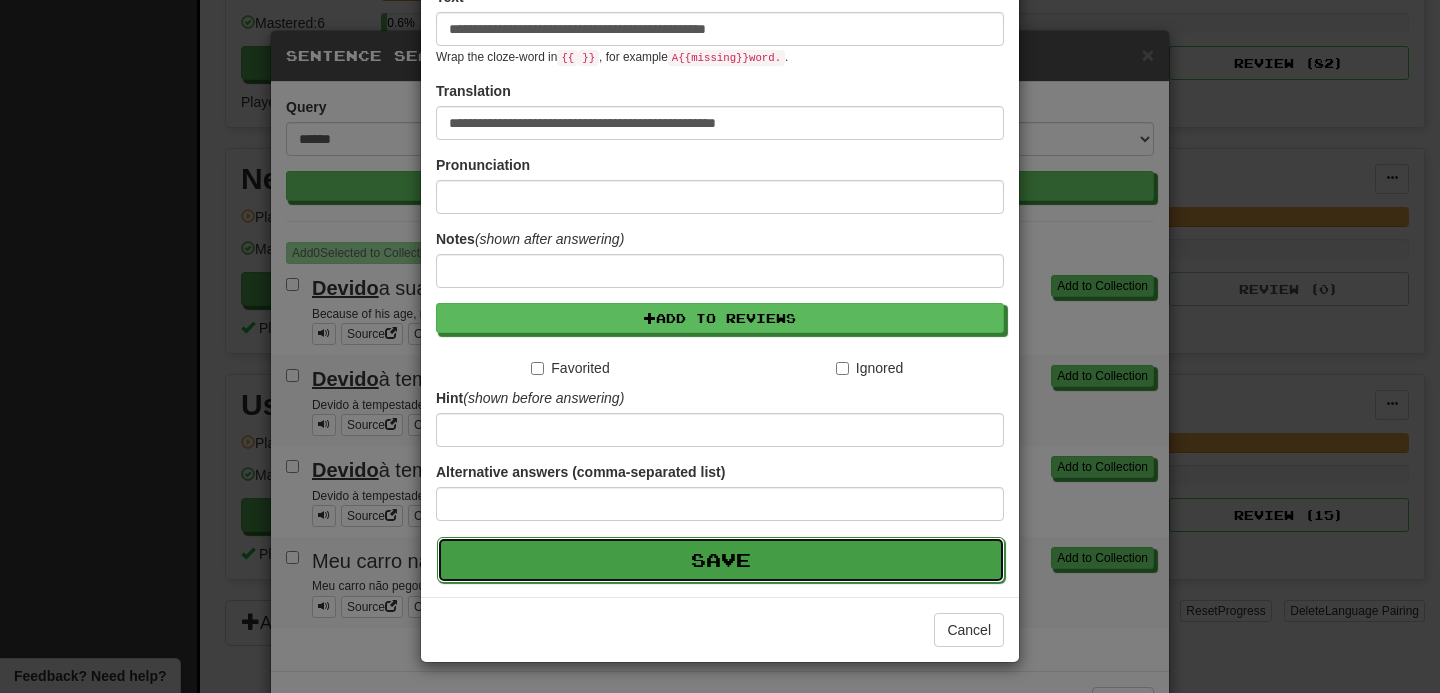 click on "Save" at bounding box center (721, 560) 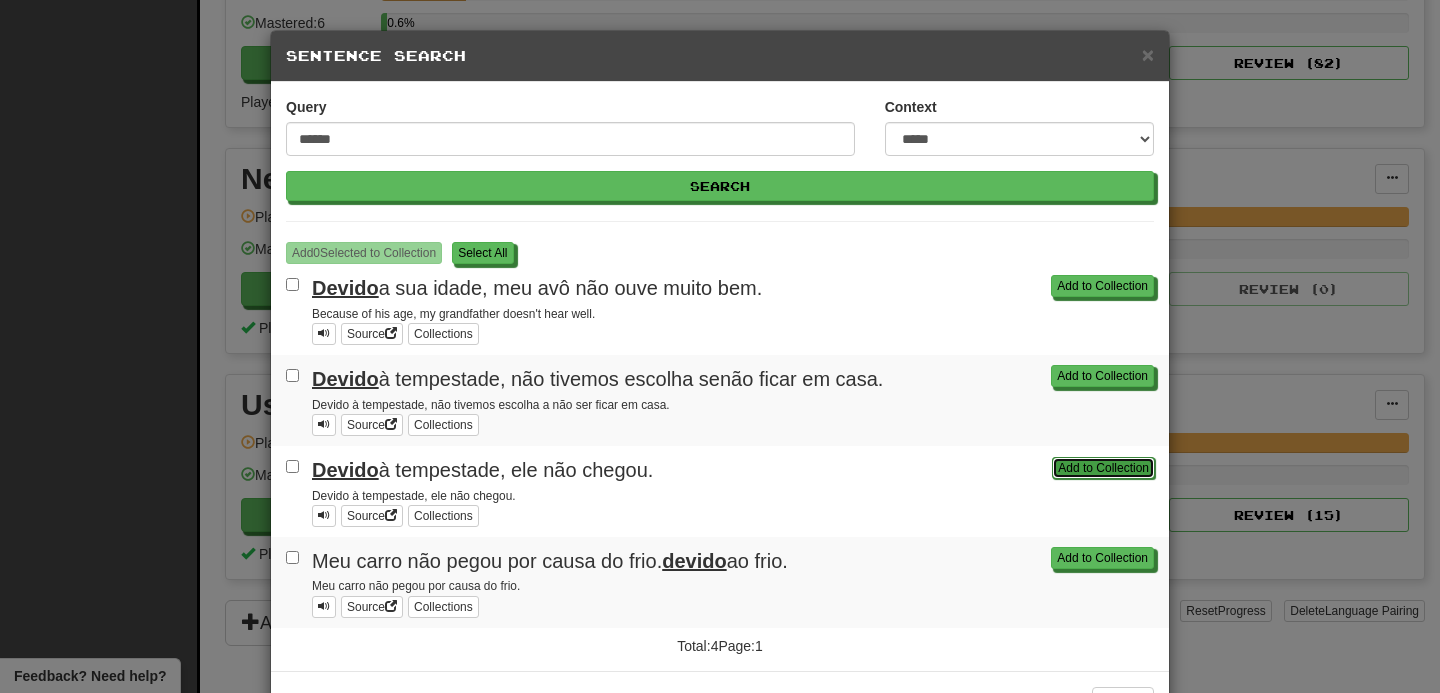 click on "Add to Collection" at bounding box center [1103, 468] 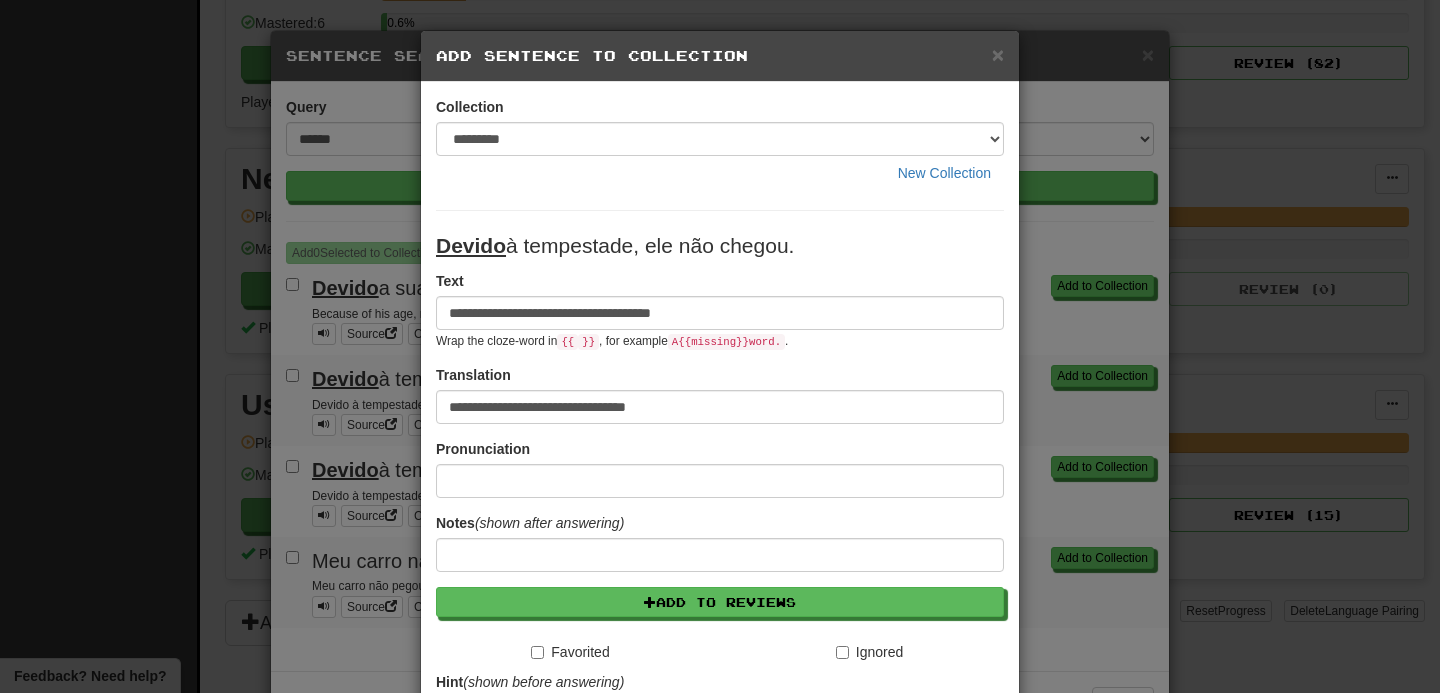 scroll, scrollTop: 284, scrollLeft: 0, axis: vertical 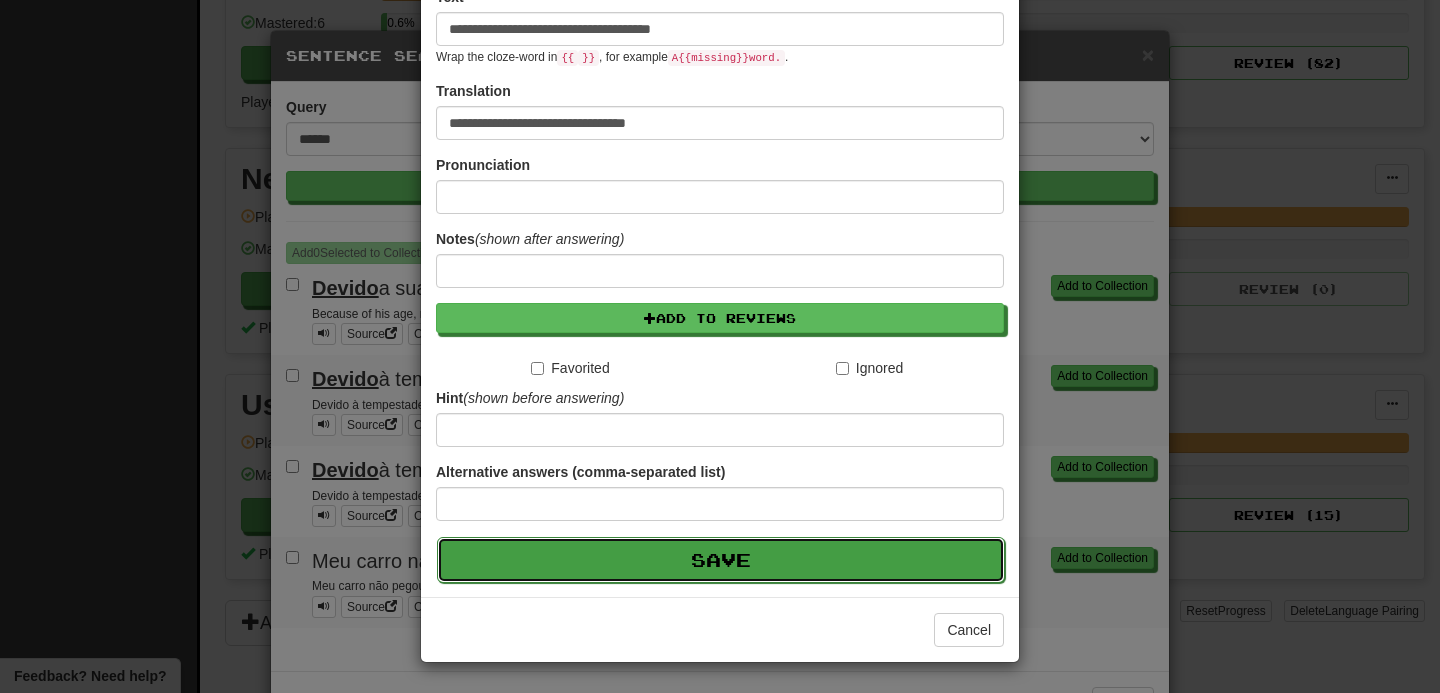 click on "Save" at bounding box center (721, 560) 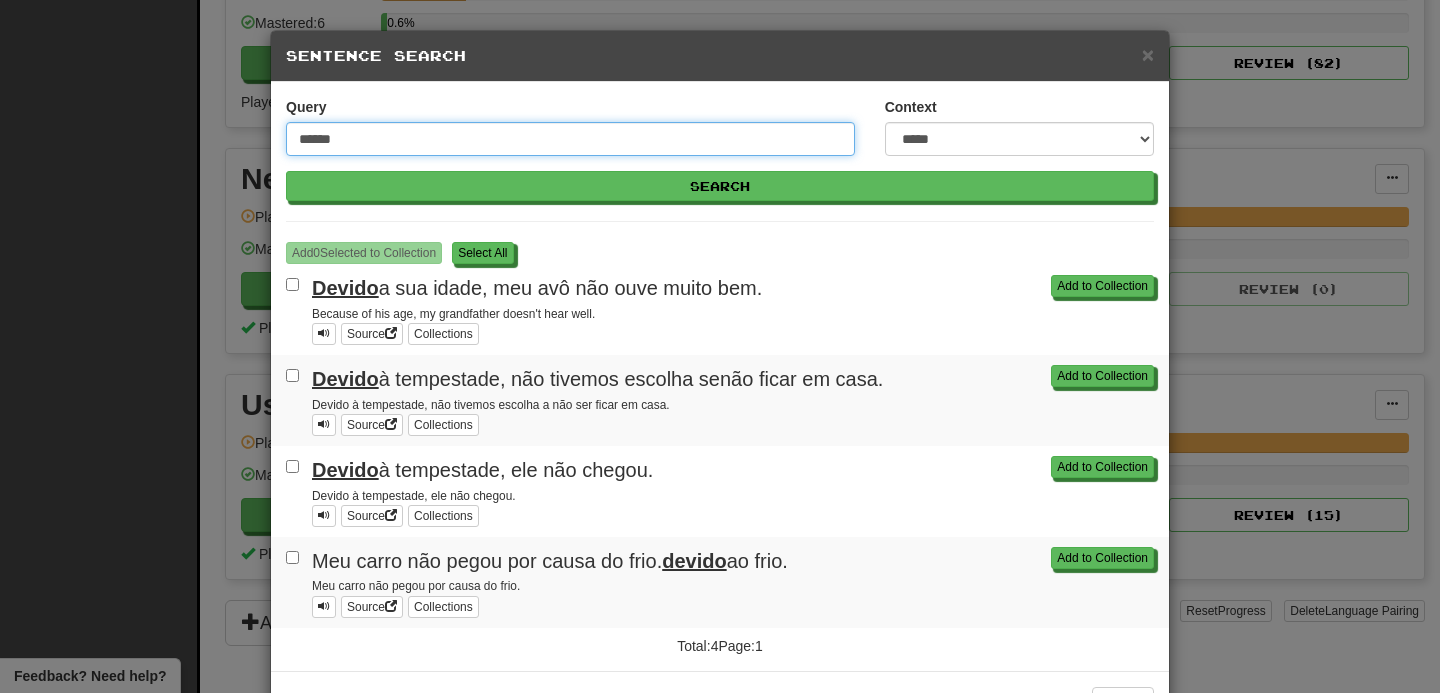 click on "******" at bounding box center (570, 139) 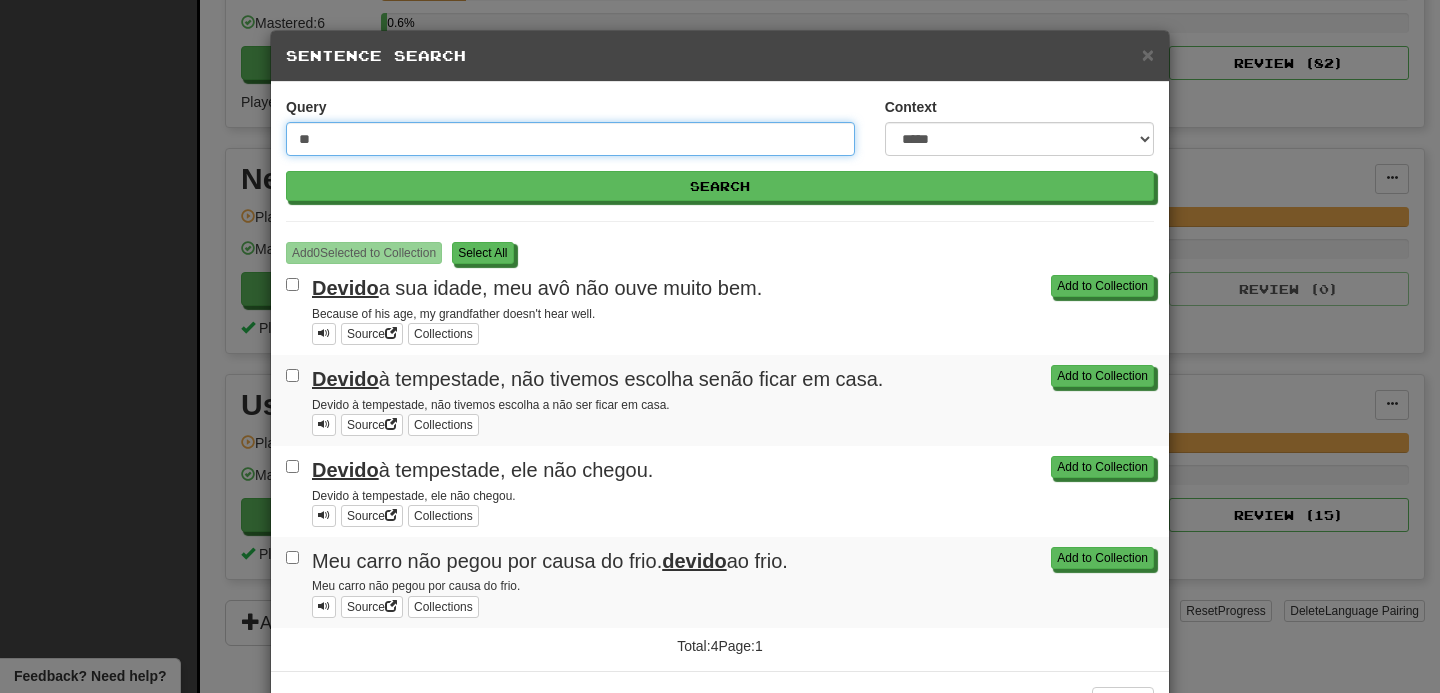 type on "*" 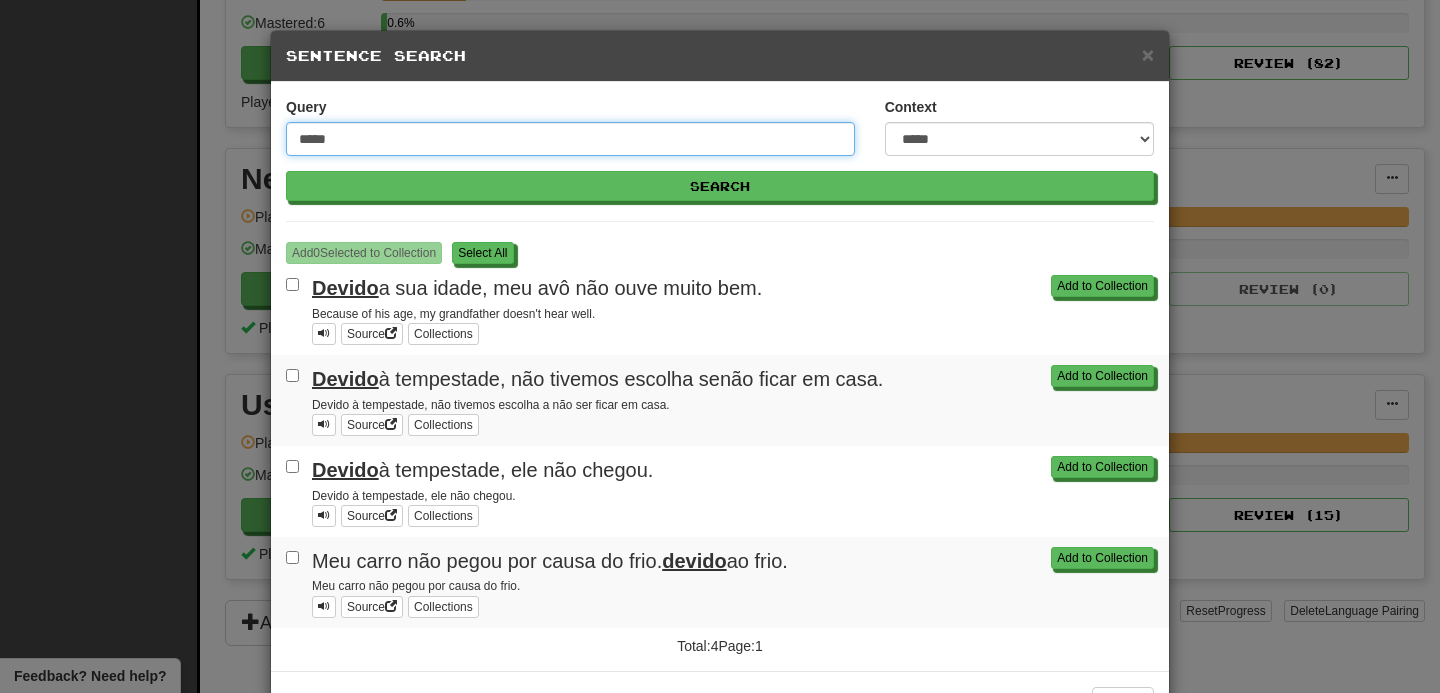 click on "Search" at bounding box center (720, 186) 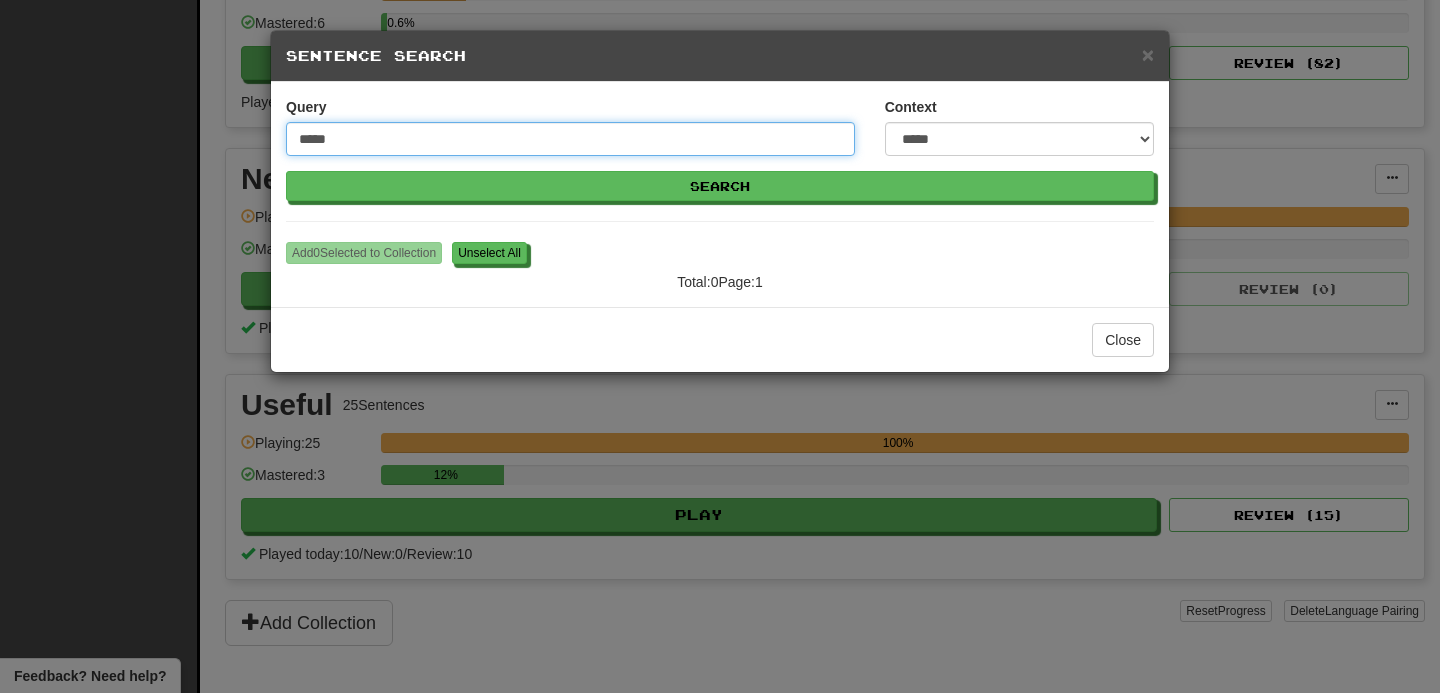 click on "*****" at bounding box center (570, 139) 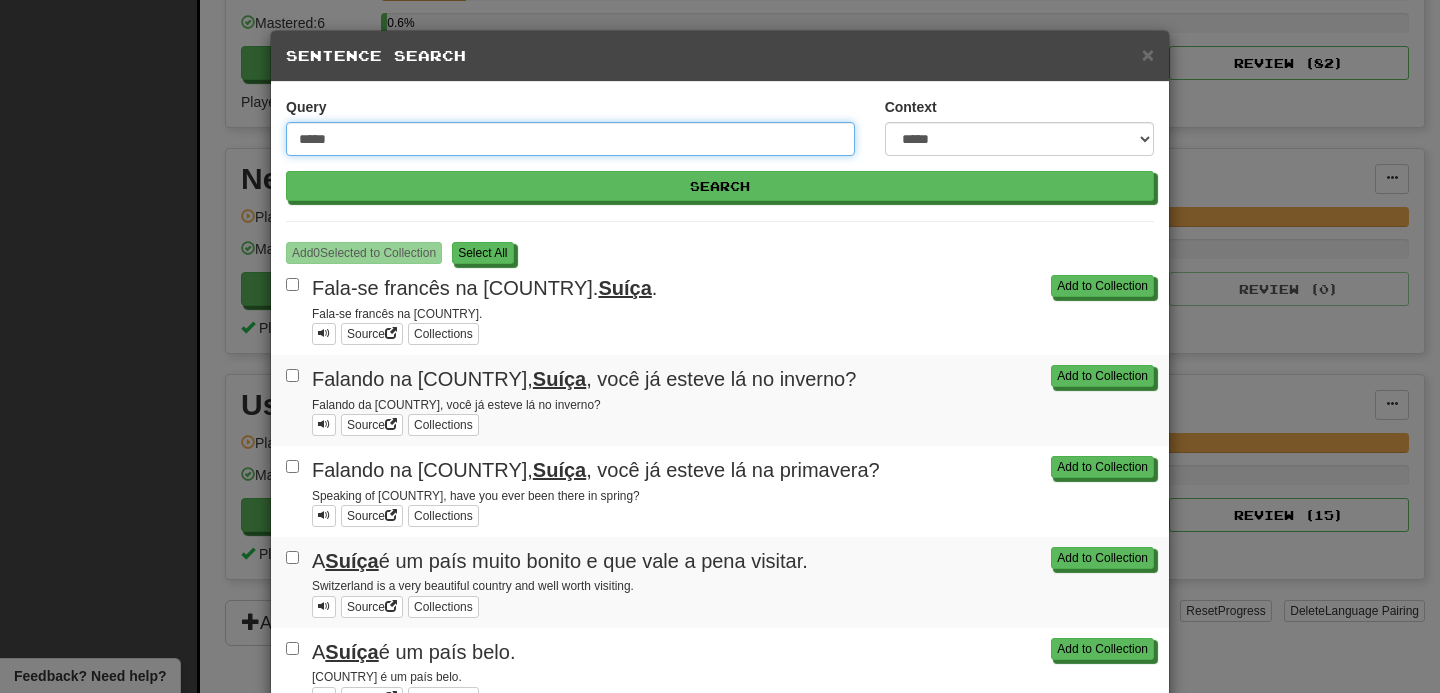 scroll, scrollTop: 529, scrollLeft: 0, axis: vertical 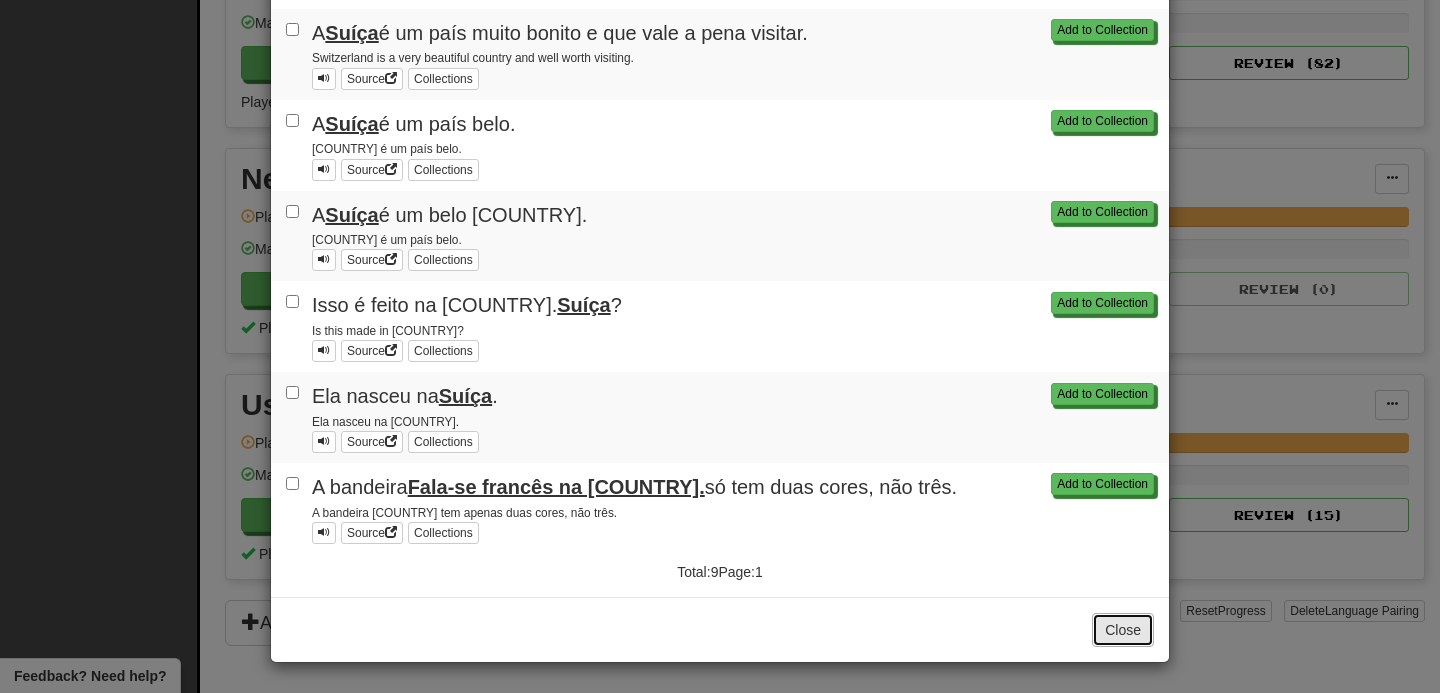 click on "Close" at bounding box center [1123, 630] 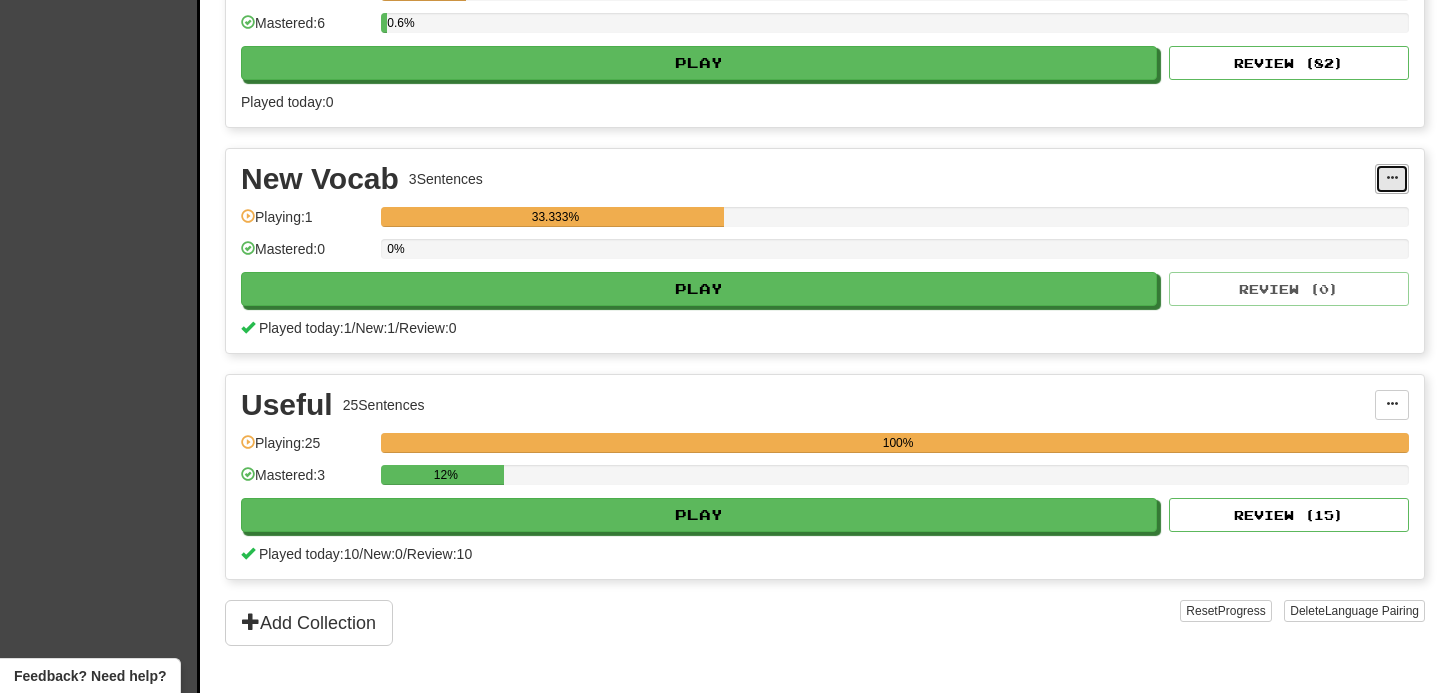 click at bounding box center (1392, 178) 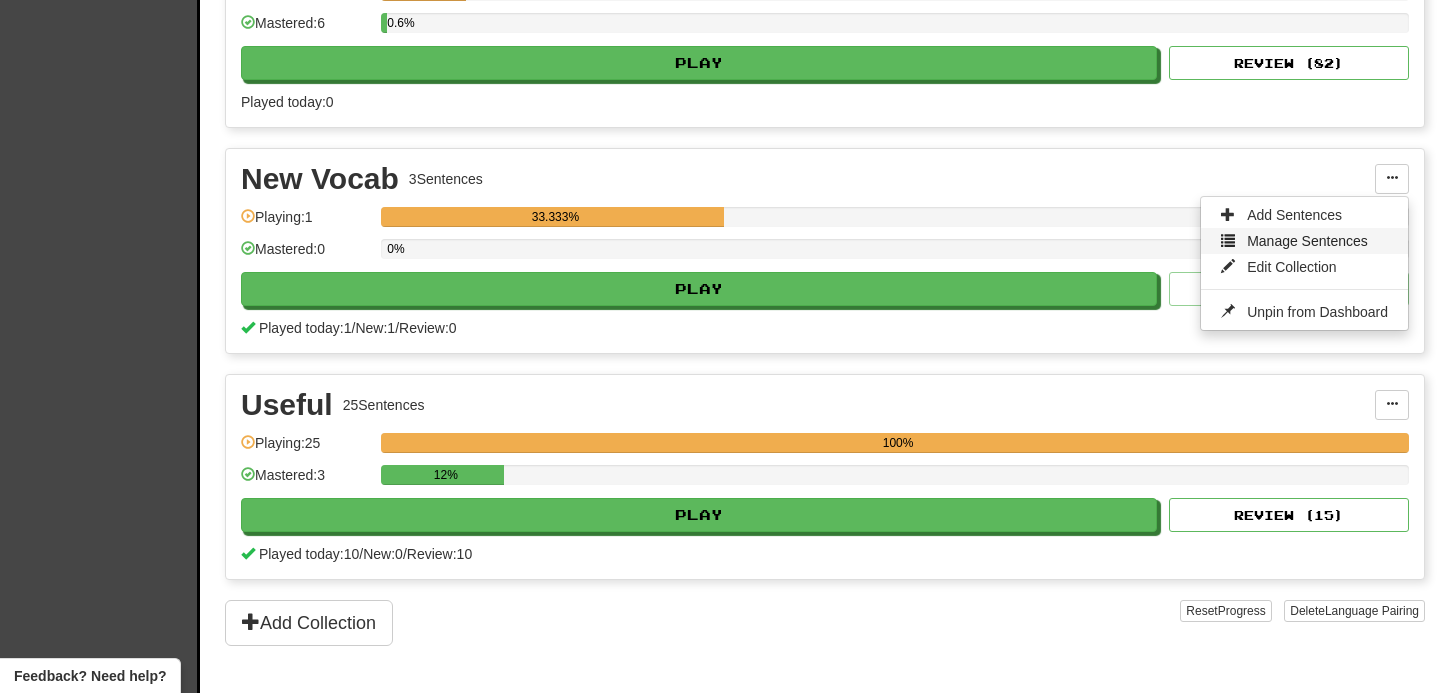 click on "Manage Sentences" at bounding box center [1307, 241] 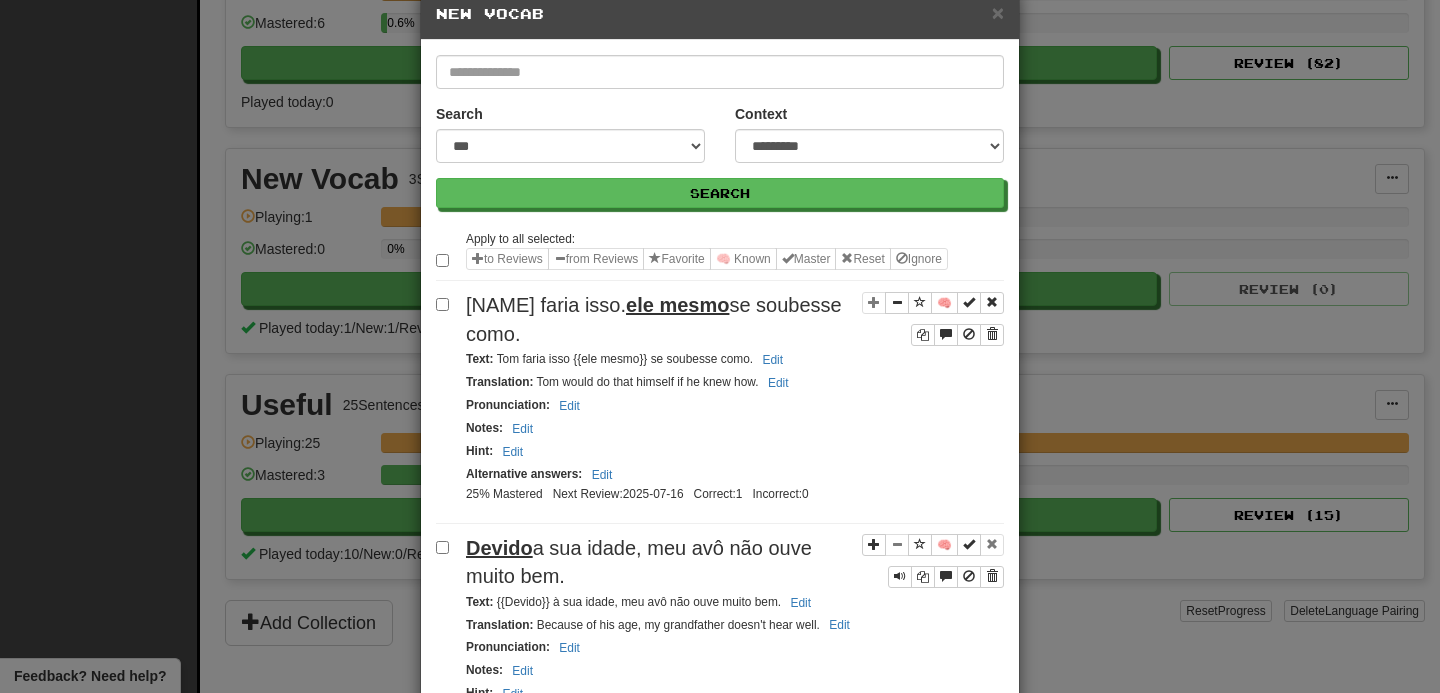 scroll, scrollTop: 0, scrollLeft: 0, axis: both 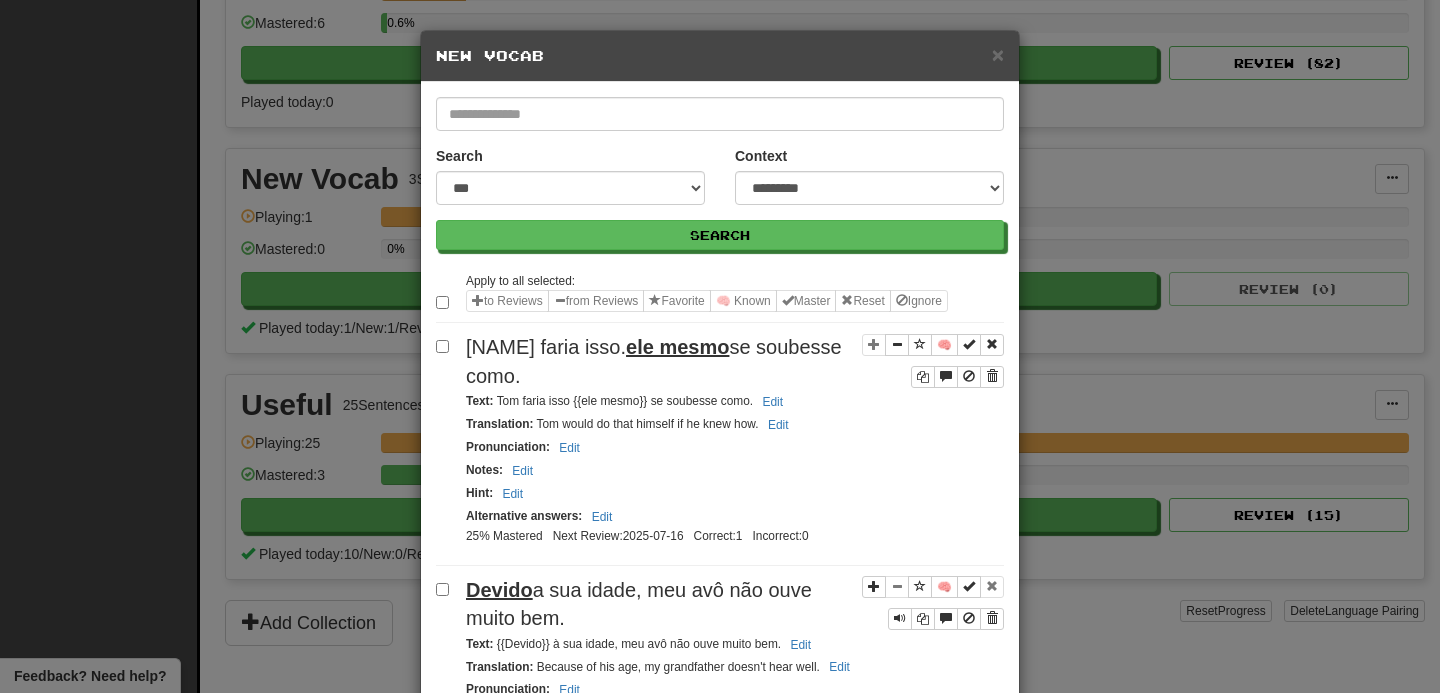 click on "**********" at bounding box center [720, 346] 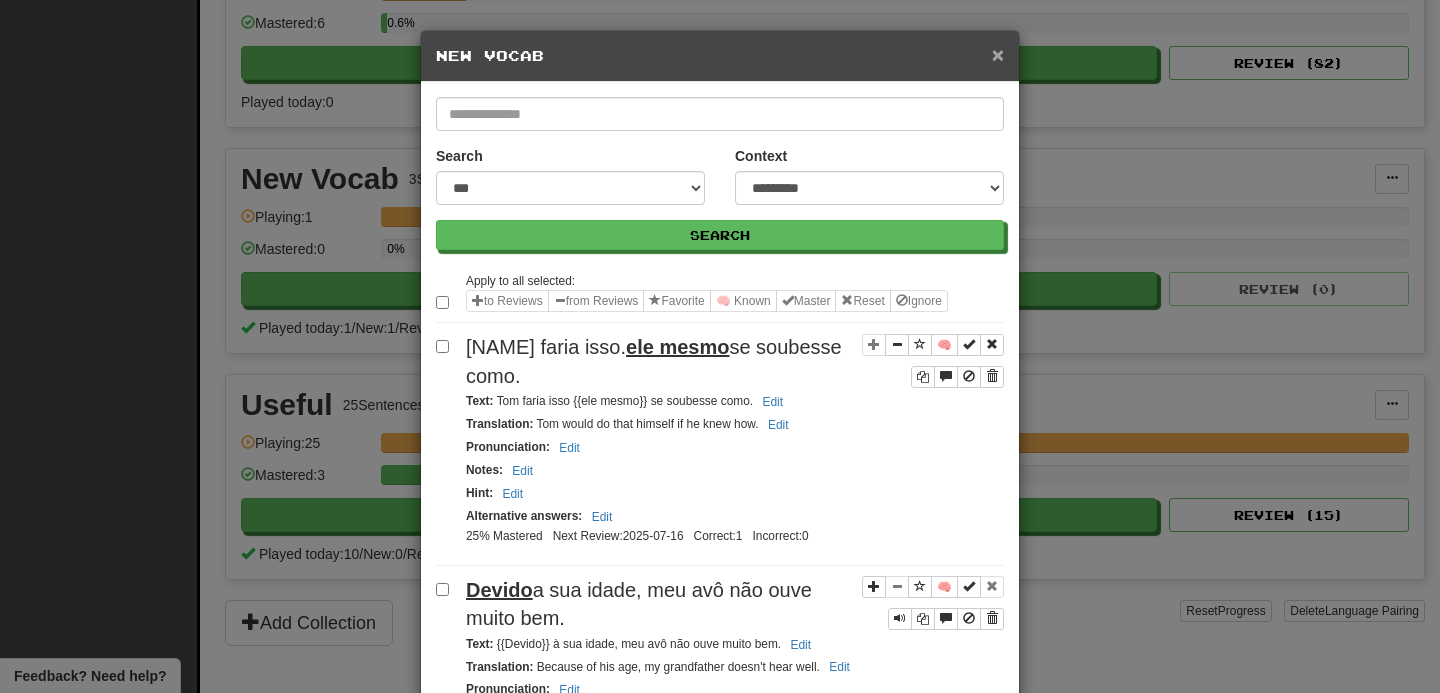 click on "×" at bounding box center [998, 54] 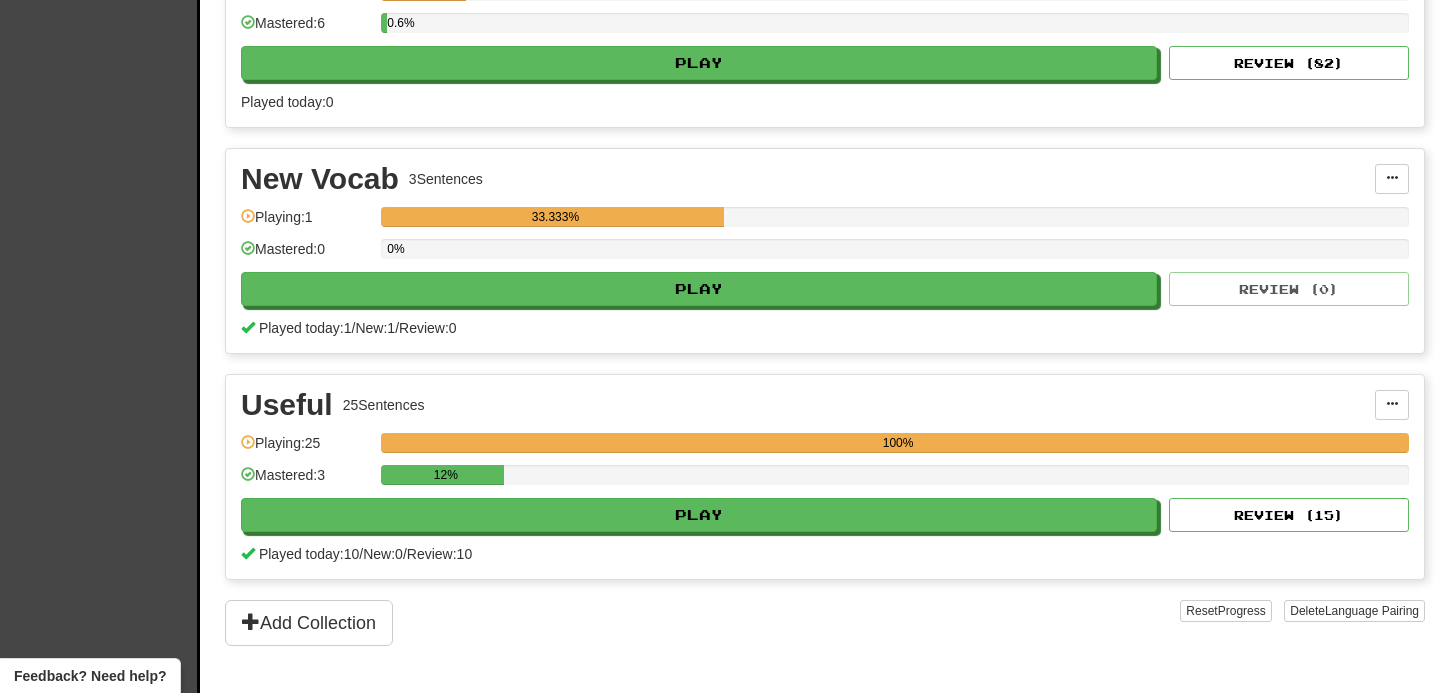 click on "Novos Vocabulários 3 Frases Adicionar Frases Gerenciar Frases Editar Coleção Desafixar do Painel Reproduzindo: 1 33,333% Dominado: 0 0% Jogar Revisar (0) Jogados hoje: 1 / Novos: 1 / Revisão: 0" at bounding box center (825, 251) 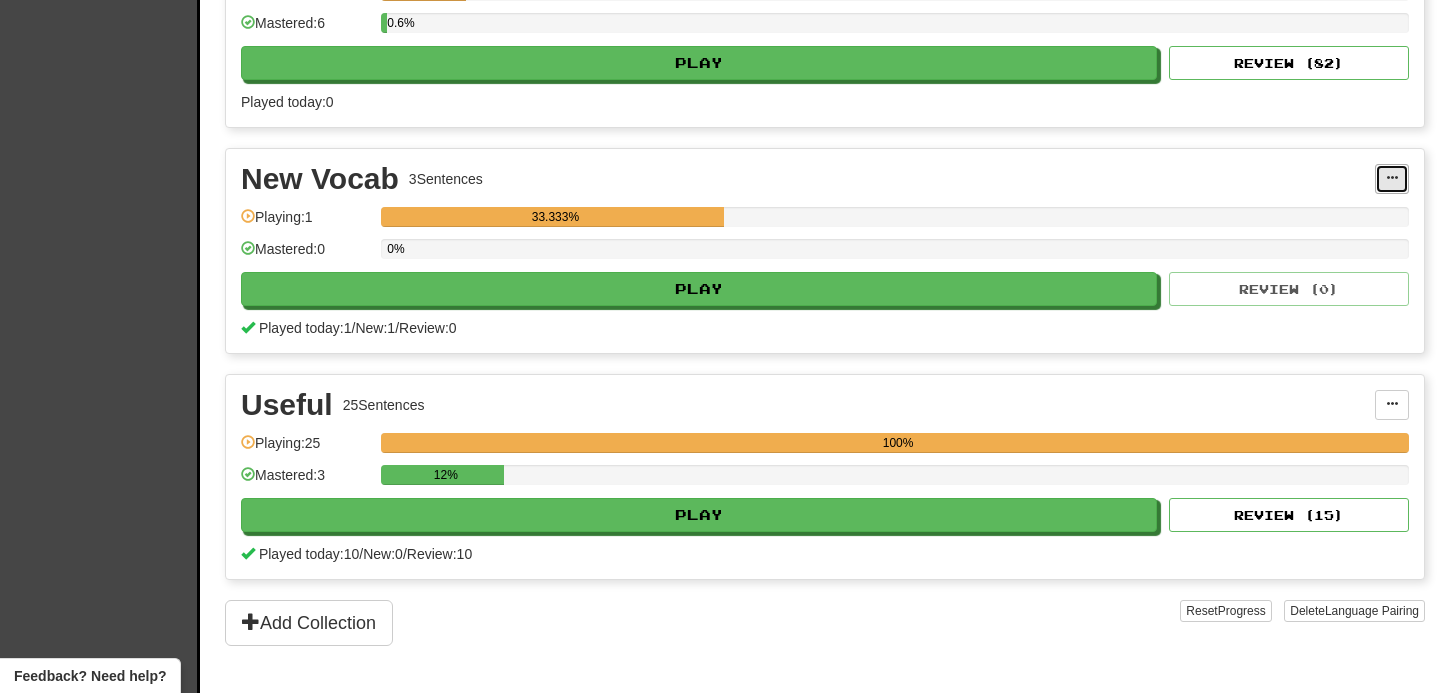 click at bounding box center [1392, 178] 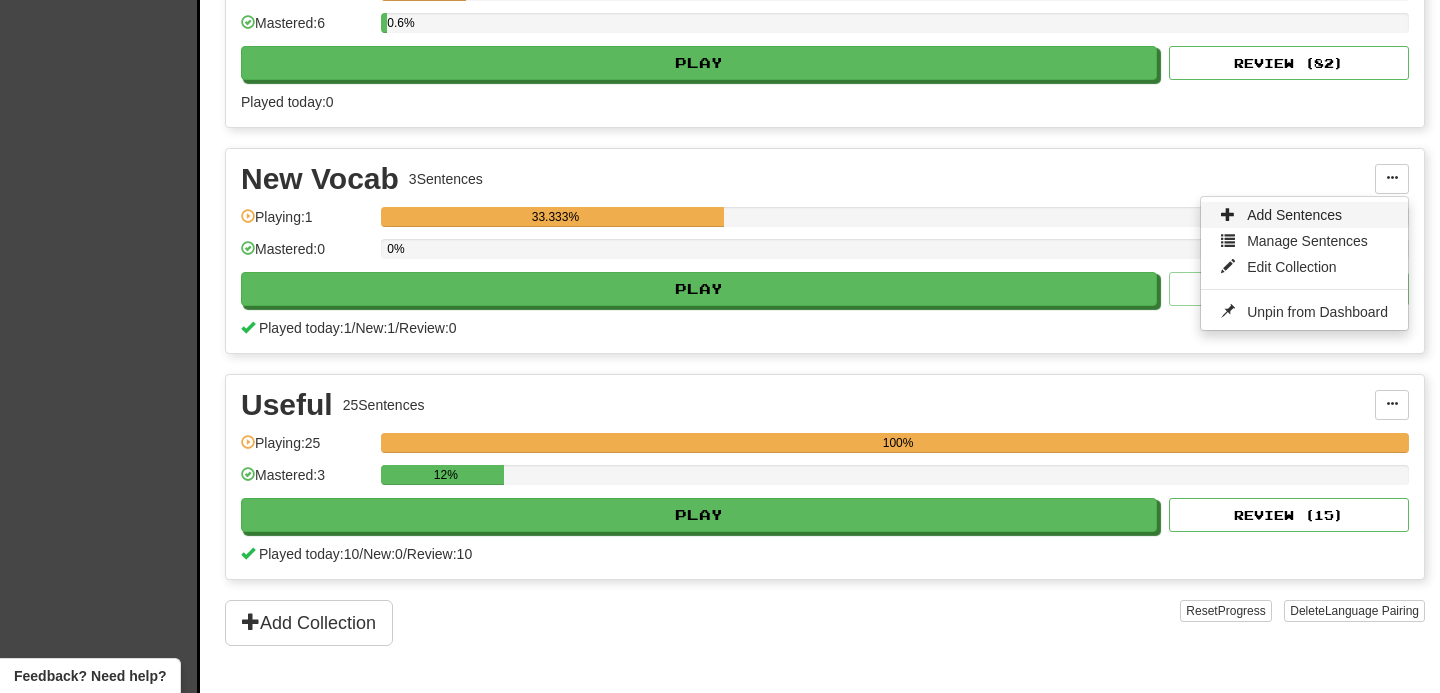 click on "Add Sentences" at bounding box center (1304, 215) 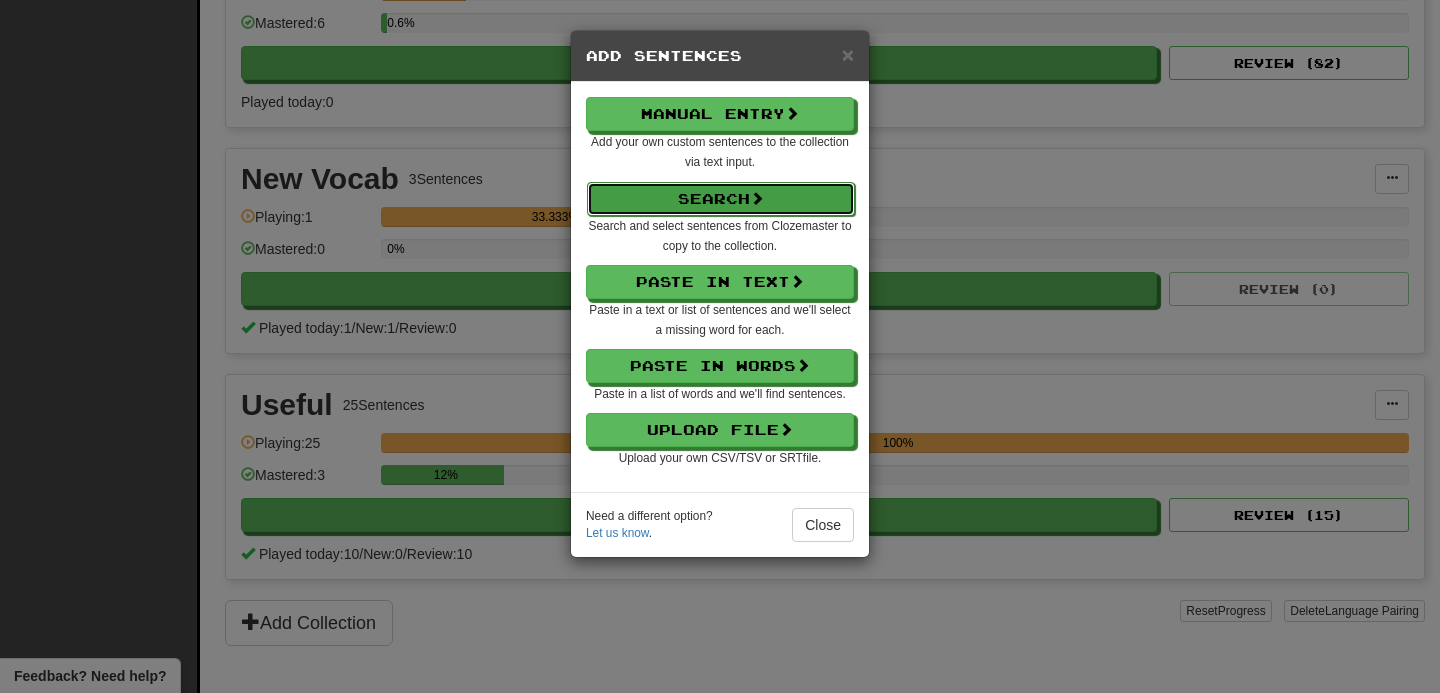 click on "Search" at bounding box center [721, 199] 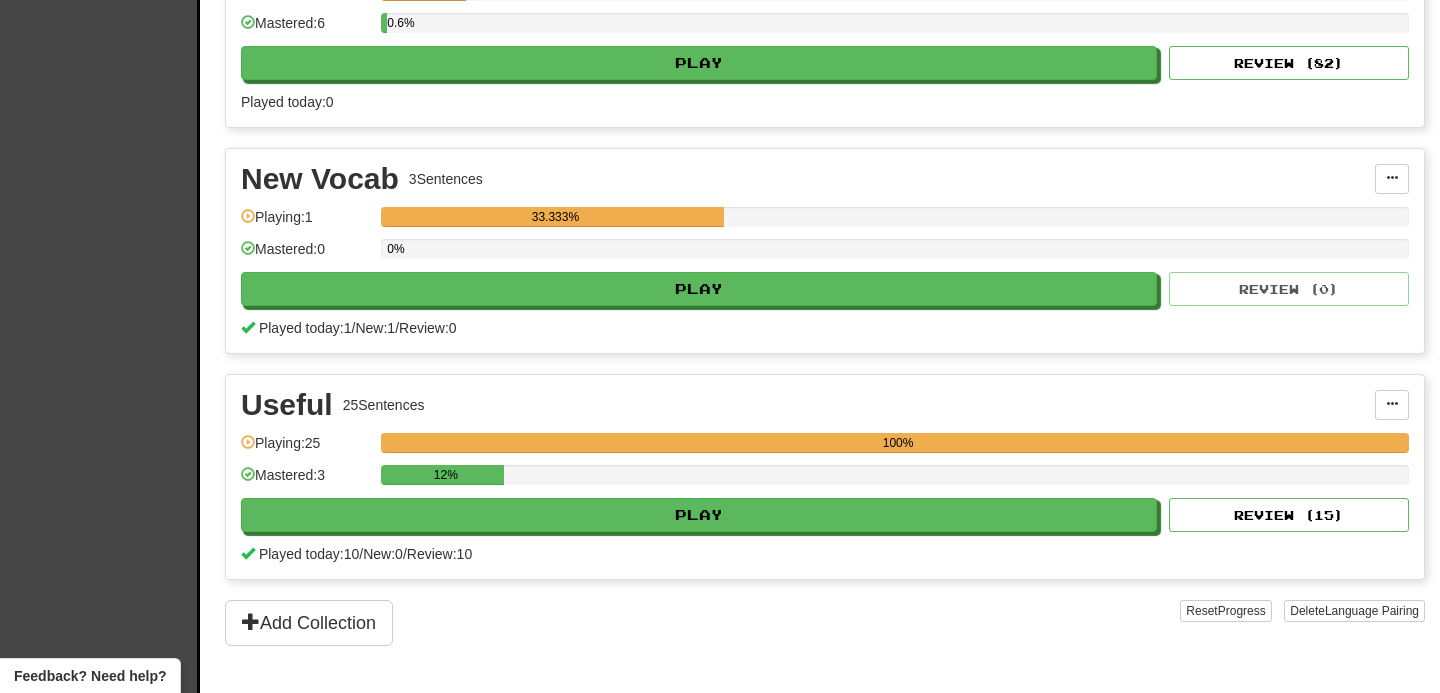 select on "****" 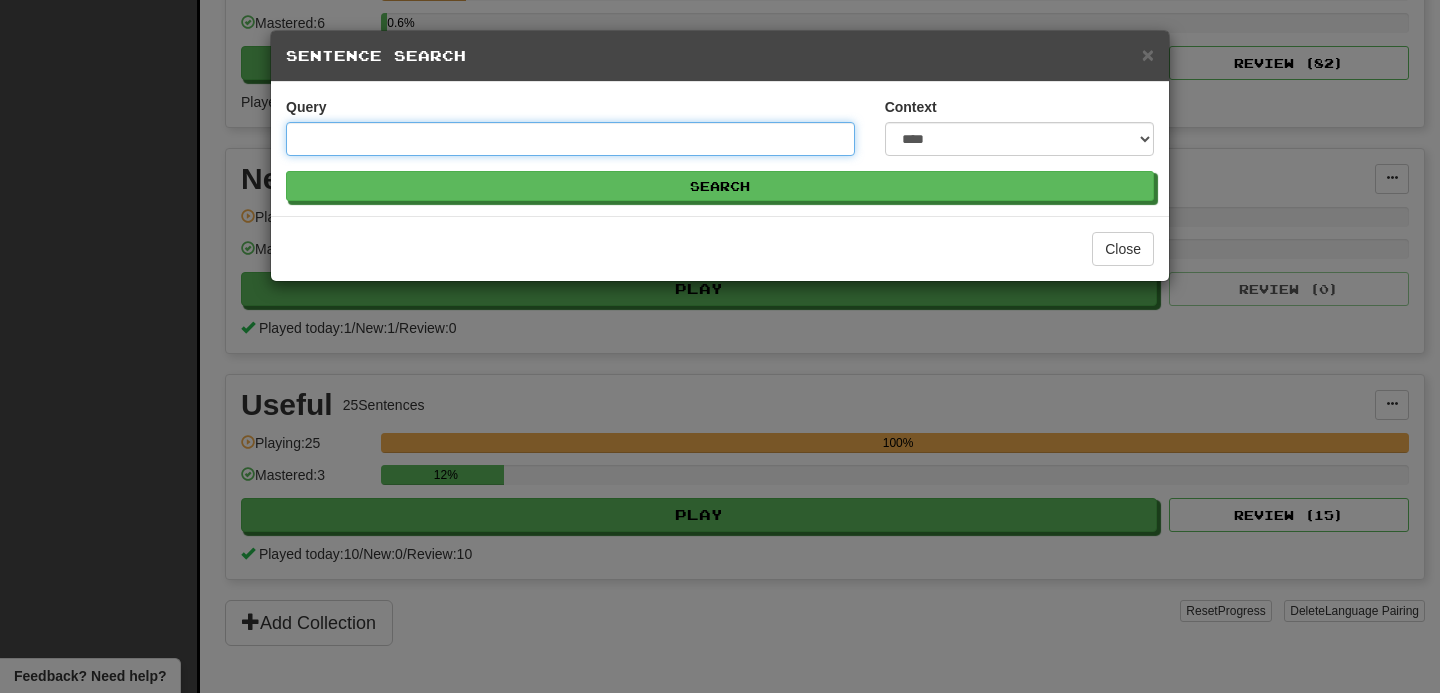 click on "Query" at bounding box center (570, 139) 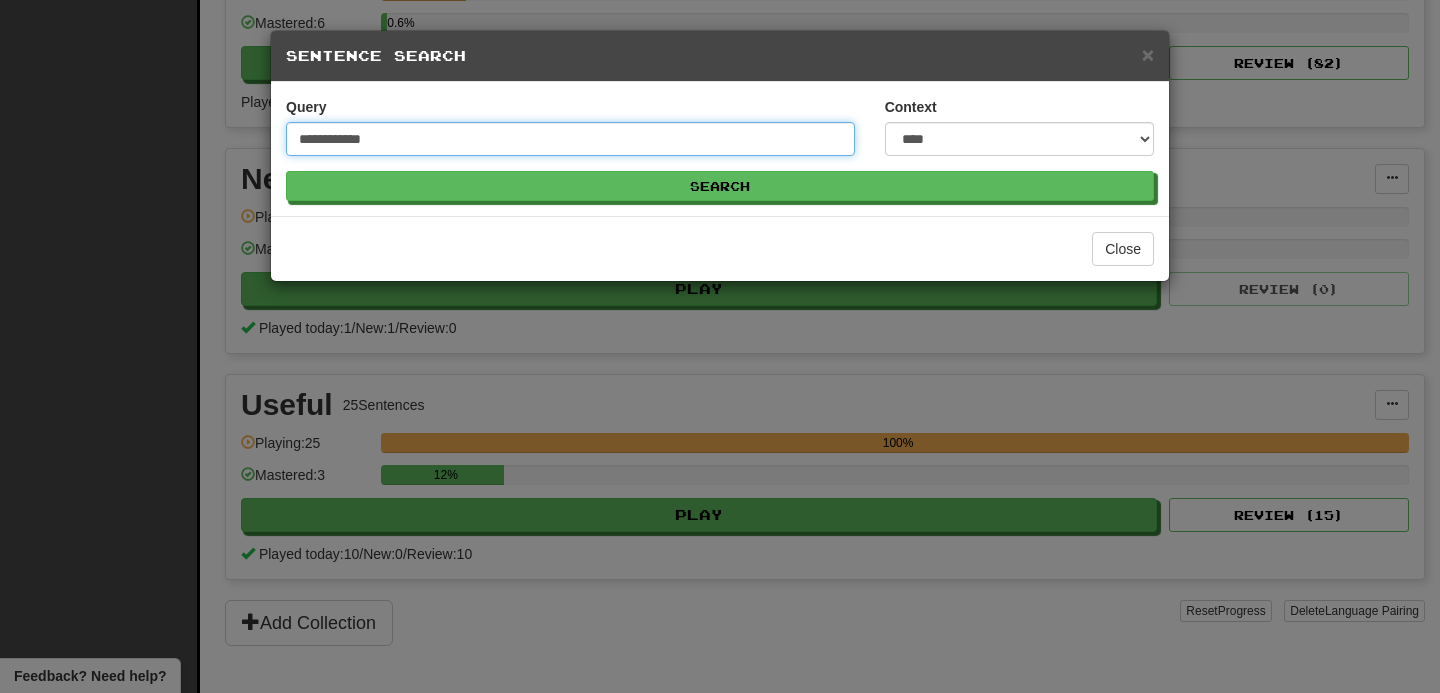 click on "Search" at bounding box center (720, 186) 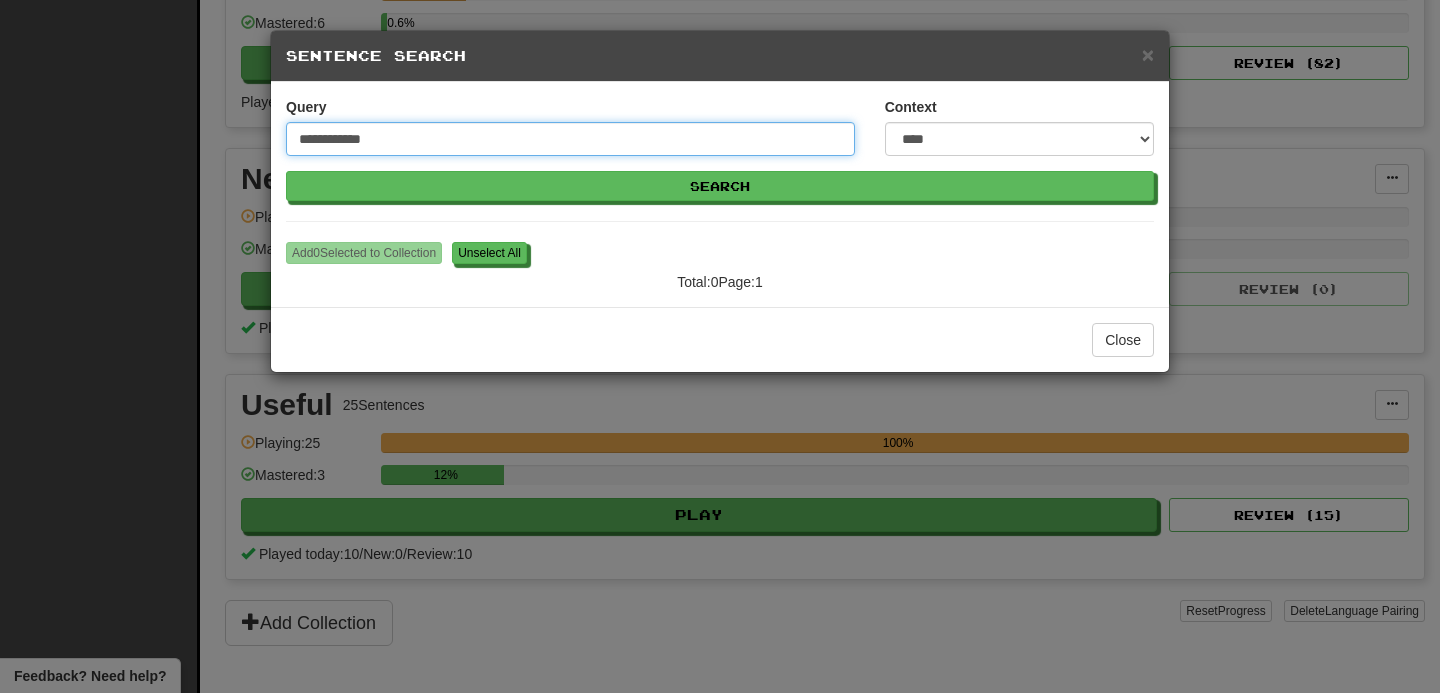 click on "**********" at bounding box center (570, 139) 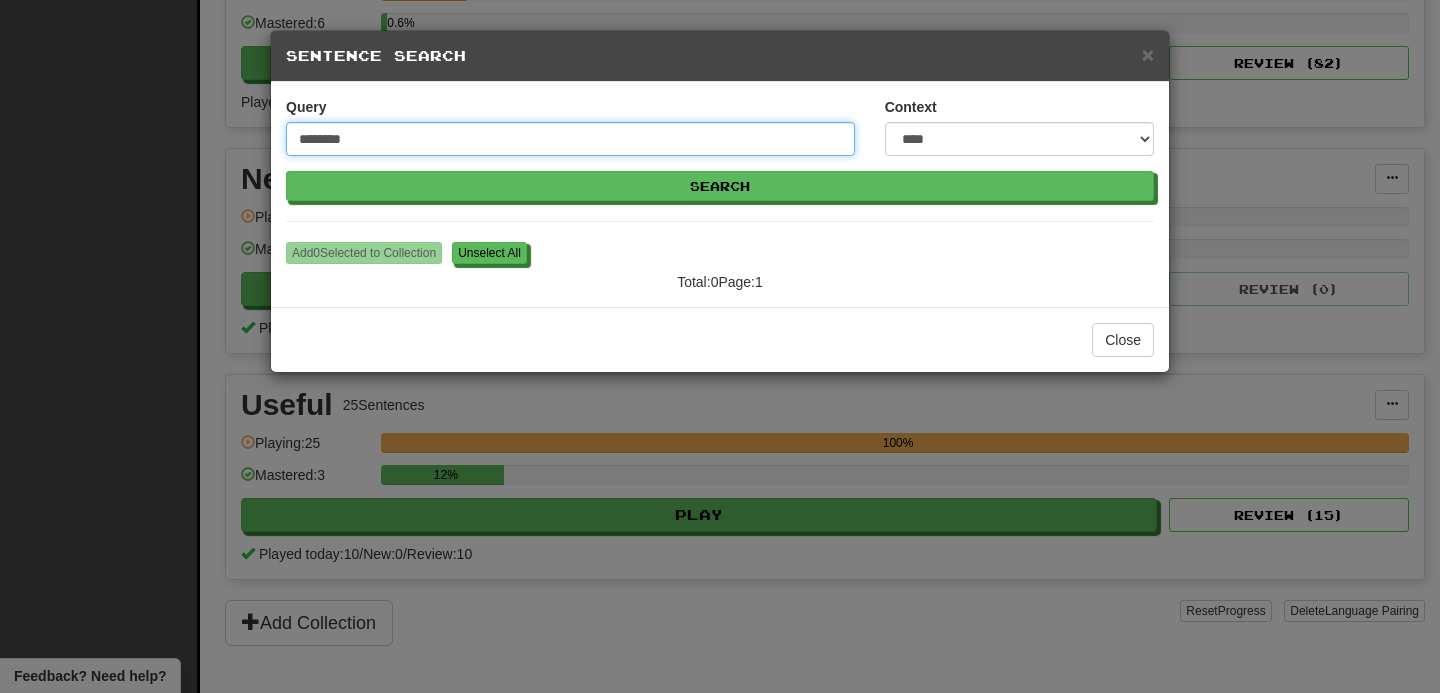 click on "Search" at bounding box center (720, 186) 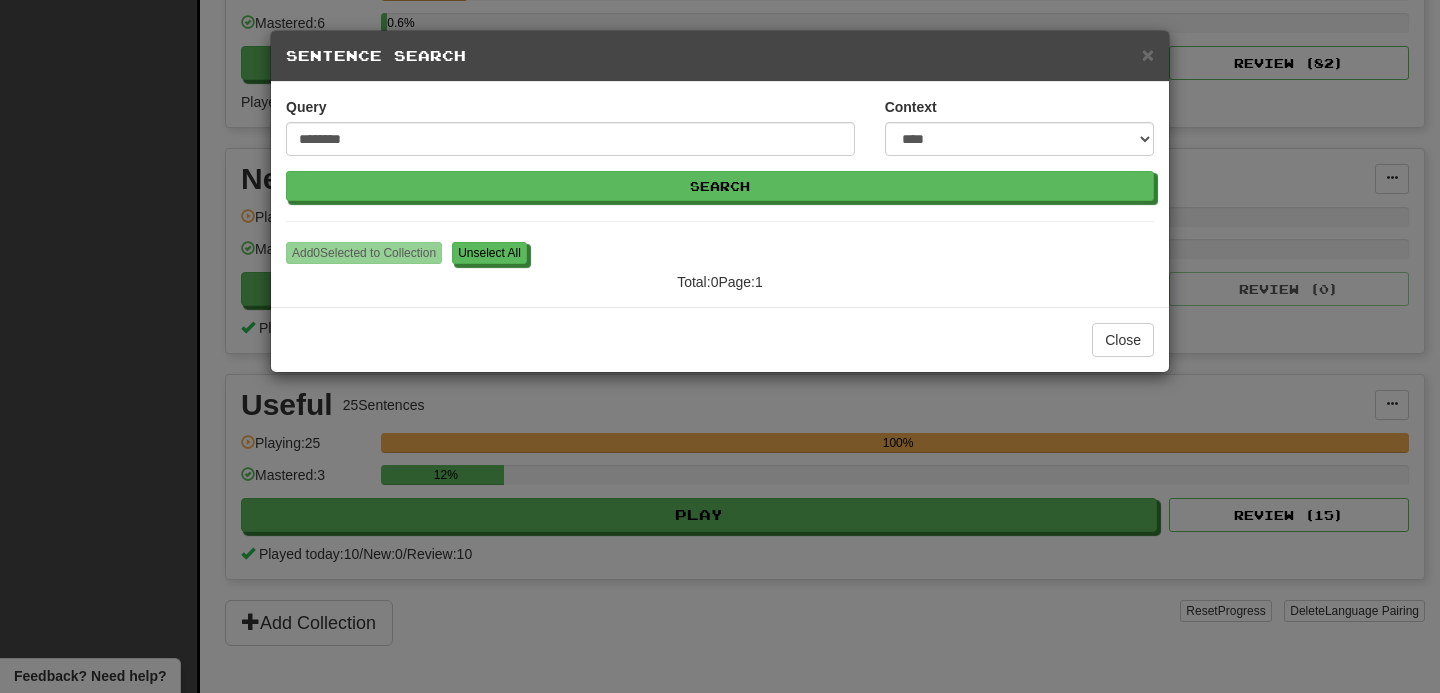 click on "Query ********" at bounding box center (570, 134) 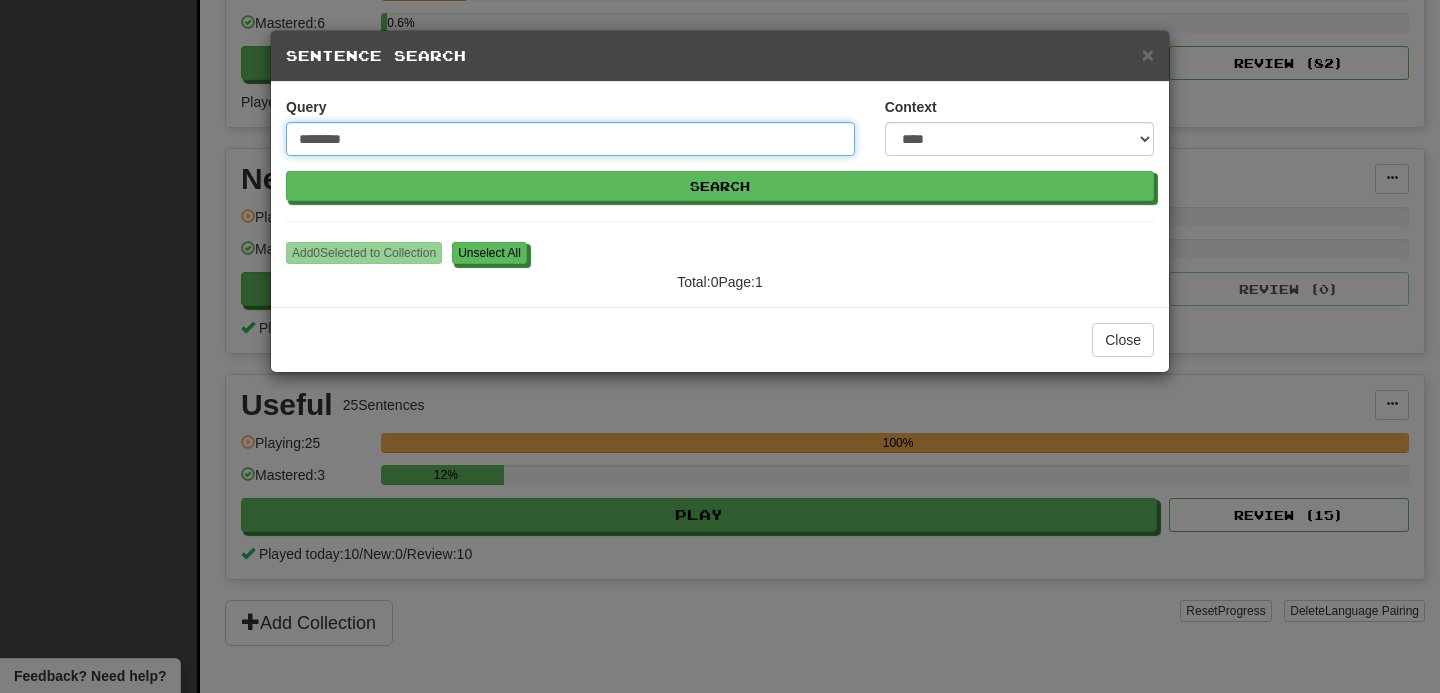 drag, startPoint x: 403, startPoint y: 143, endPoint x: 261, endPoint y: 120, distance: 143.85062 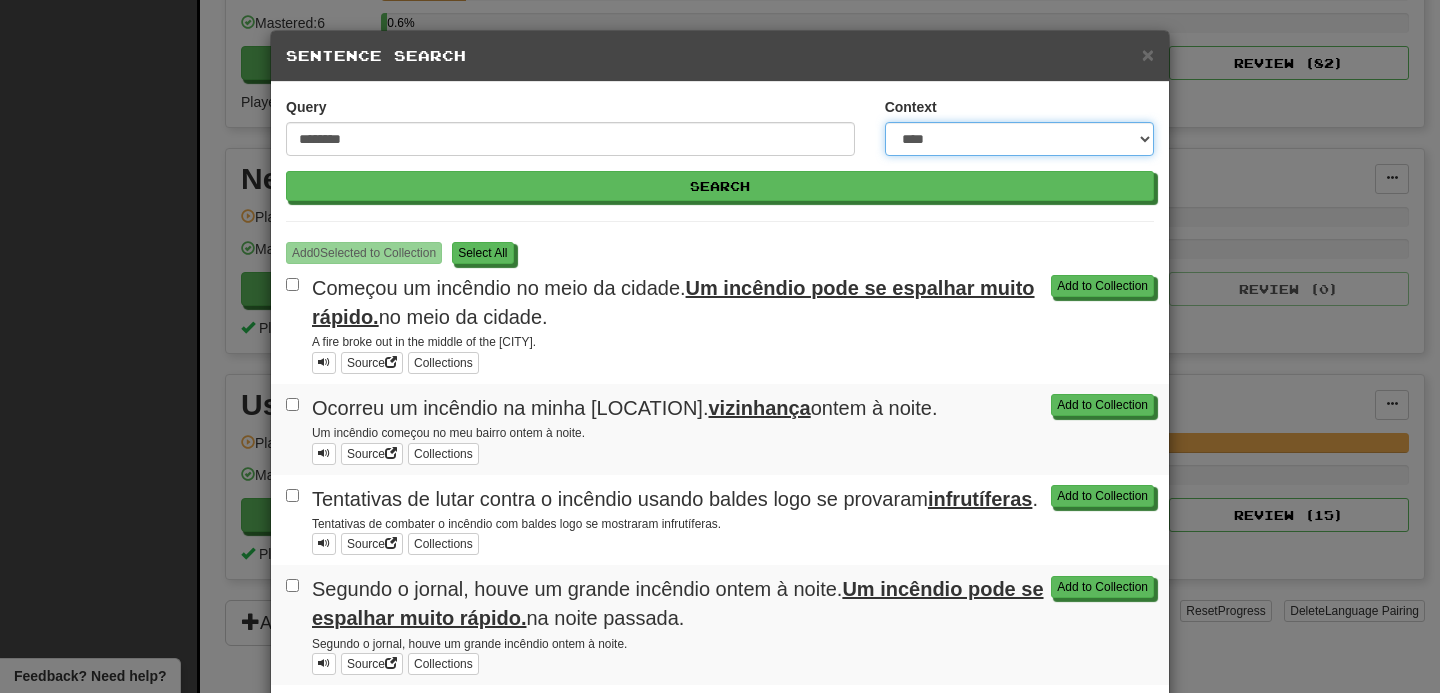click on "**********" at bounding box center (1019, 139) 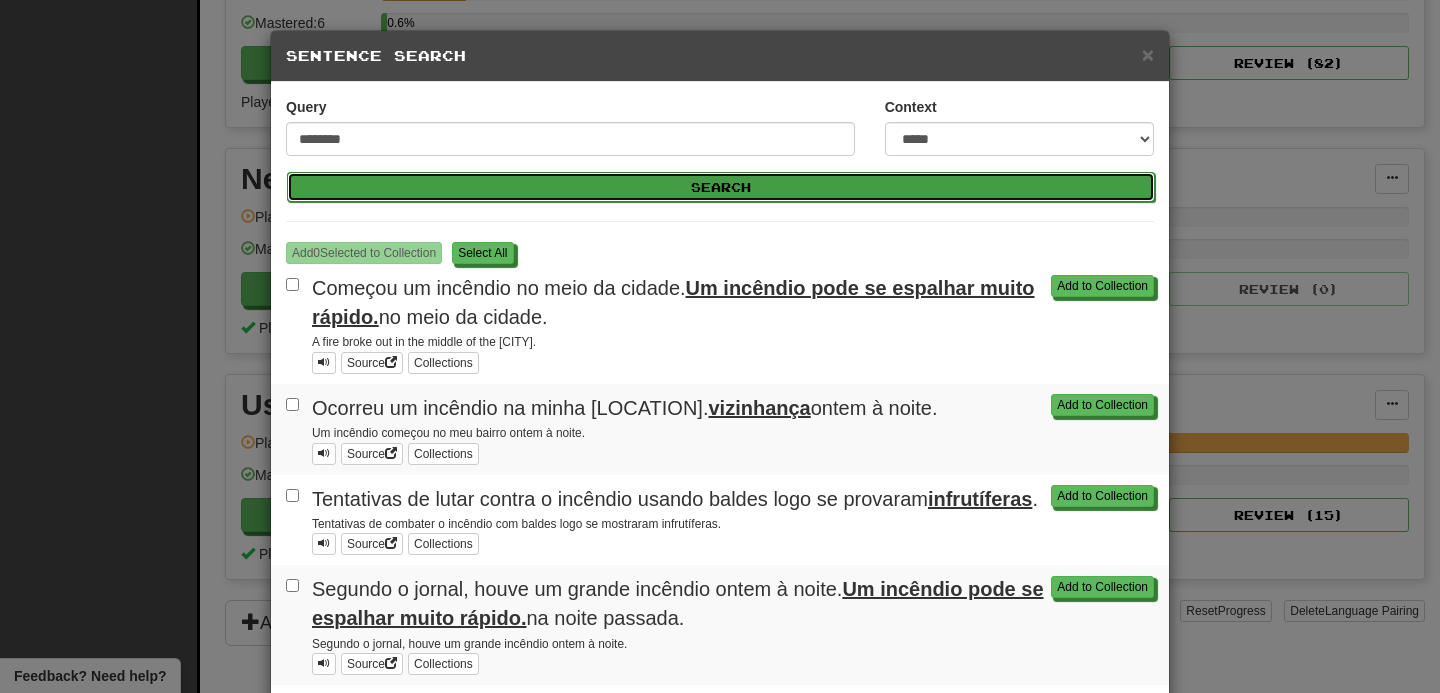 click on "Search" at bounding box center (721, 187) 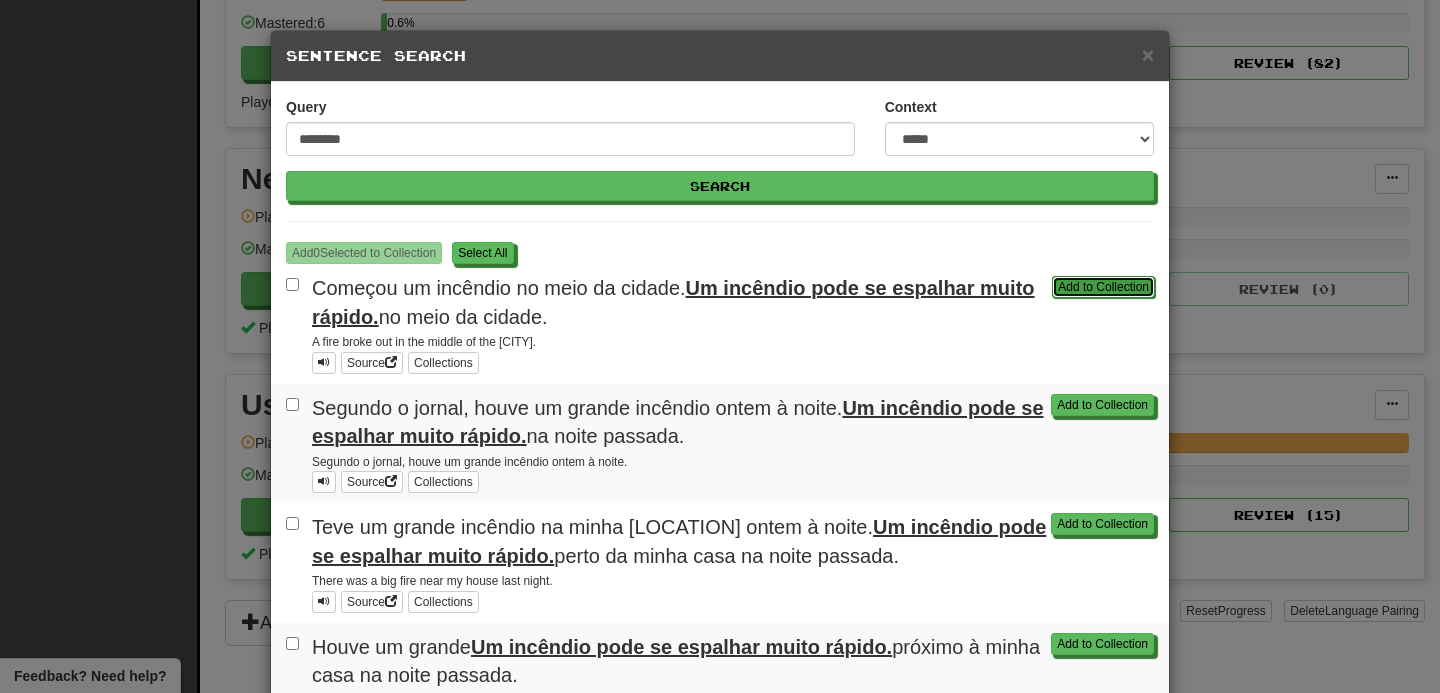 click on "Add to Collection" at bounding box center [1103, 287] 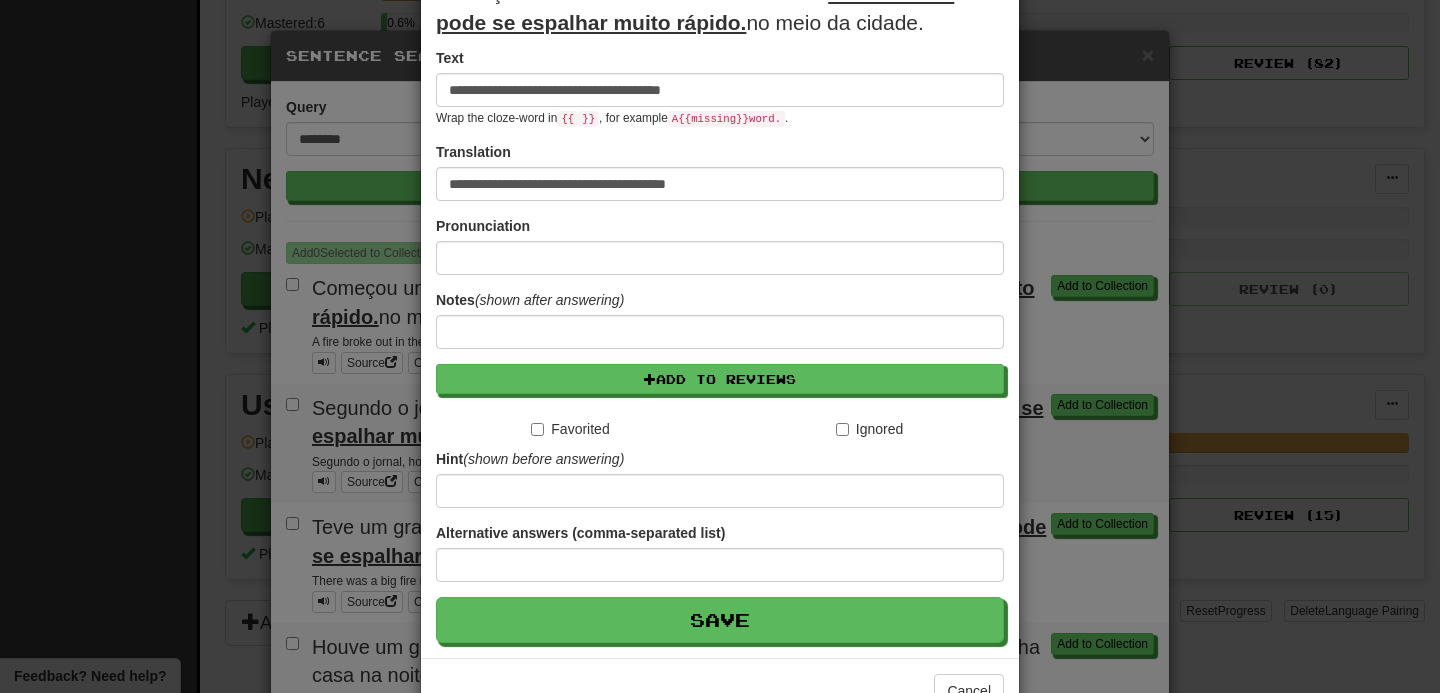 scroll, scrollTop: 284, scrollLeft: 0, axis: vertical 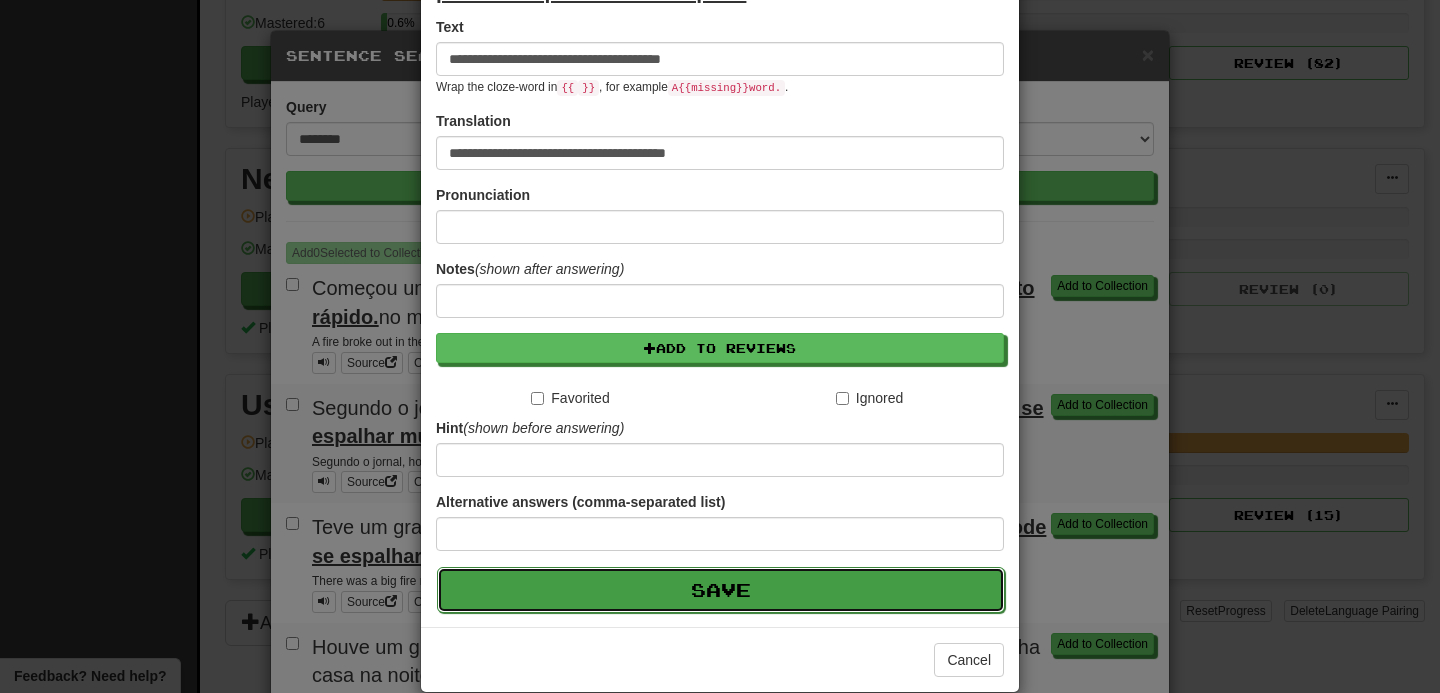 click on "Save" at bounding box center (721, 590) 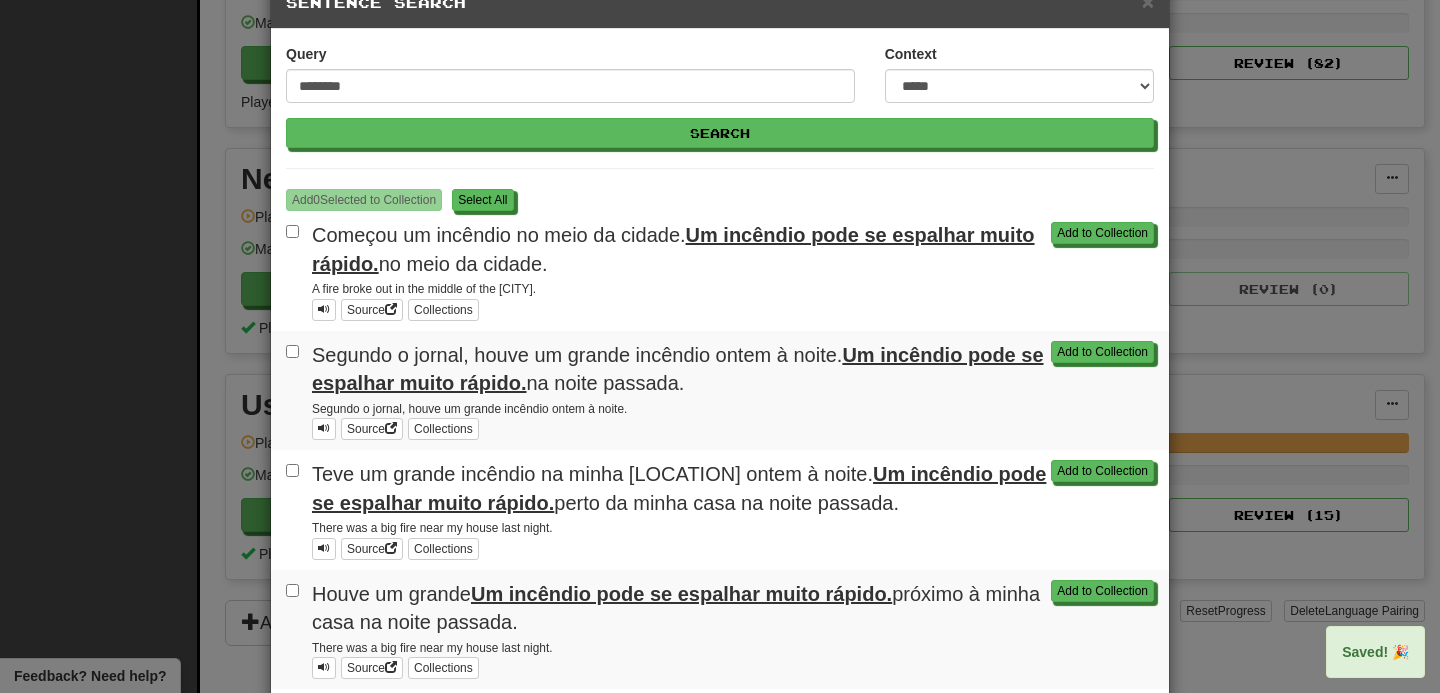 scroll, scrollTop: 57, scrollLeft: 0, axis: vertical 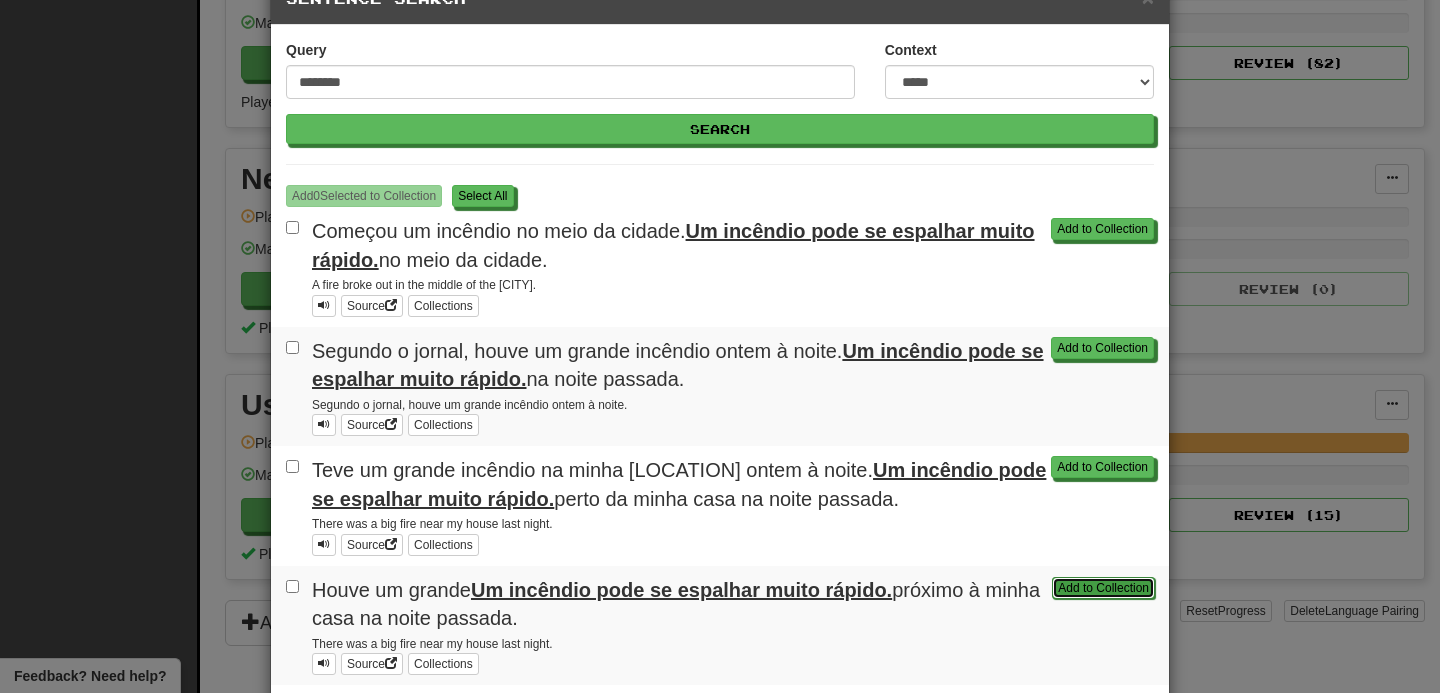 click on "Add to Collection" at bounding box center (1103, 588) 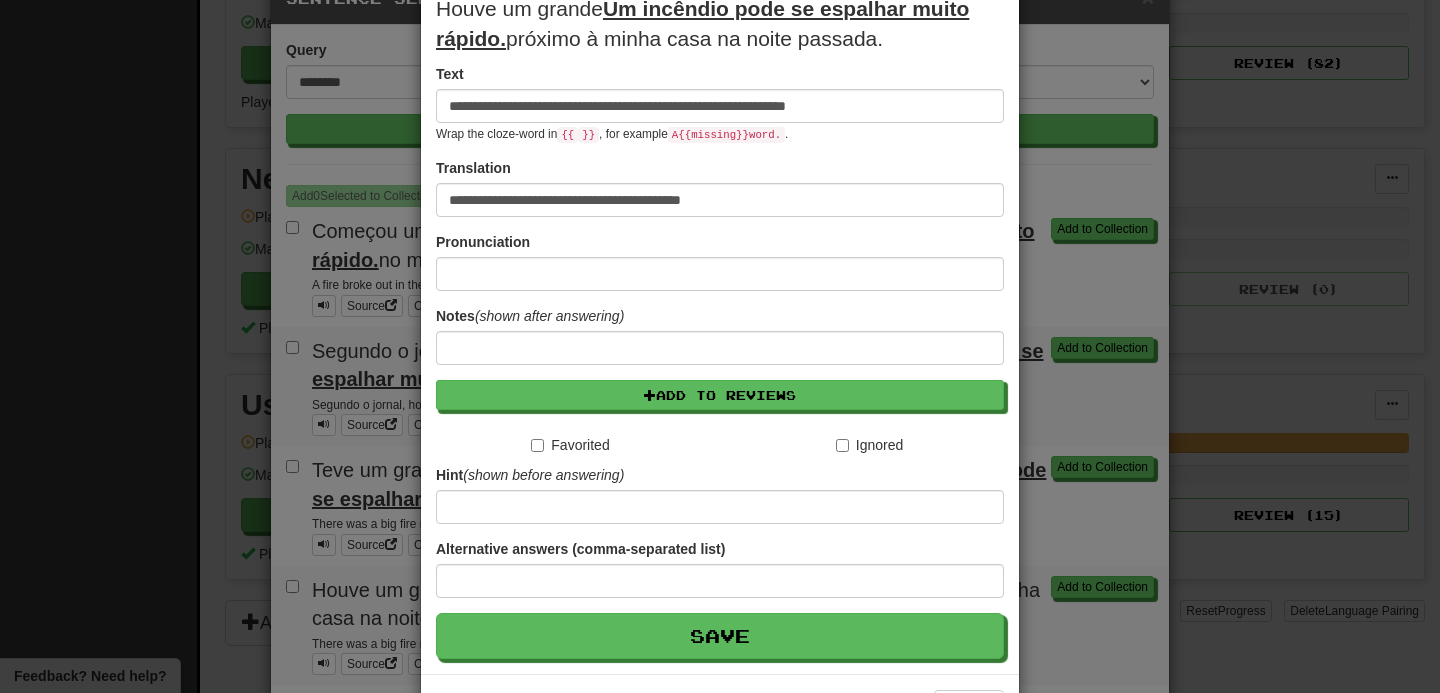 scroll, scrollTop: 272, scrollLeft: 0, axis: vertical 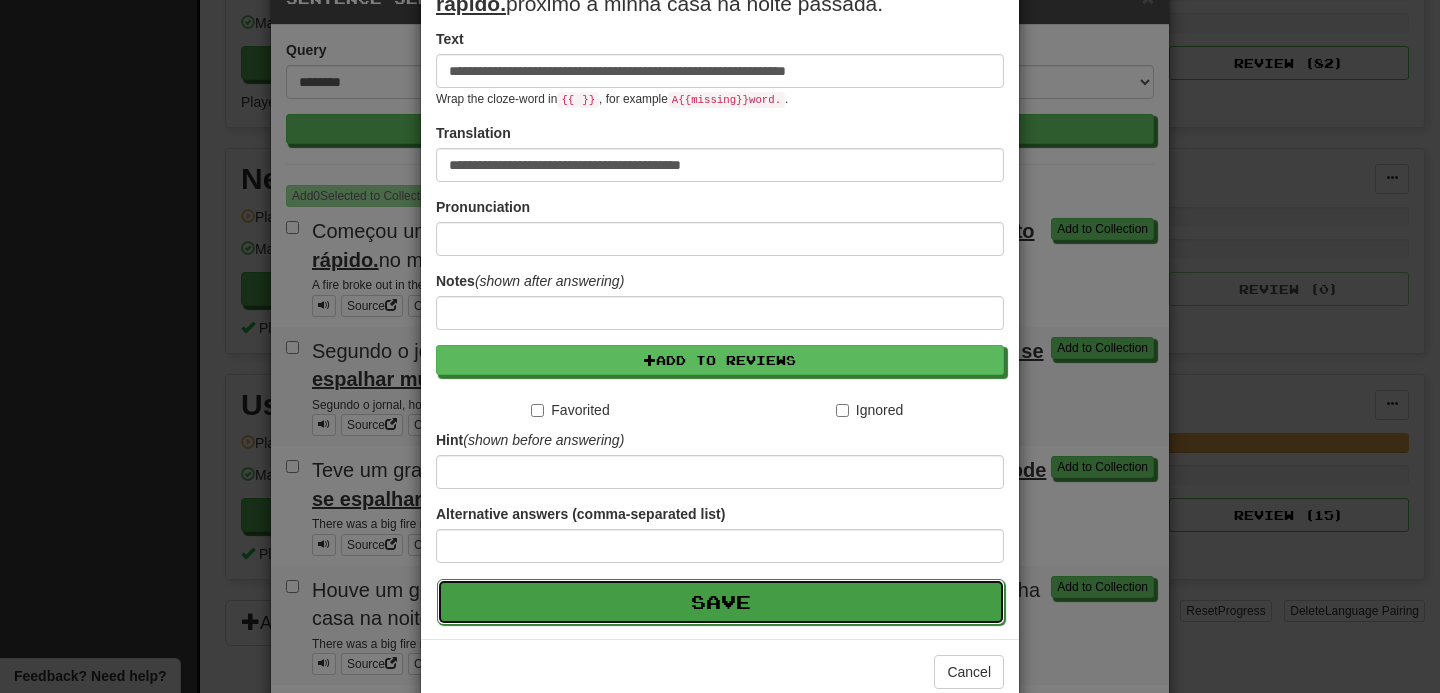 click on "Save" at bounding box center [721, 602] 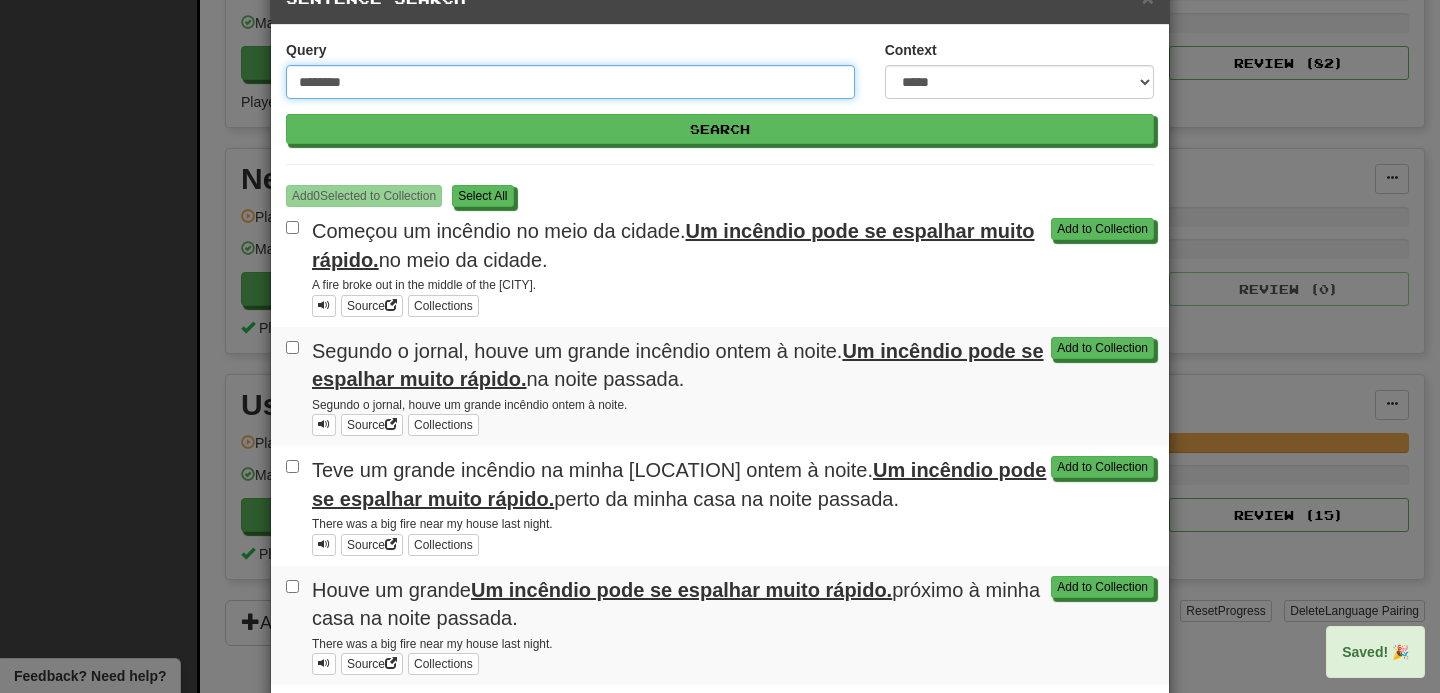 drag, startPoint x: 825, startPoint y: 90, endPoint x: 425, endPoint y: 74, distance: 400.3199 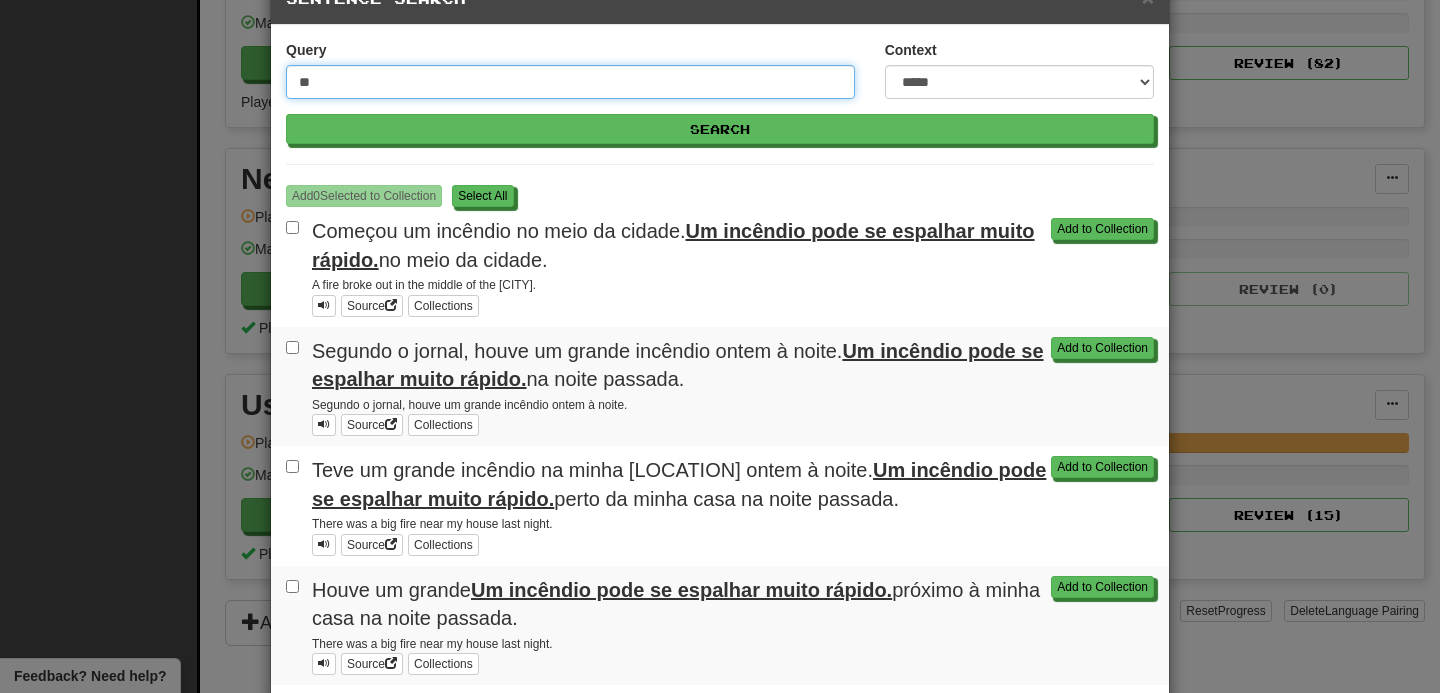type on "*" 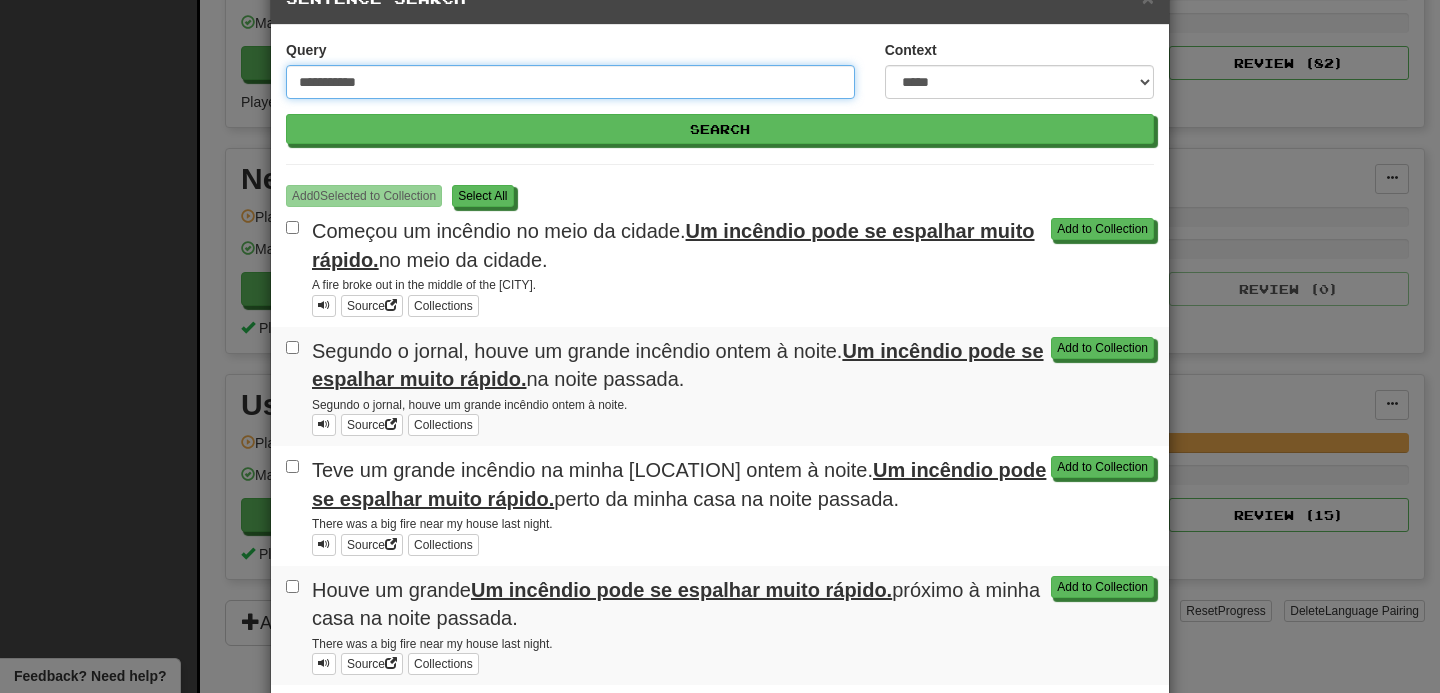 click on "Search" at bounding box center (720, 129) 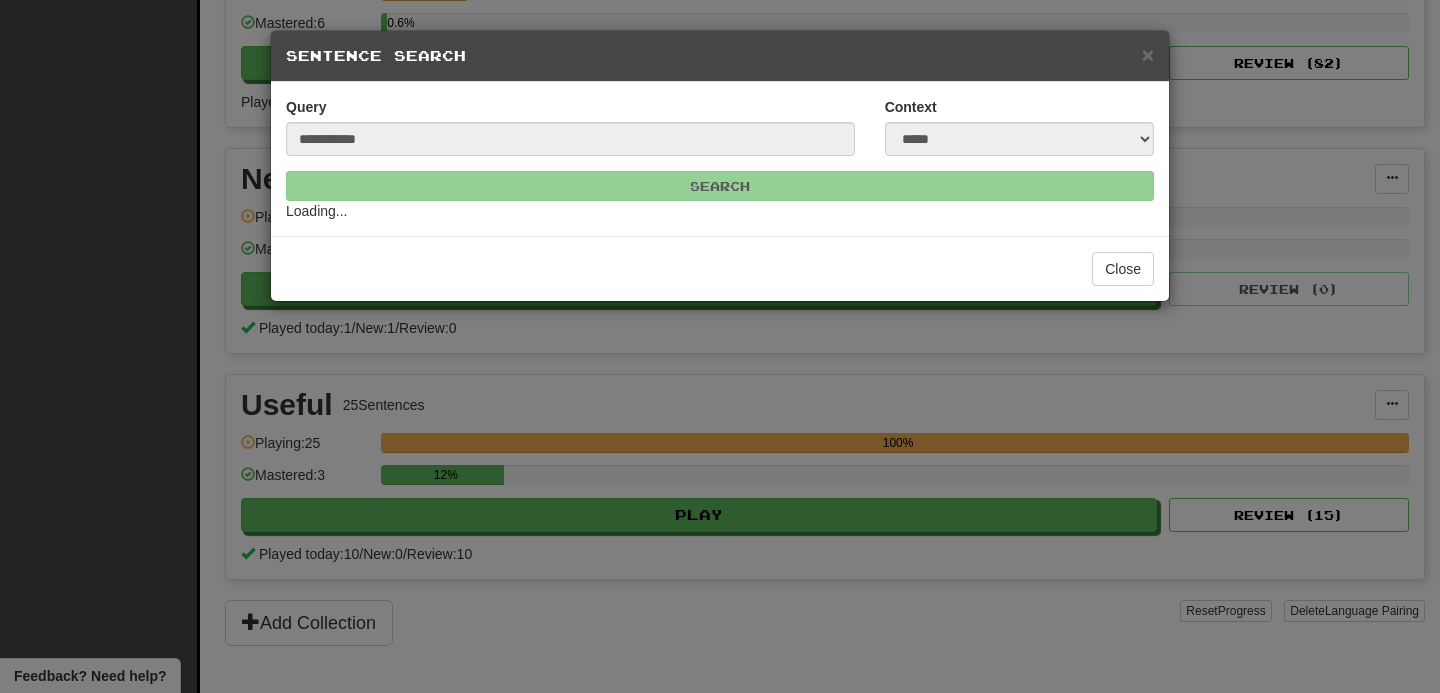 scroll, scrollTop: 0, scrollLeft: 0, axis: both 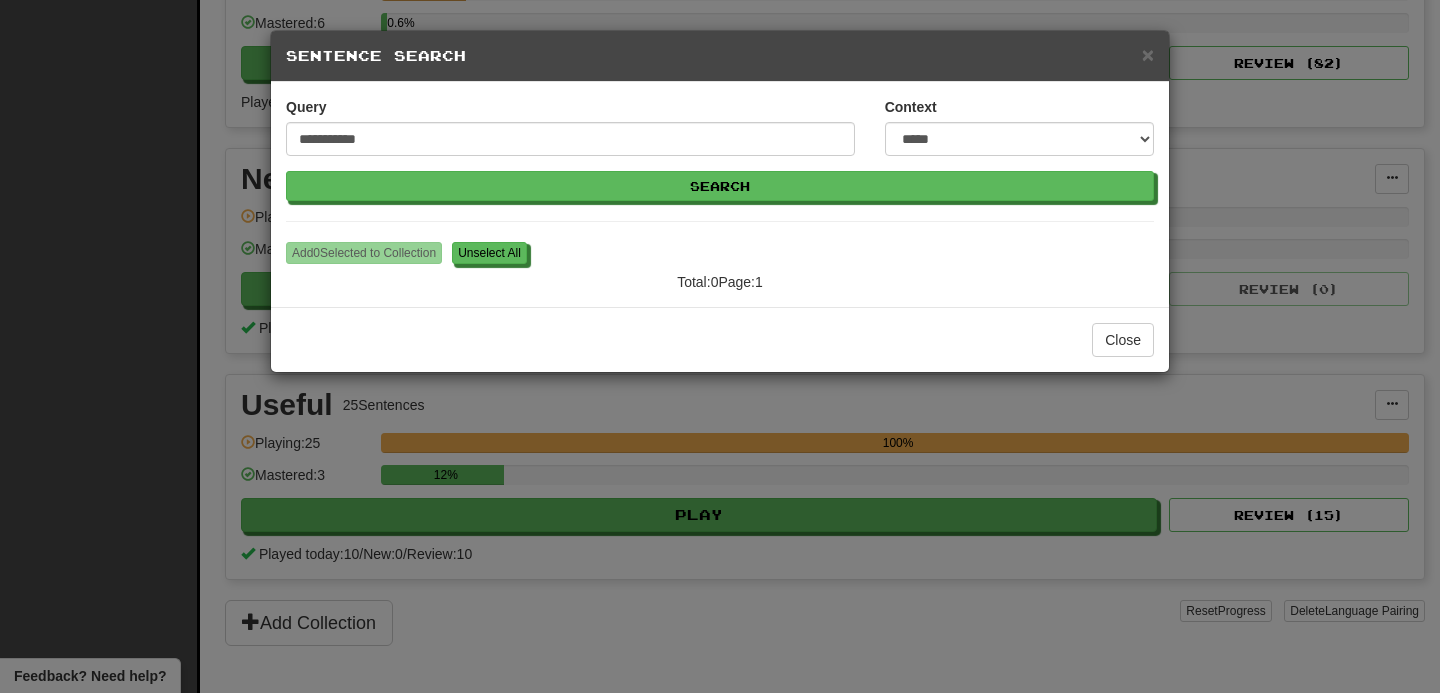 click on "**********" at bounding box center (570, 134) 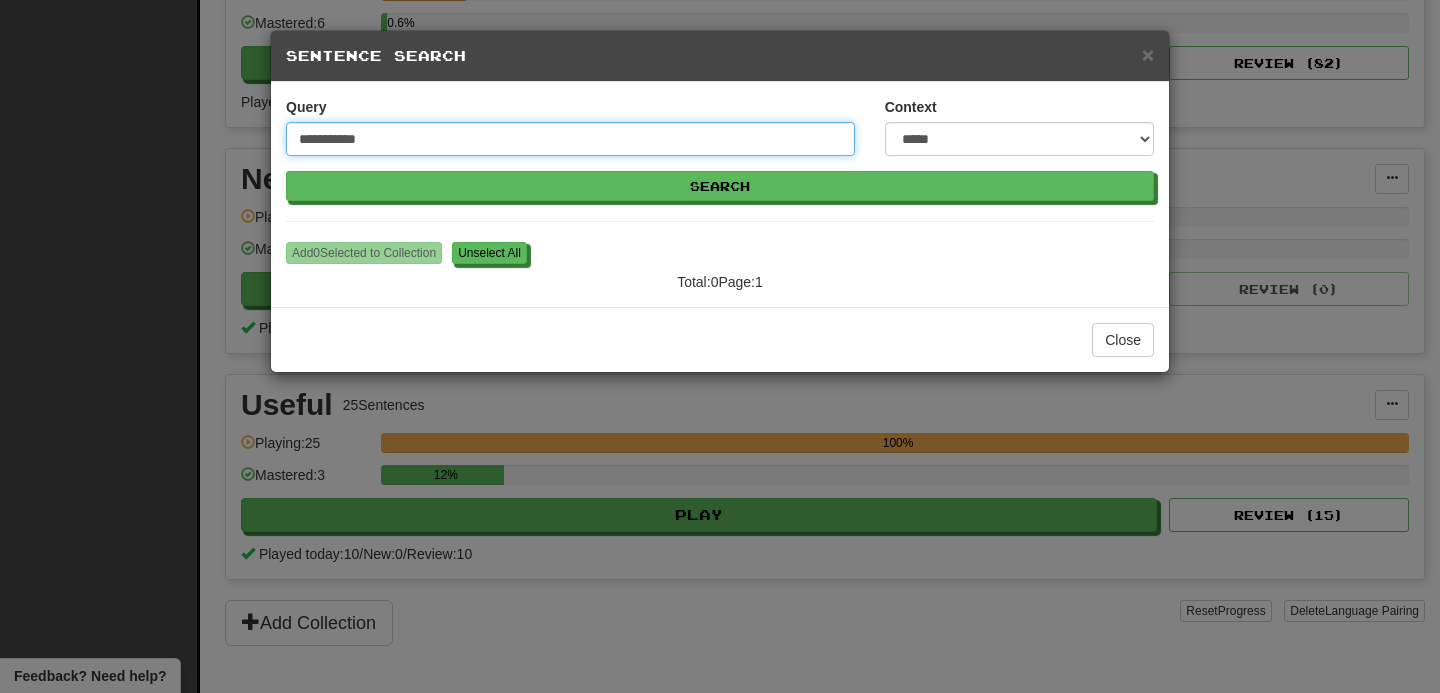 drag, startPoint x: 393, startPoint y: 143, endPoint x: 274, endPoint y: 139, distance: 119.06721 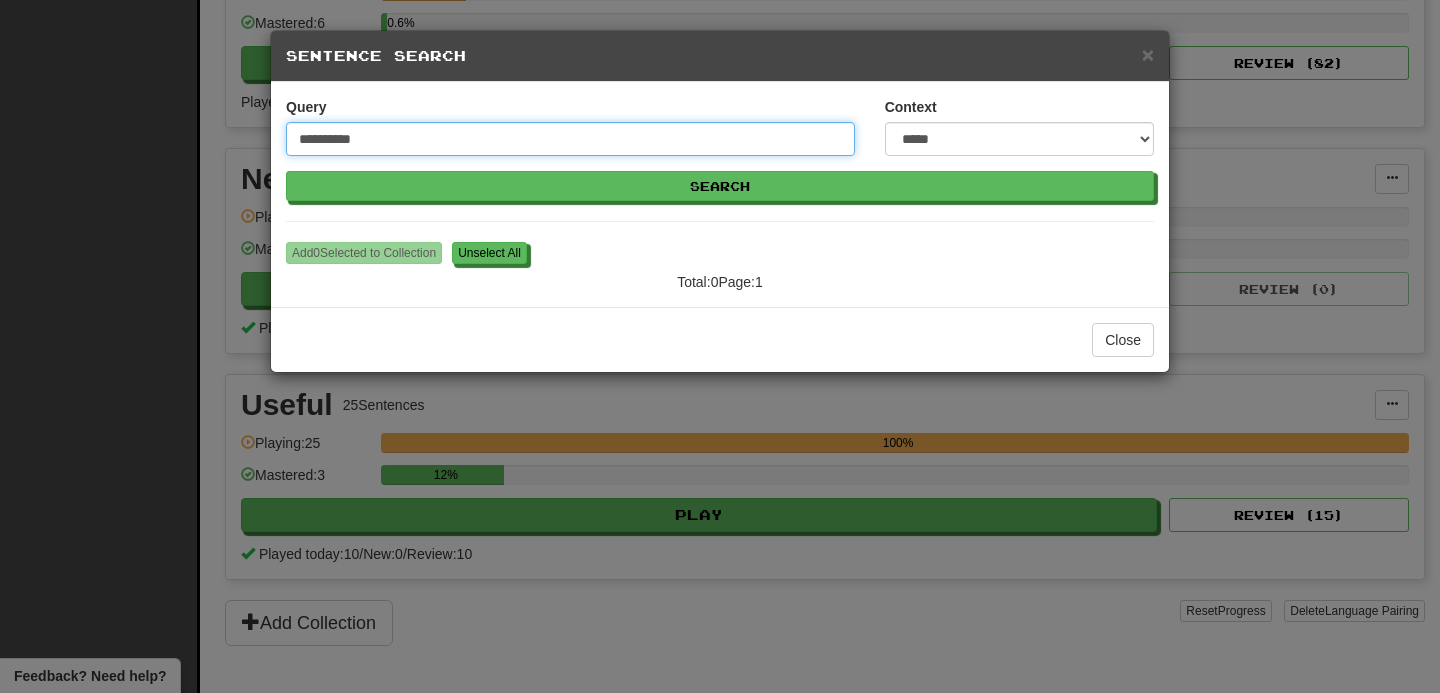 click on "Search" at bounding box center (720, 186) 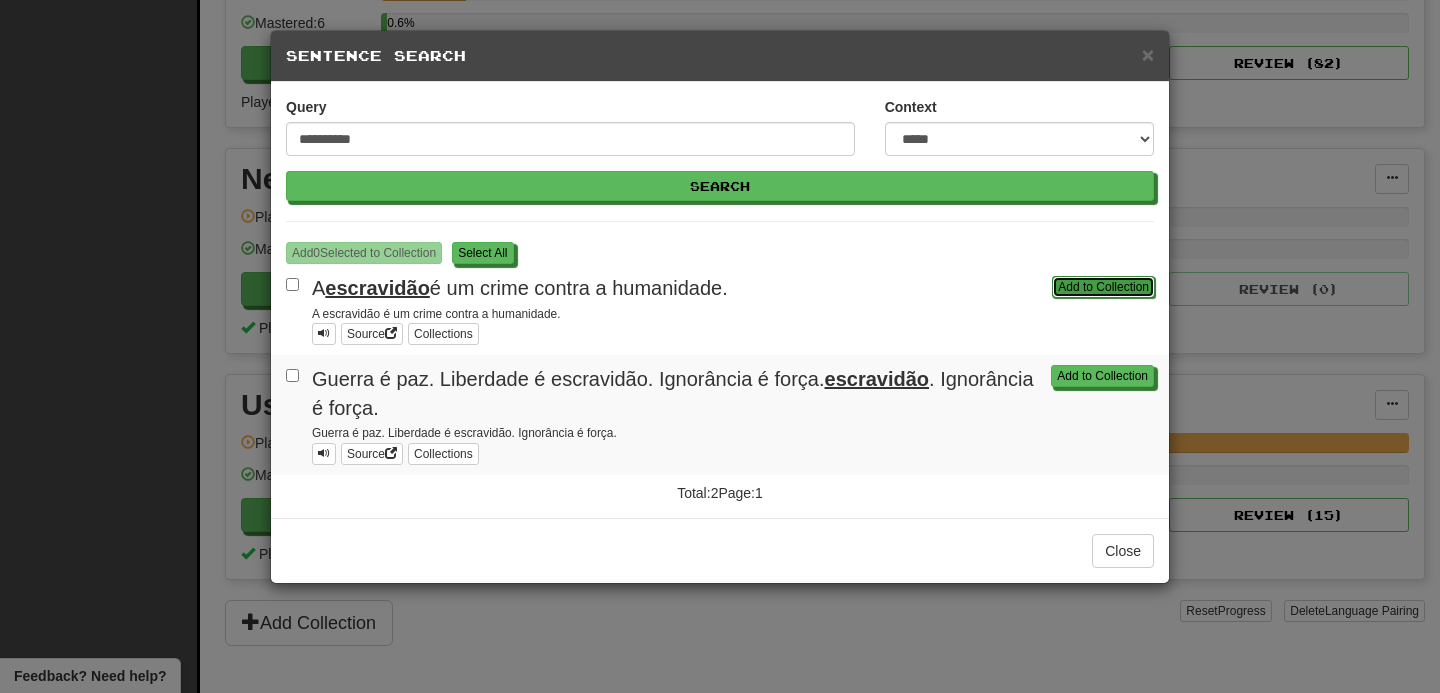 click on "Add to Collection" at bounding box center (1103, 287) 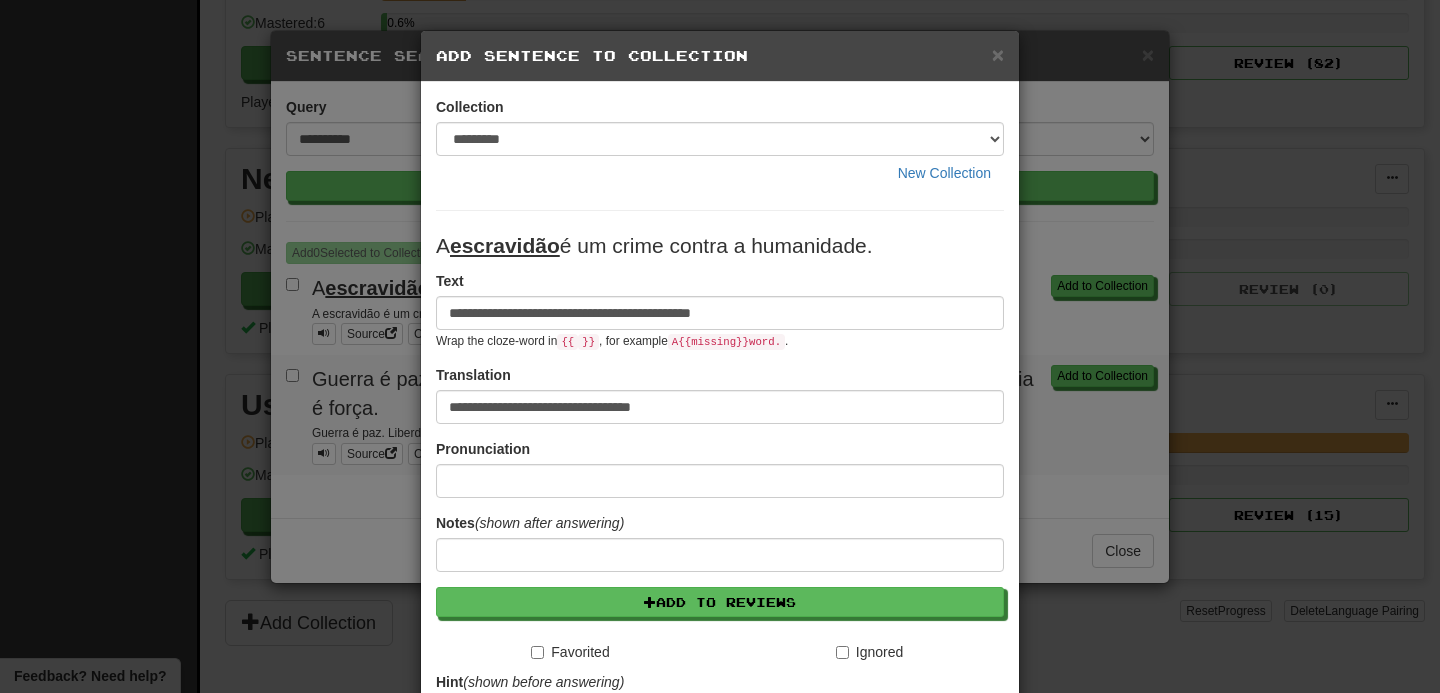 scroll, scrollTop: 284, scrollLeft: 0, axis: vertical 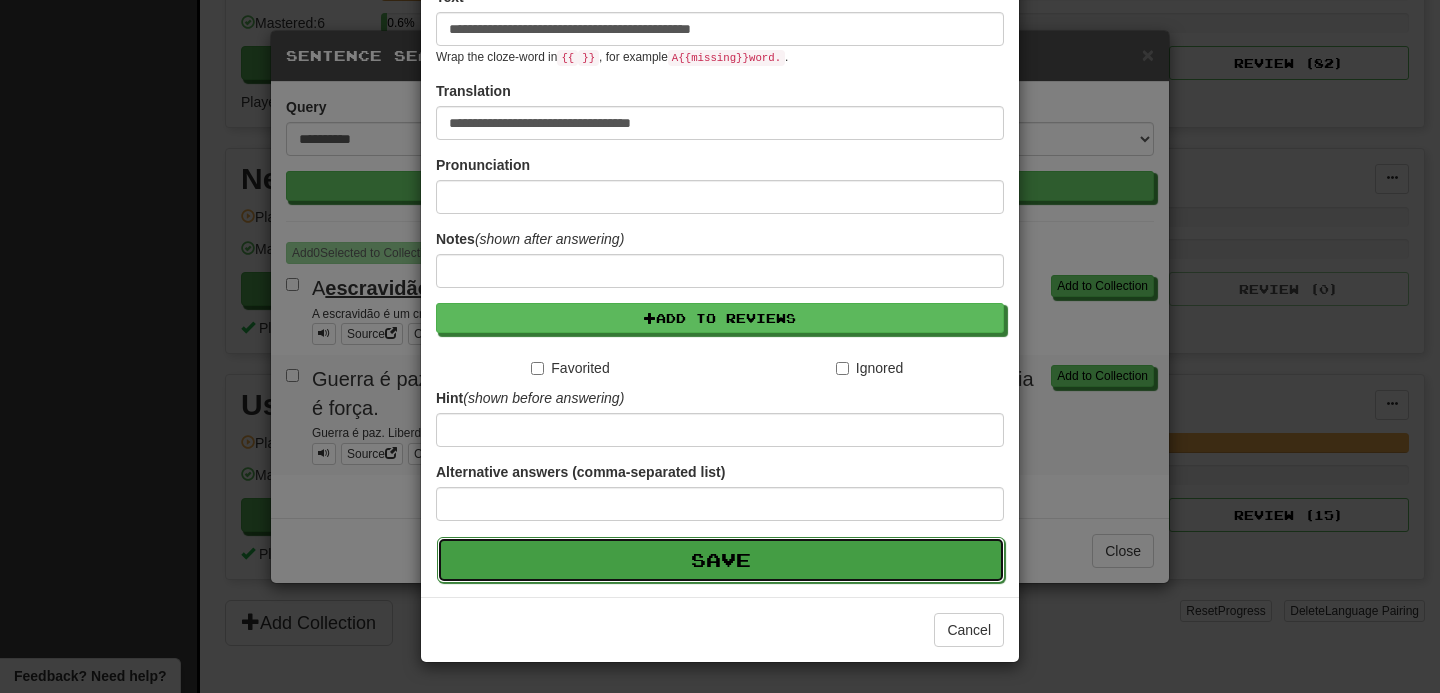 click on "Save" at bounding box center [721, 560] 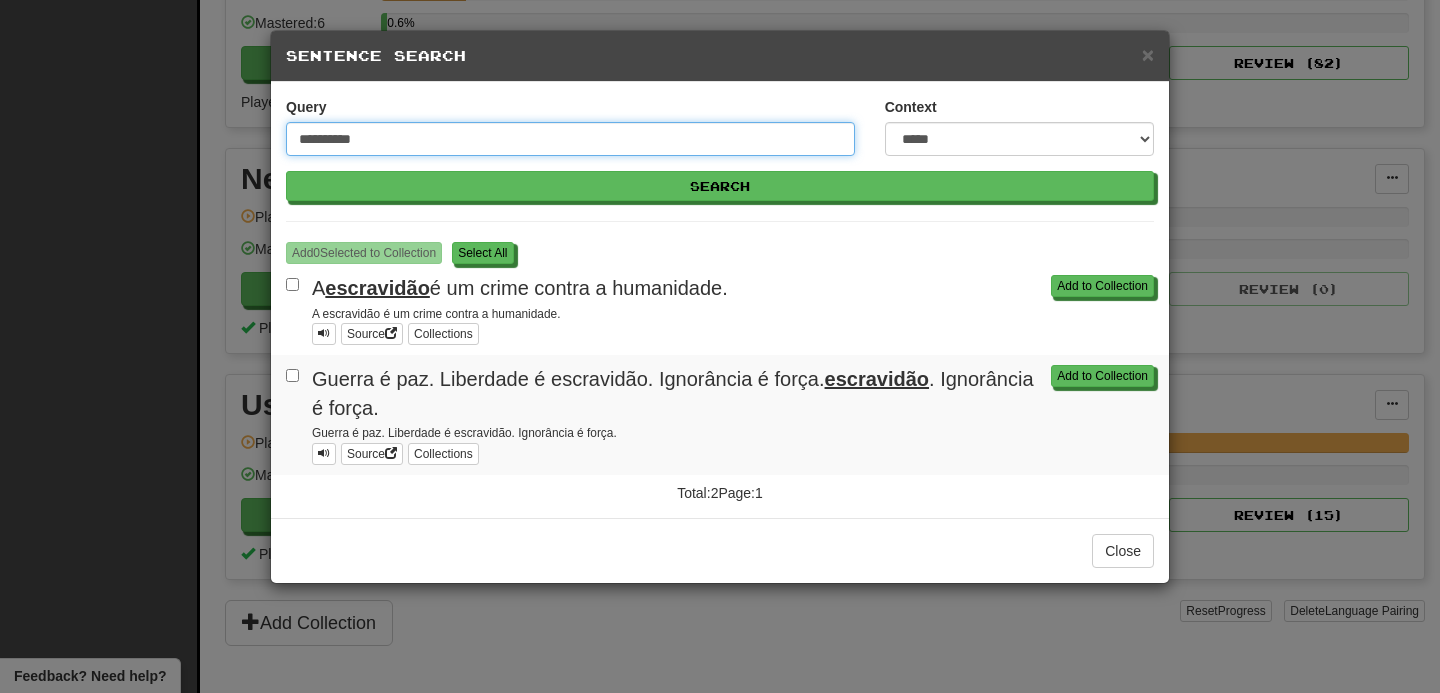 drag, startPoint x: 389, startPoint y: 134, endPoint x: 241, endPoint y: 127, distance: 148.16545 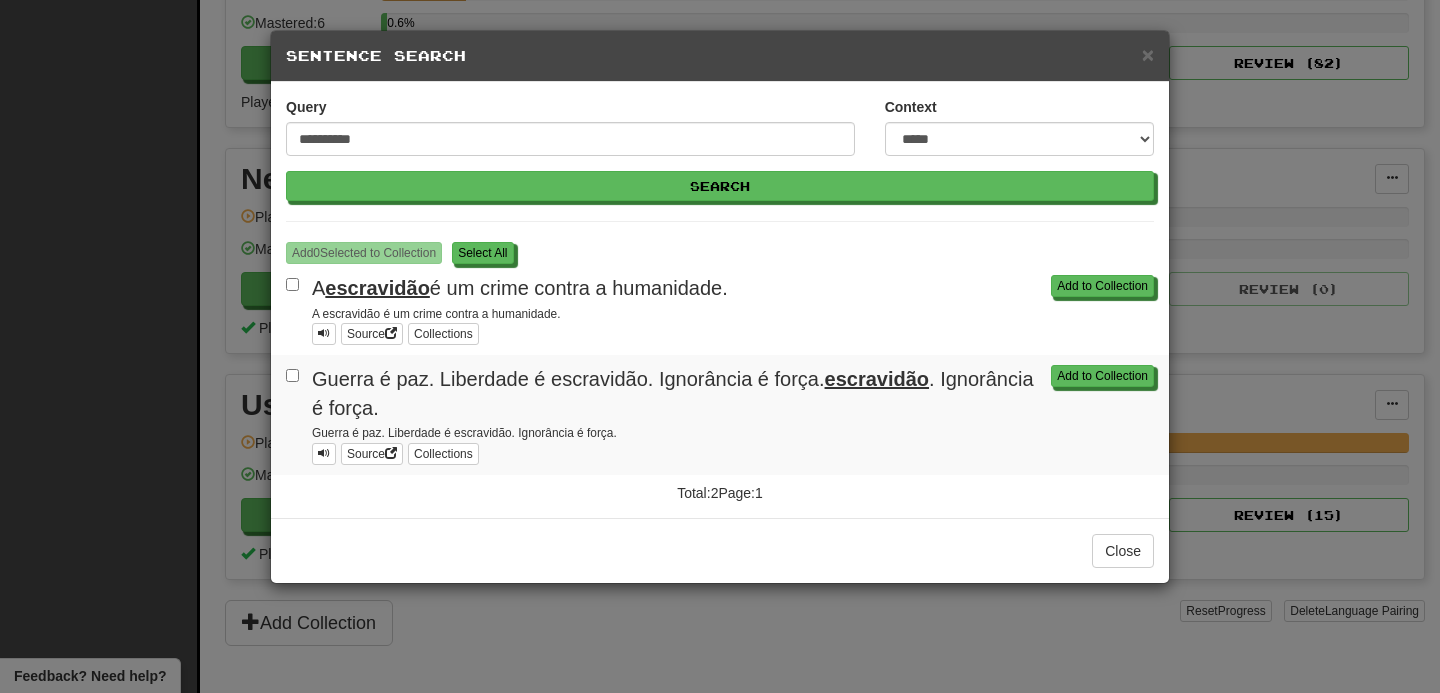 click on "Close" at bounding box center [720, 550] 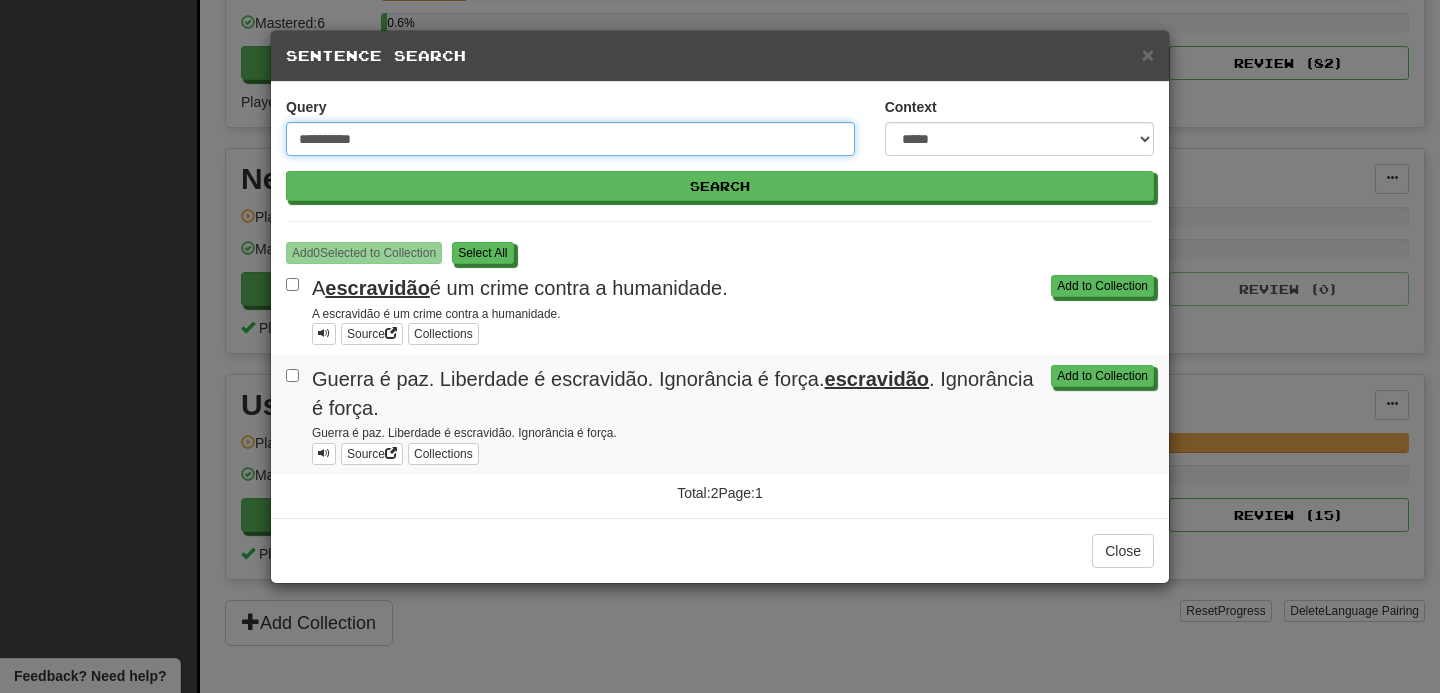 drag, startPoint x: 377, startPoint y: 138, endPoint x: 223, endPoint y: 123, distance: 154.72879 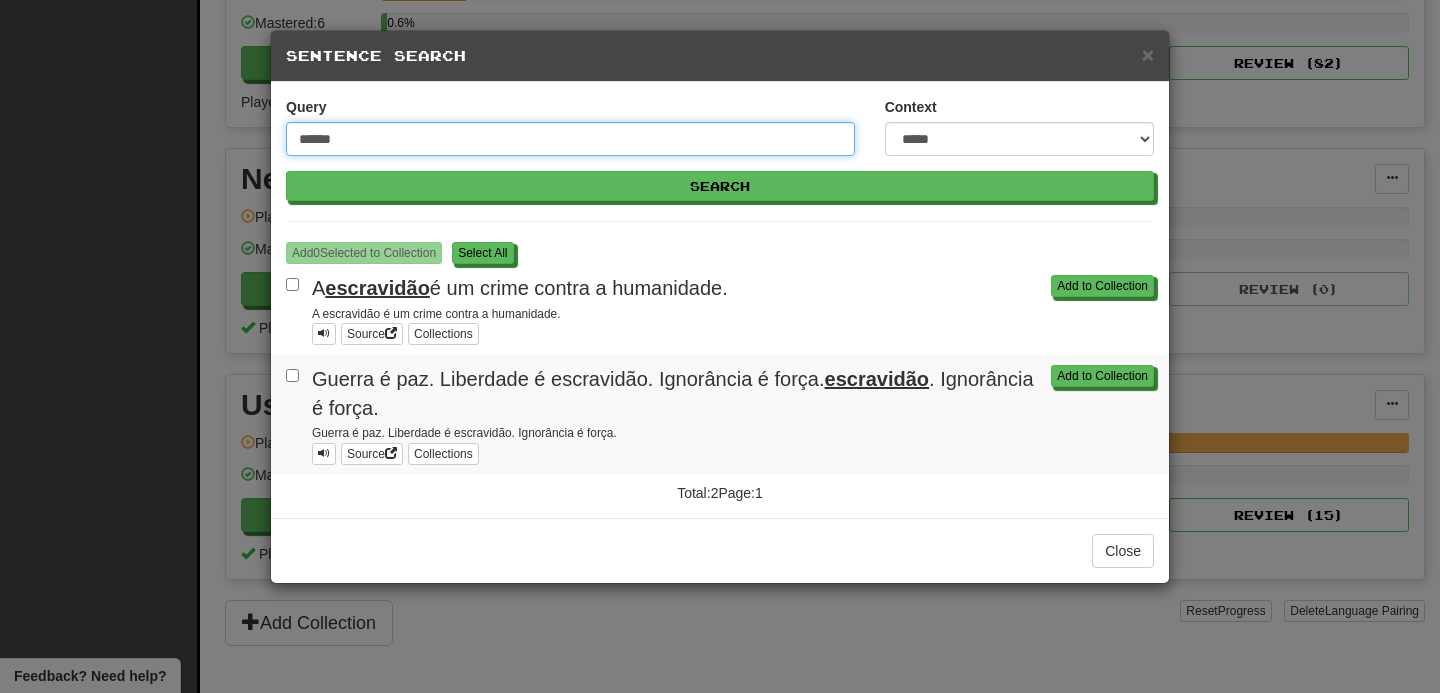 type on "******" 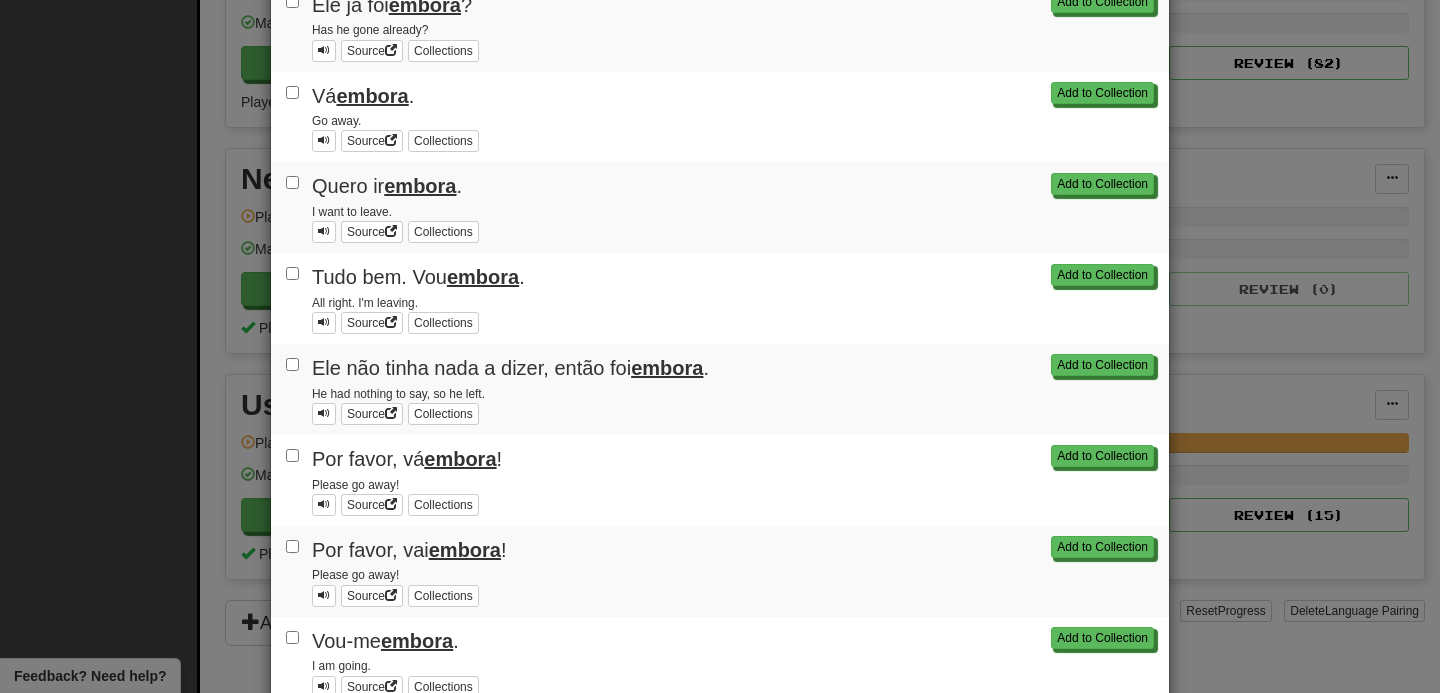 scroll, scrollTop: 1279, scrollLeft: 0, axis: vertical 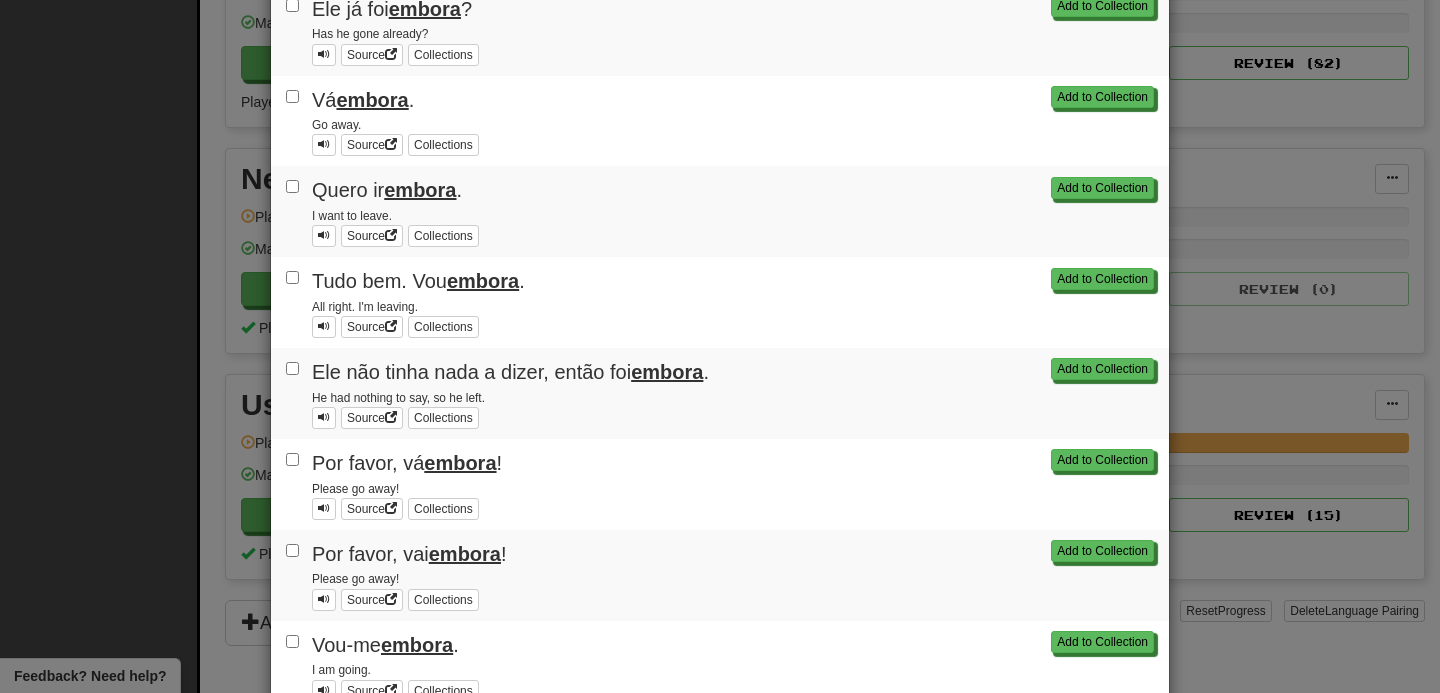 click on "Add to Collection Ele não tinha nada a dizer, então foi  embora . He had nothing to say, so he left. Source  Collections" at bounding box center (720, 393) 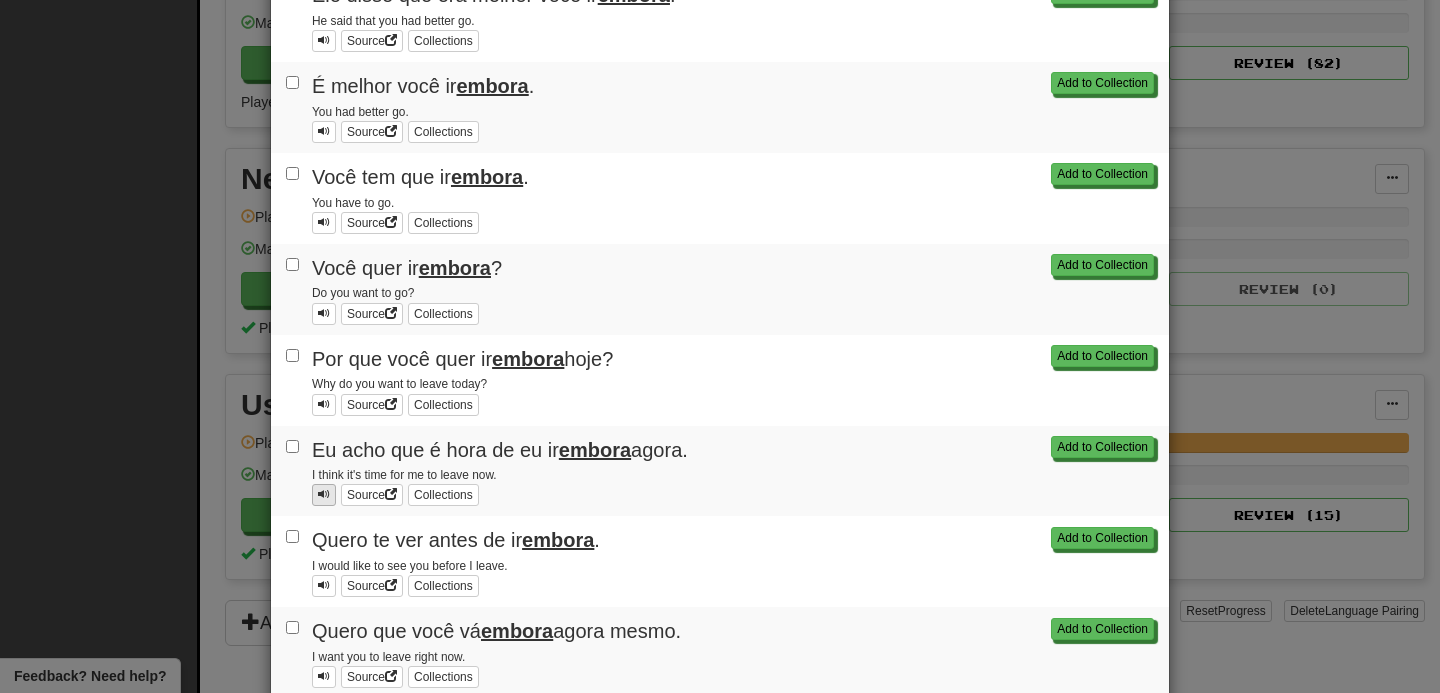 scroll, scrollTop: 295, scrollLeft: 0, axis: vertical 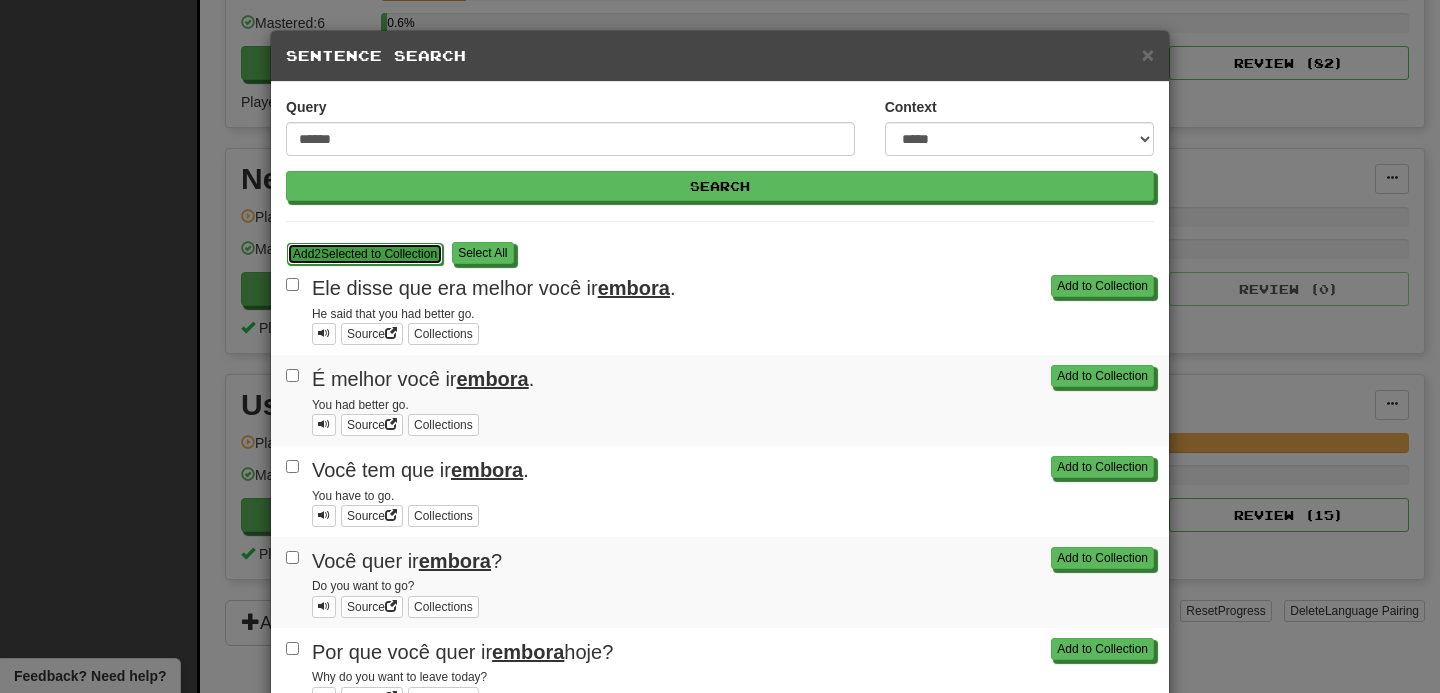click on "Add  2  Selected to Collection" at bounding box center [365, 254] 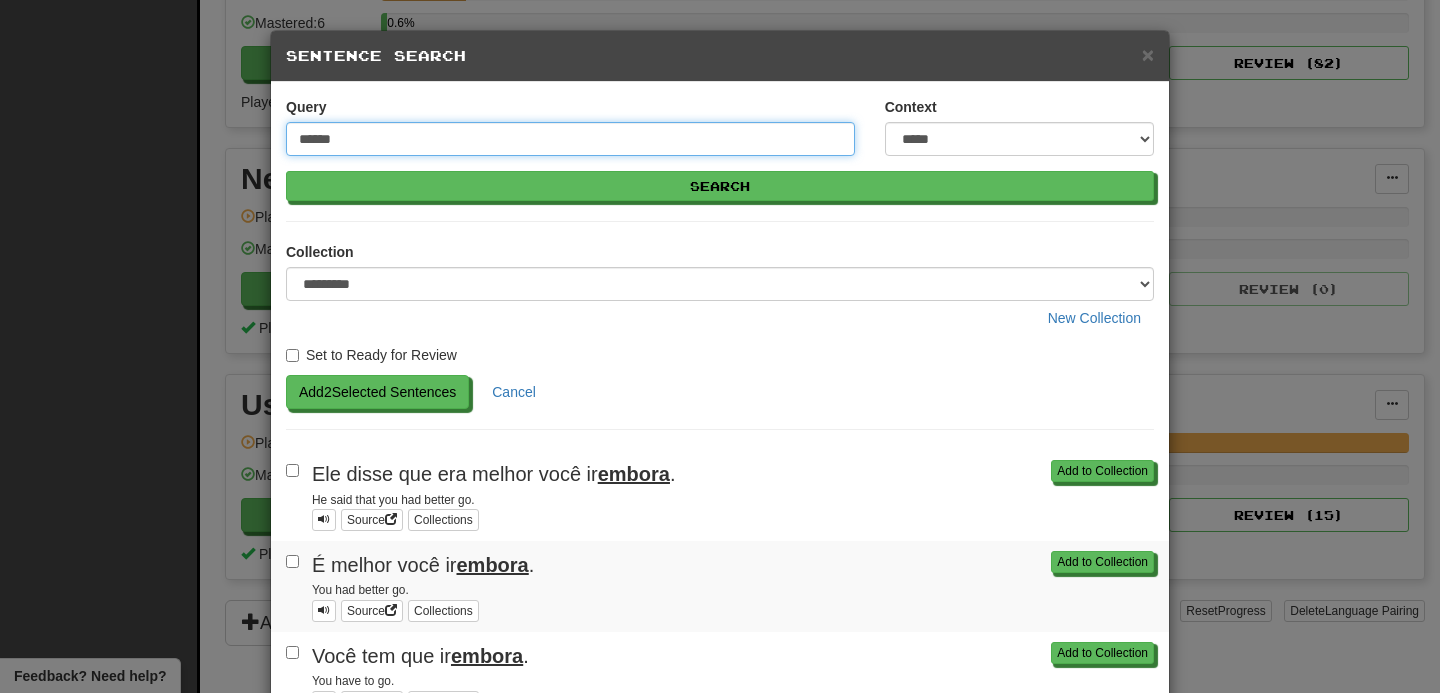 drag, startPoint x: 364, startPoint y: 147, endPoint x: 247, endPoint y: 146, distance: 117.00427 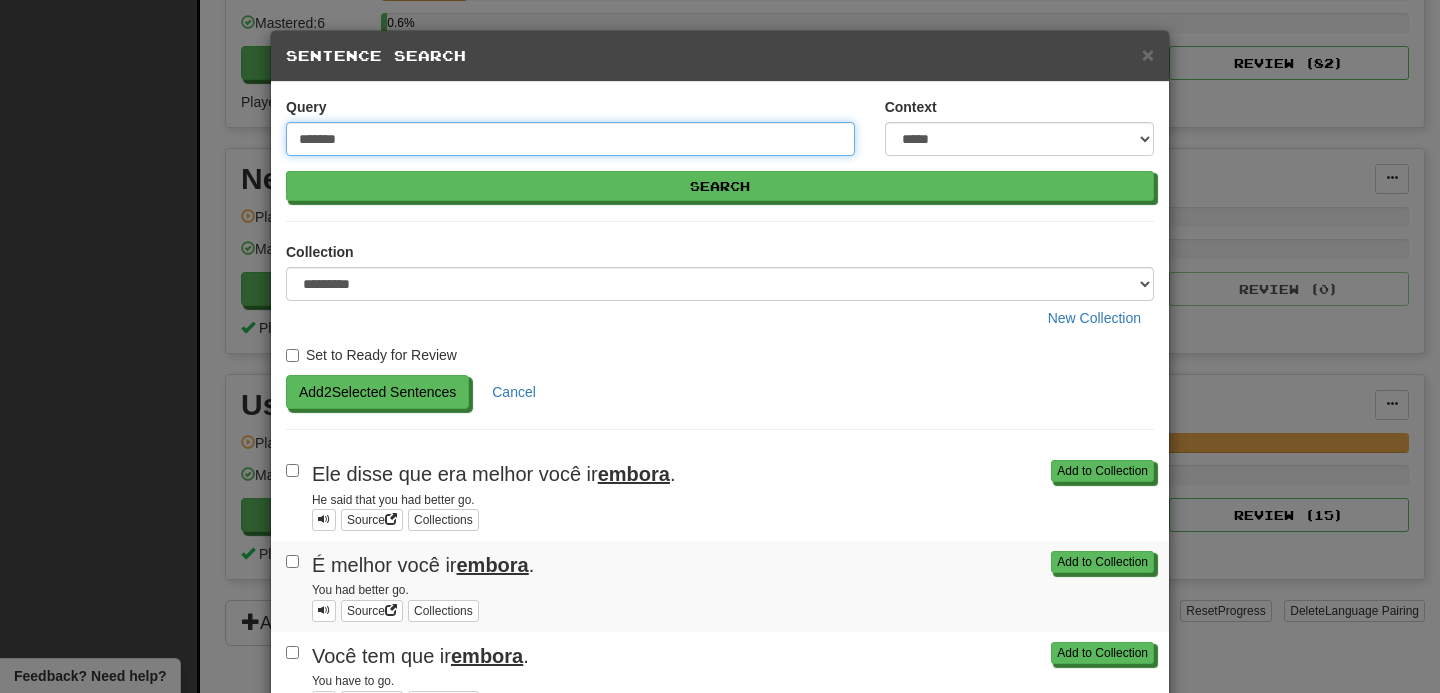 type on "*******" 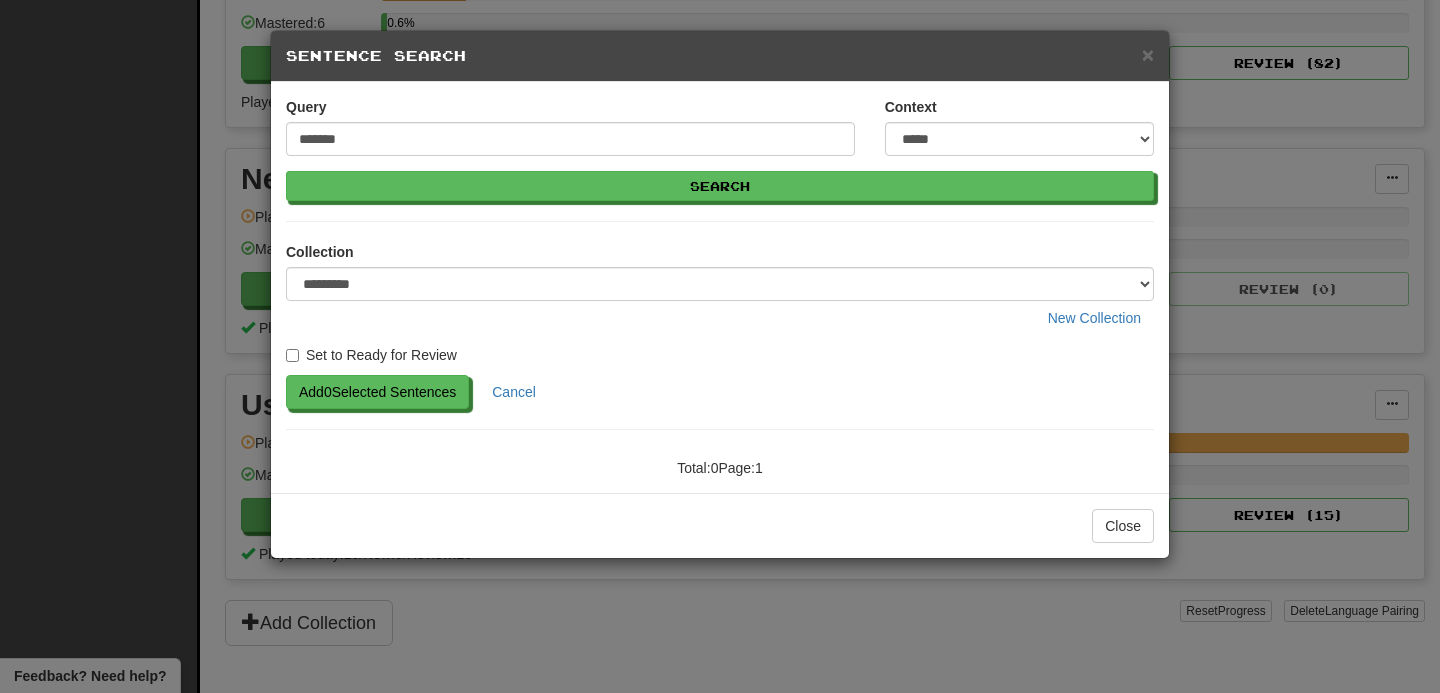 click on "Set to Ready for Review" at bounding box center (371, 355) 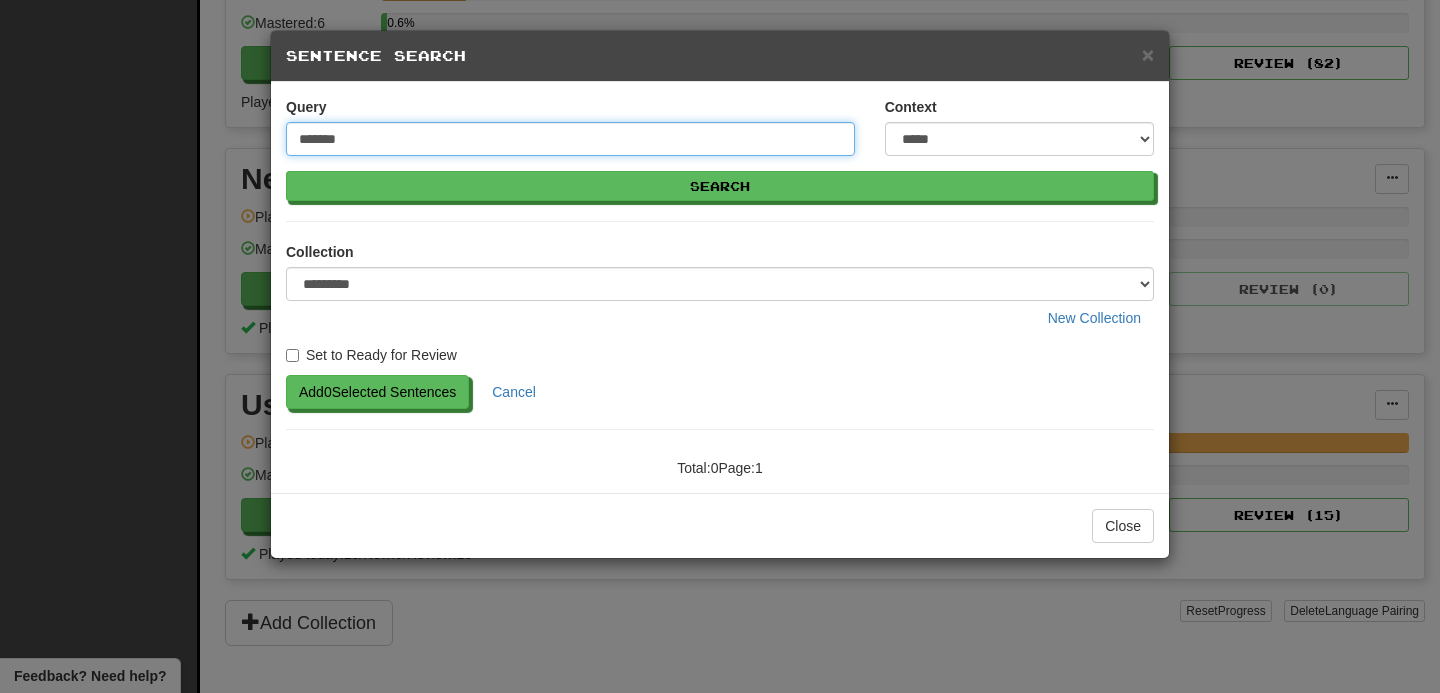 click on "*******" at bounding box center [570, 139] 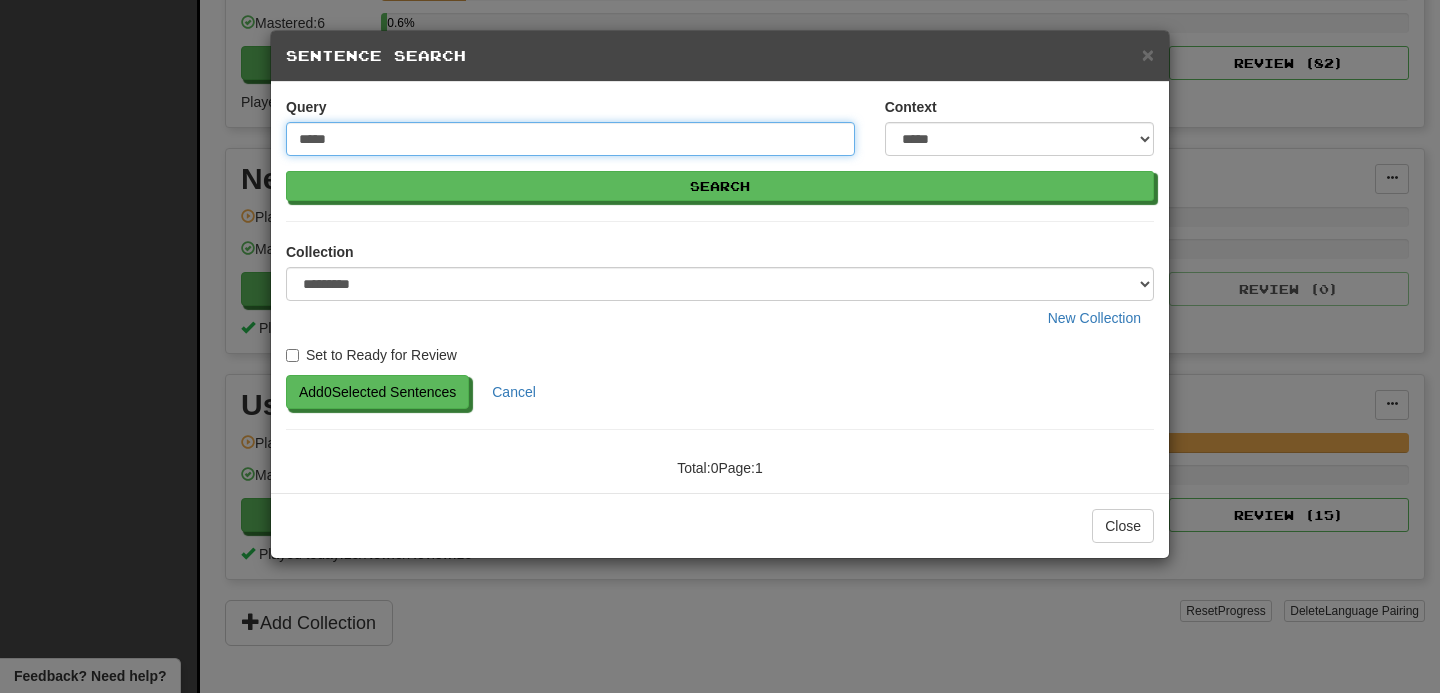 type on "*****" 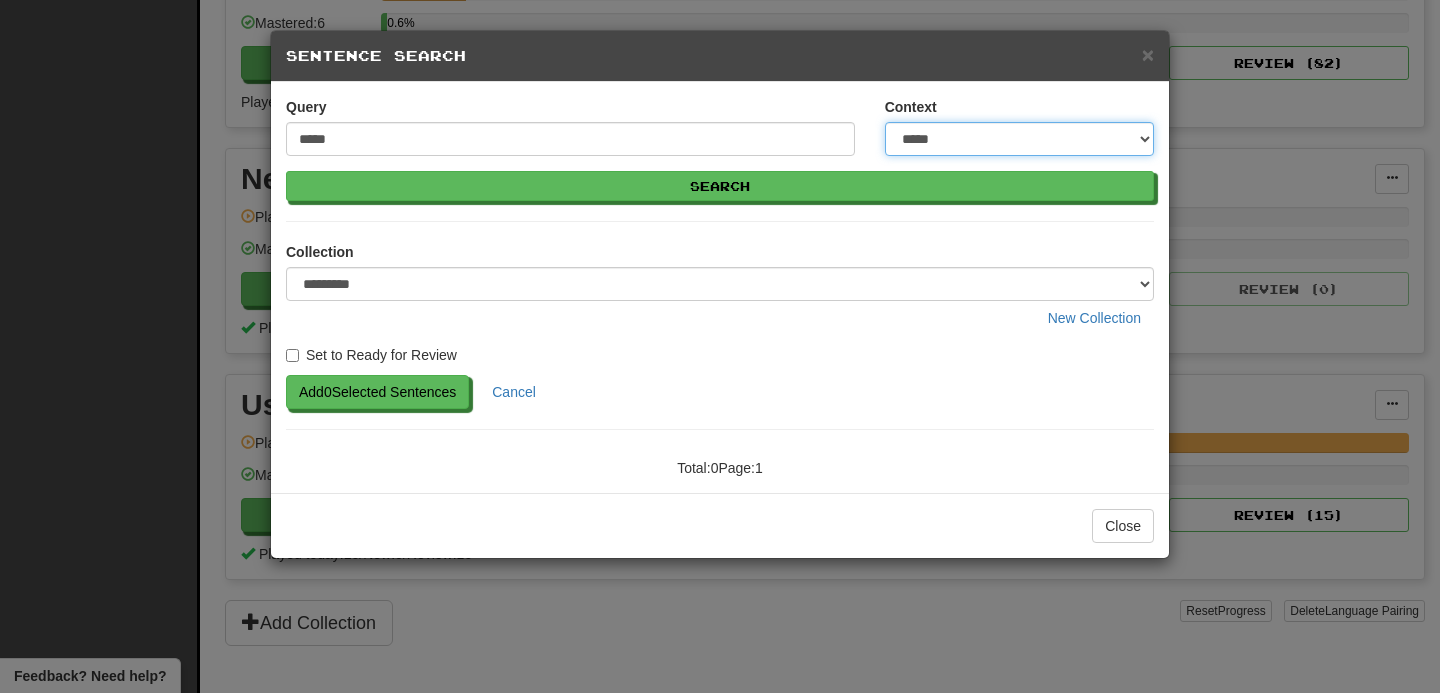click on "**********" at bounding box center [1019, 139] 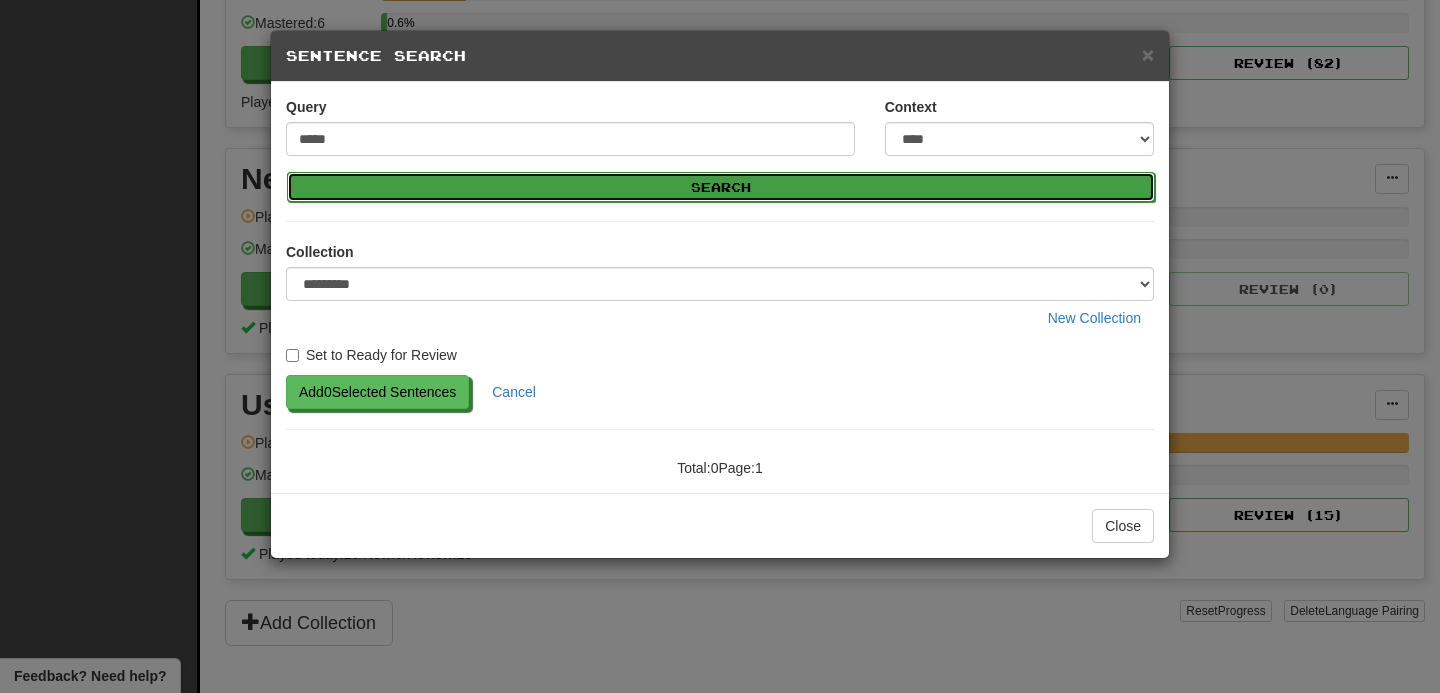 click on "Search" at bounding box center (721, 187) 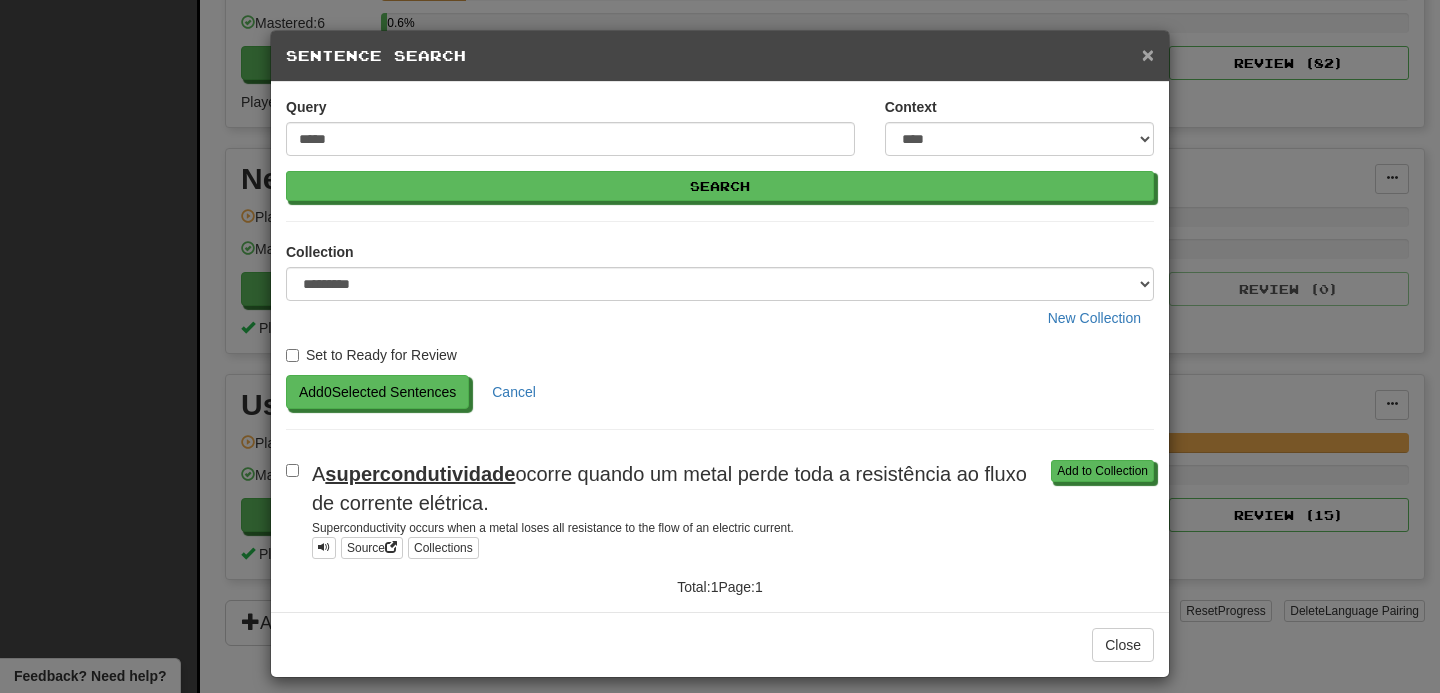 click on "×" at bounding box center [1148, 54] 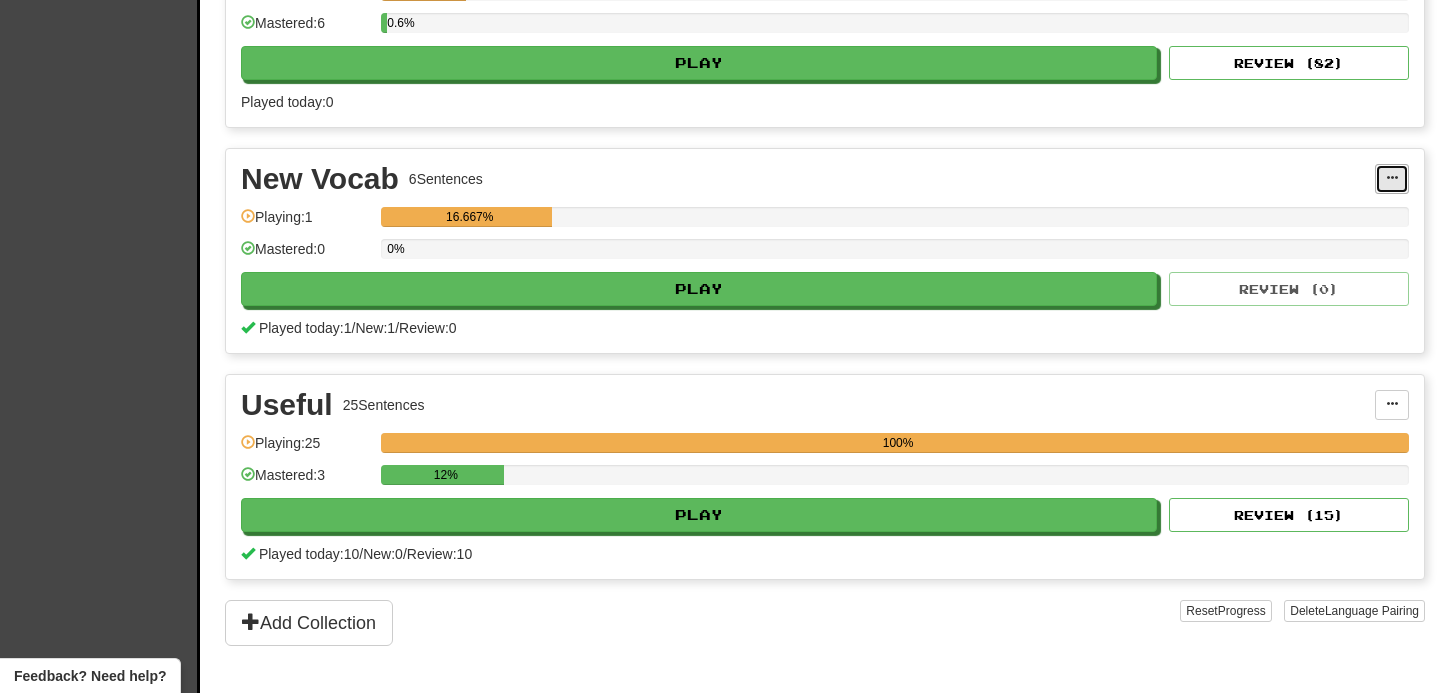 click at bounding box center [1392, 178] 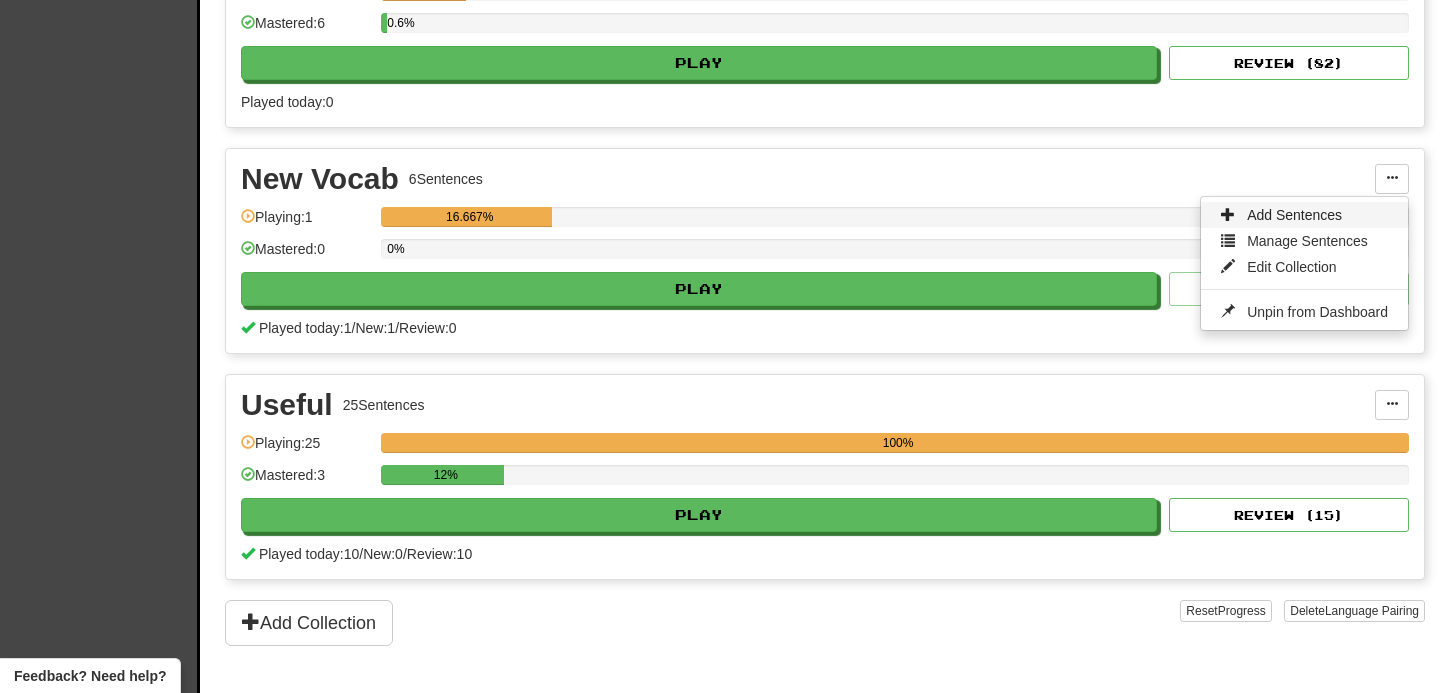 click on "Add Sentences" at bounding box center [1304, 215] 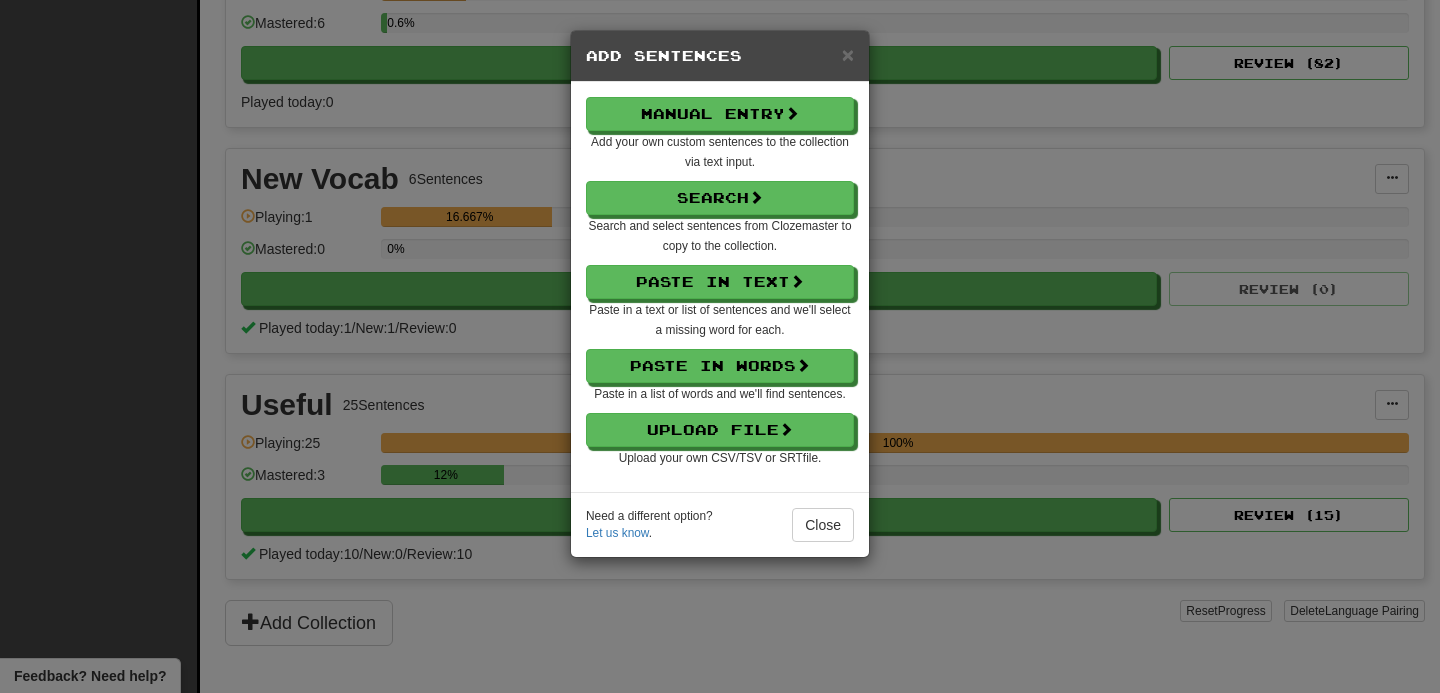 click on "Manual Entry  Add your own custom sentences to the collection via text input. Search  Search and select sentences from Clozemaster to copy to the collection. Paste in Text  Paste in a text or list of sentences and we'll select a missing word for each. Paste in Words  Paste in a list of words and we'll find sentences. Upload File  Upload your own CSV/TSV or SRT  file." at bounding box center [720, 282] 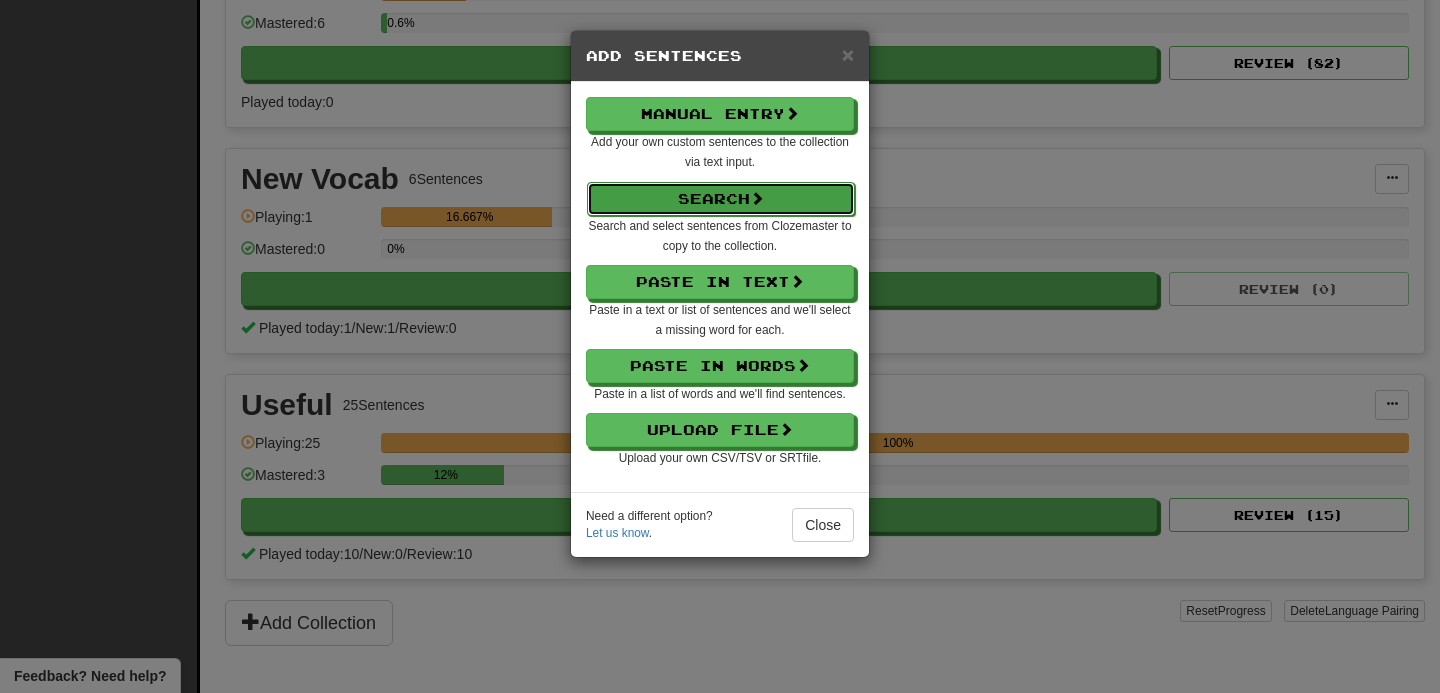 click on "Search" at bounding box center (721, 199) 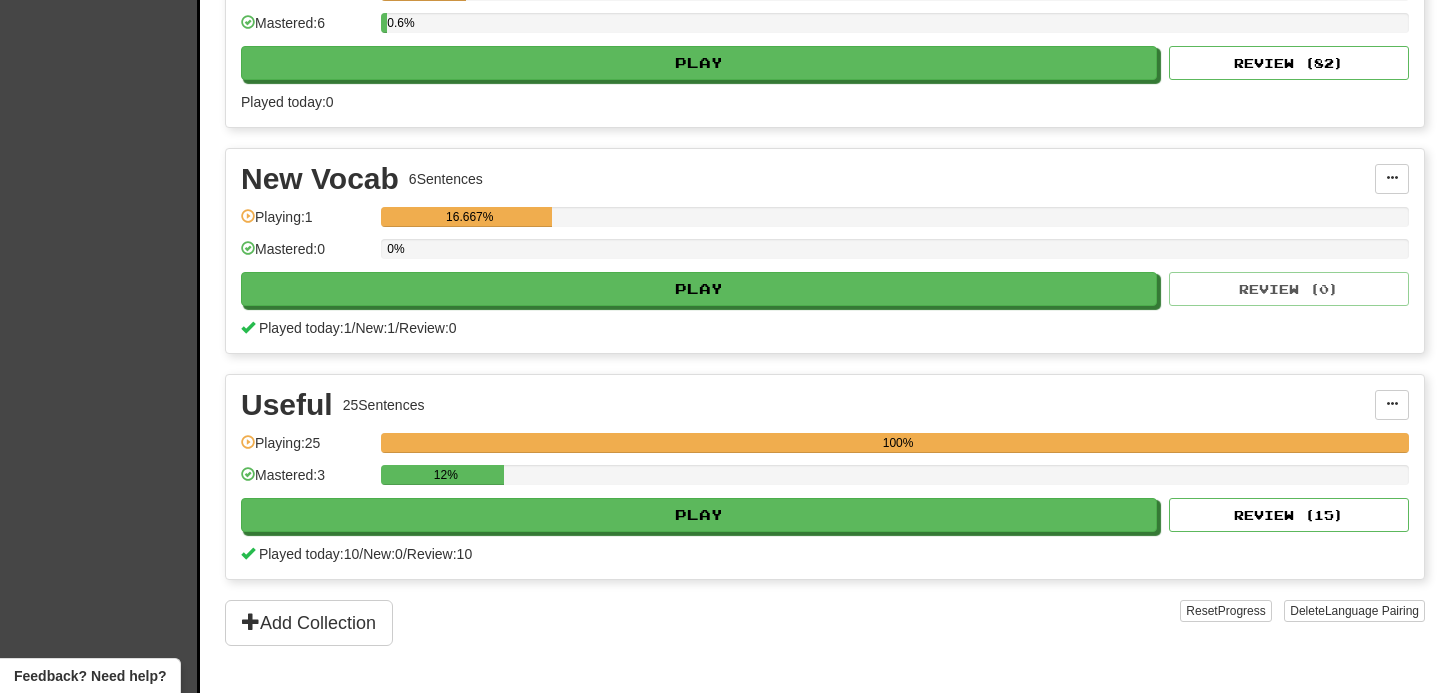select on "****" 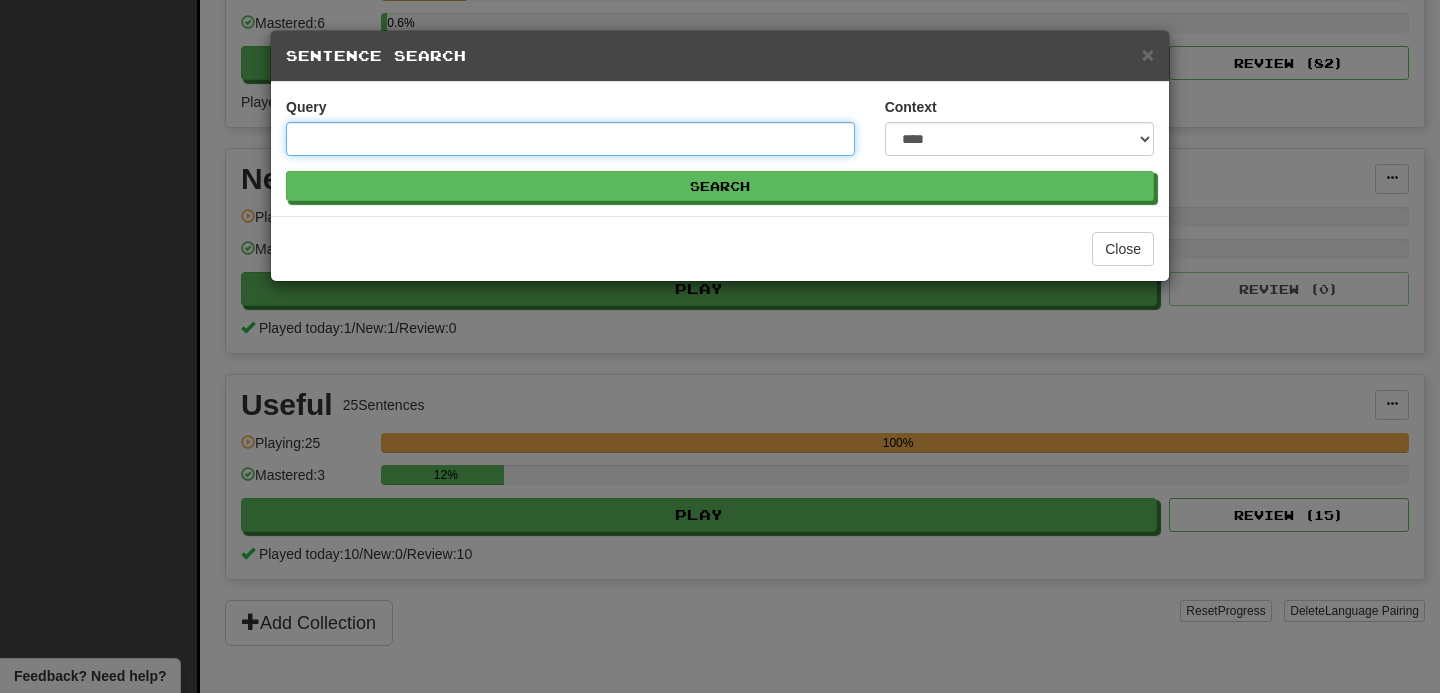 click on "Query" at bounding box center [570, 139] 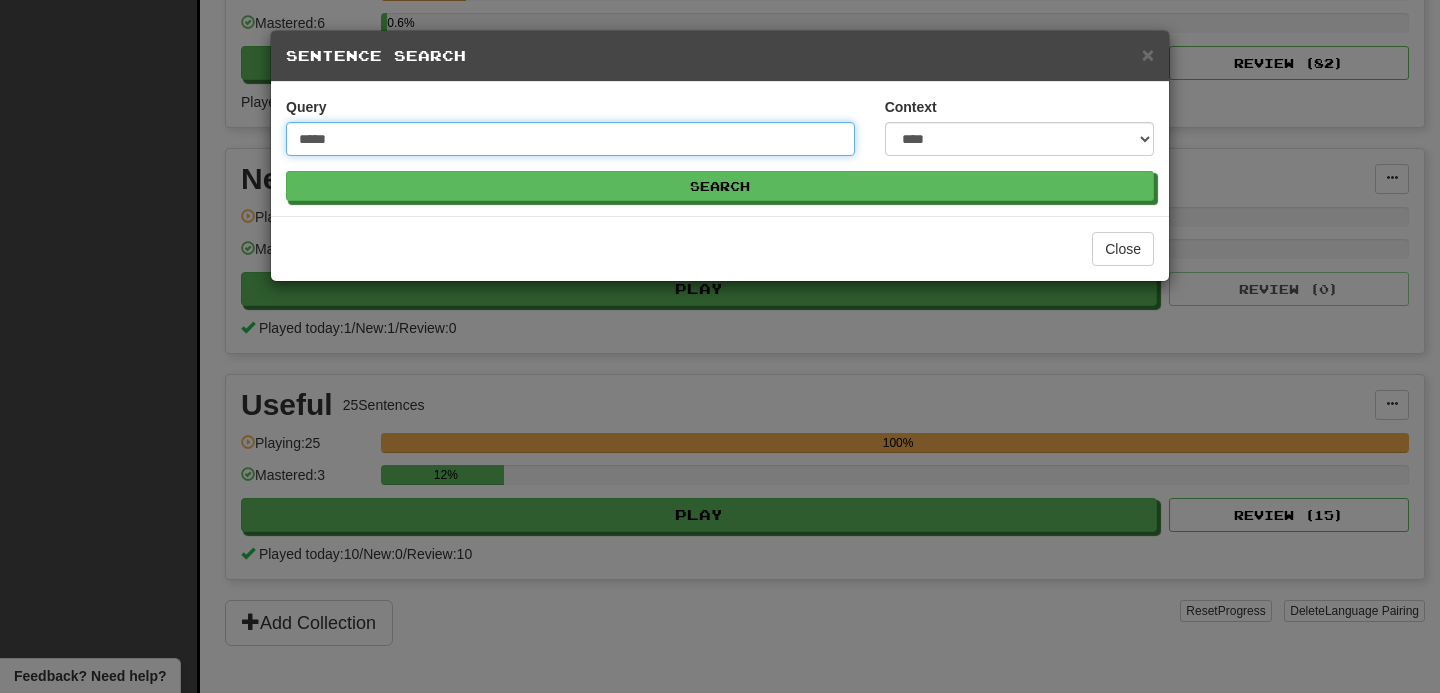 type on "*****" 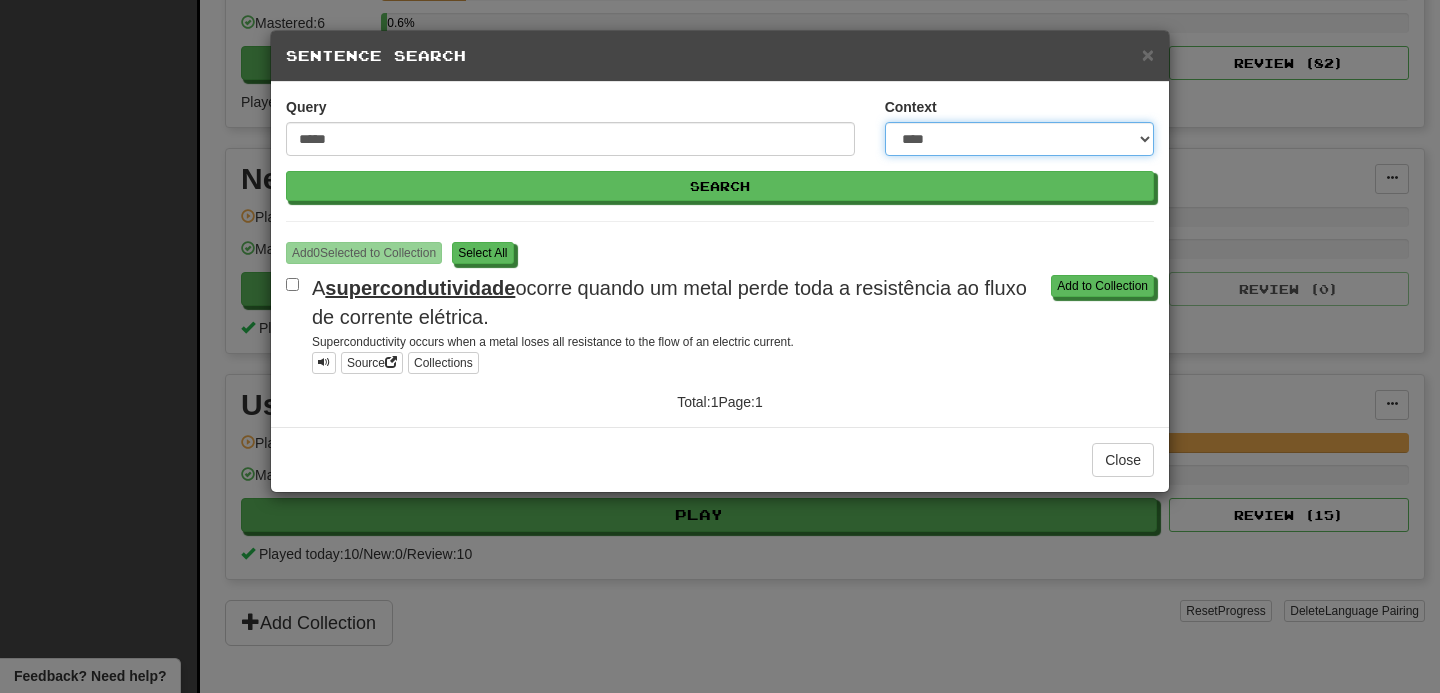 click on "**********" at bounding box center [1019, 139] 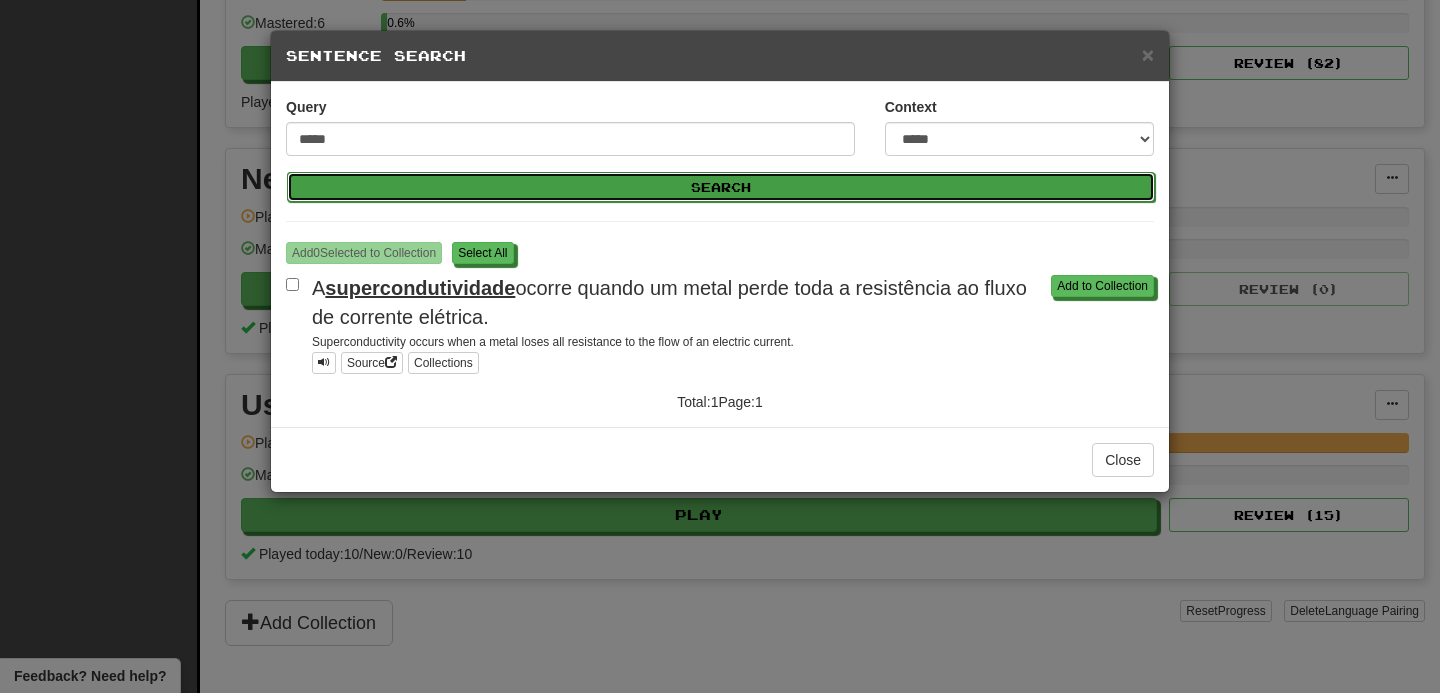 click on "Search" at bounding box center [721, 187] 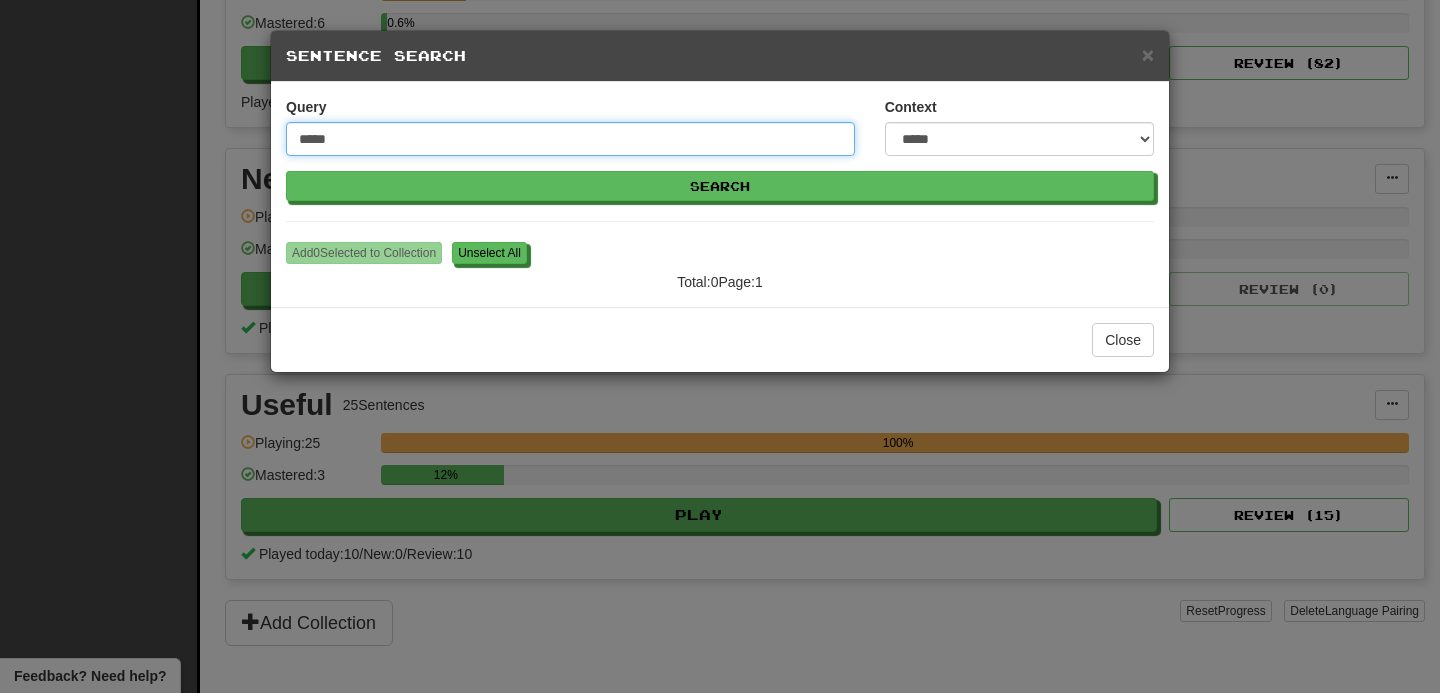 drag, startPoint x: 364, startPoint y: 127, endPoint x: 360, endPoint y: 141, distance: 14.56022 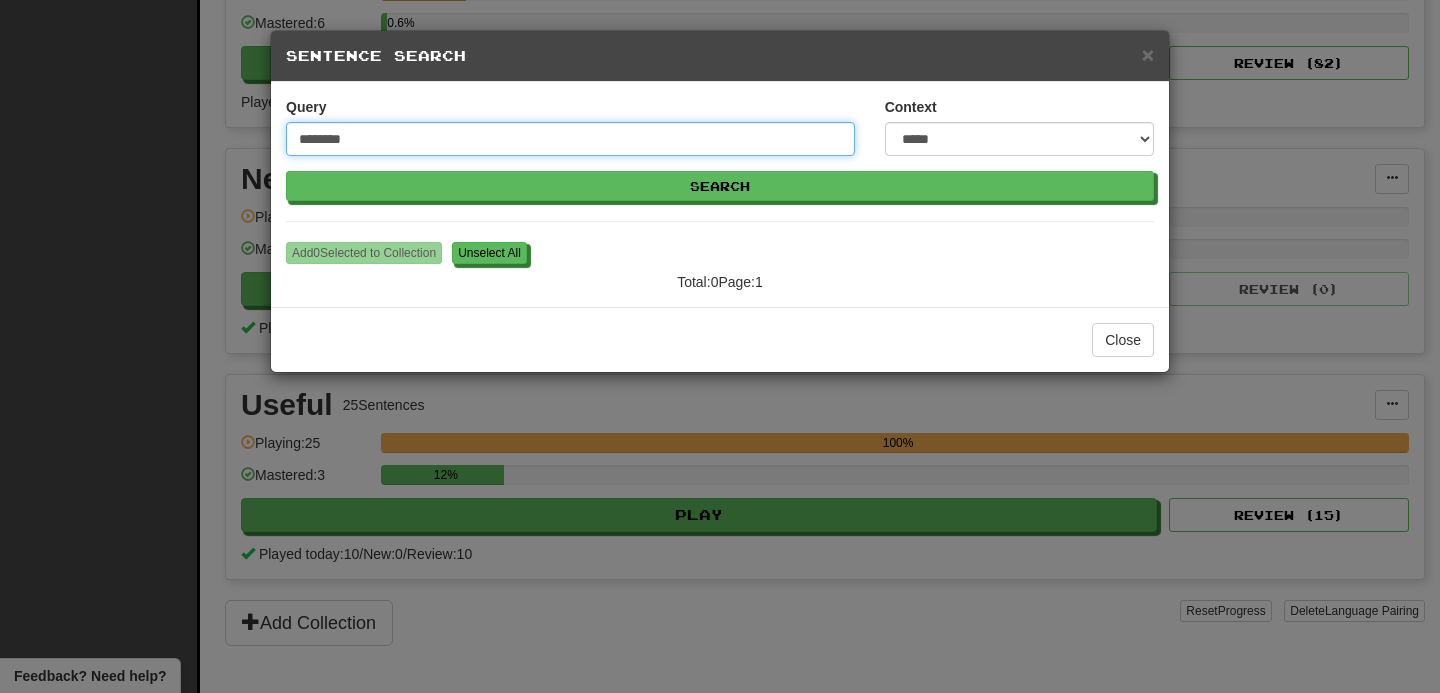 click on "Search" at bounding box center (720, 186) 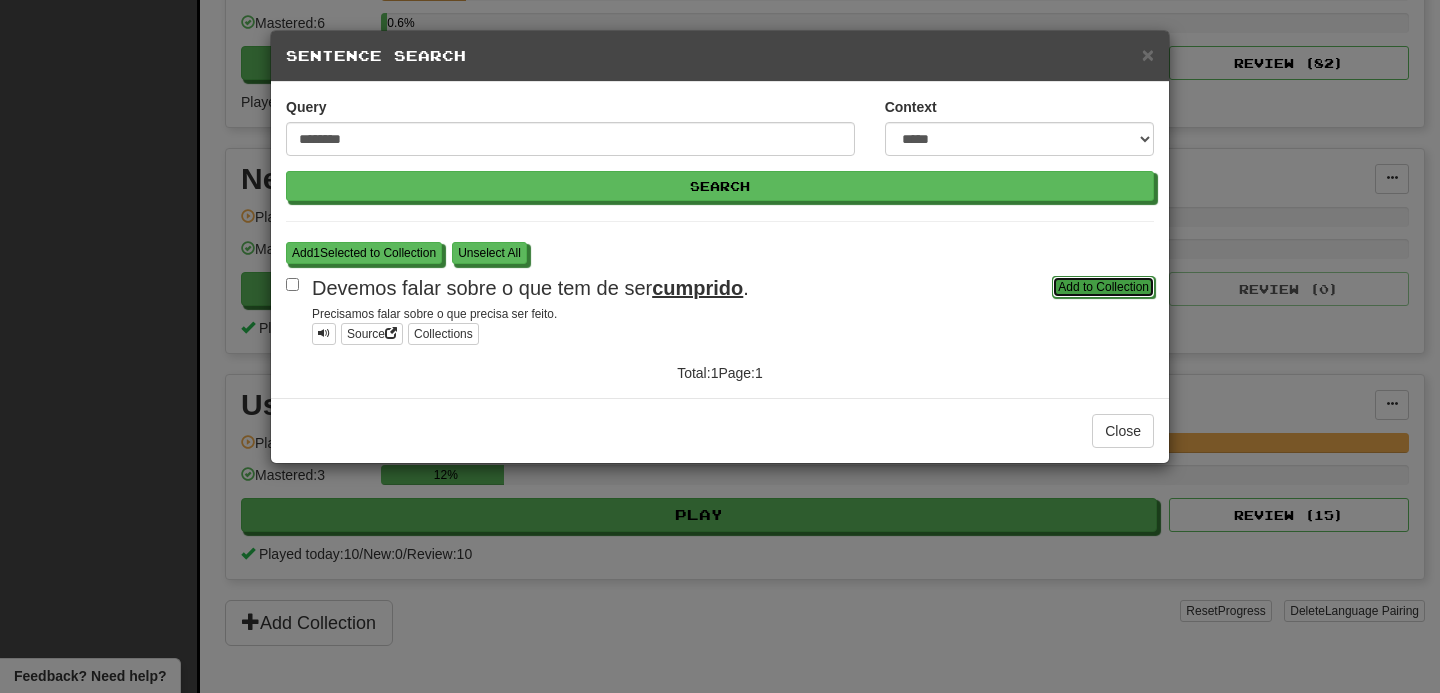 click on "Add to Collection" at bounding box center (1103, 287) 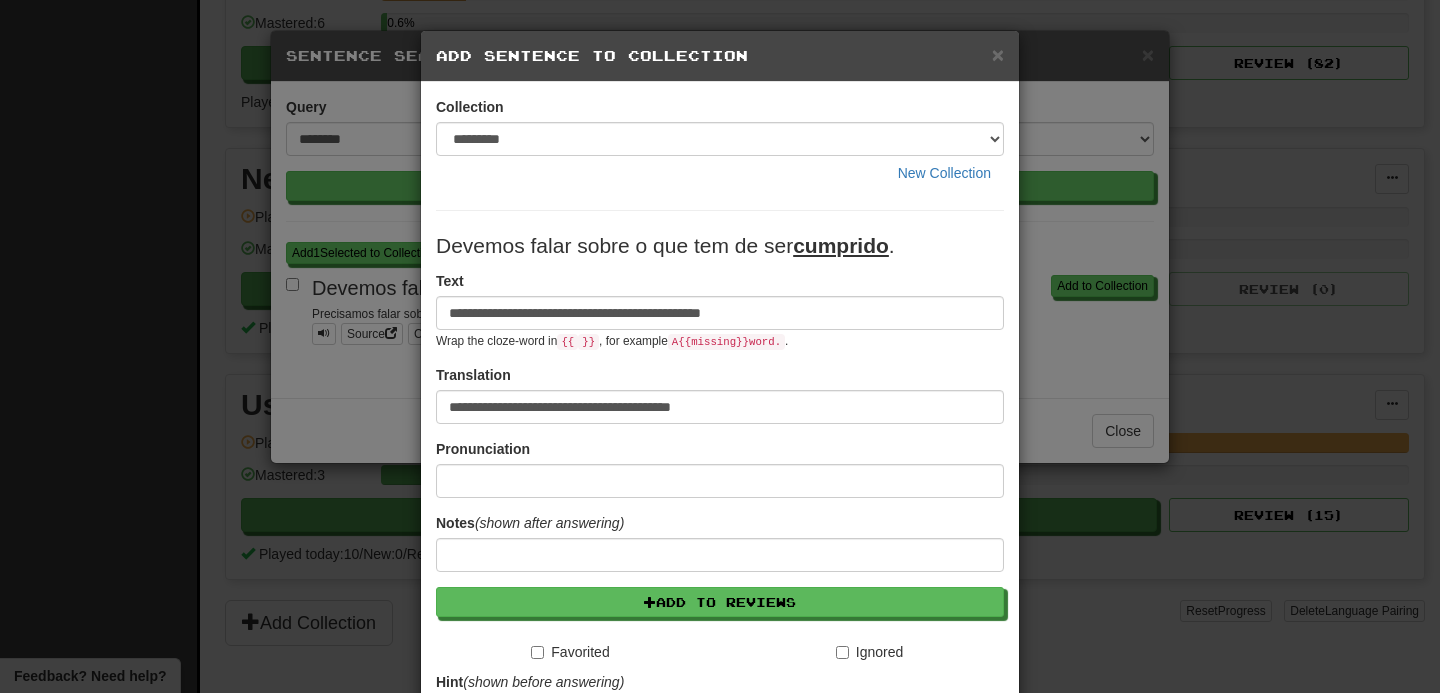 scroll, scrollTop: 284, scrollLeft: 0, axis: vertical 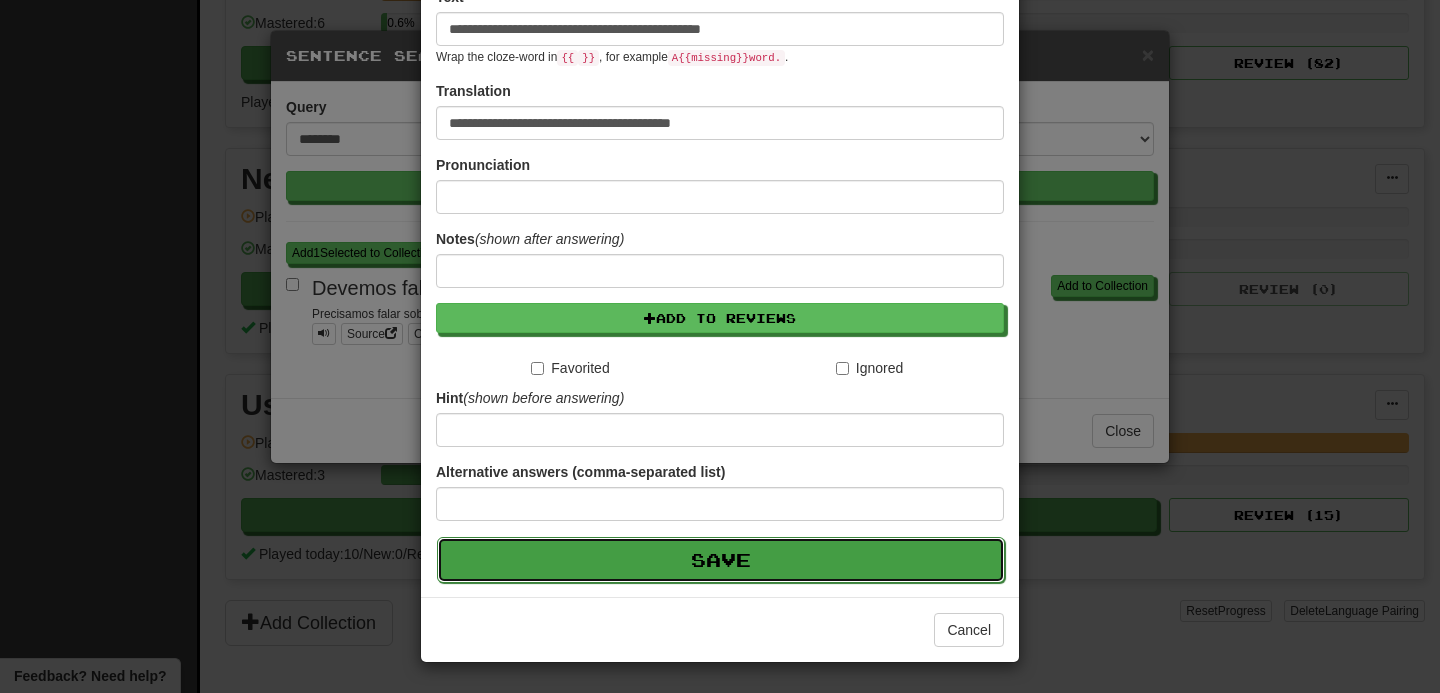 click on "Save" at bounding box center [721, 560] 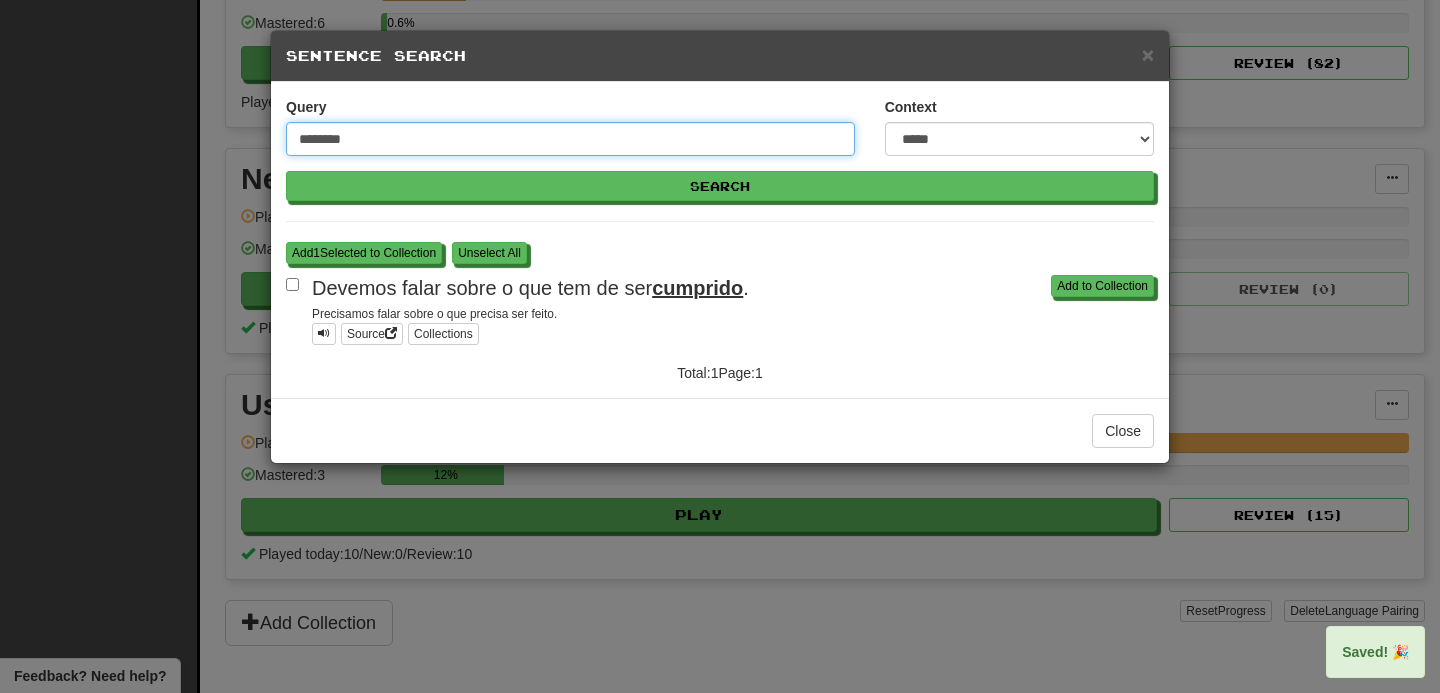 drag, startPoint x: 379, startPoint y: 137, endPoint x: 312, endPoint y: 134, distance: 67.06713 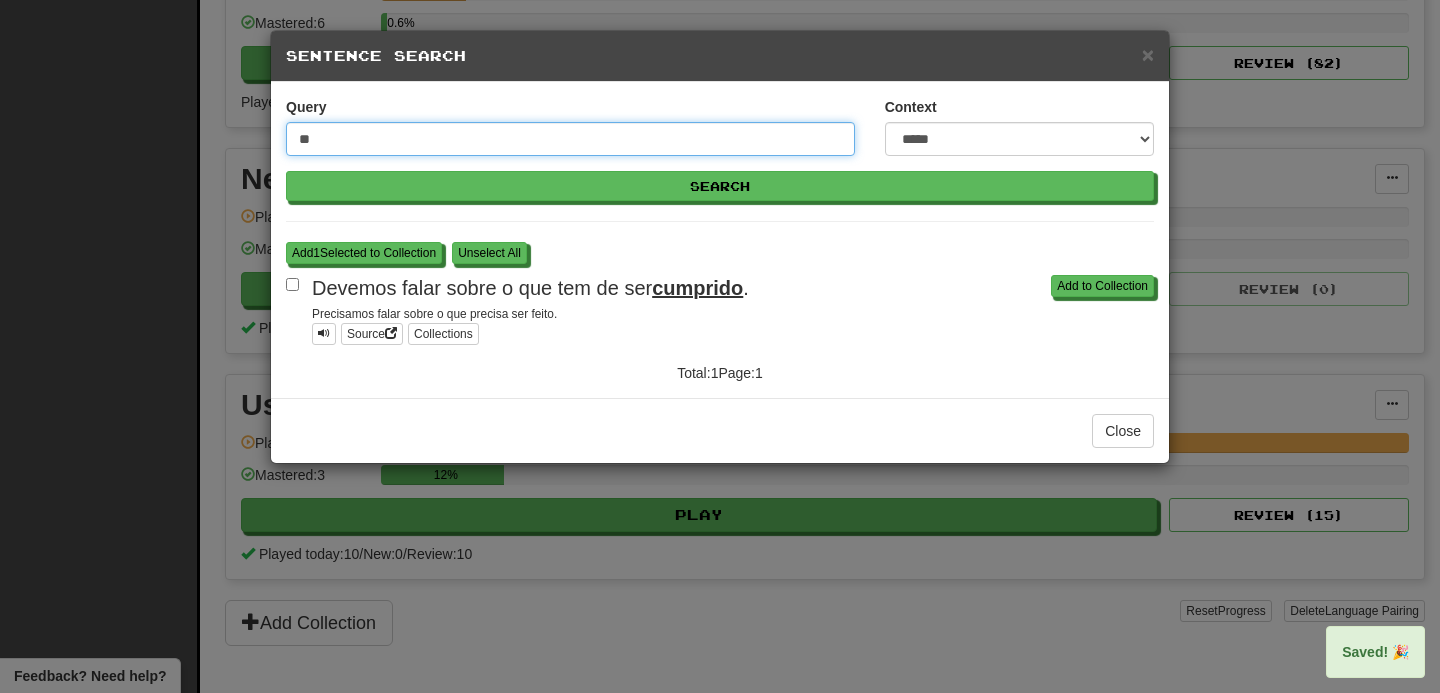 type on "*" 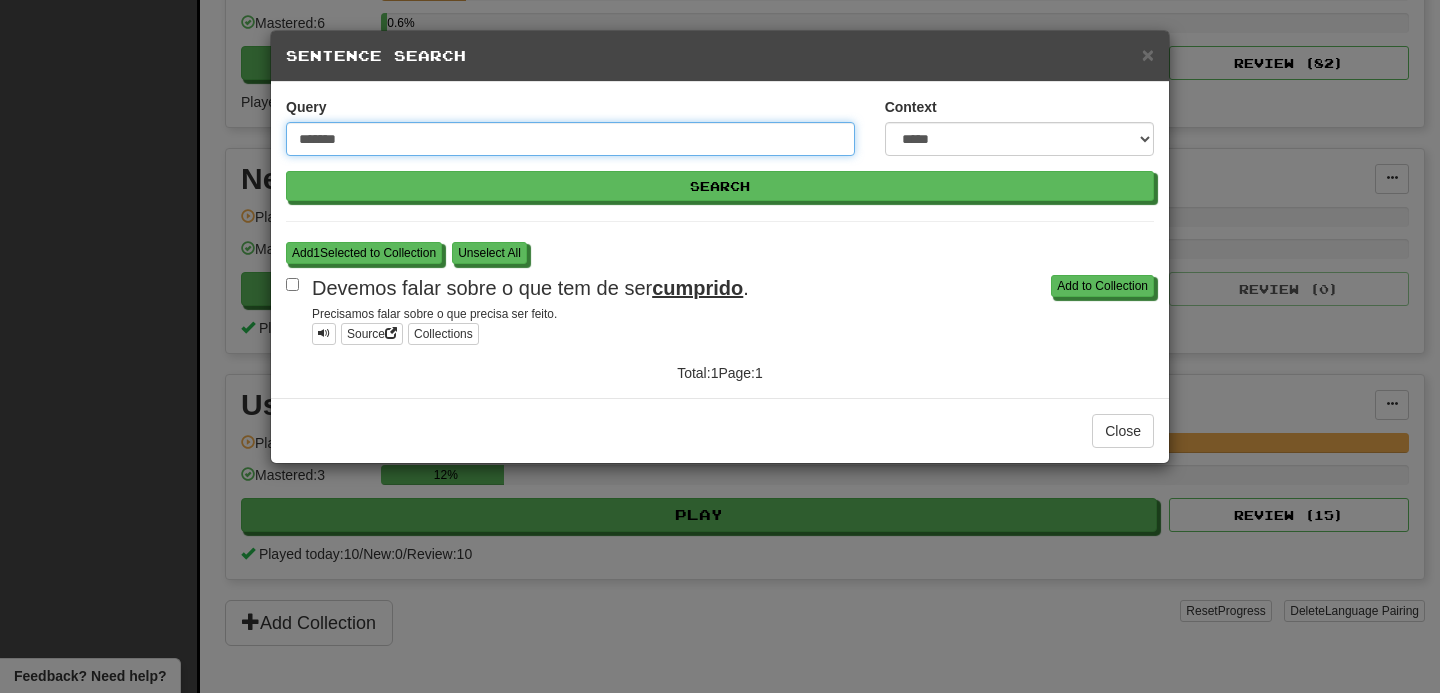 type on "*******" 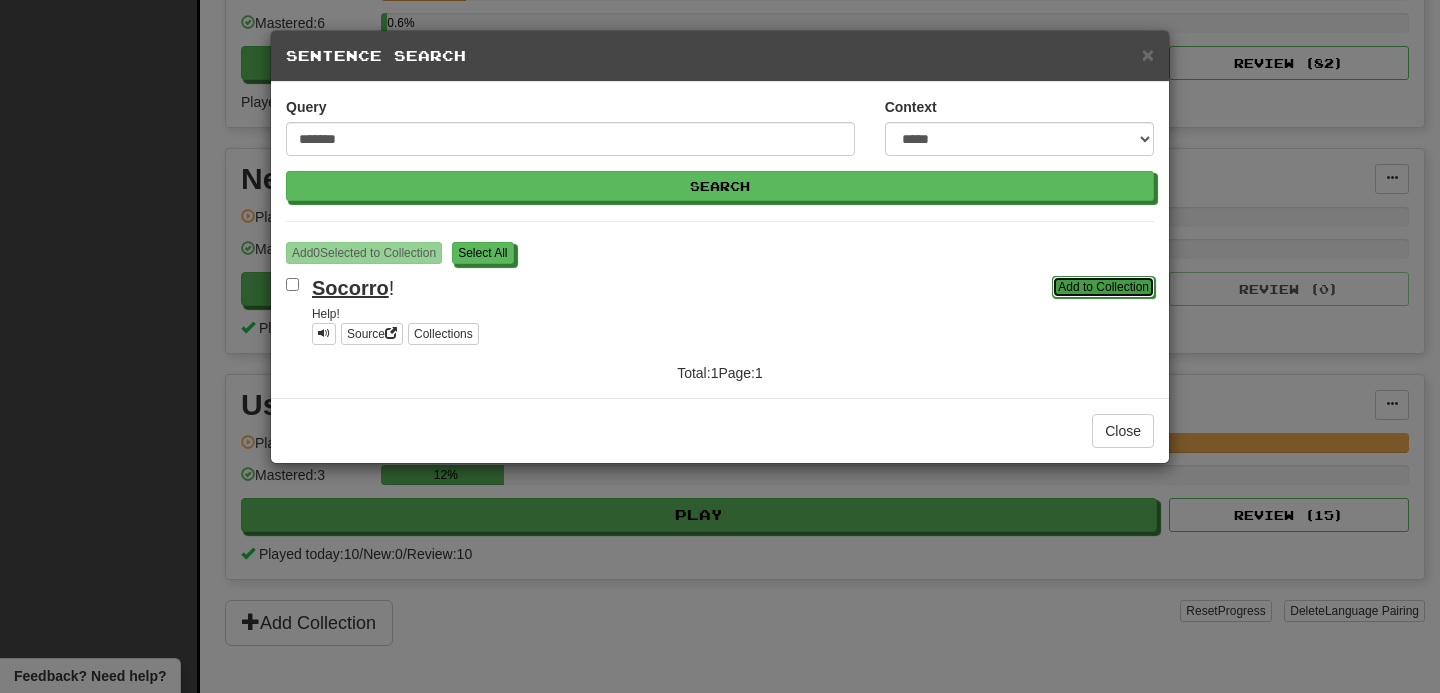 click on "Add to Collection" at bounding box center [1103, 287] 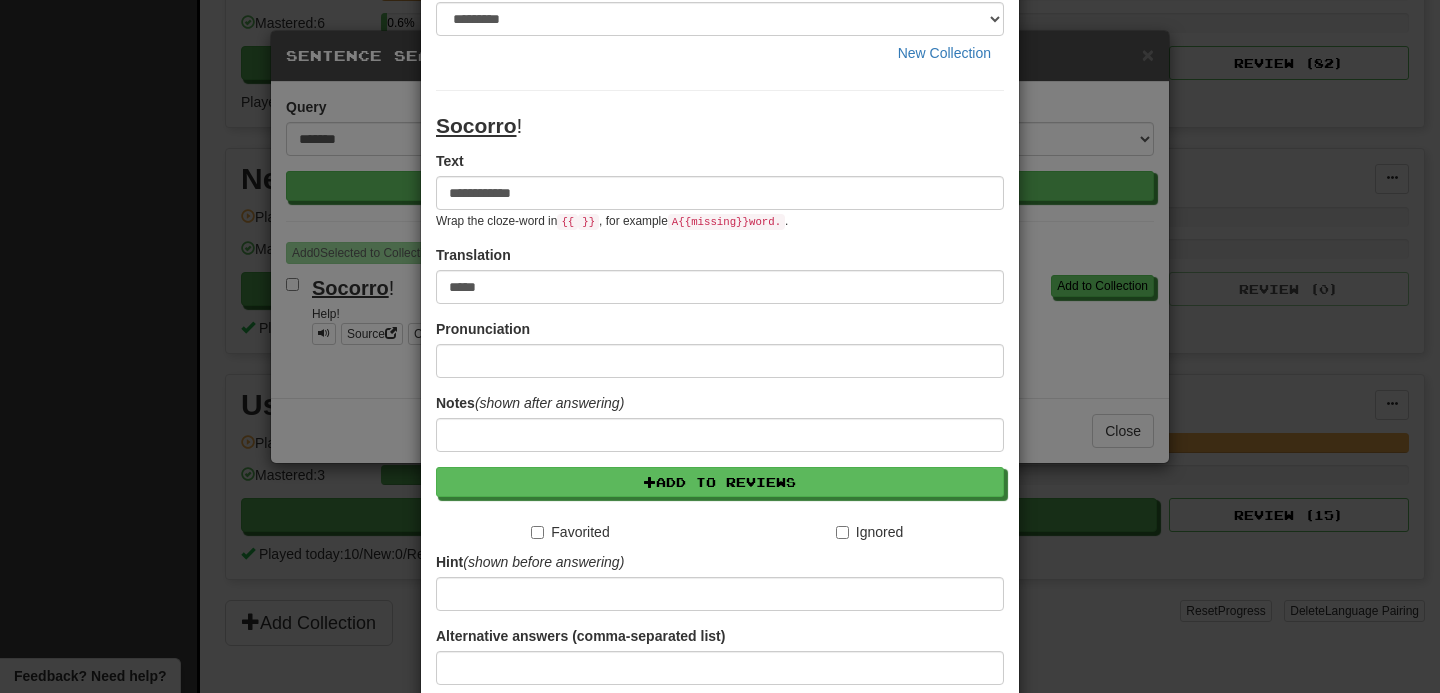 scroll, scrollTop: 284, scrollLeft: 0, axis: vertical 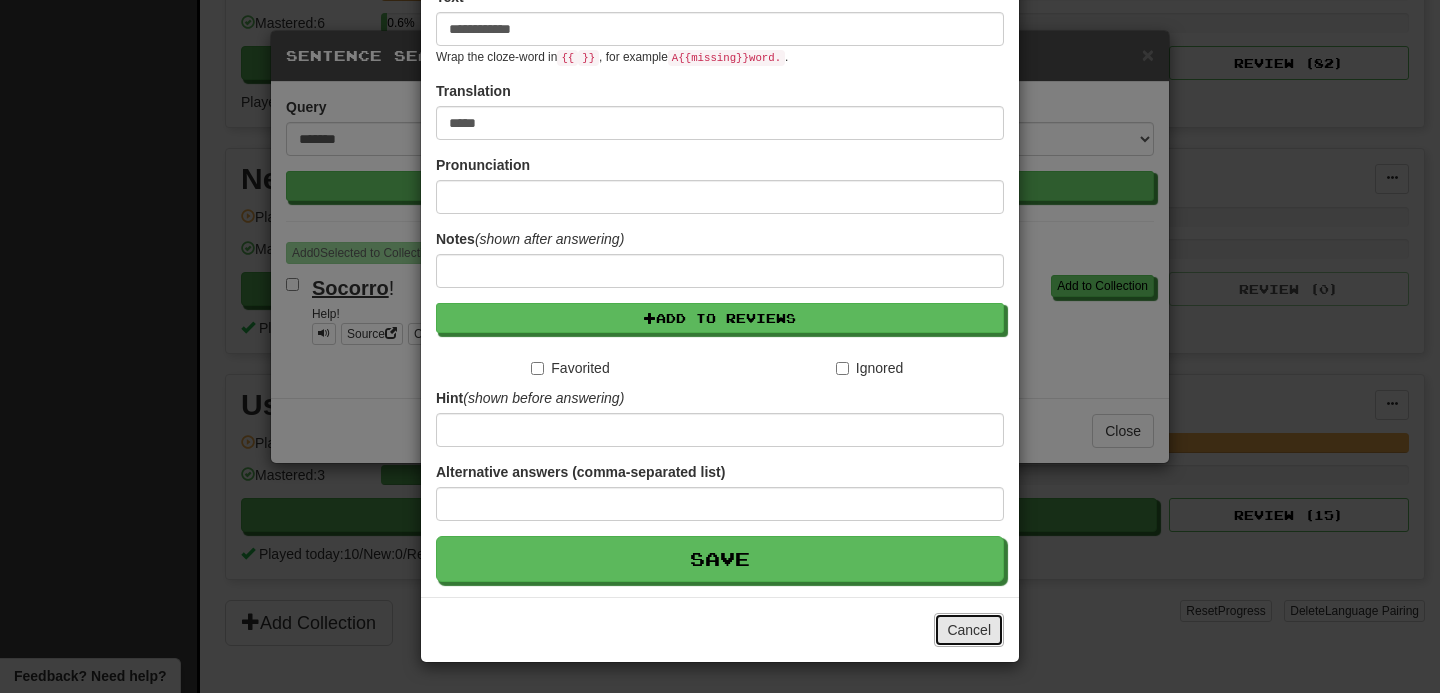 click on "Cancel" at bounding box center [969, 630] 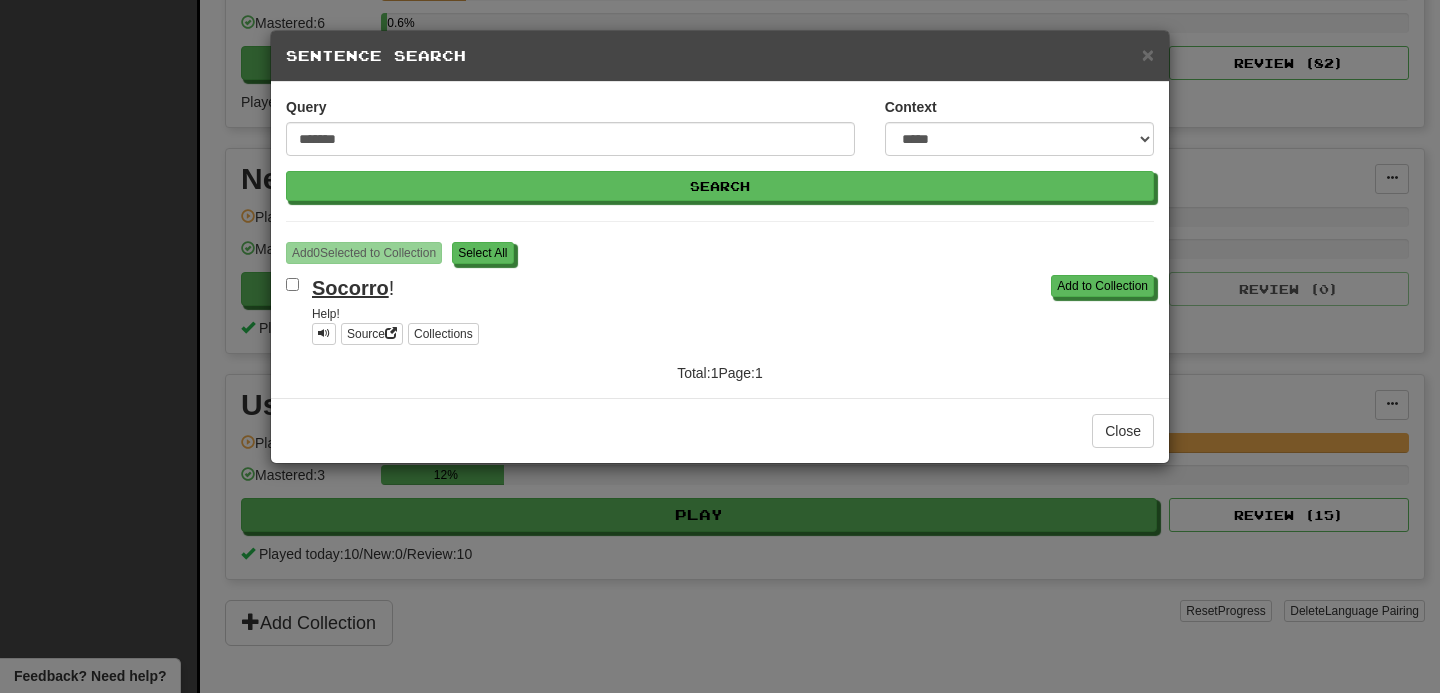click on "Source  Collections" at bounding box center (733, 334) 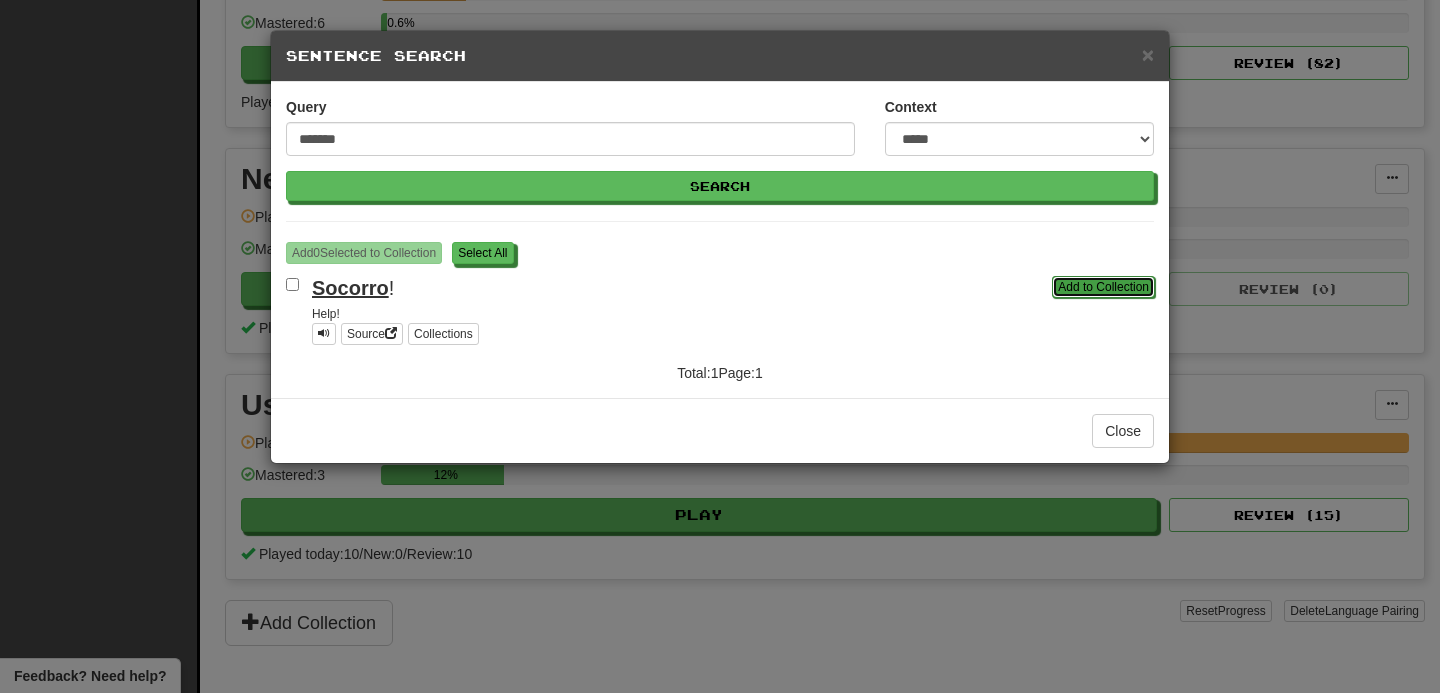 click on "Add to Collection" at bounding box center (1103, 287) 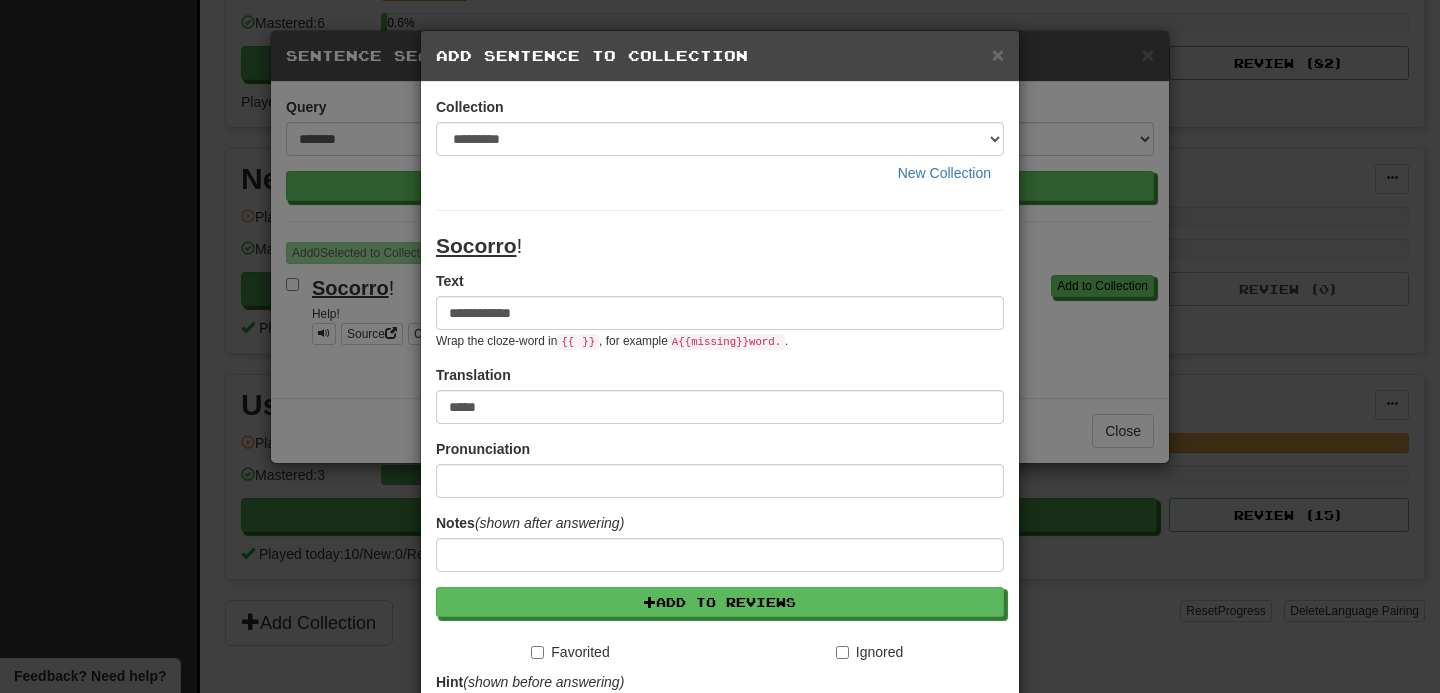 scroll, scrollTop: 284, scrollLeft: 0, axis: vertical 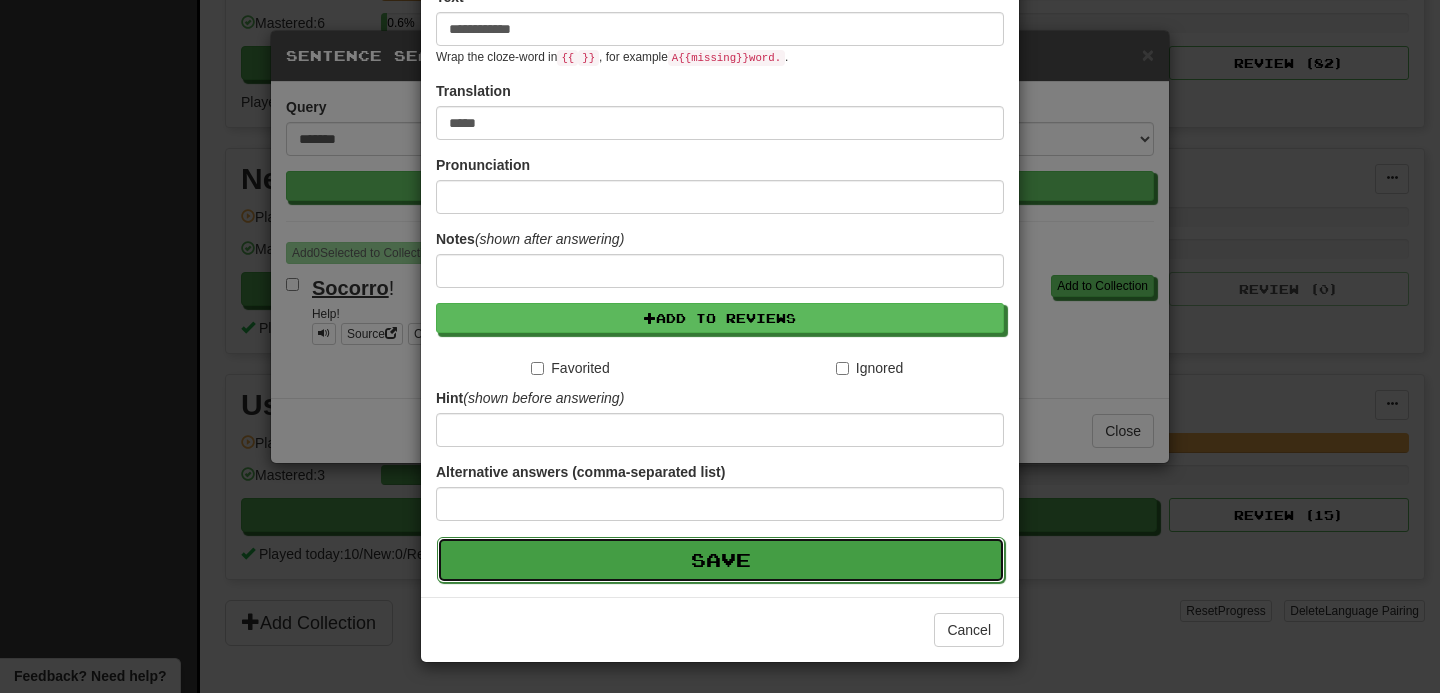 click on "Save" at bounding box center [721, 560] 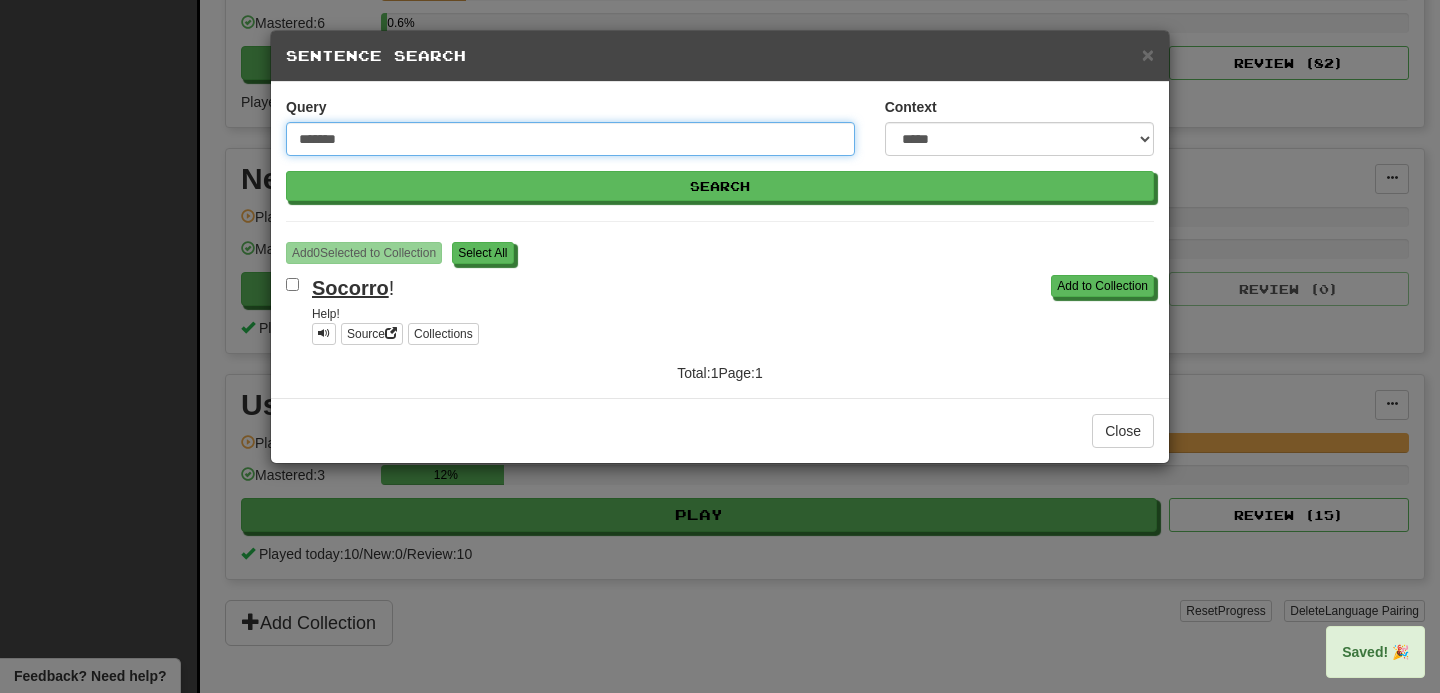 drag, startPoint x: 371, startPoint y: 139, endPoint x: 224, endPoint y: 123, distance: 147.86818 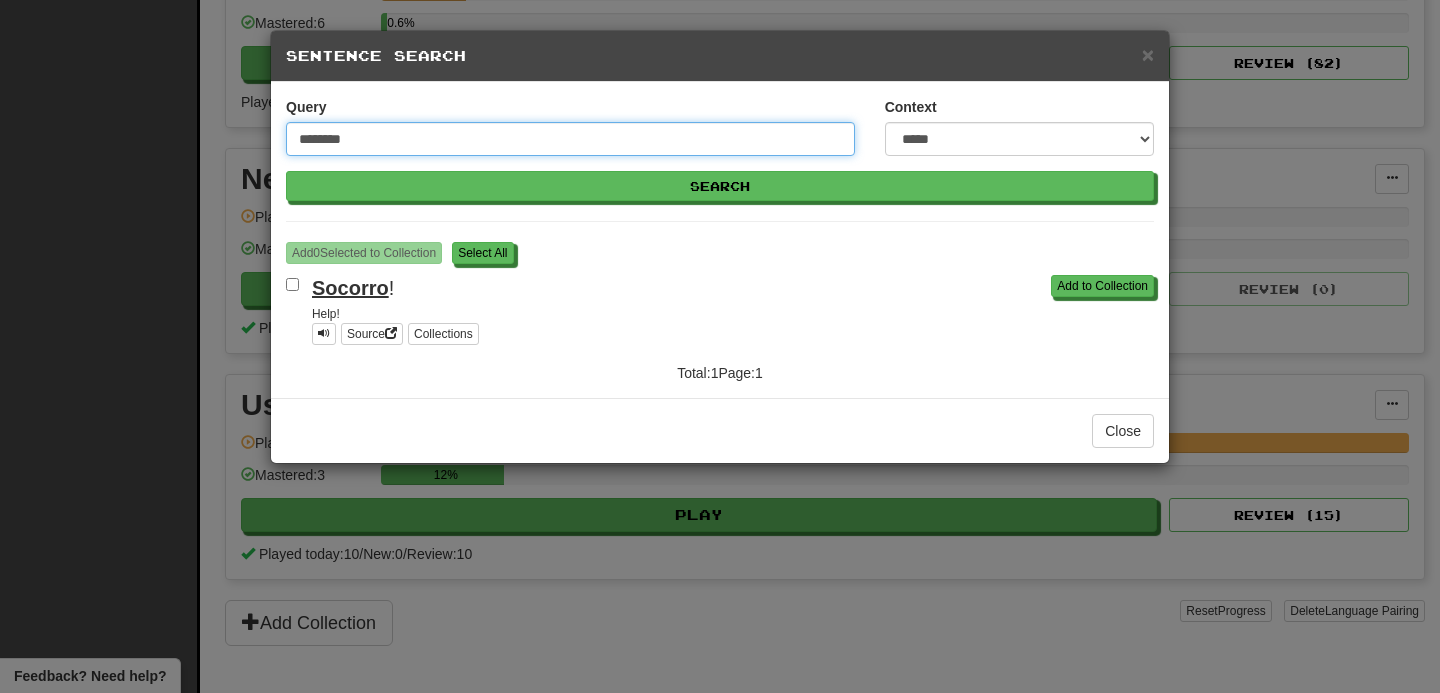 type on "********" 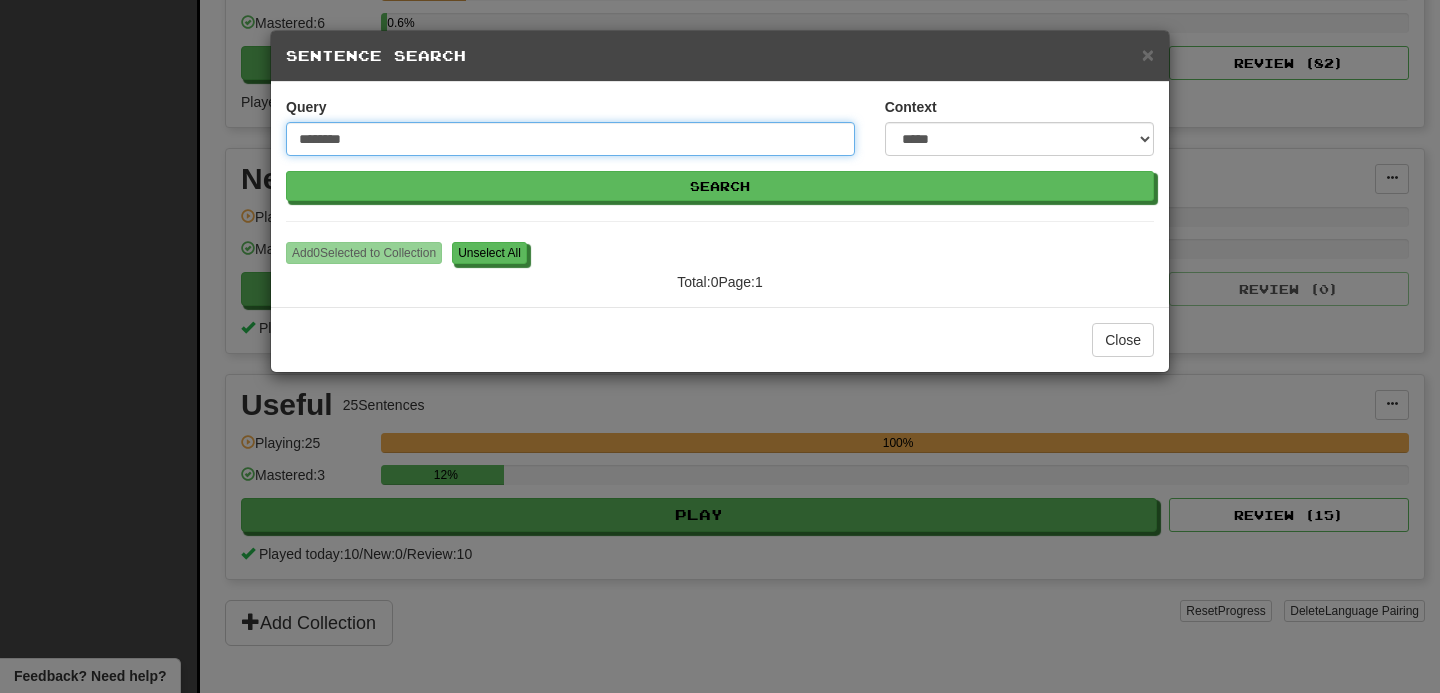 drag, startPoint x: 370, startPoint y: 142, endPoint x: 162, endPoint y: 139, distance: 208.02164 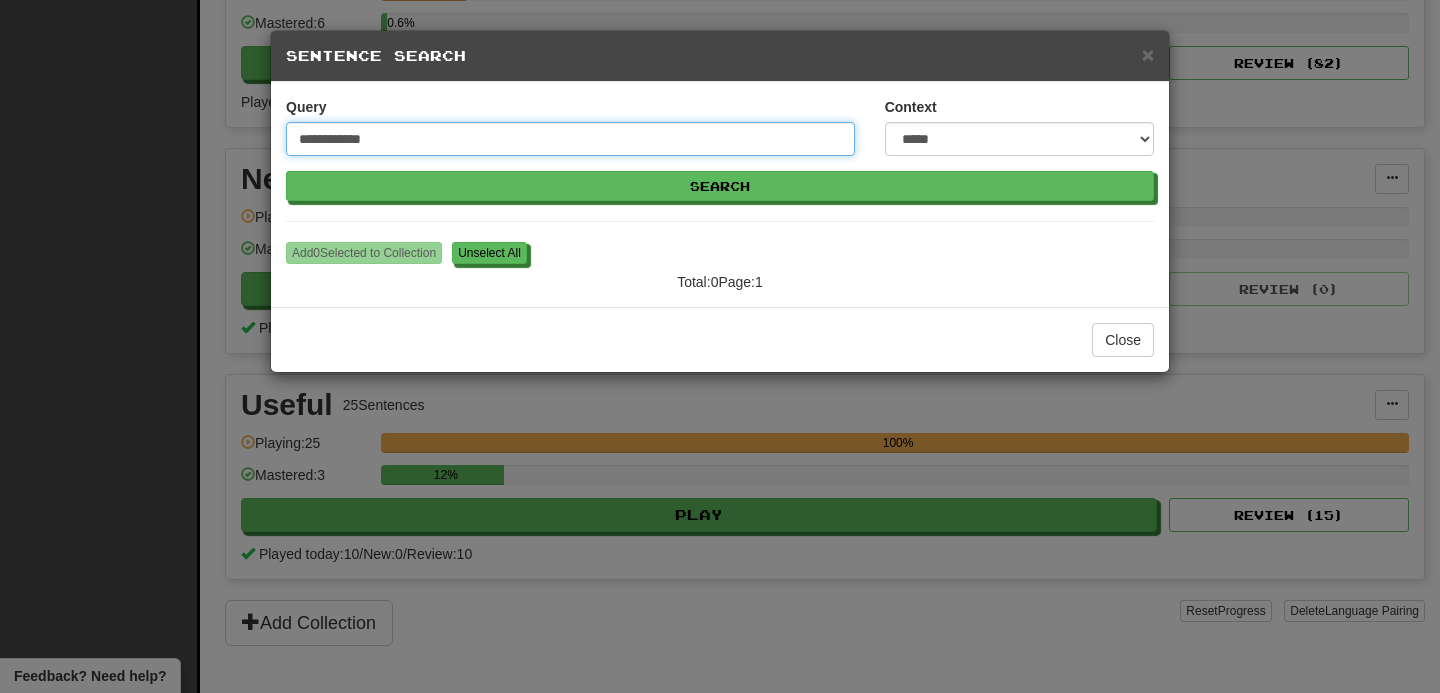 click on "Search" at bounding box center (720, 186) 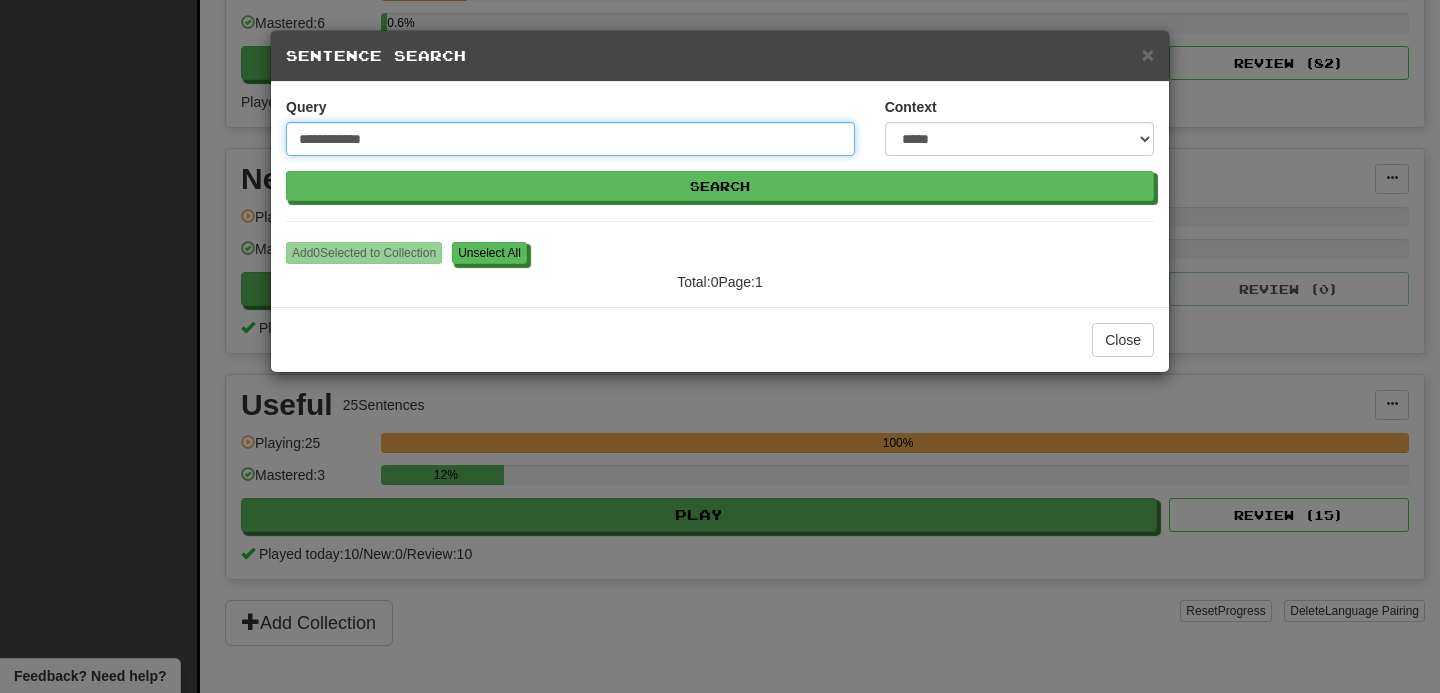 drag, startPoint x: 392, startPoint y: 143, endPoint x: 188, endPoint y: 92, distance: 210.27838 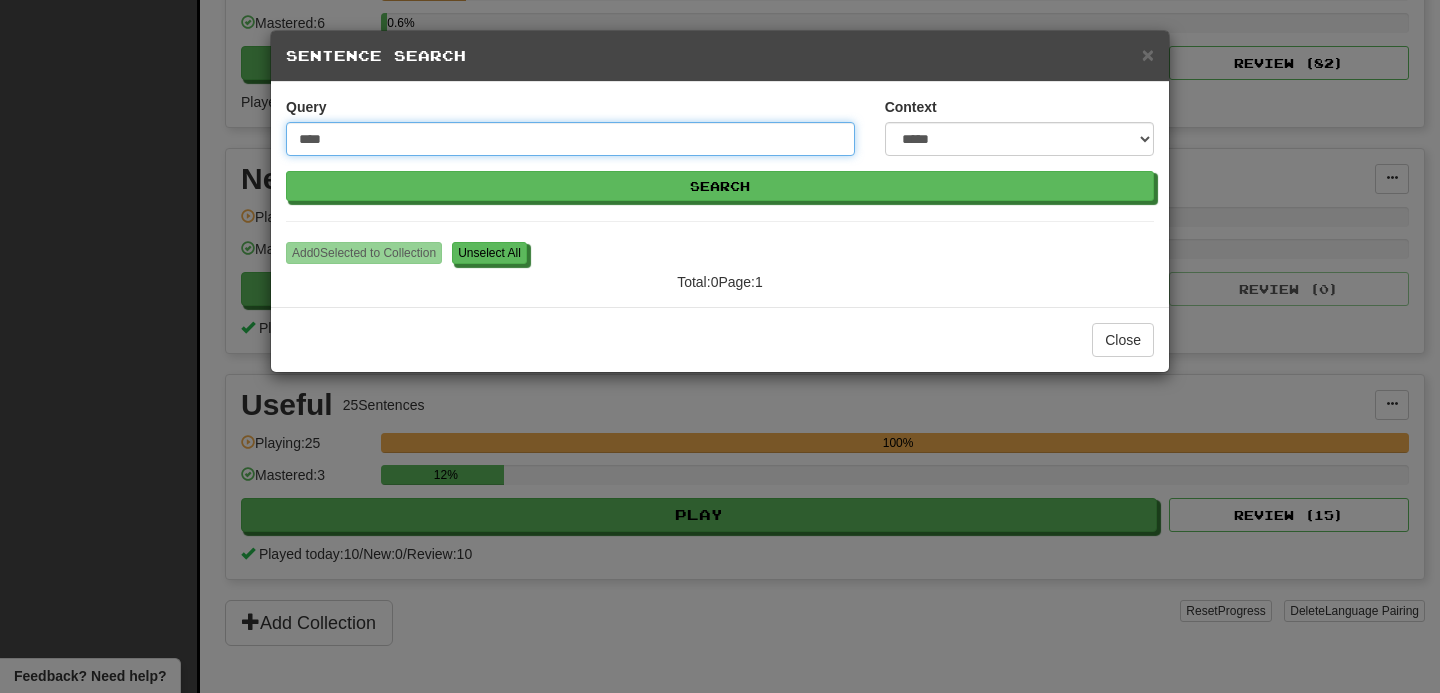 click on "Search" at bounding box center (720, 186) 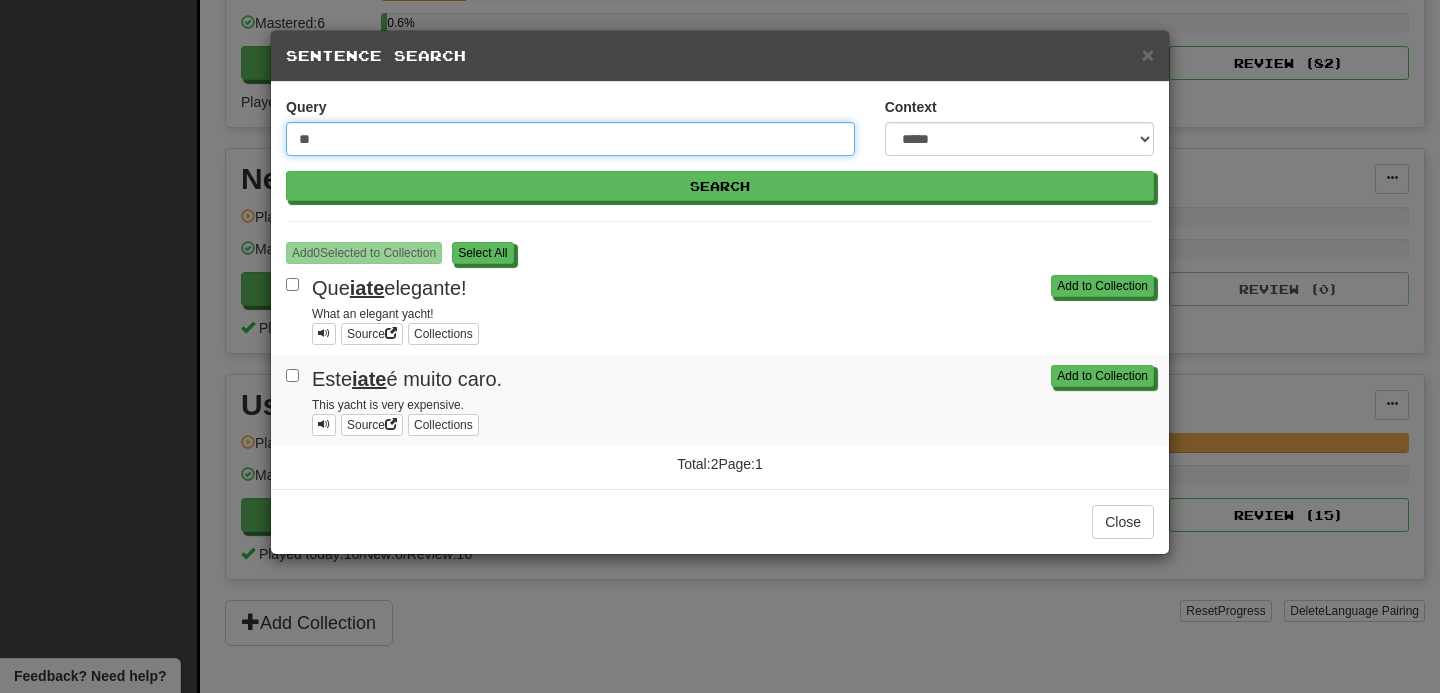 type on "*" 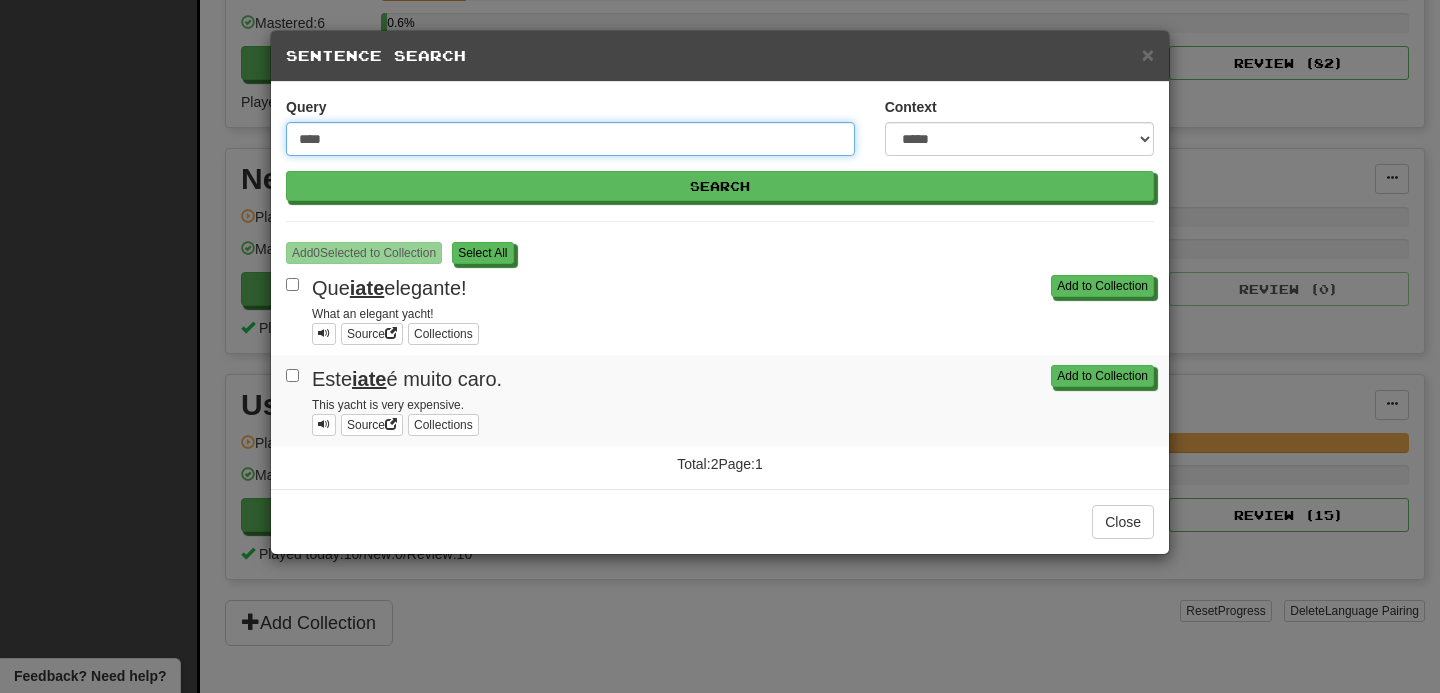 click on "Search" at bounding box center (720, 186) 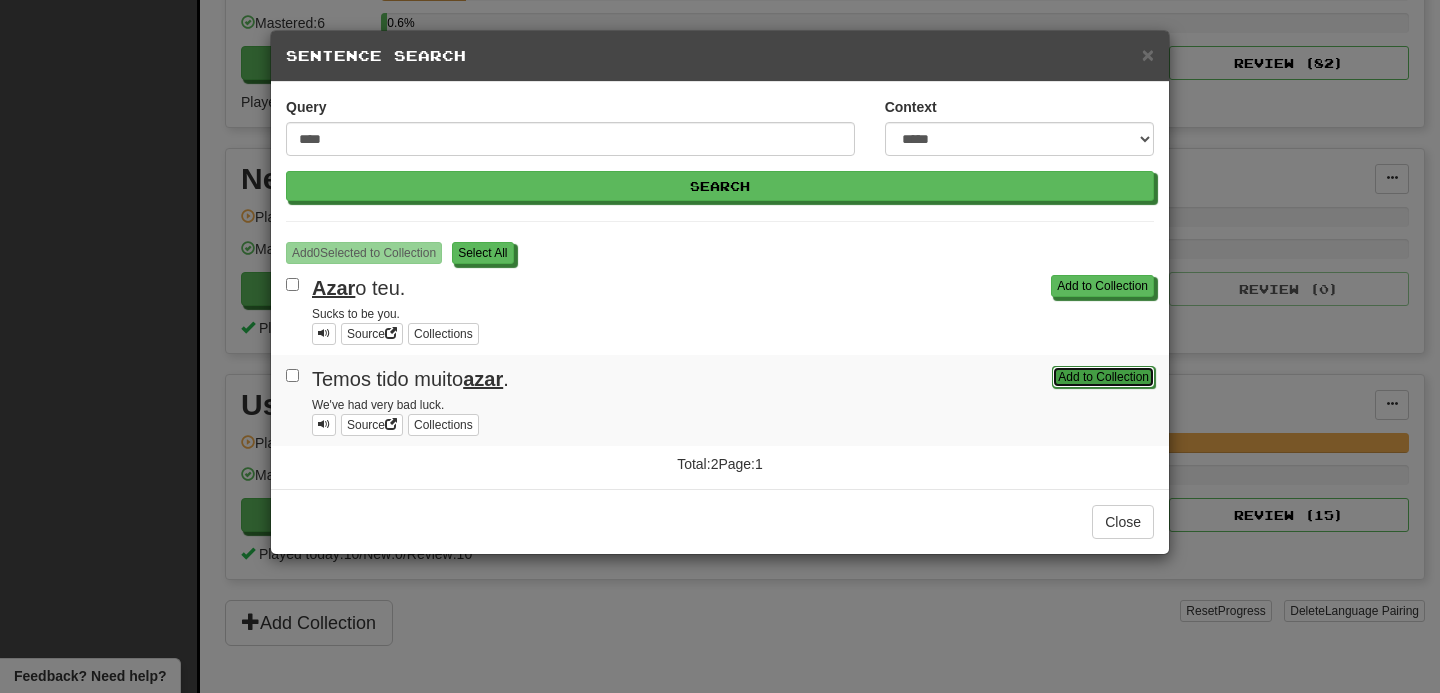 click on "Add to Collection" at bounding box center [1103, 377] 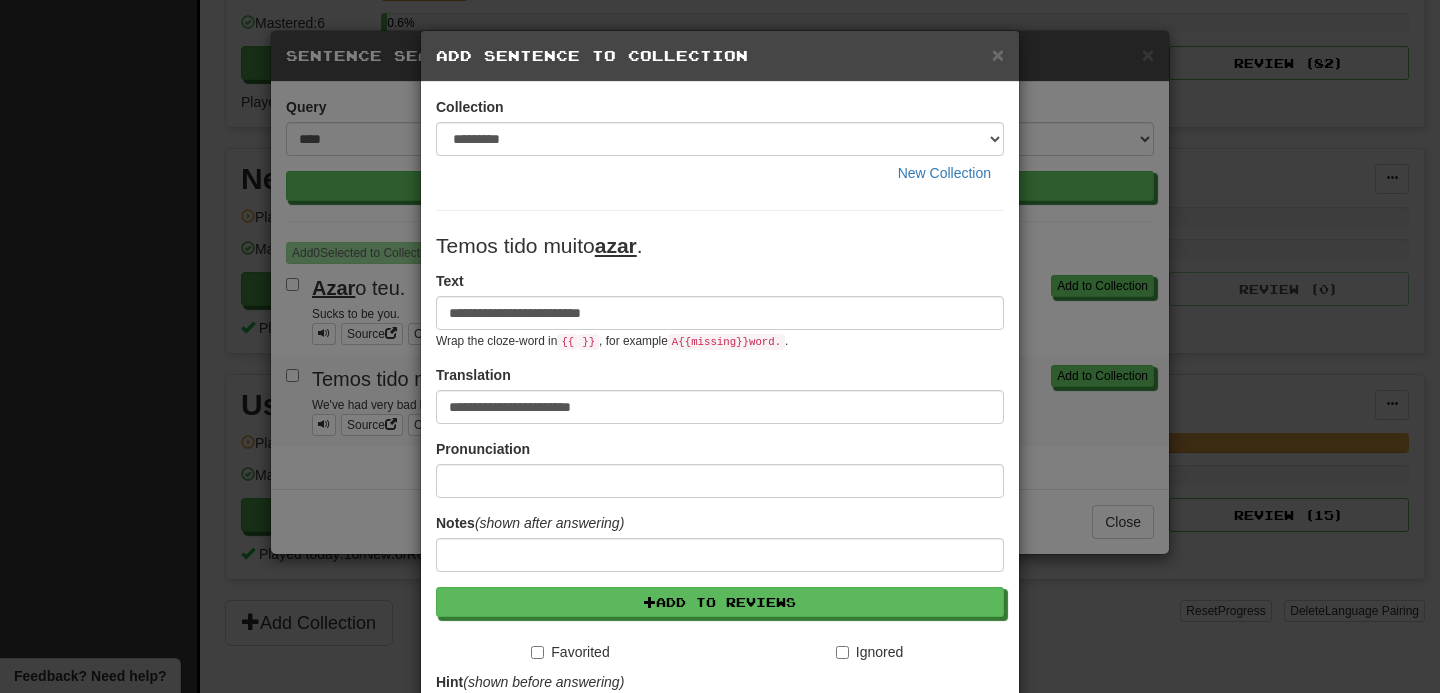 scroll, scrollTop: 284, scrollLeft: 0, axis: vertical 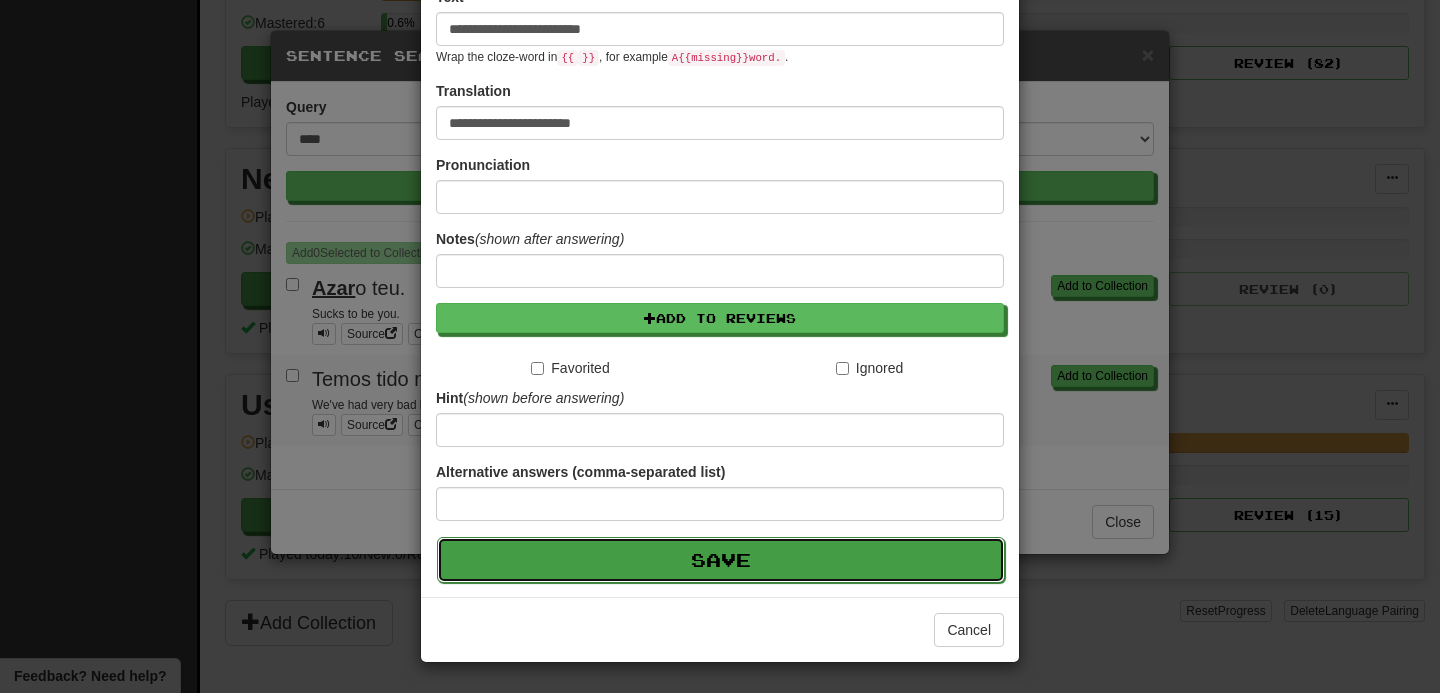 click on "Save" at bounding box center [721, 560] 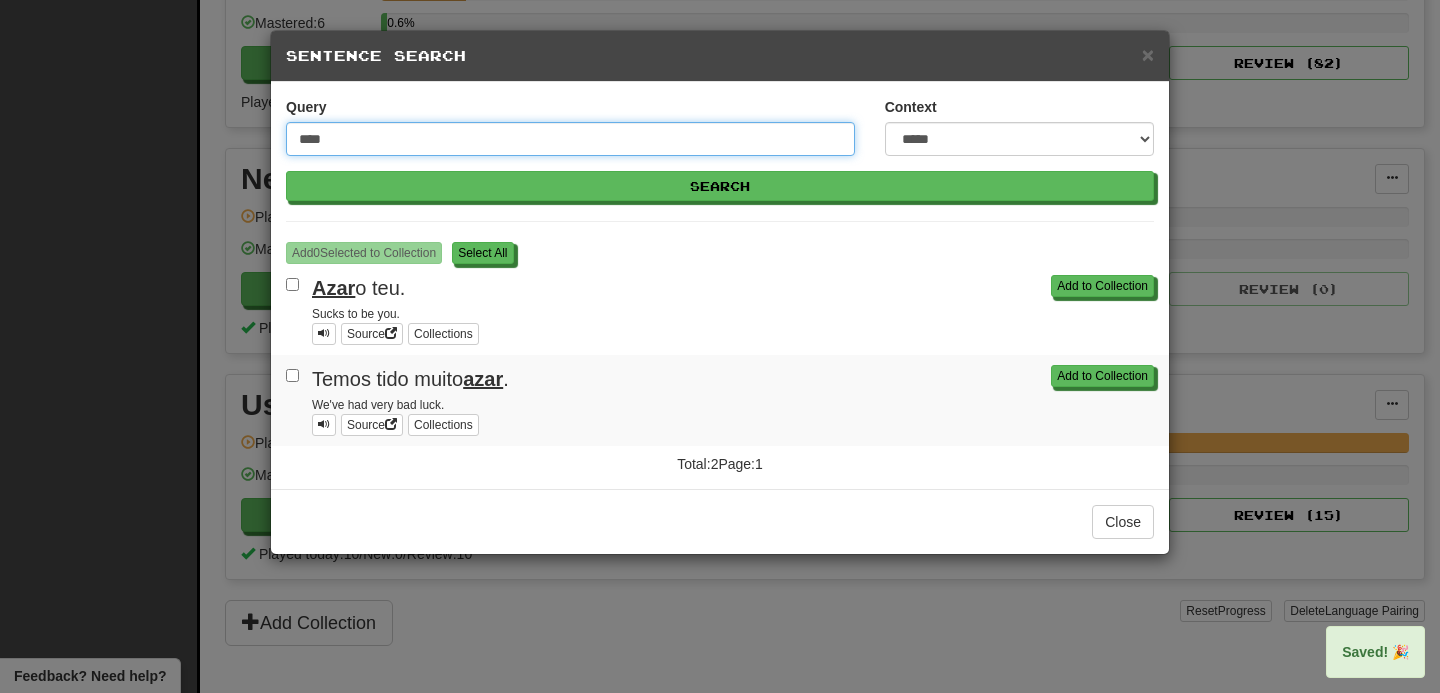 click on "****" at bounding box center (570, 139) 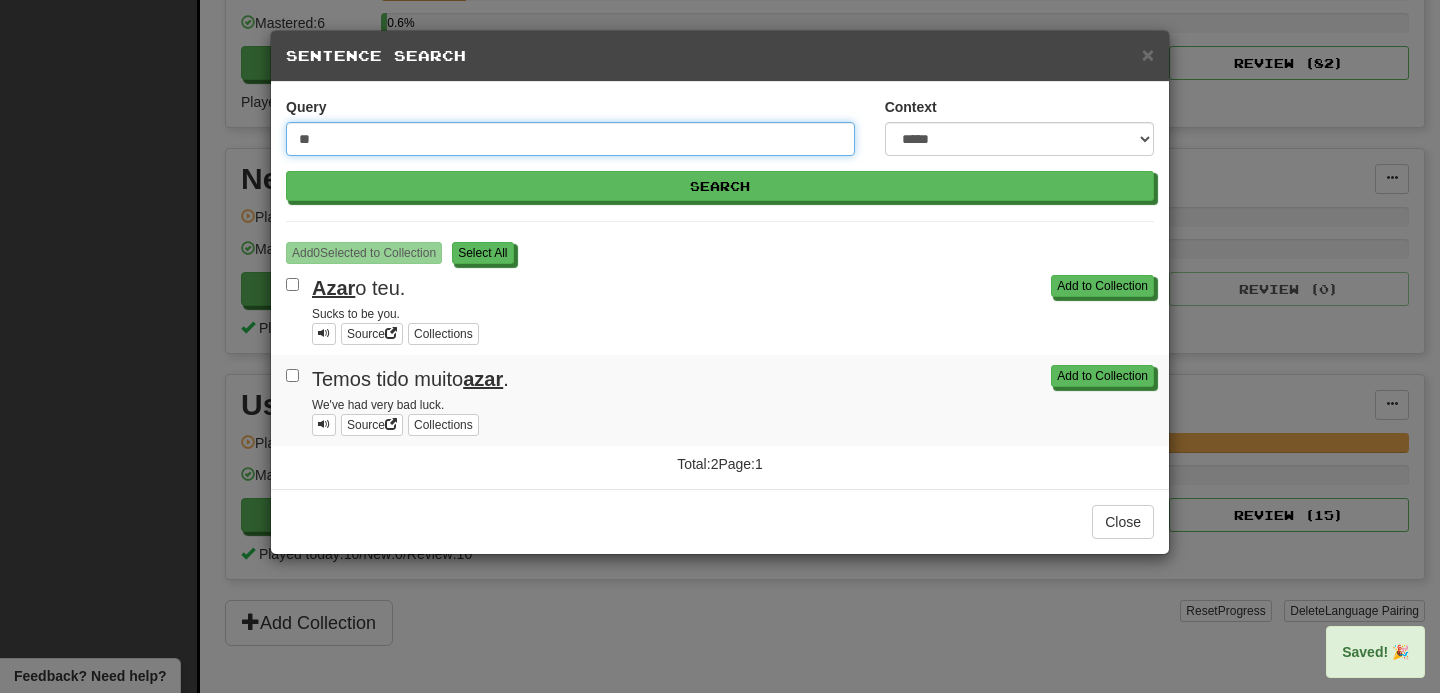 type on "*" 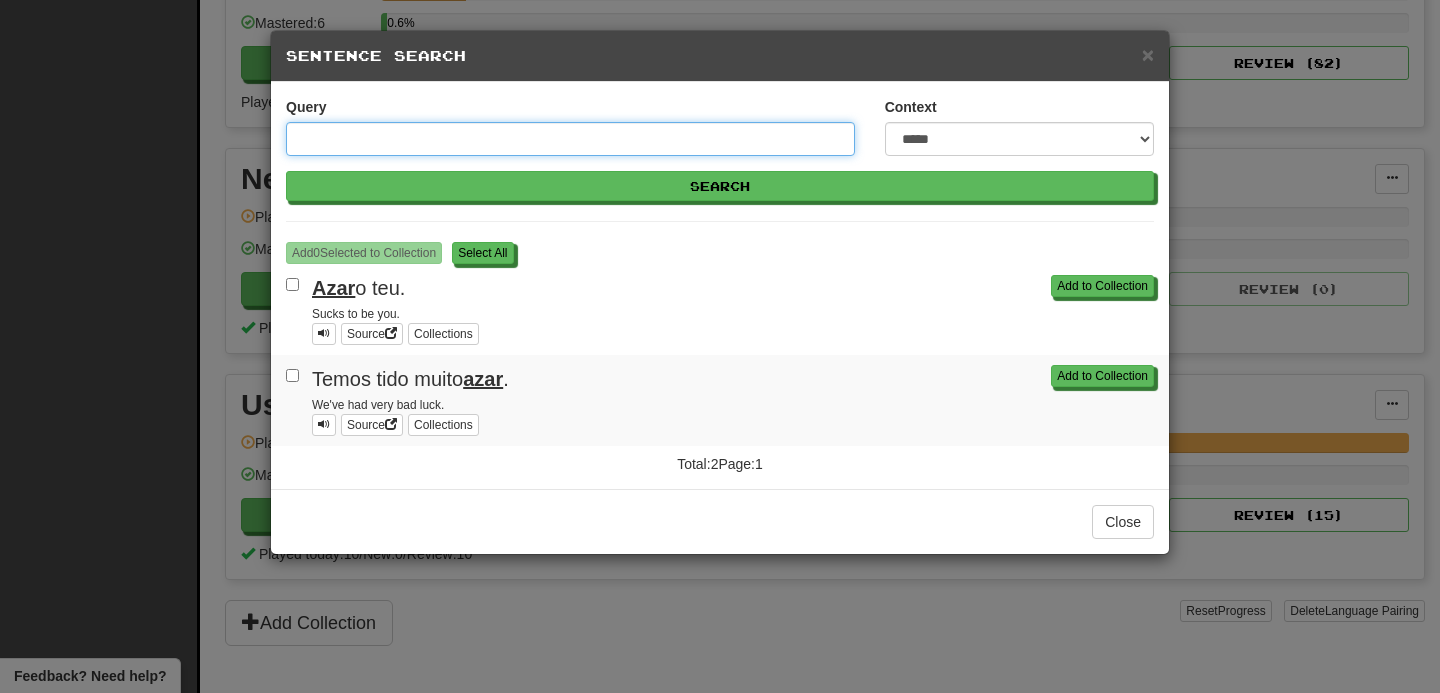 paste on "**********" 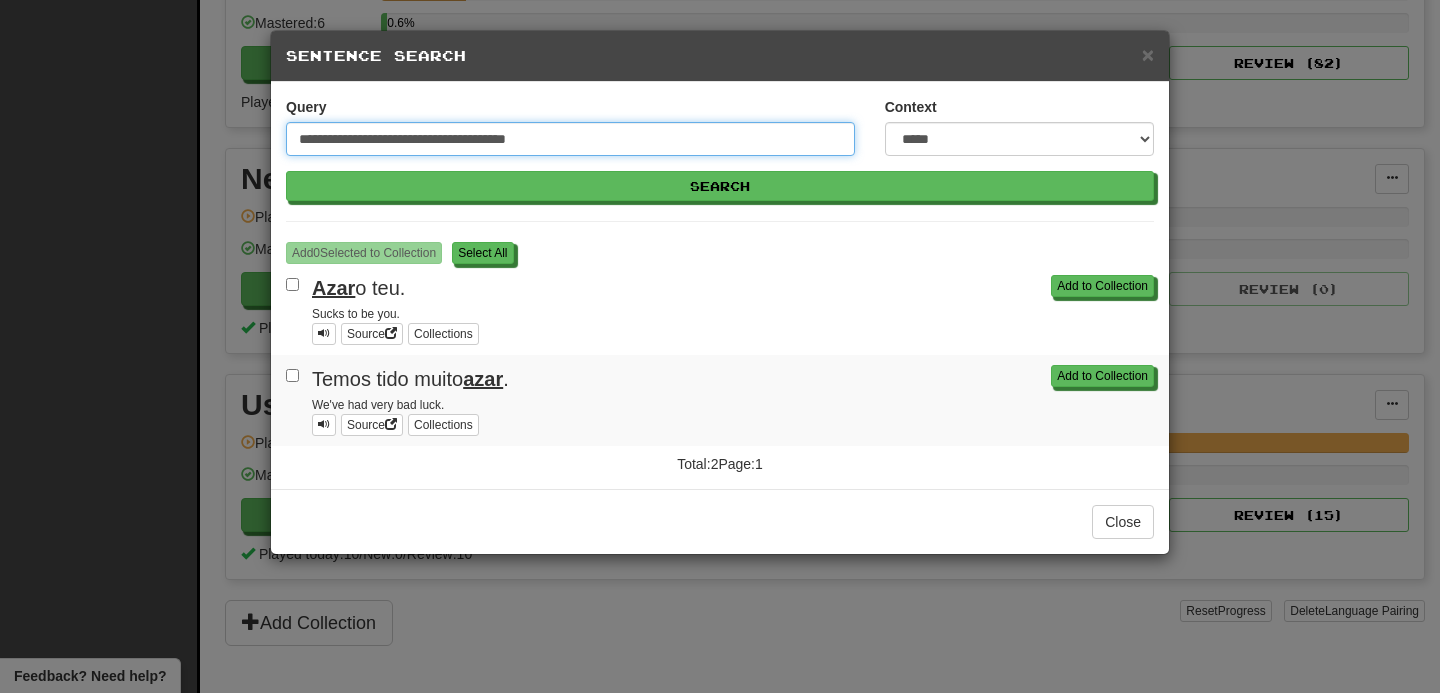 type on "**********" 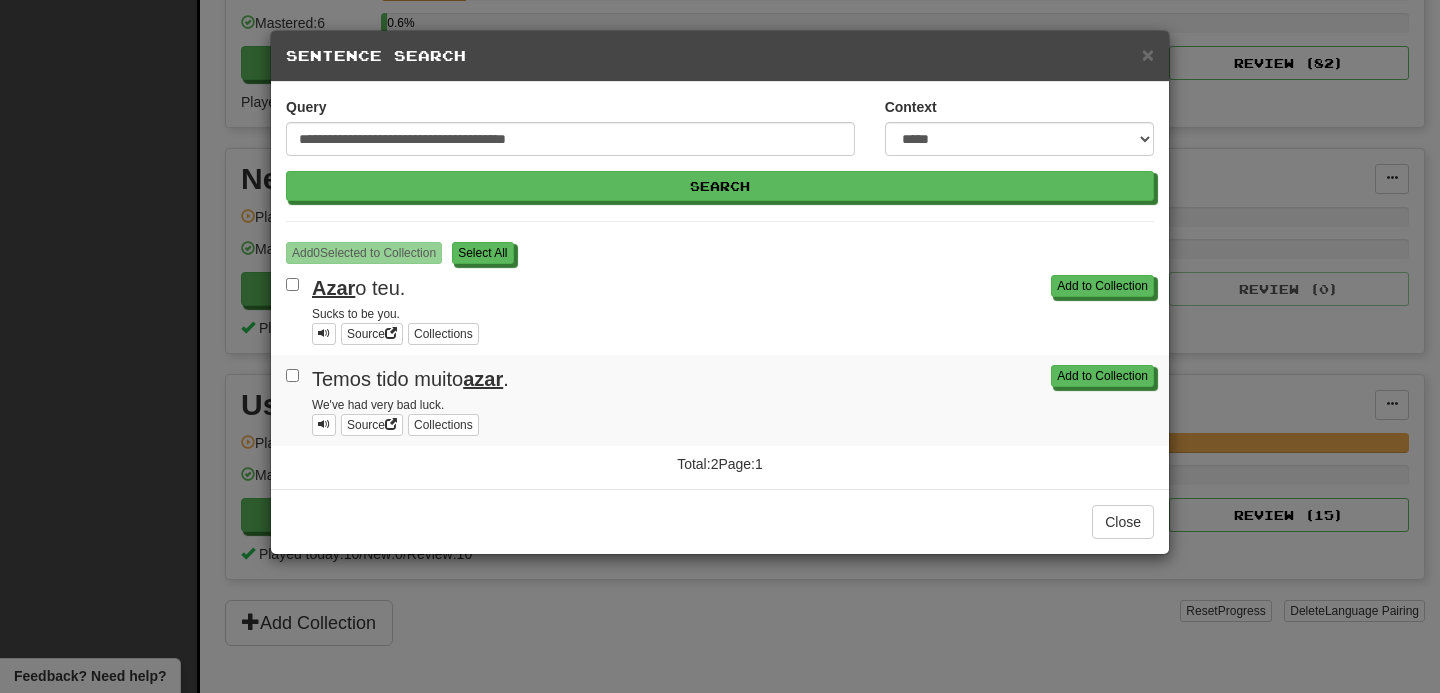 click on "× Sentence Search" at bounding box center (720, 56) 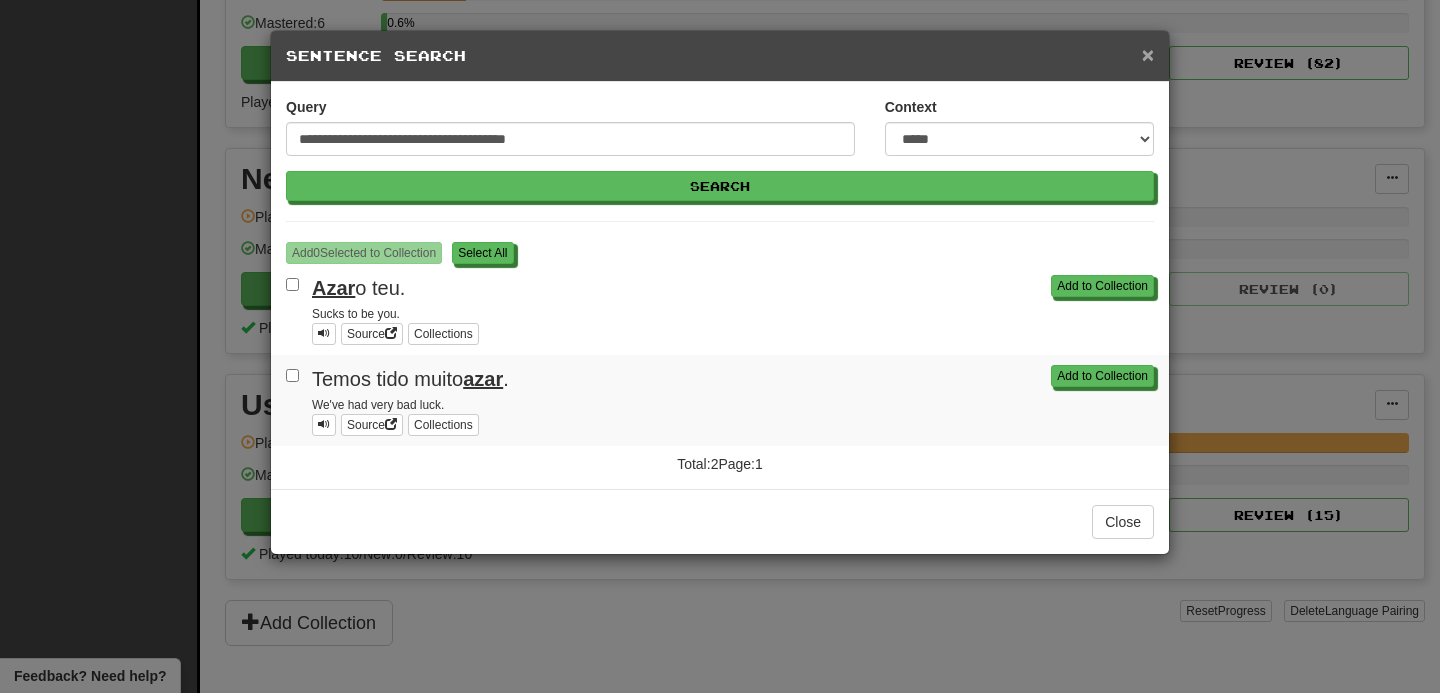 click on "×" at bounding box center (1148, 54) 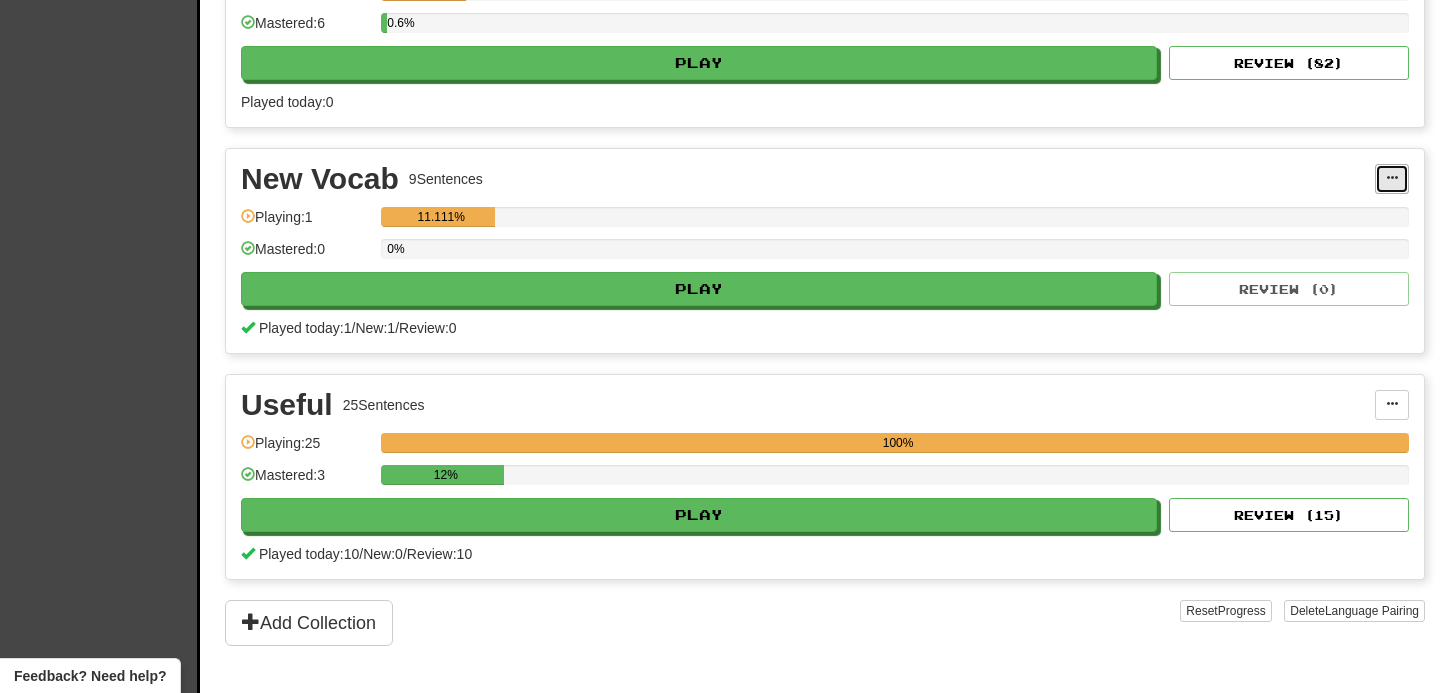 click at bounding box center [1392, 179] 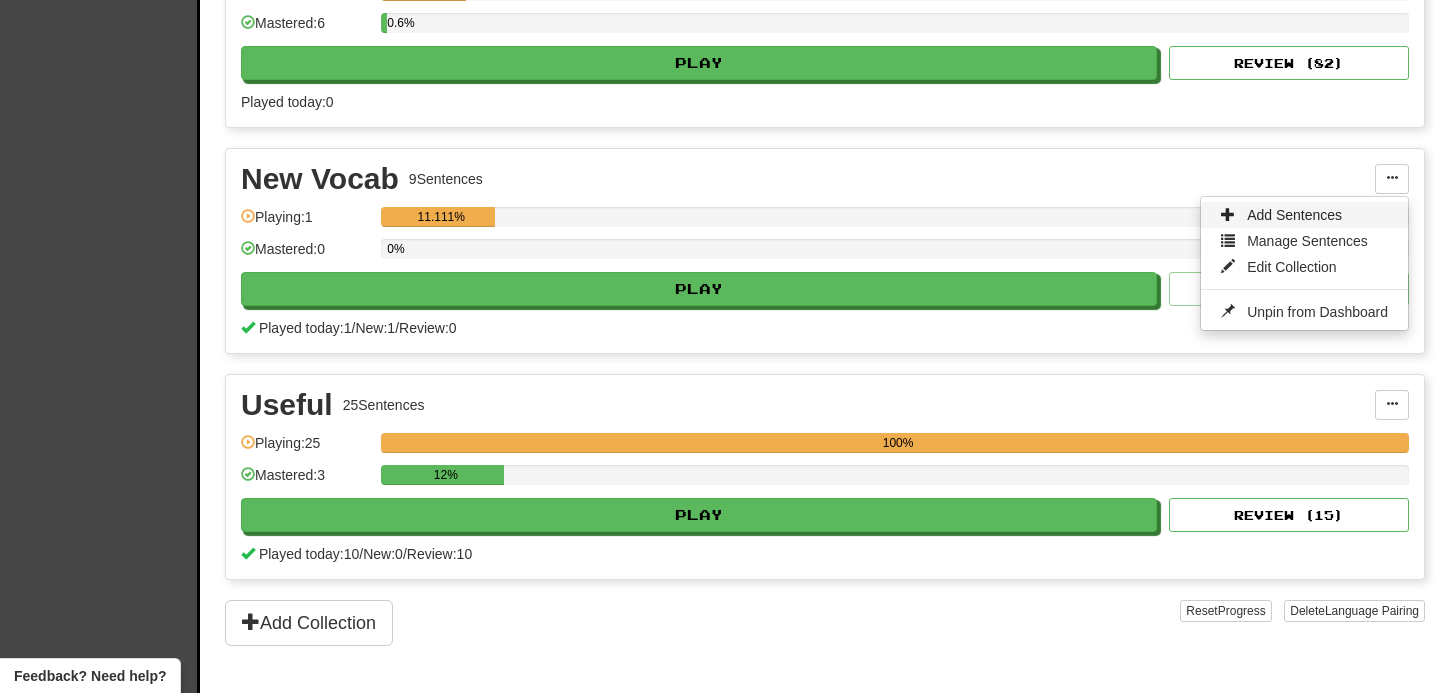 click on "Add Sentences" at bounding box center (1294, 215) 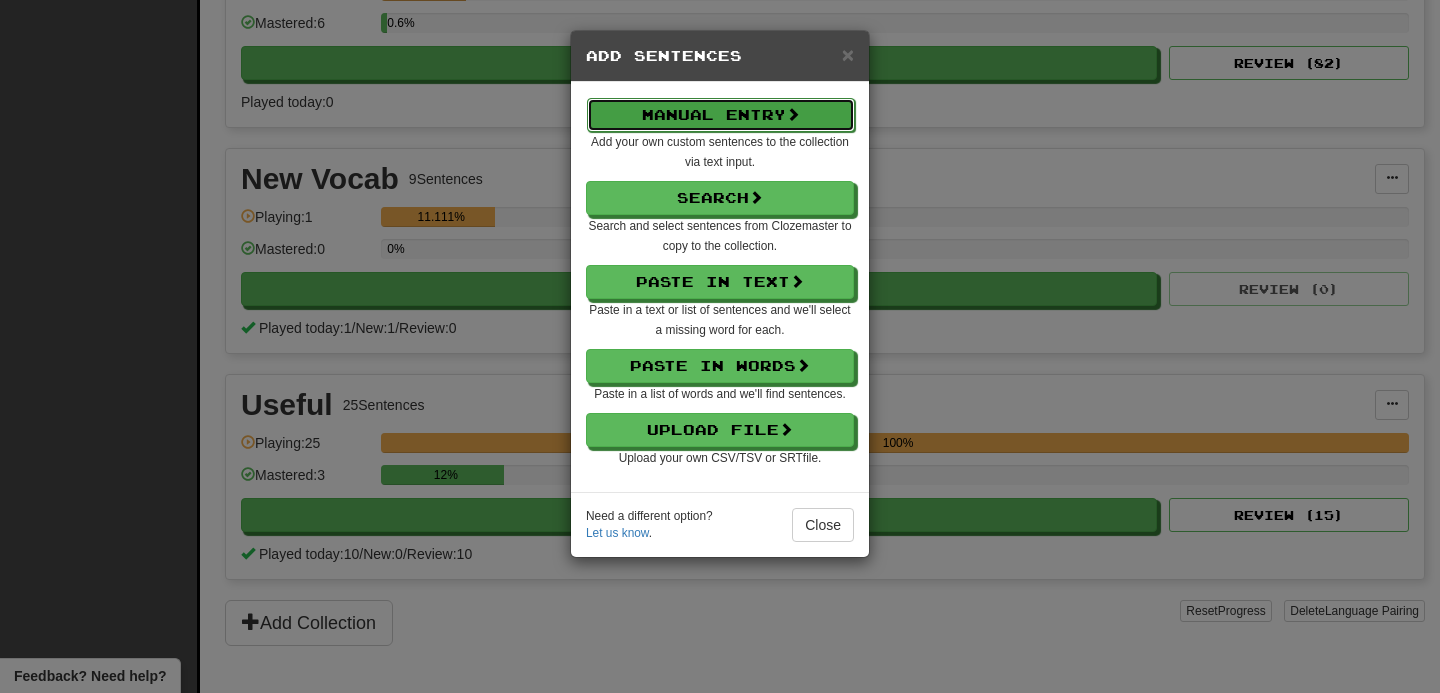 click on "Manual Entry" at bounding box center [721, 115] 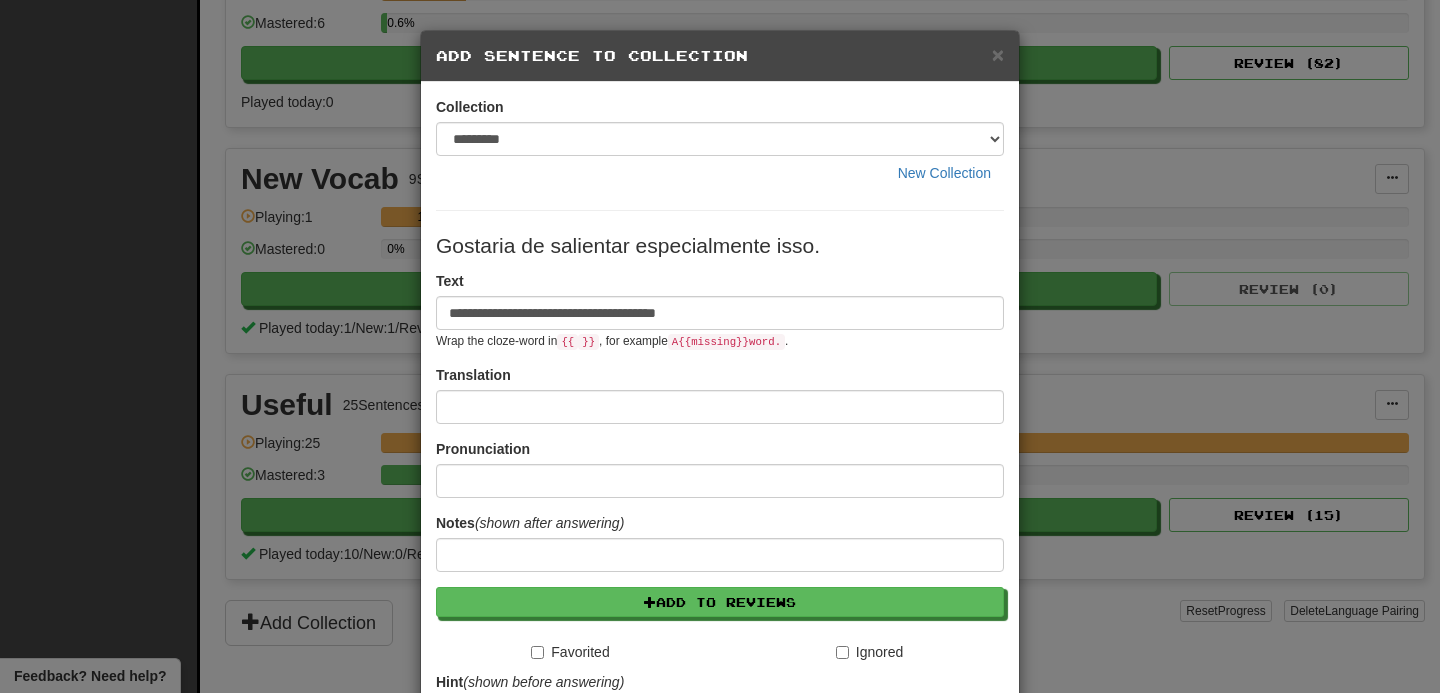 click on "**********" at bounding box center [720, 313] 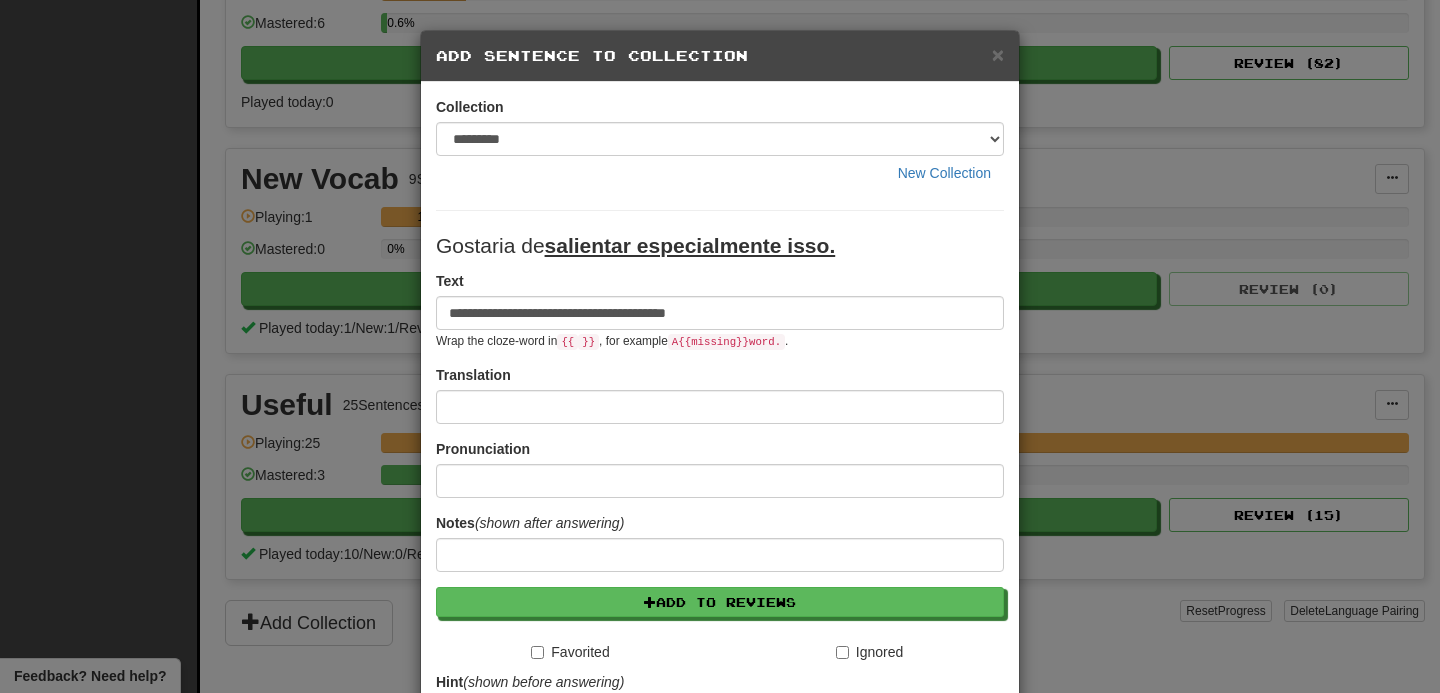 click on "**********" at bounding box center (720, 313) 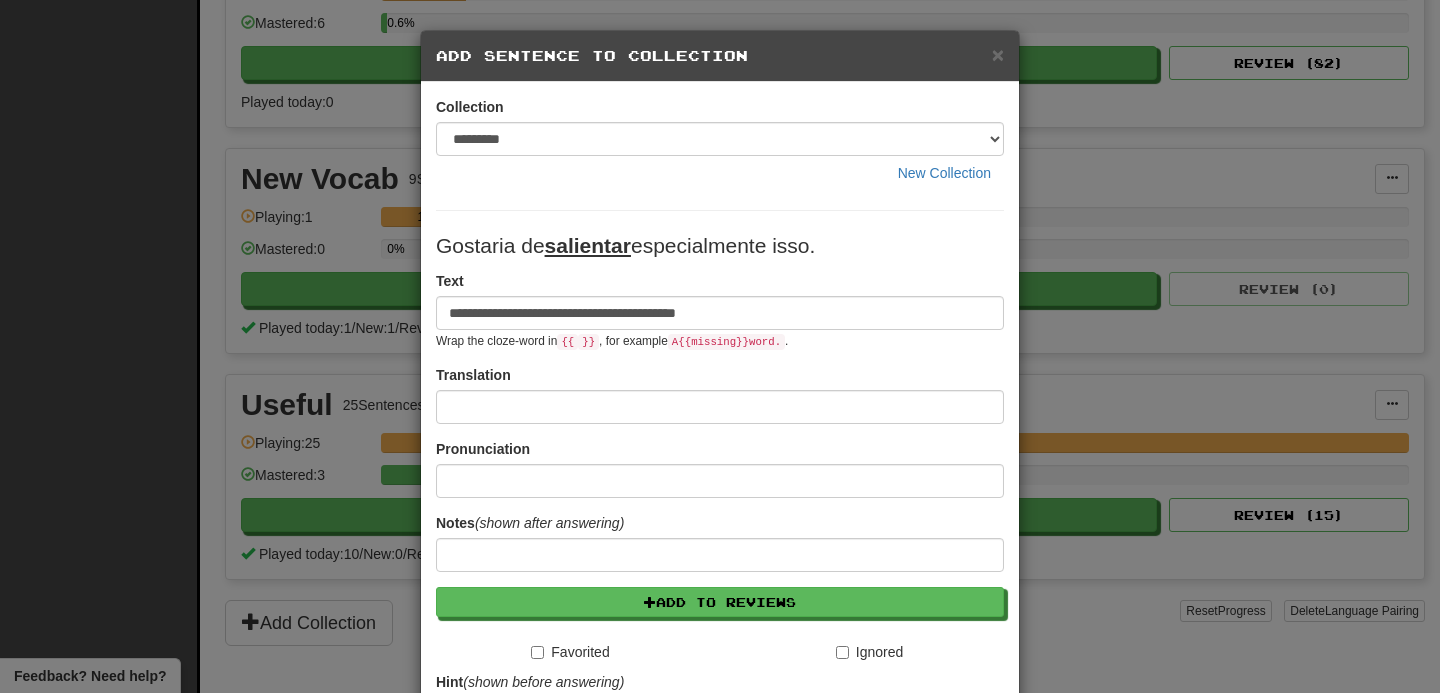 type on "**********" 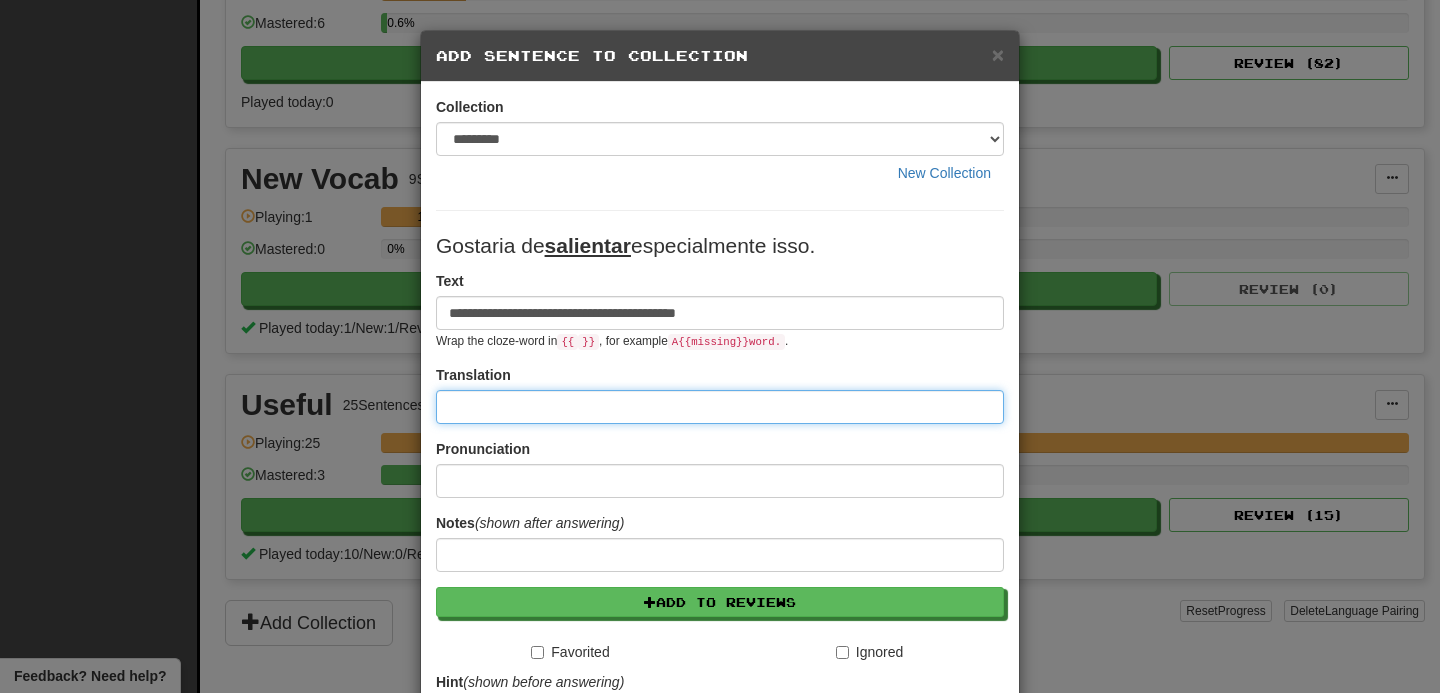 click at bounding box center (720, 407) 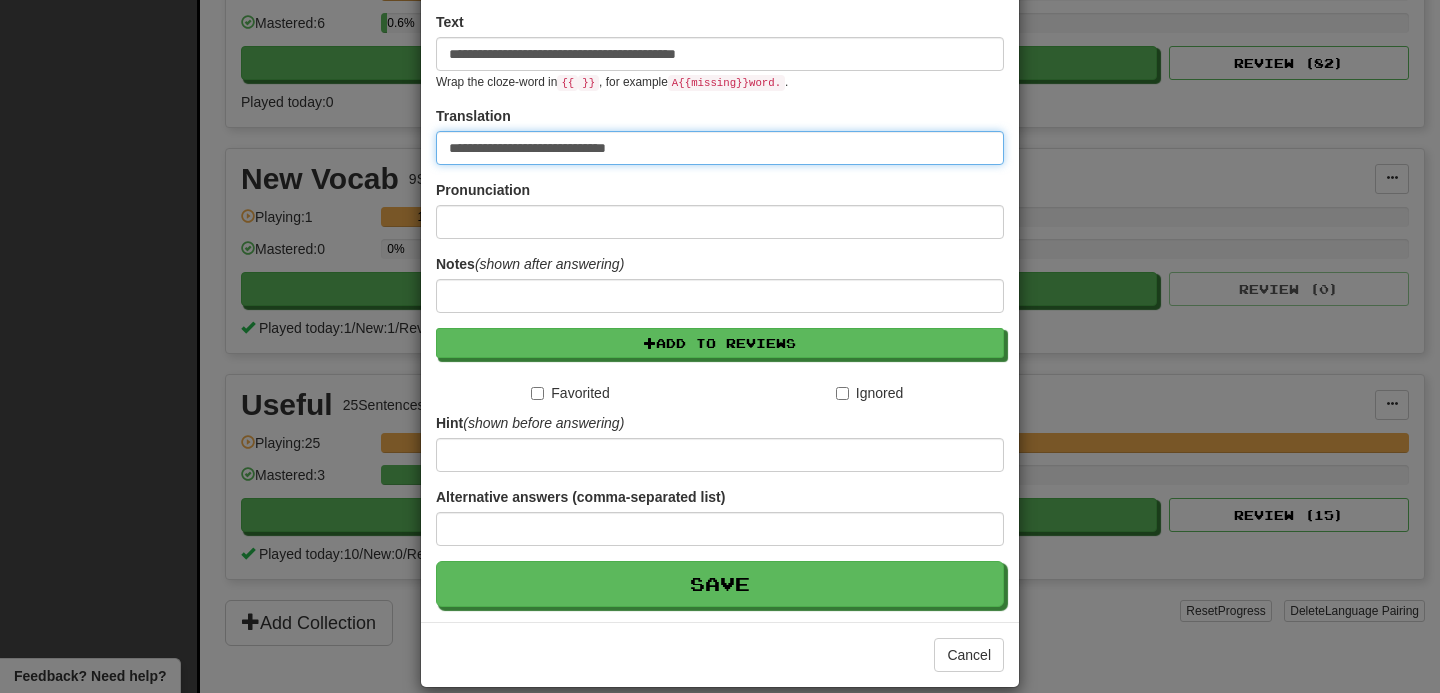 scroll, scrollTop: 284, scrollLeft: 0, axis: vertical 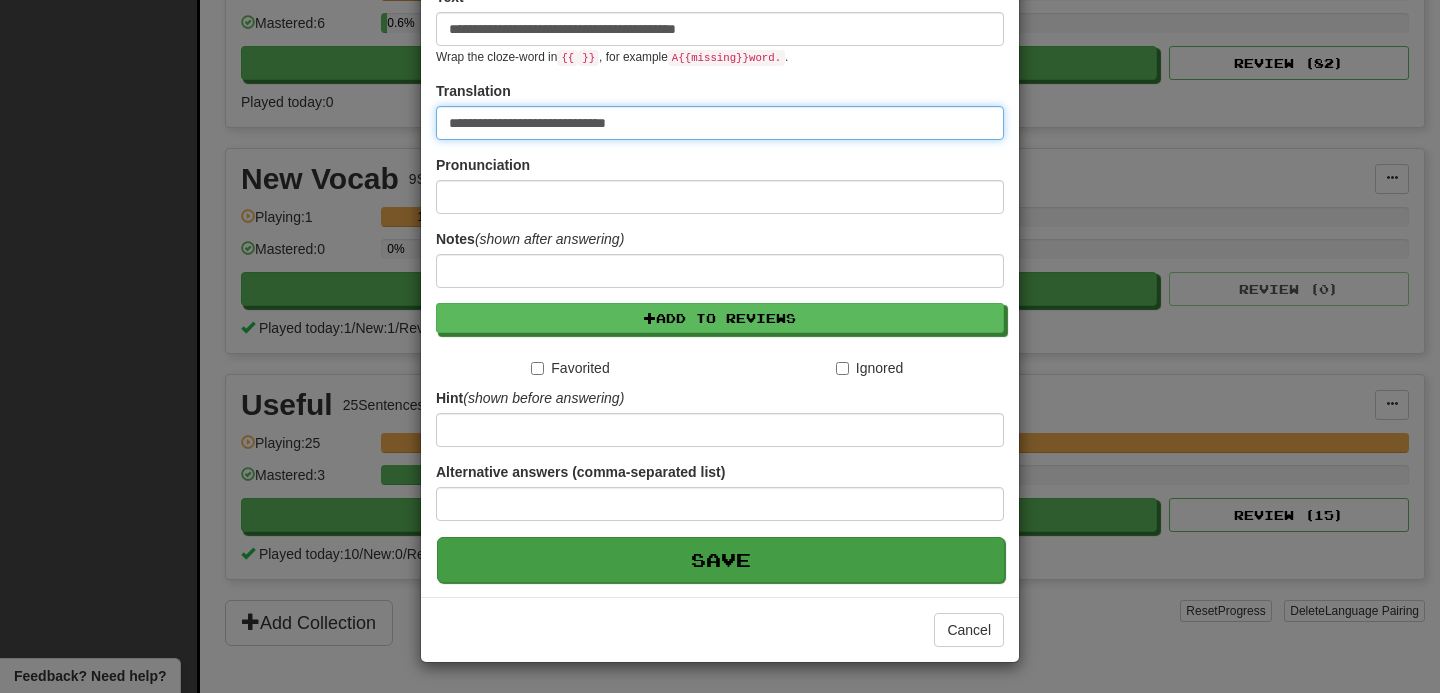 type on "**********" 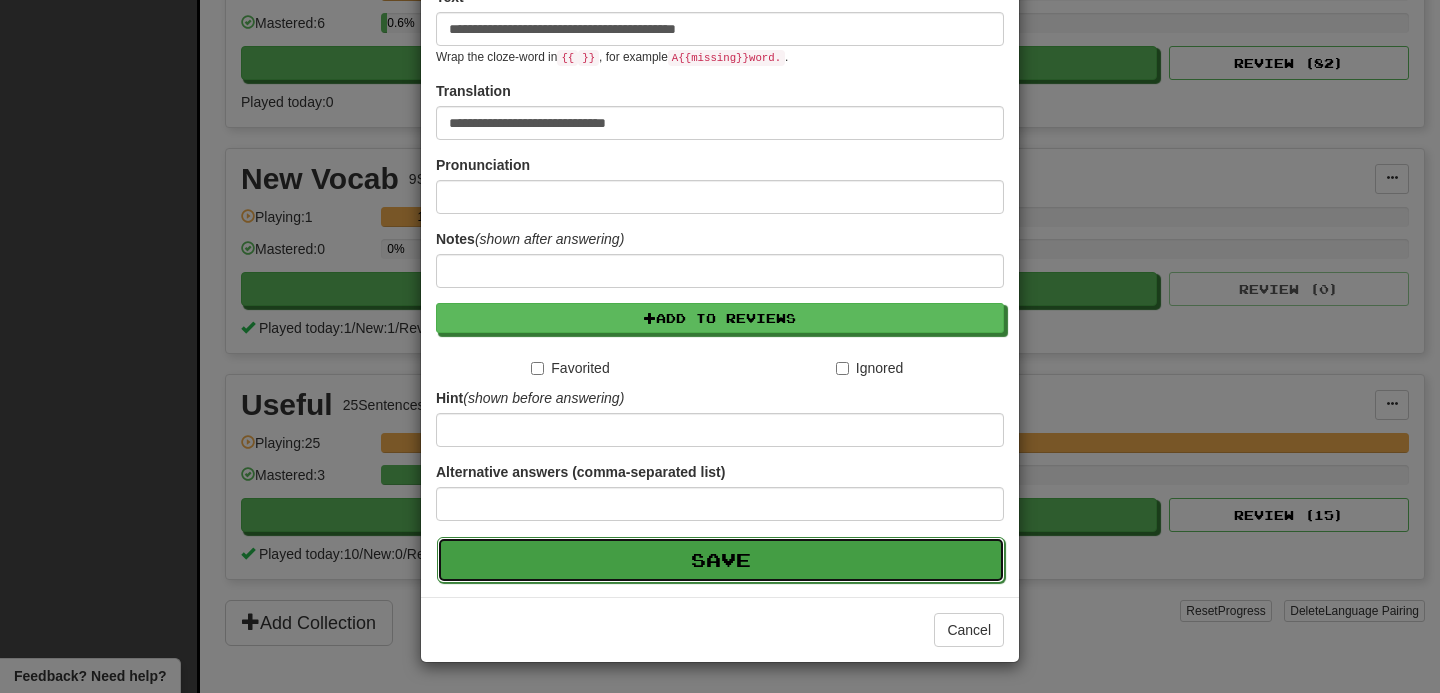 click on "Save" at bounding box center (721, 560) 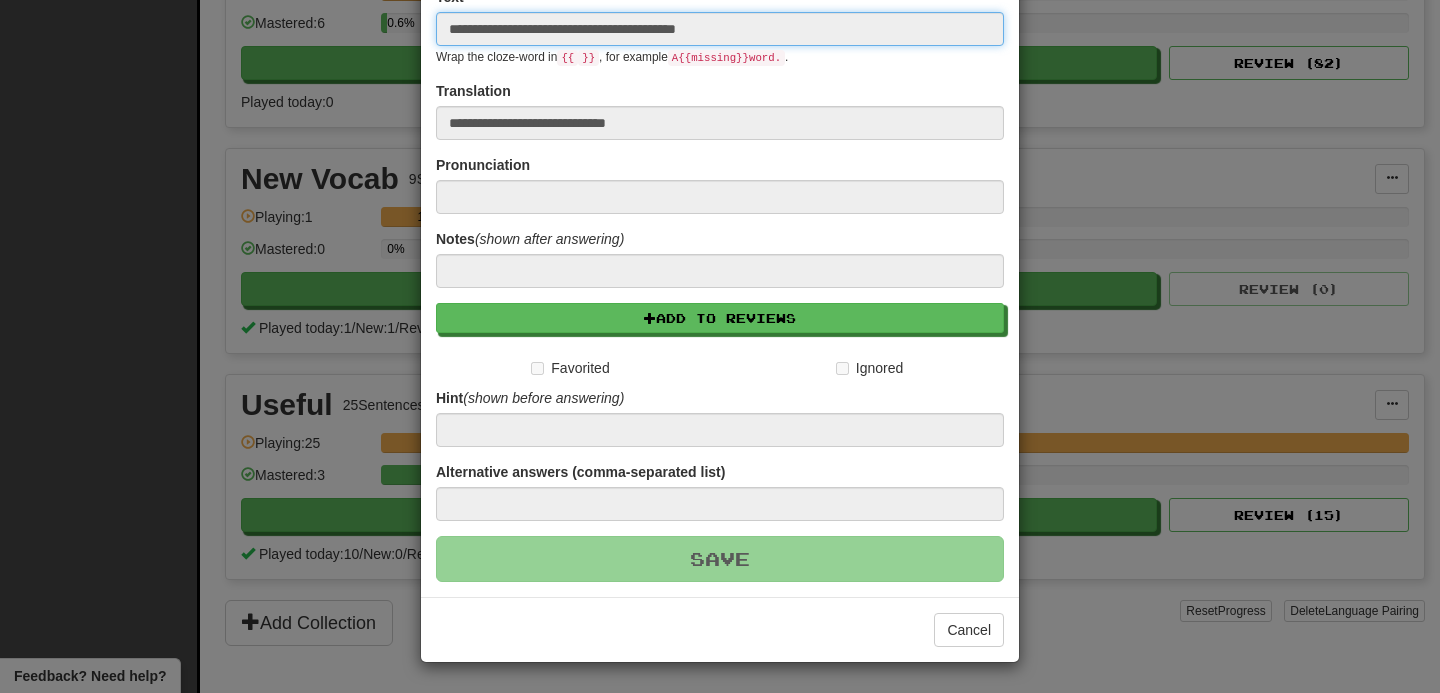 type 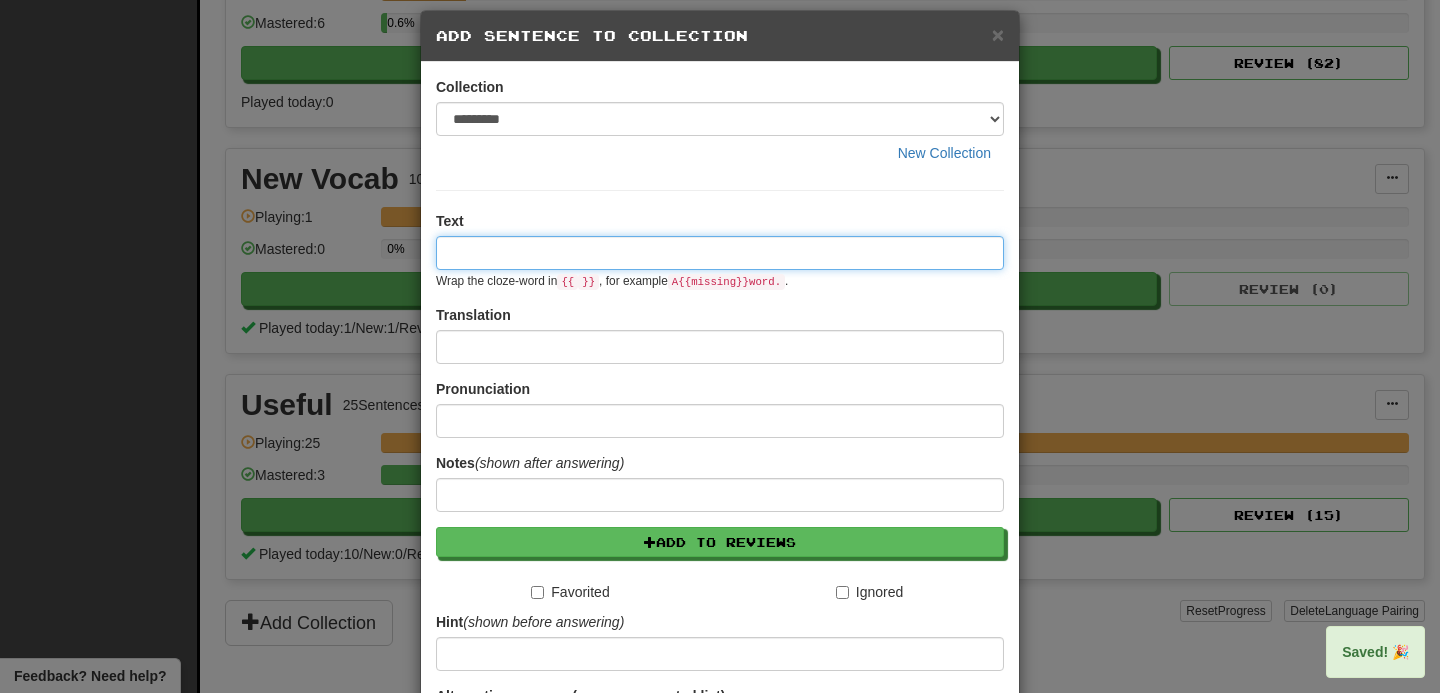 scroll, scrollTop: 0, scrollLeft: 0, axis: both 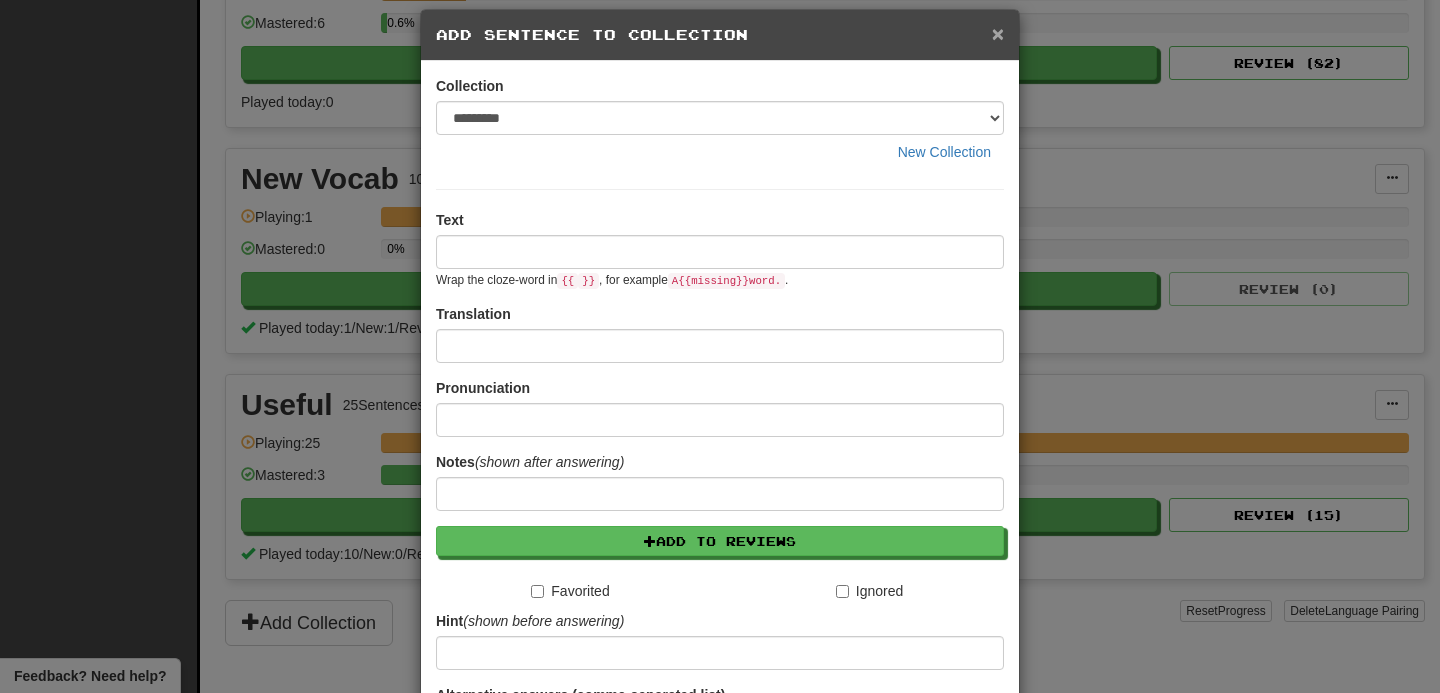 click on "×" at bounding box center [998, 33] 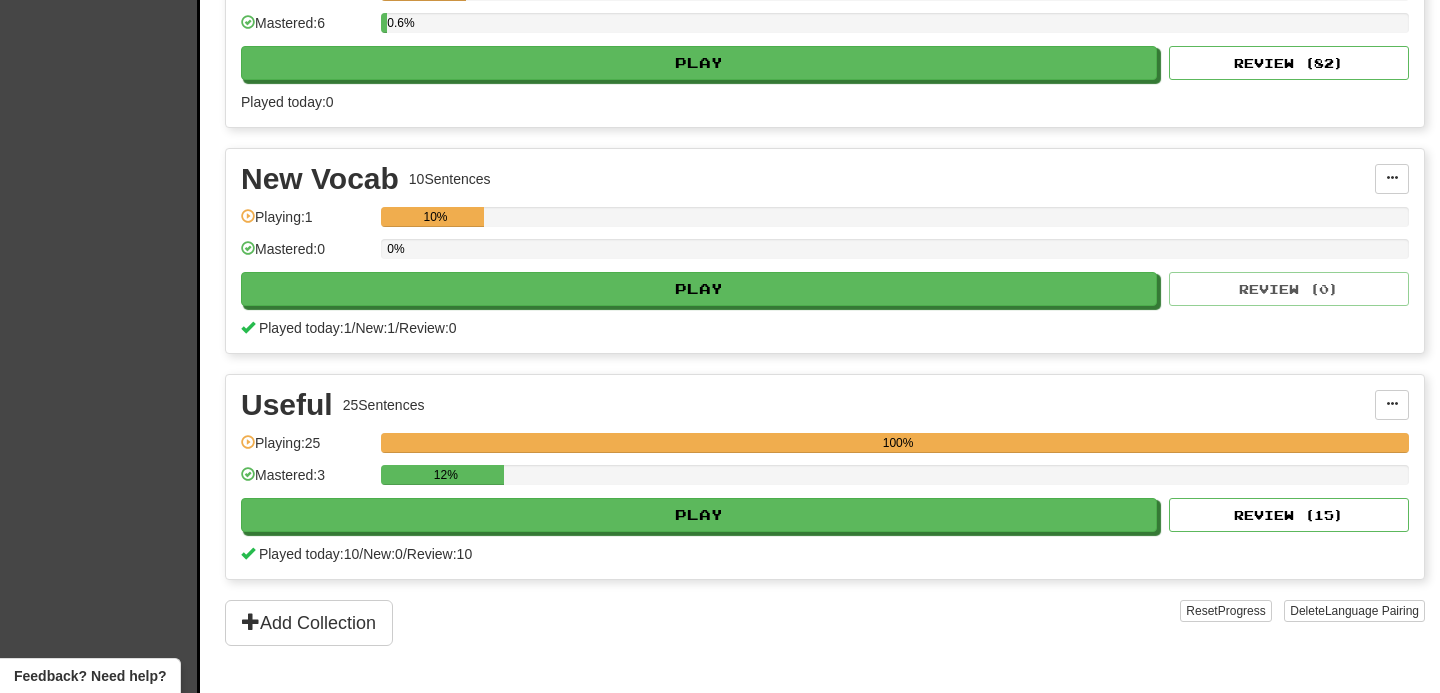 scroll, scrollTop: 0, scrollLeft: 0, axis: both 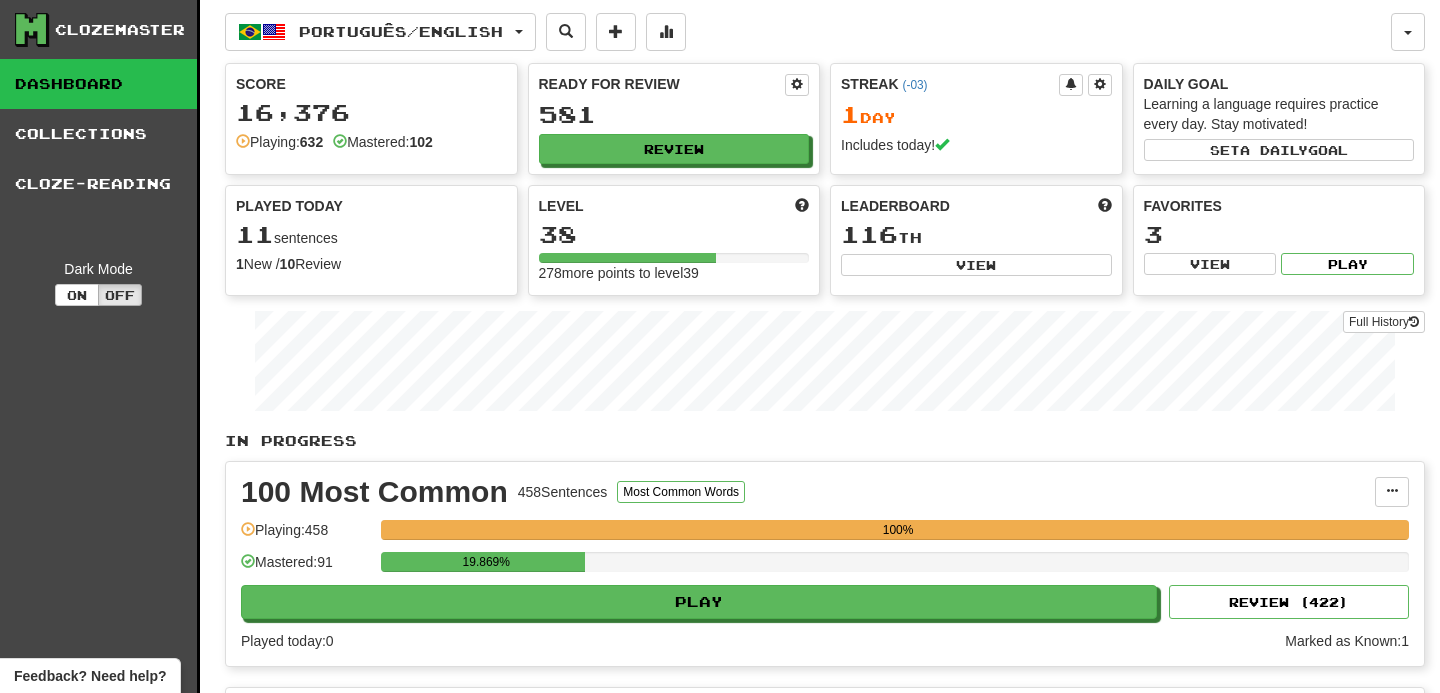 click on "Português  /  English Português  /  English Streak:  1   Review:  581 Points today:  220  Language Pairing" at bounding box center (808, 32) 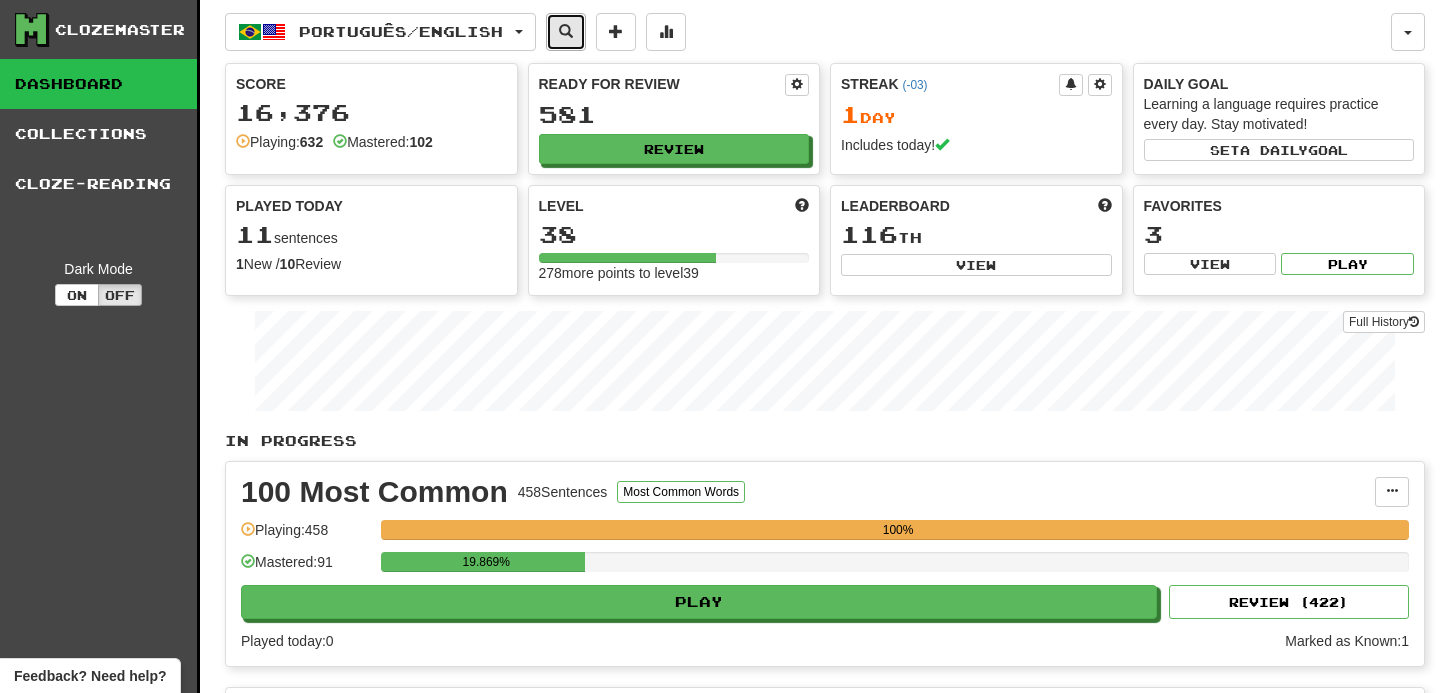 click at bounding box center (566, 32) 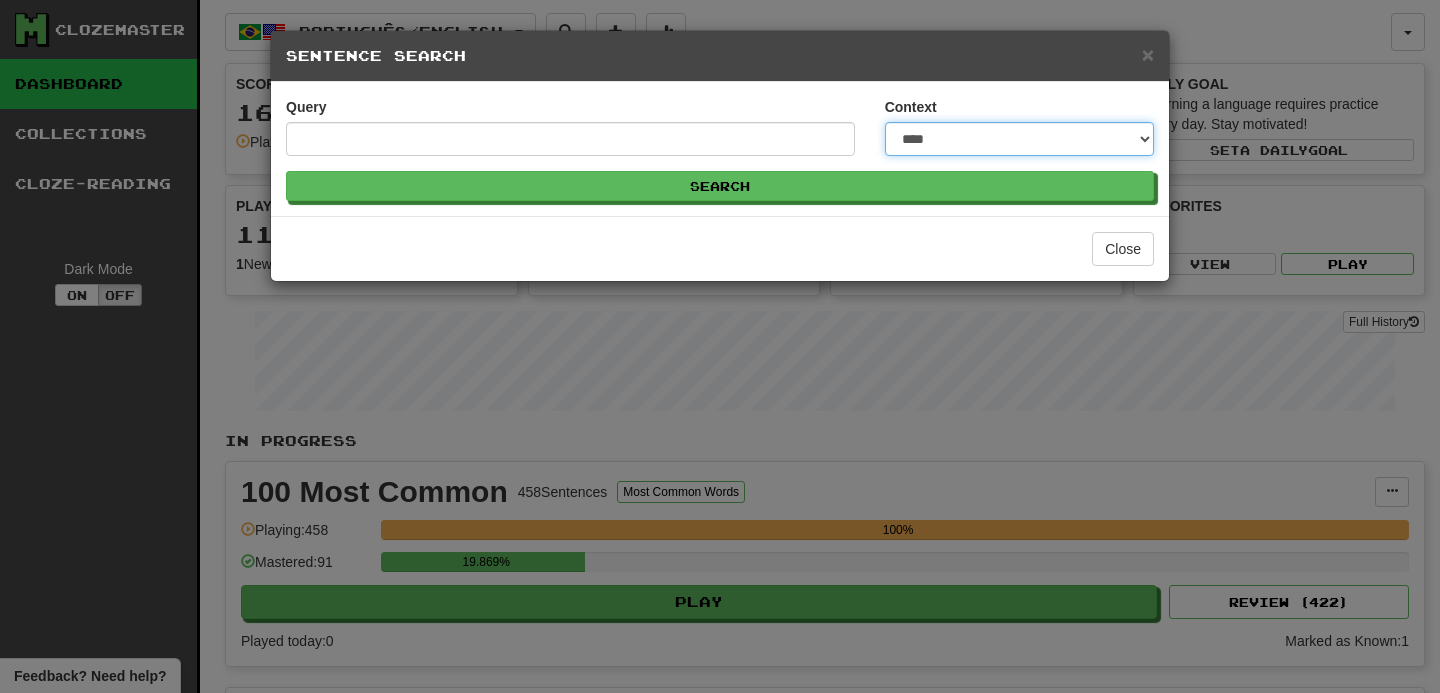 click on "**********" at bounding box center (1019, 139) 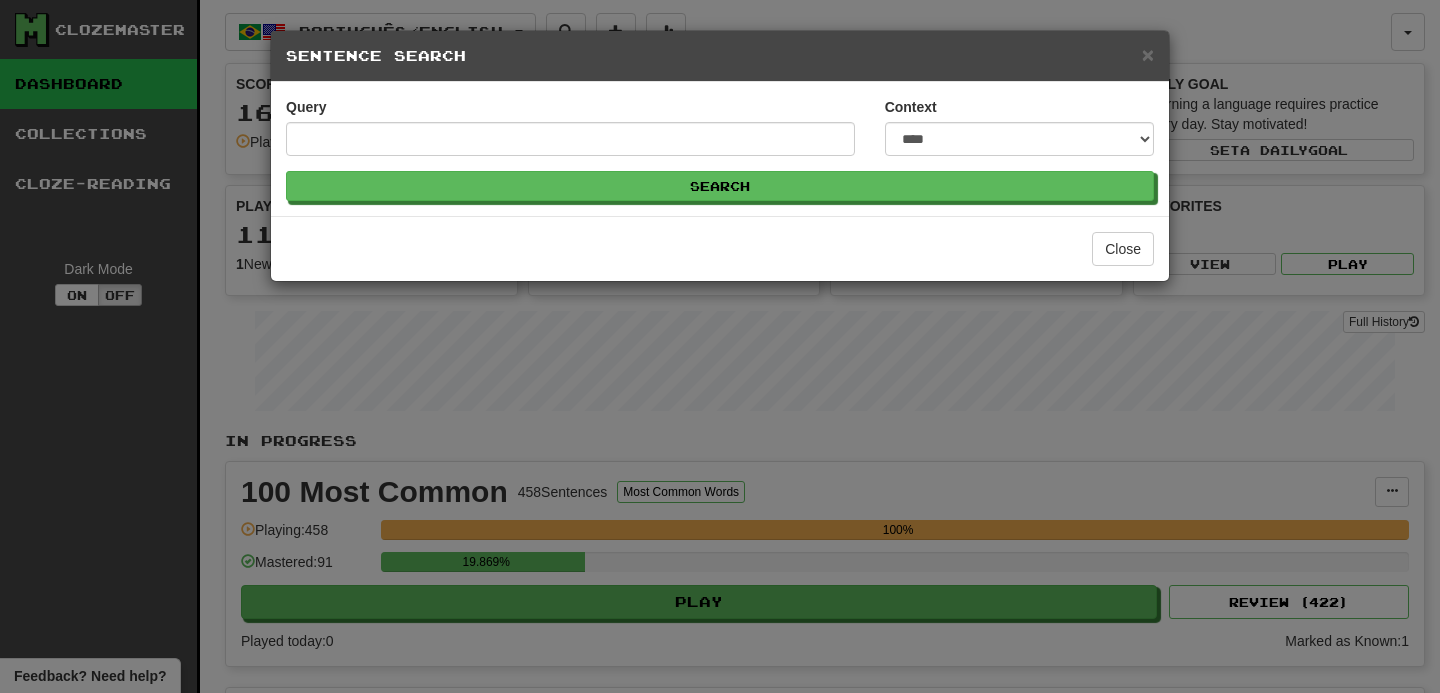 click on "Sentence Search" at bounding box center [720, 56] 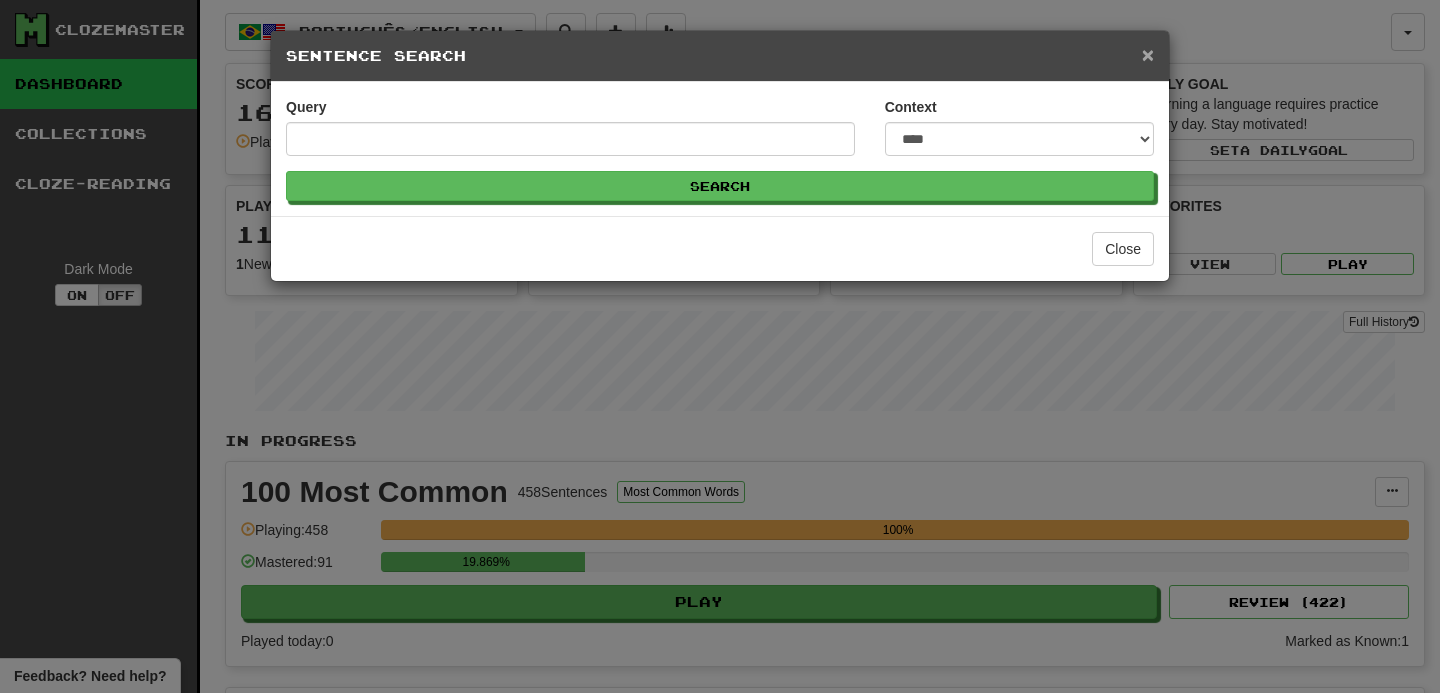 click on "×" at bounding box center (1148, 54) 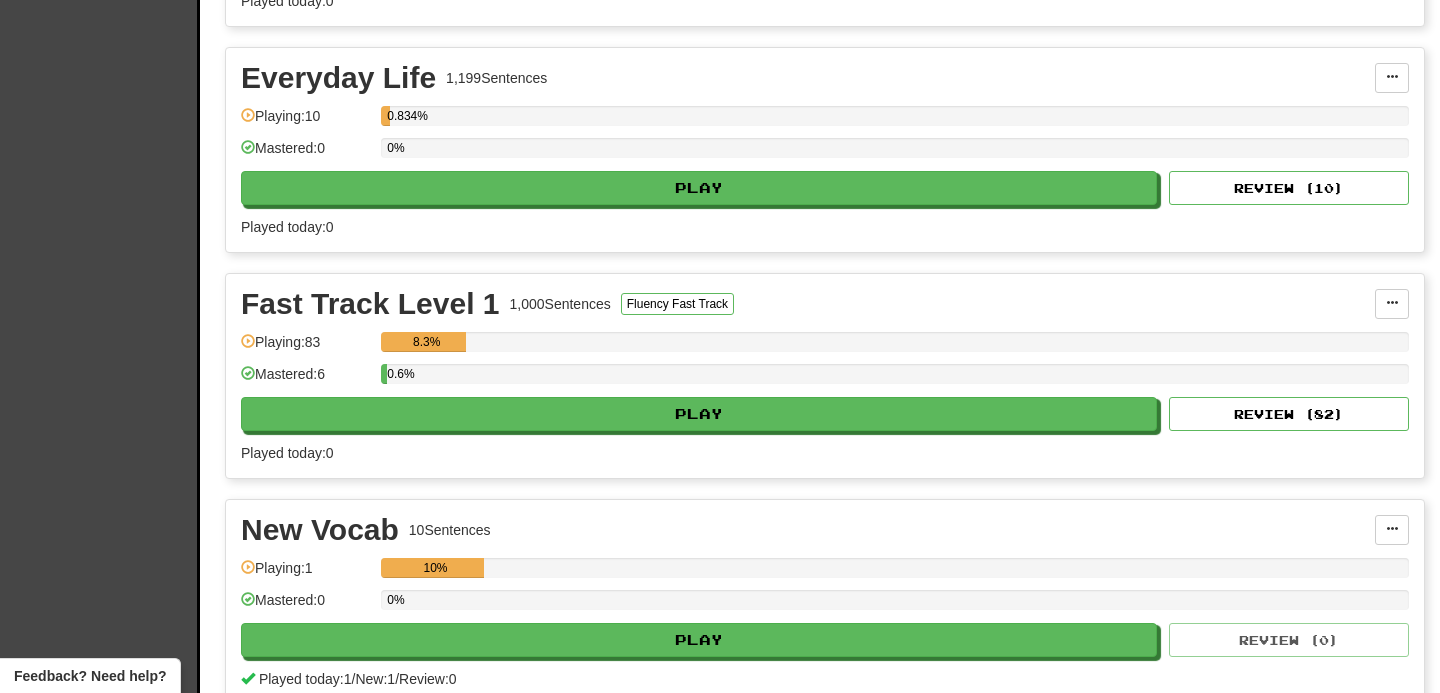 scroll, scrollTop: 0, scrollLeft: 0, axis: both 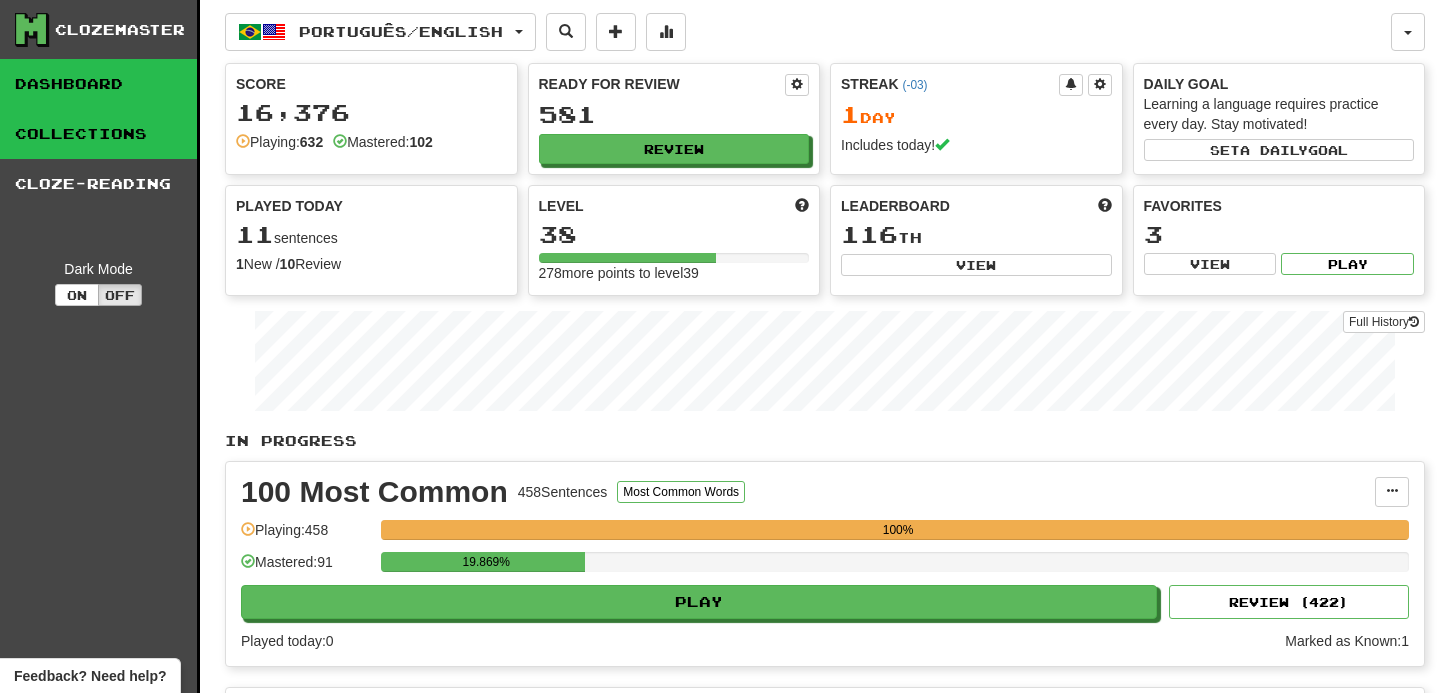 click on "Collections" at bounding box center (98, 134) 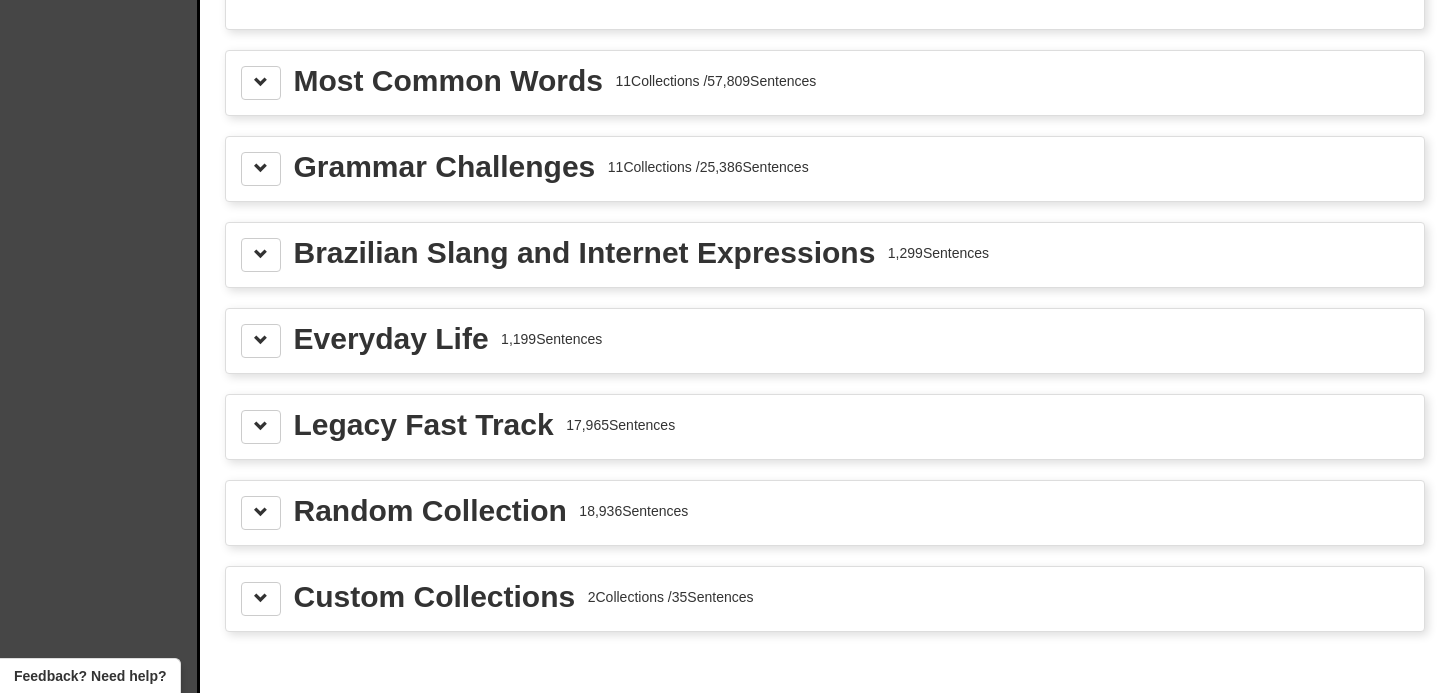 scroll, scrollTop: 2162, scrollLeft: 0, axis: vertical 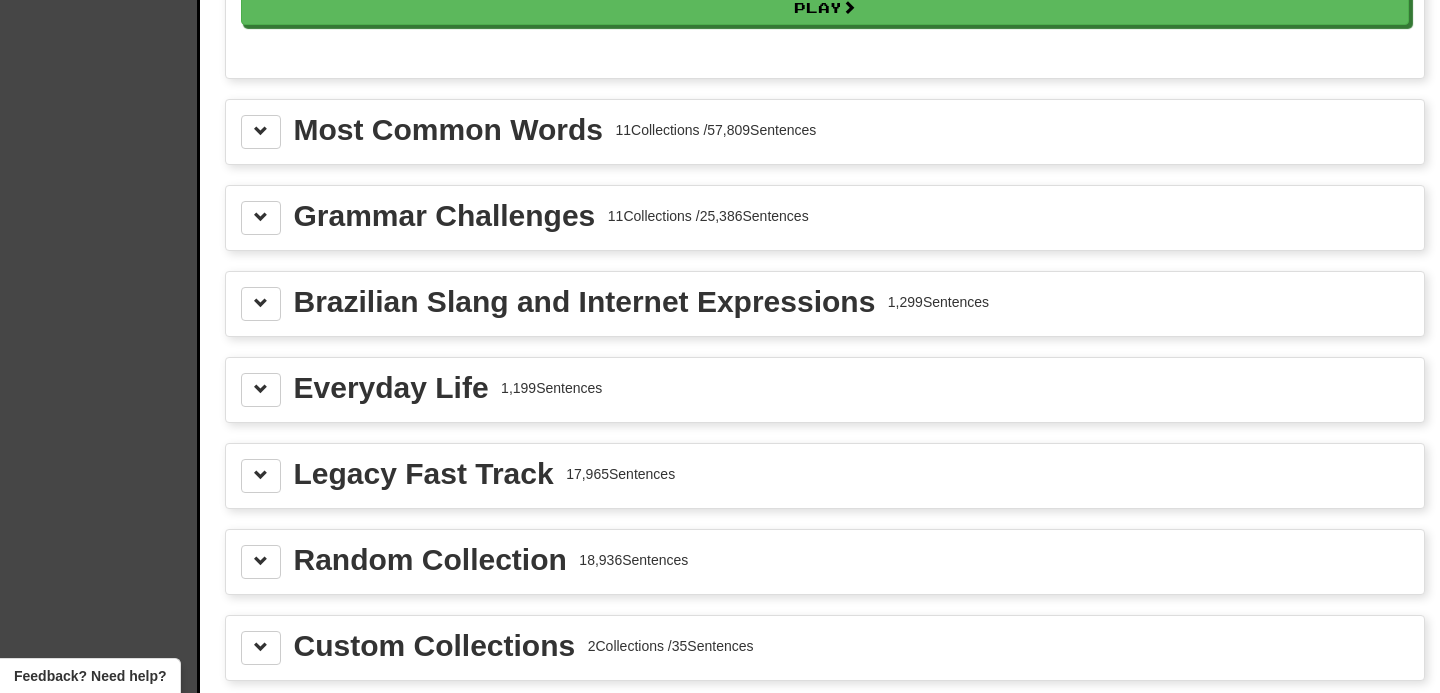 click on "Grammar Challenges 11  Collections /  25,386  Sentences" at bounding box center (825, 218) 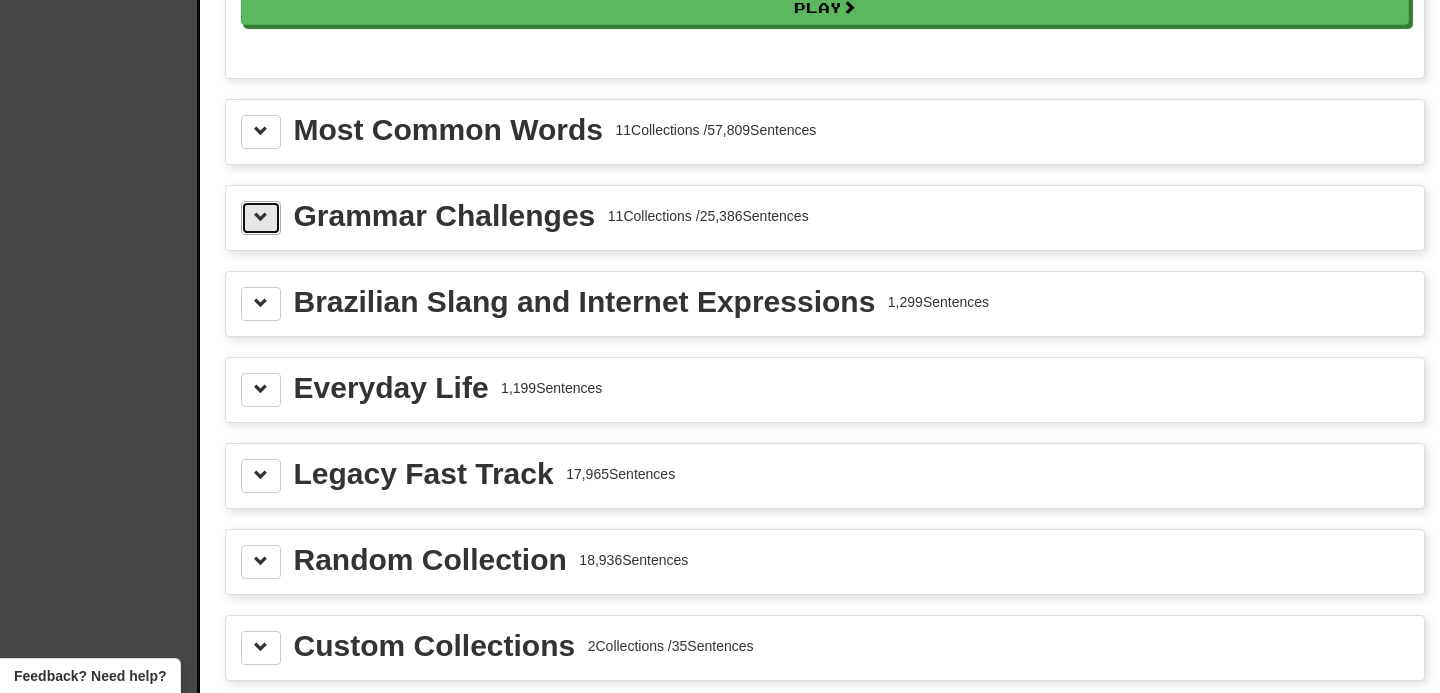 click at bounding box center [261, 218] 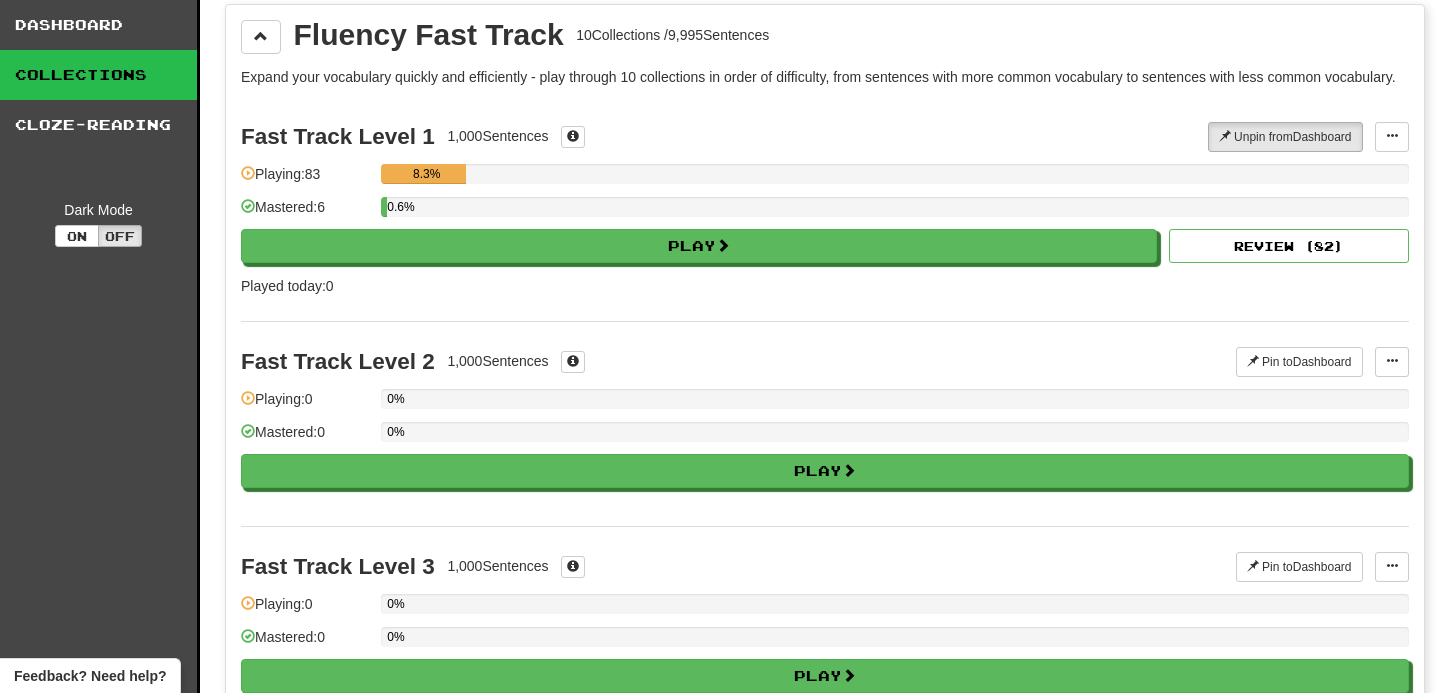 scroll, scrollTop: 0, scrollLeft: 0, axis: both 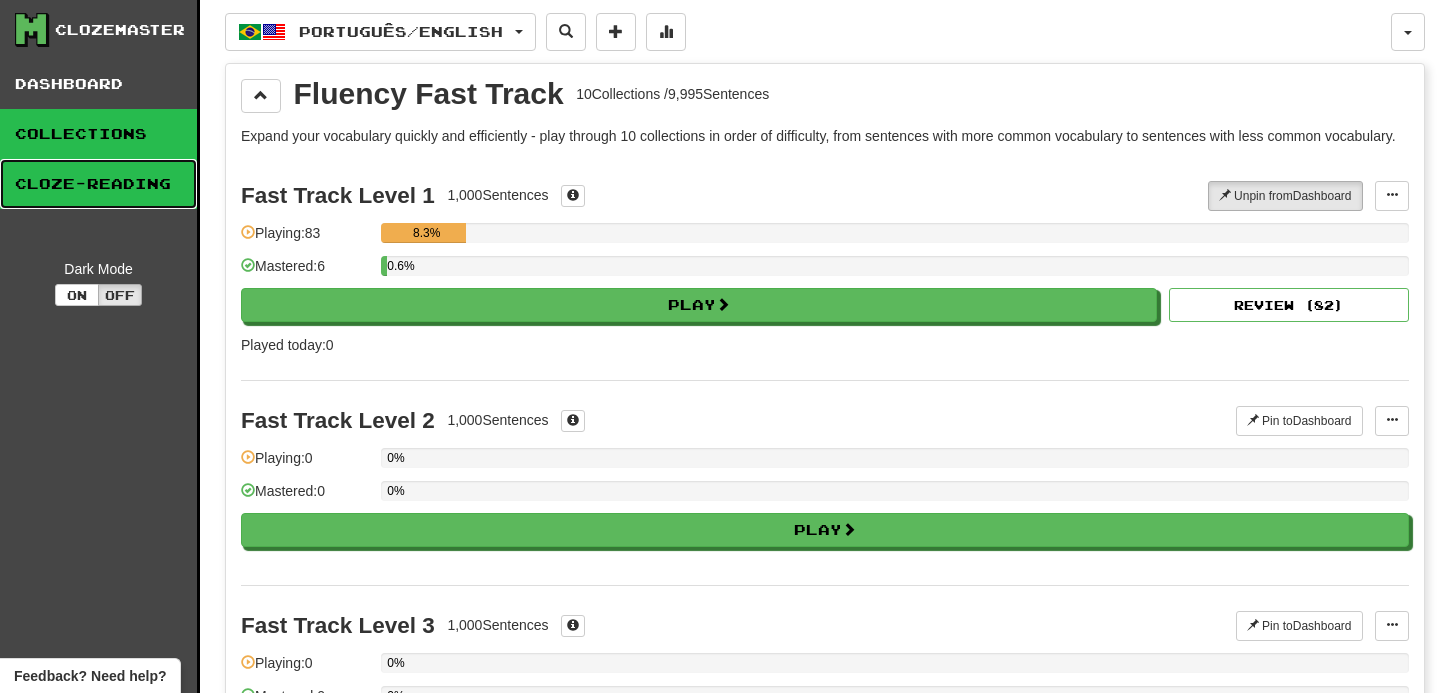 click on "Cloze-Reading" at bounding box center [98, 184] 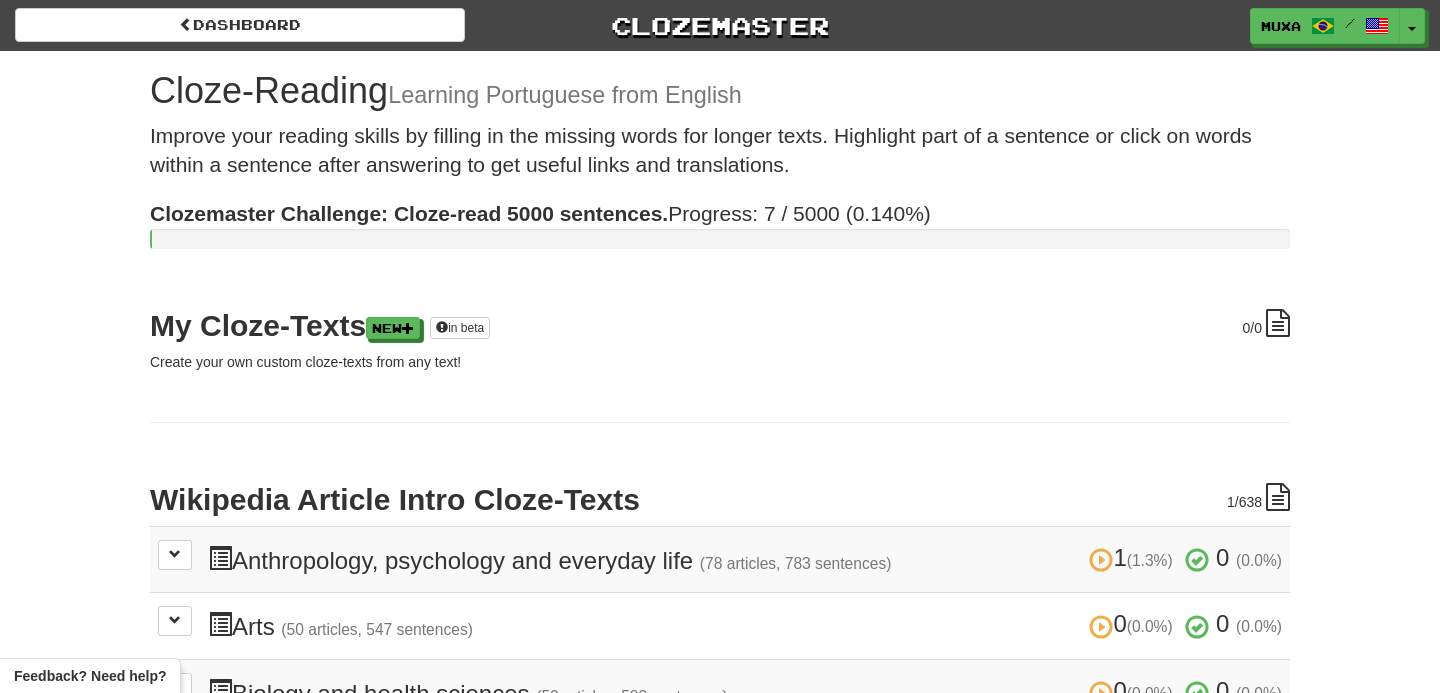 scroll, scrollTop: 0, scrollLeft: 0, axis: both 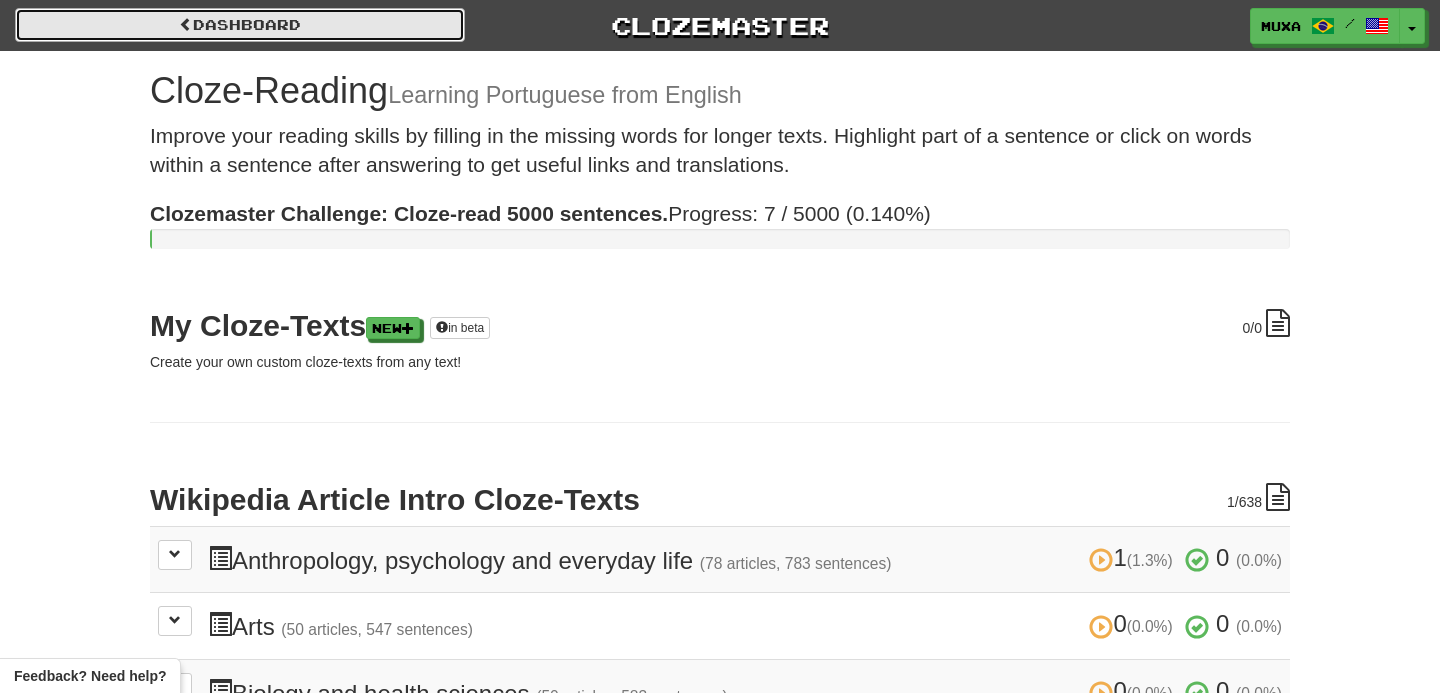 click on "Dashboard" at bounding box center [240, 25] 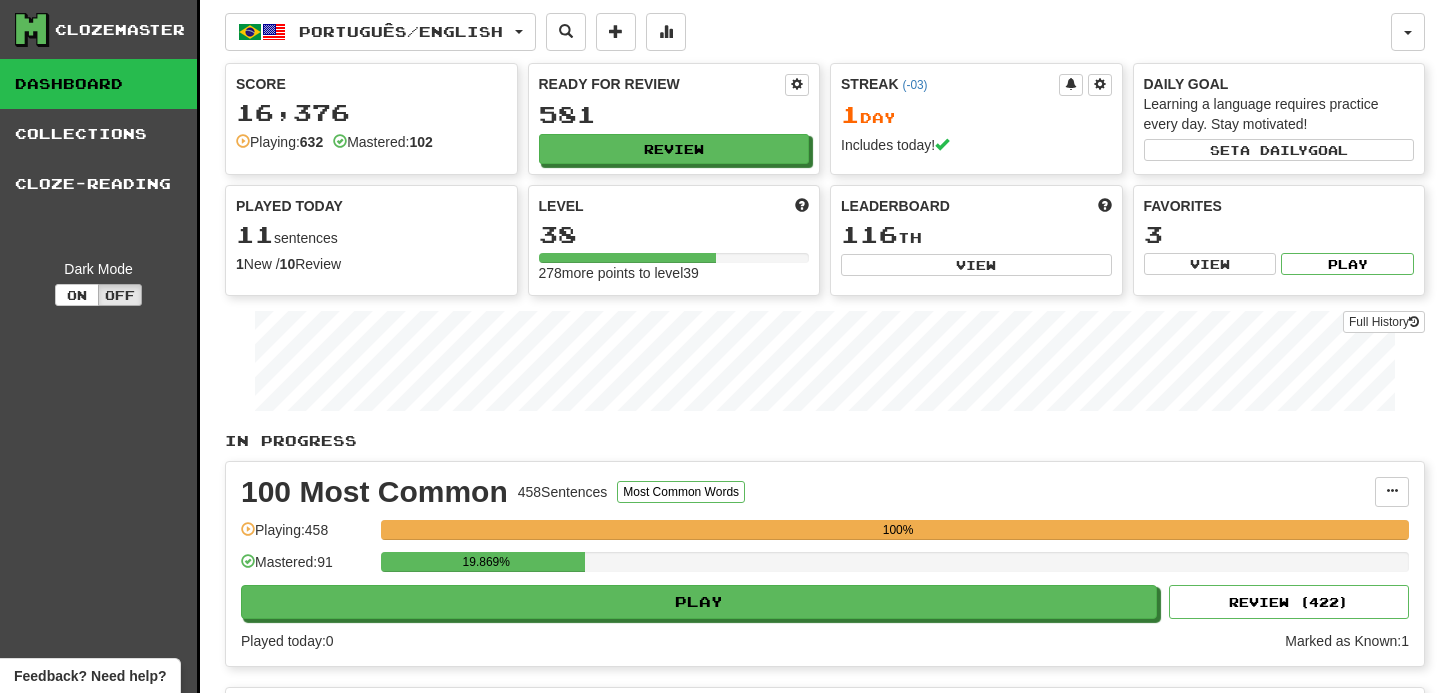 scroll, scrollTop: 0, scrollLeft: 0, axis: both 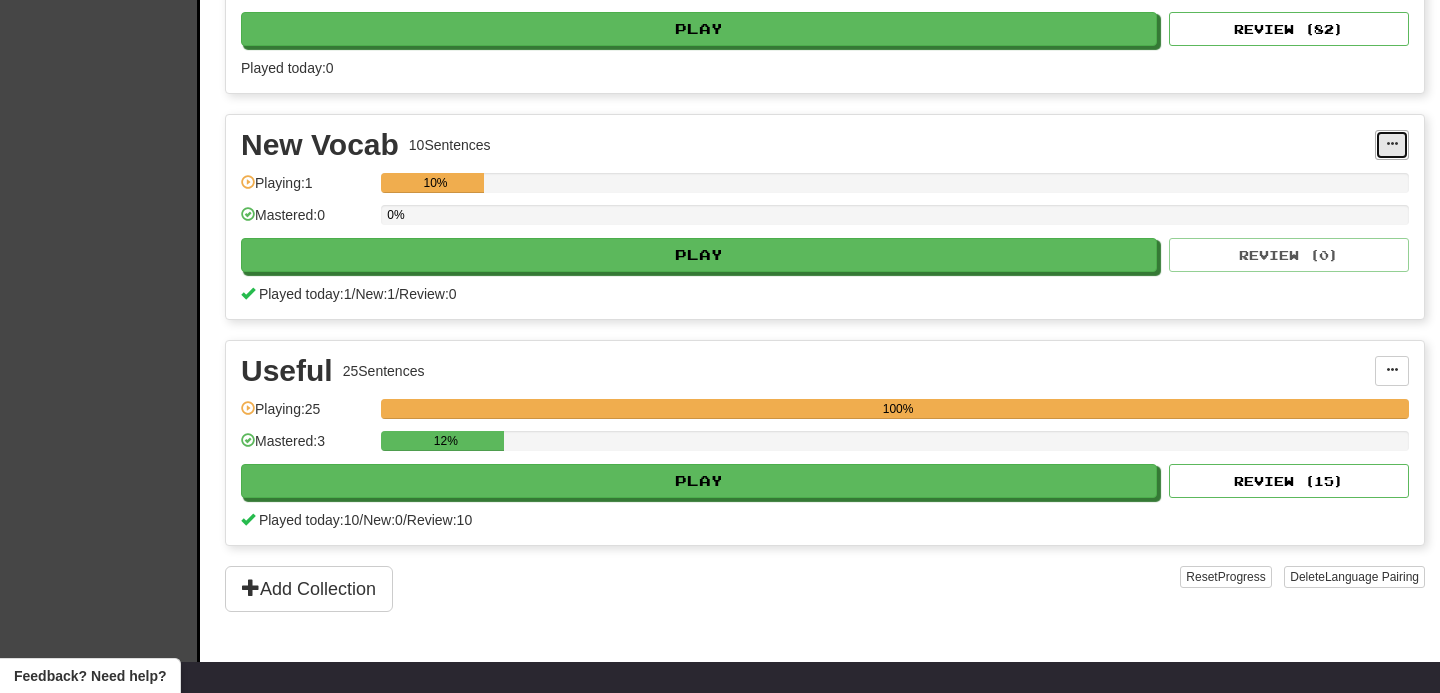 click at bounding box center [1392, 145] 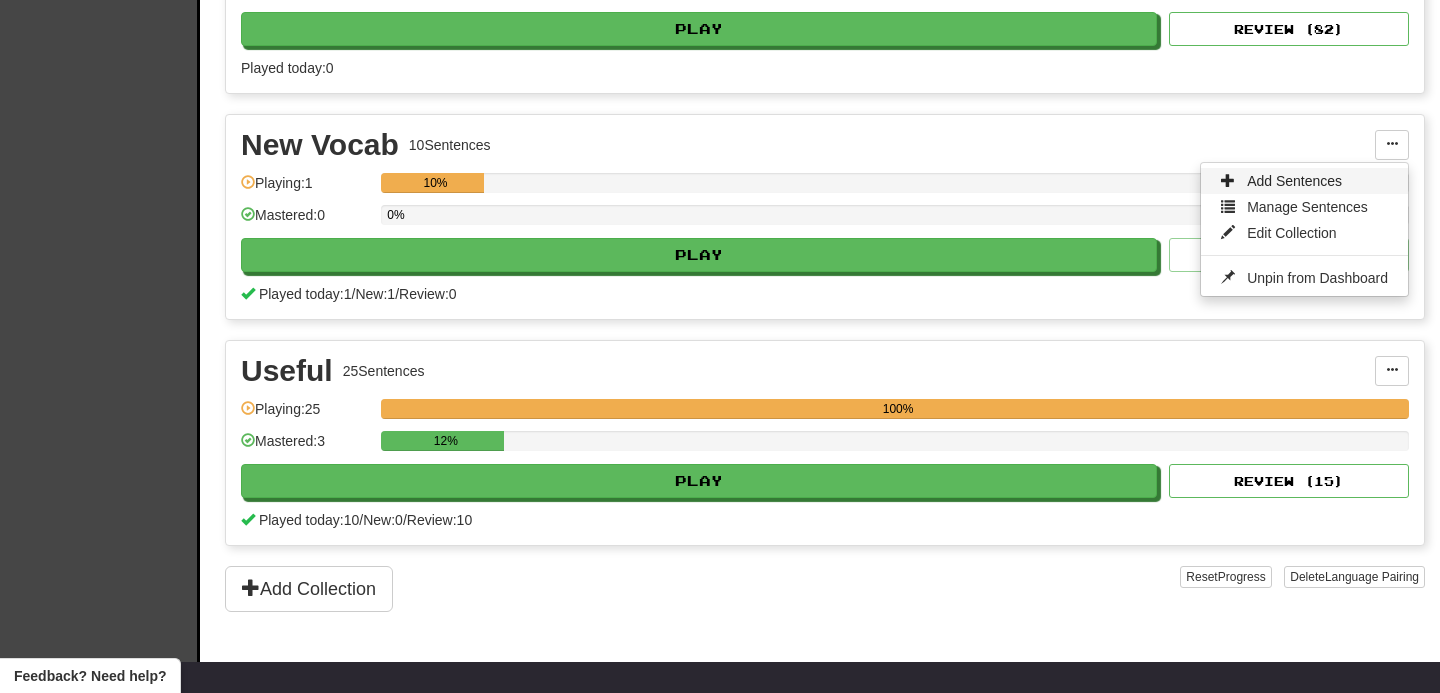 click on "Add Sentences" at bounding box center (1304, 181) 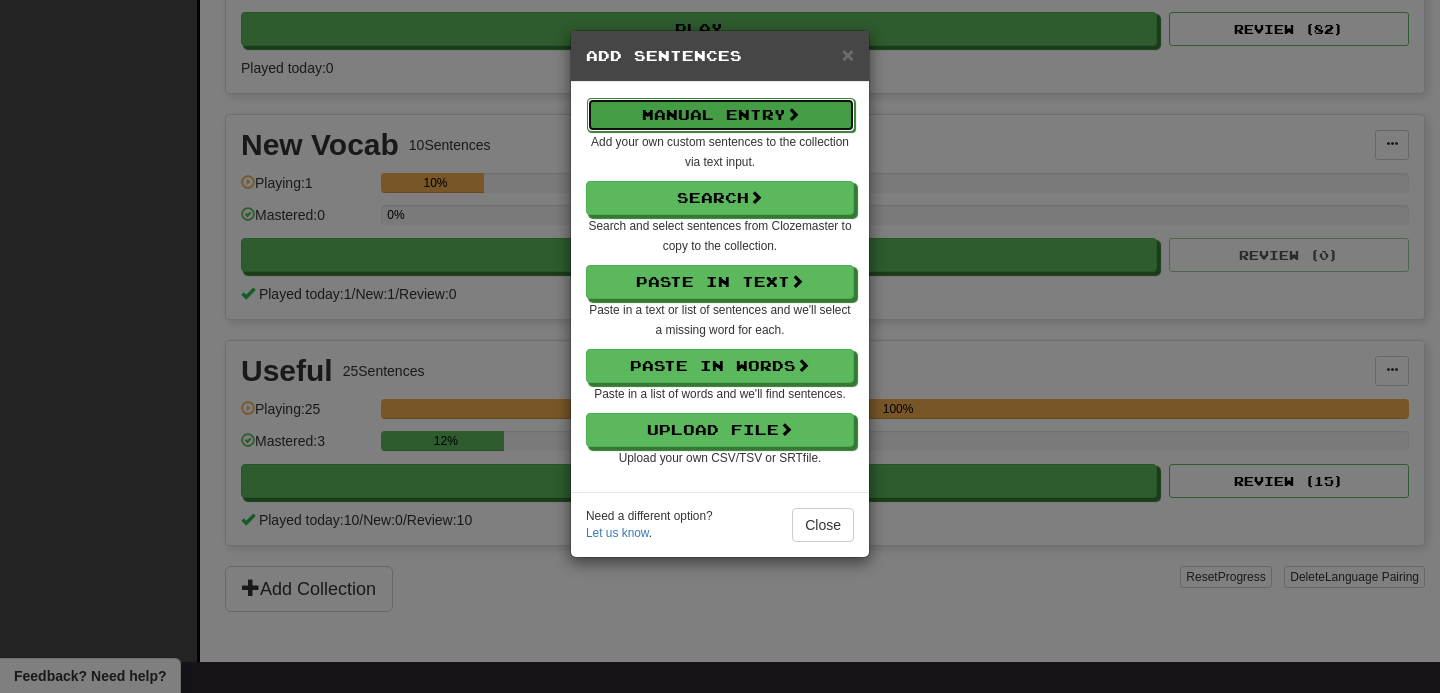 click on "Manual Entry" at bounding box center (721, 115) 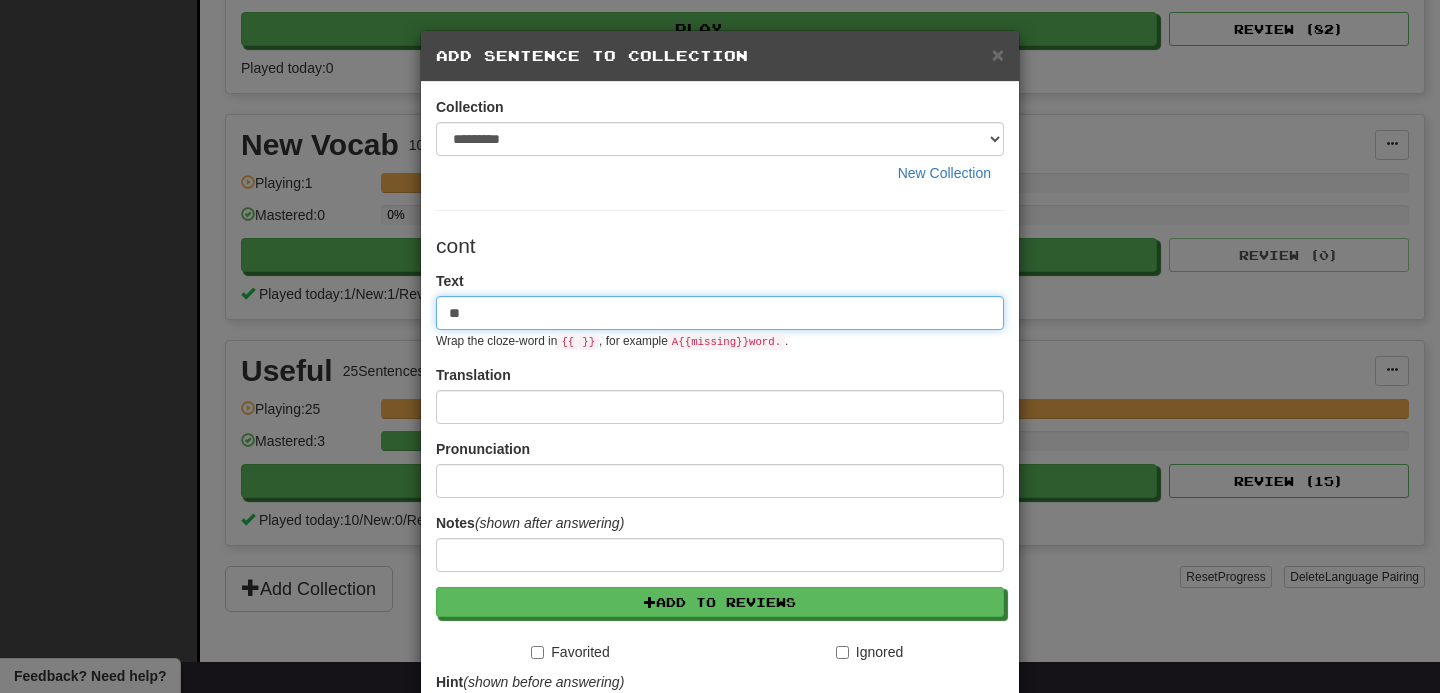 type on "*" 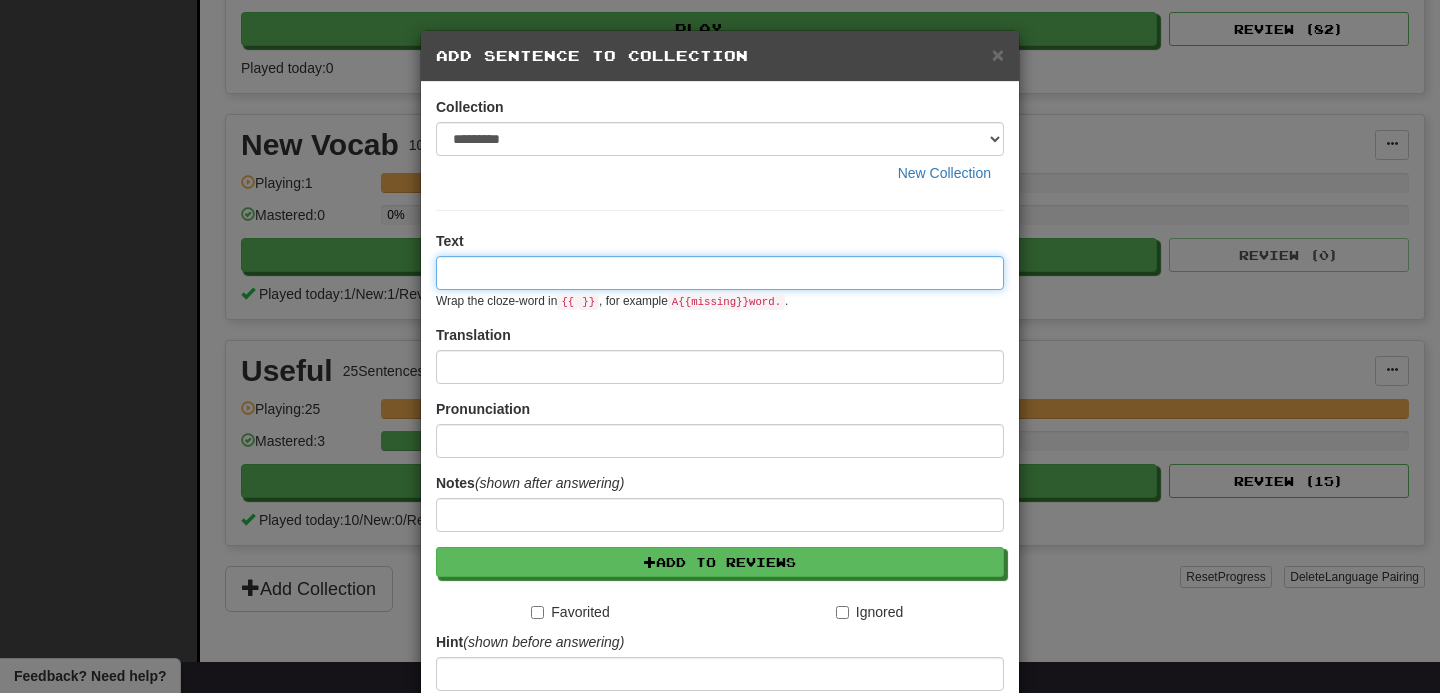 paste on "**********" 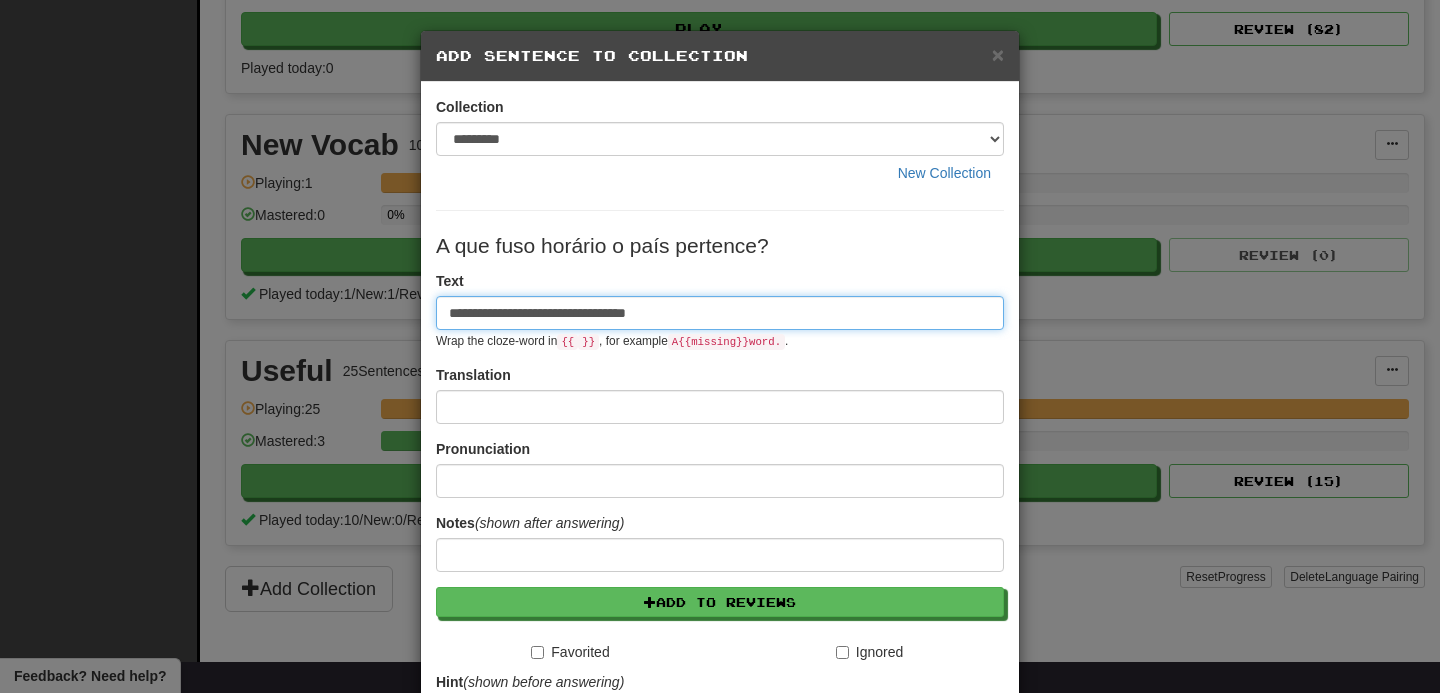 click on "**********" at bounding box center [720, 313] 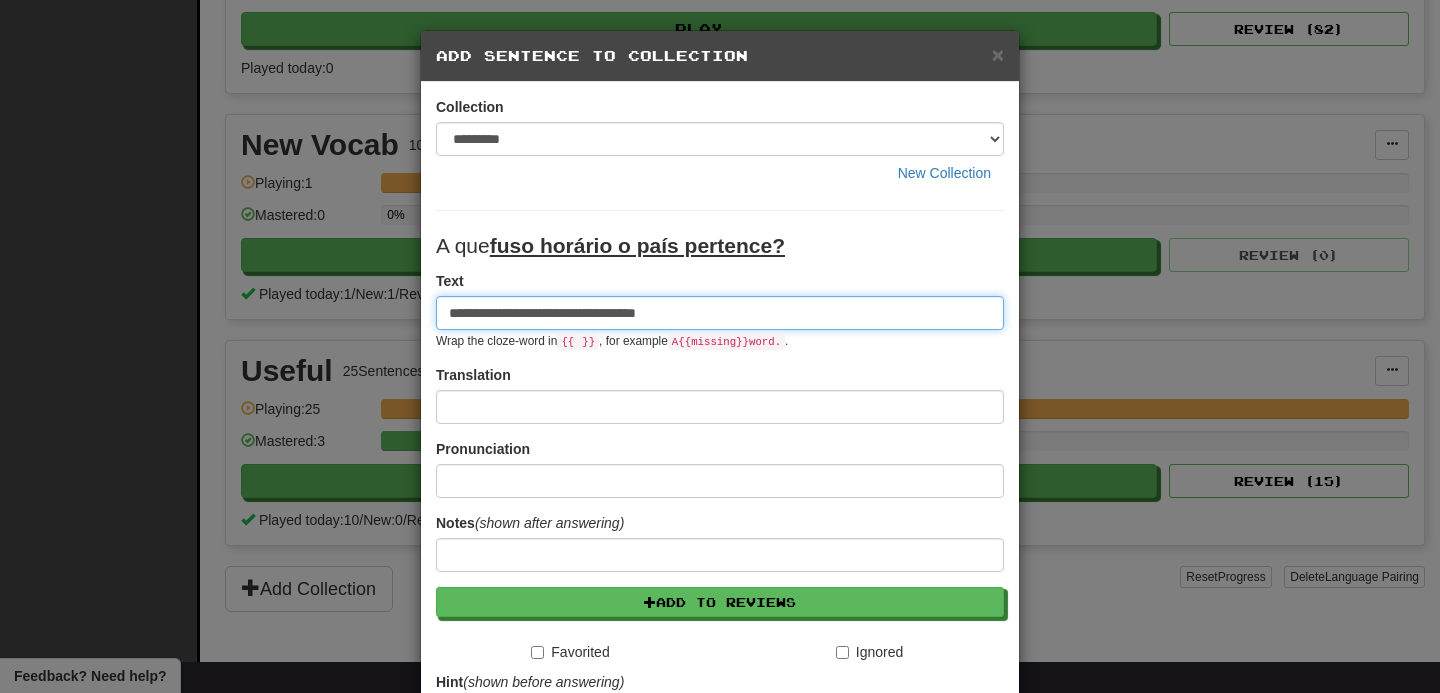 click on "**********" at bounding box center (720, 313) 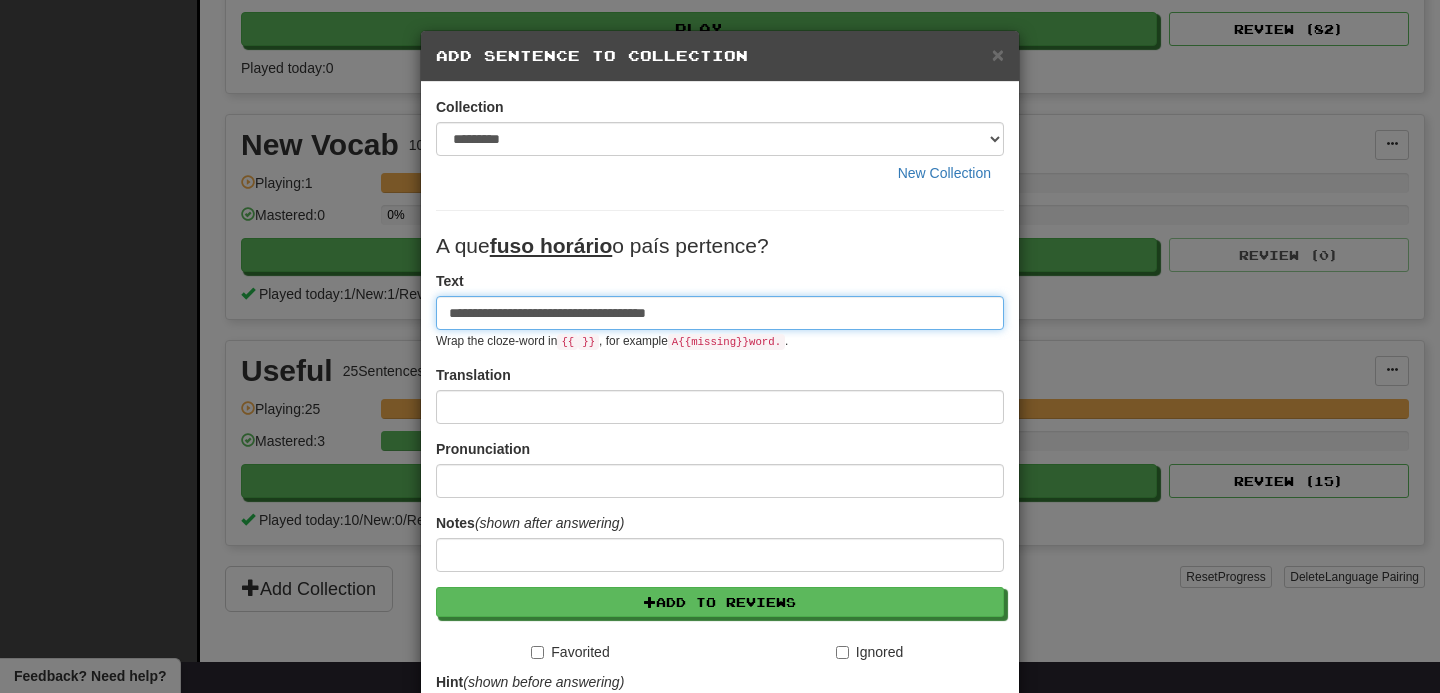 type on "**********" 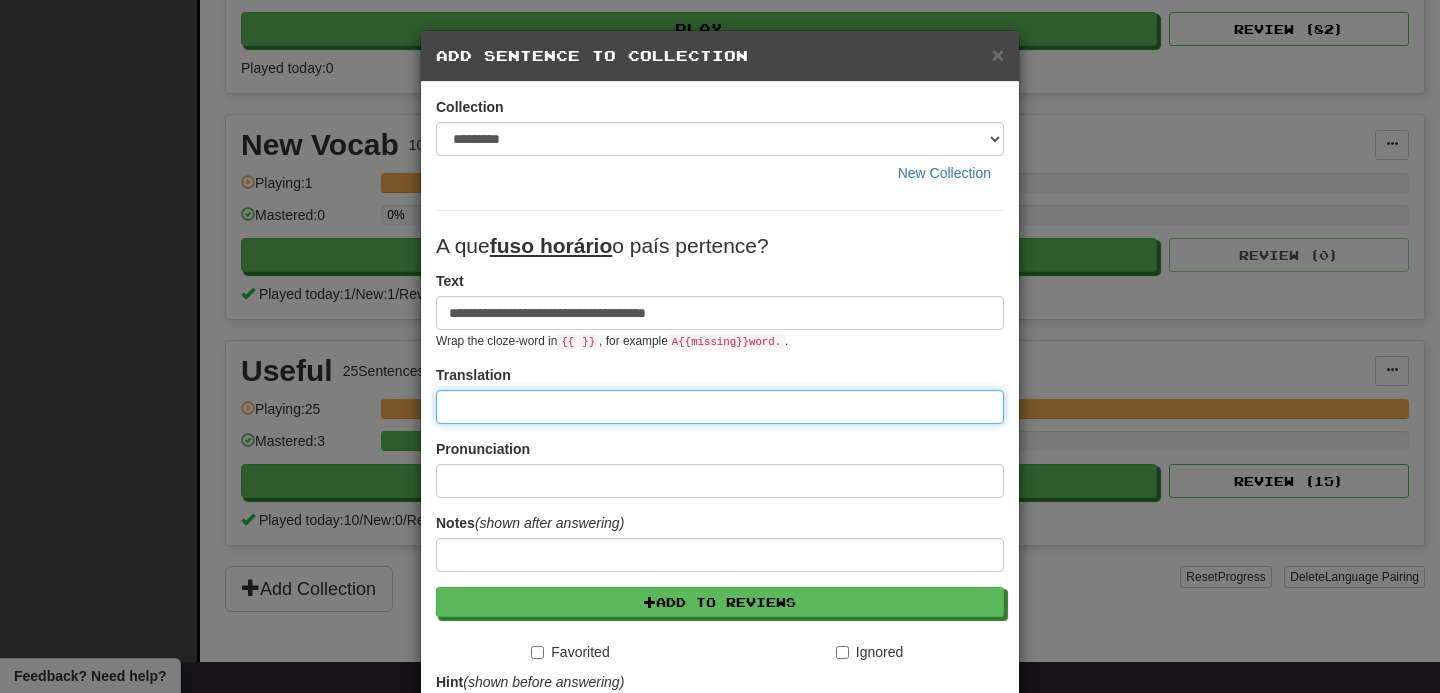 click at bounding box center (720, 407) 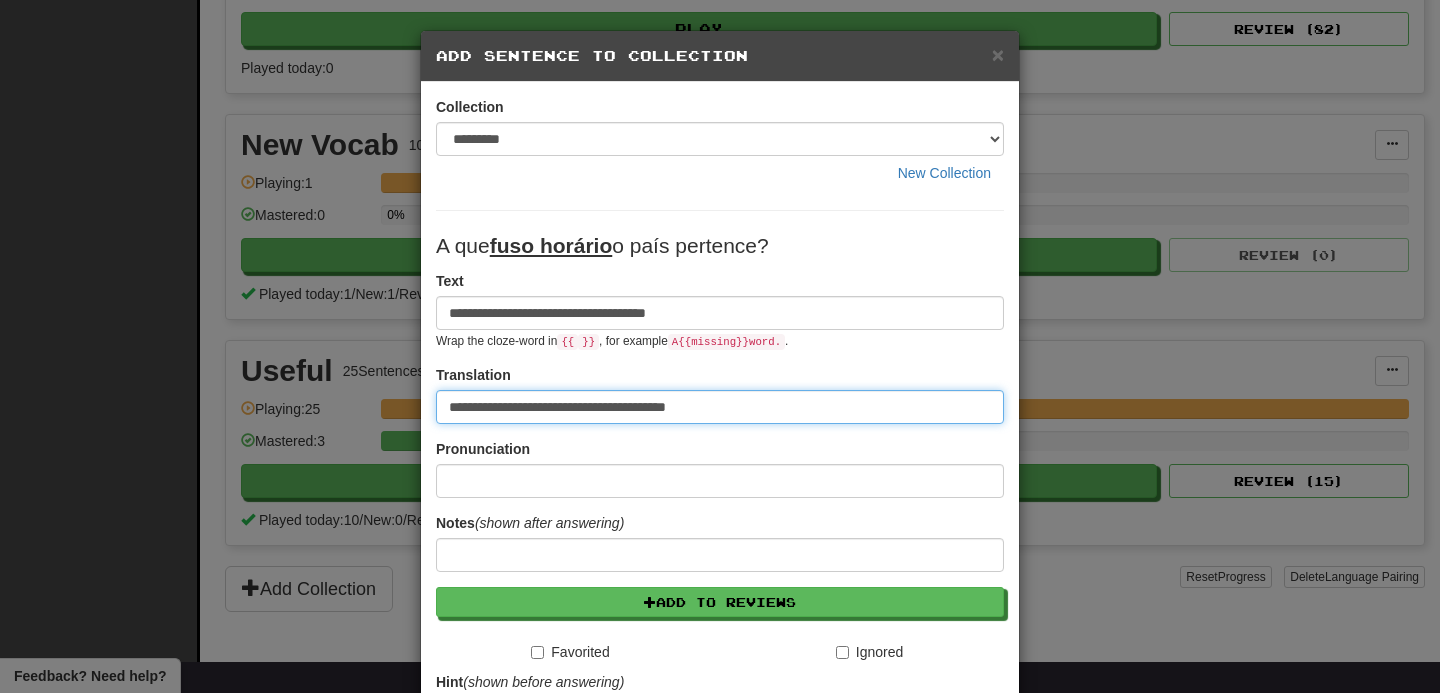 scroll, scrollTop: 284, scrollLeft: 0, axis: vertical 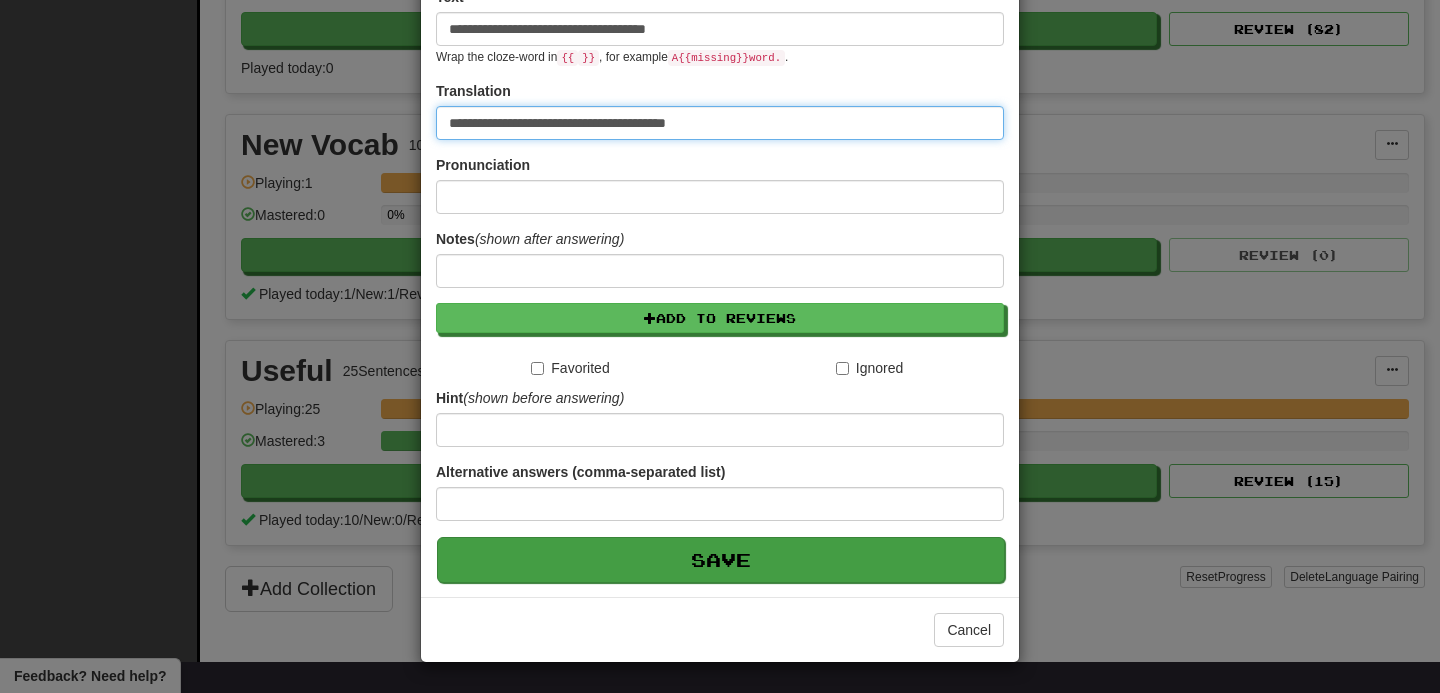type on "**********" 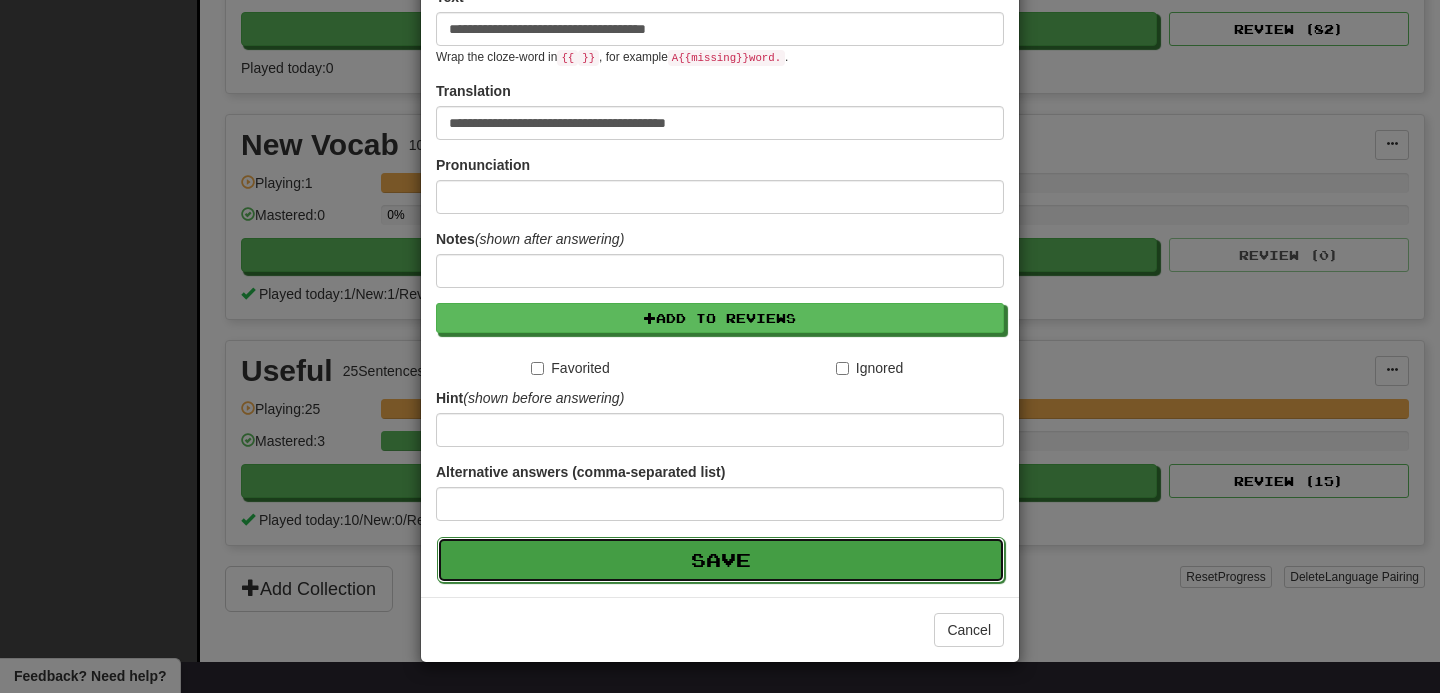 click on "Save" at bounding box center [721, 560] 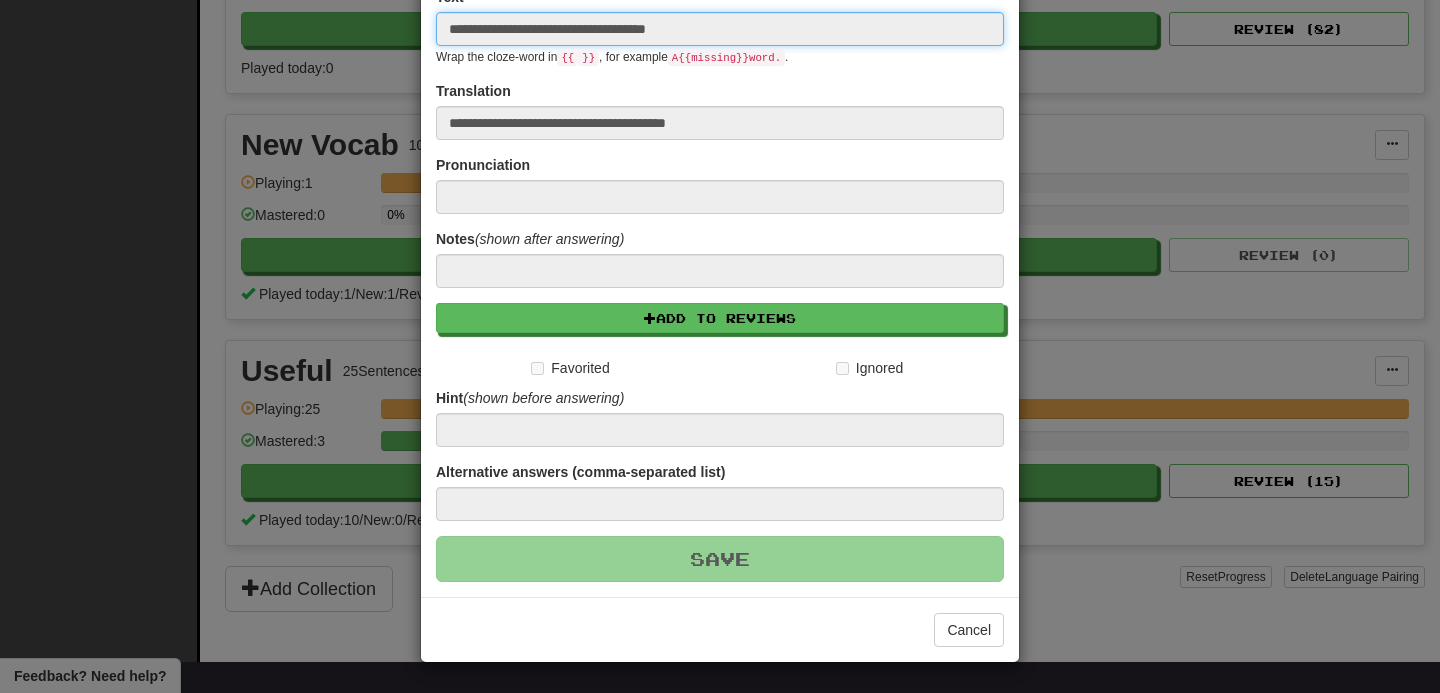 type 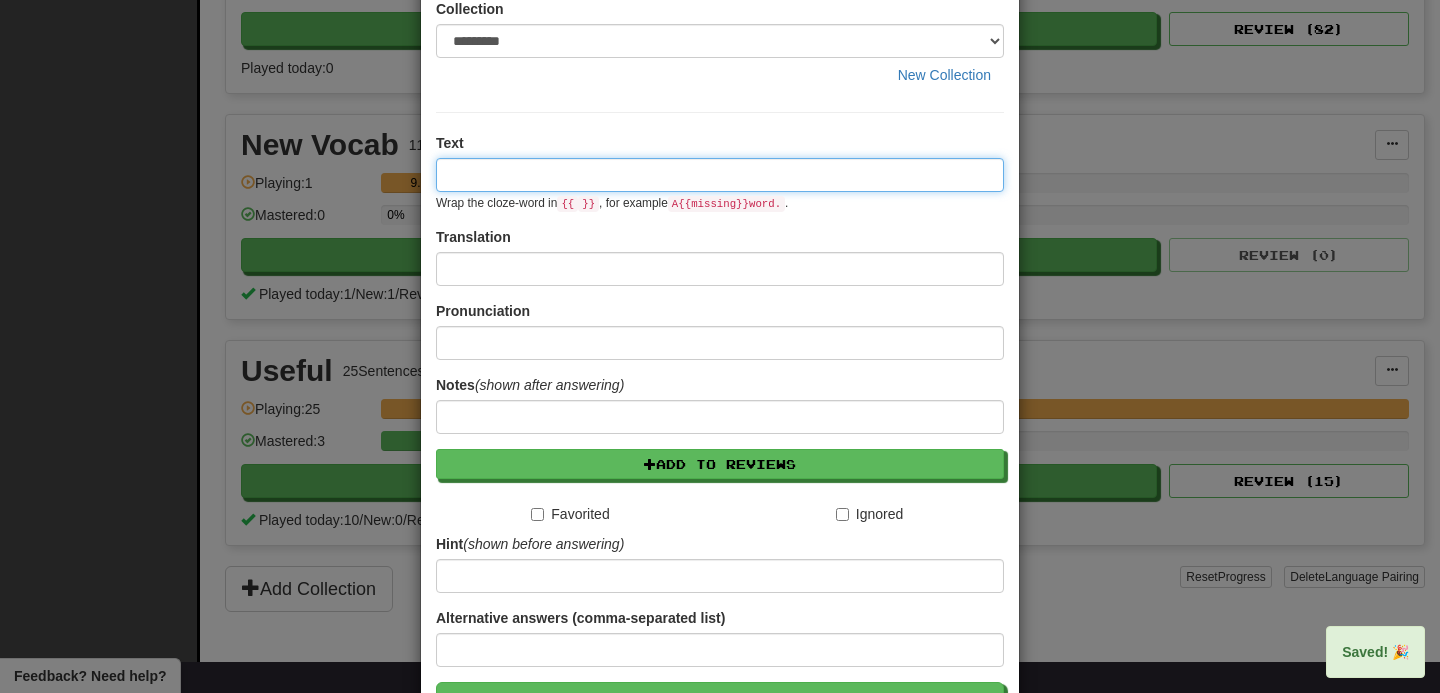 scroll, scrollTop: 0, scrollLeft: 0, axis: both 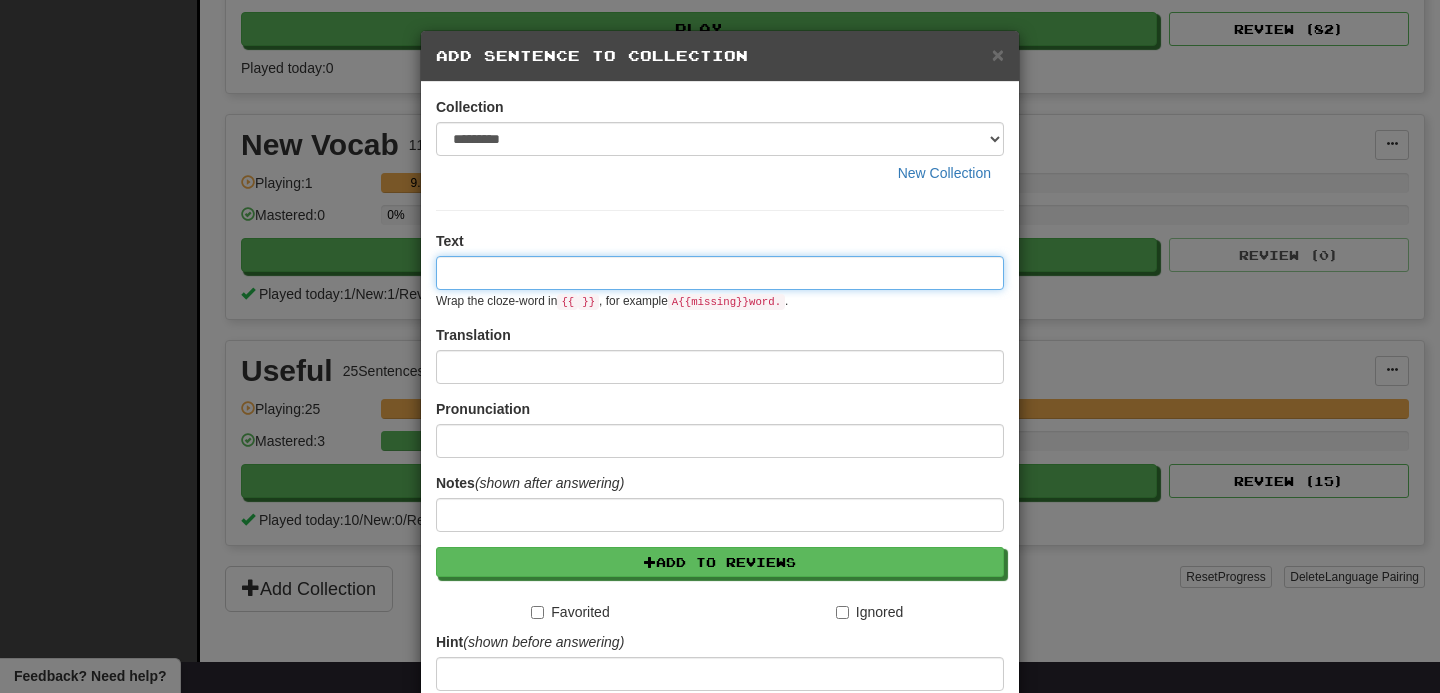 paste on "**********" 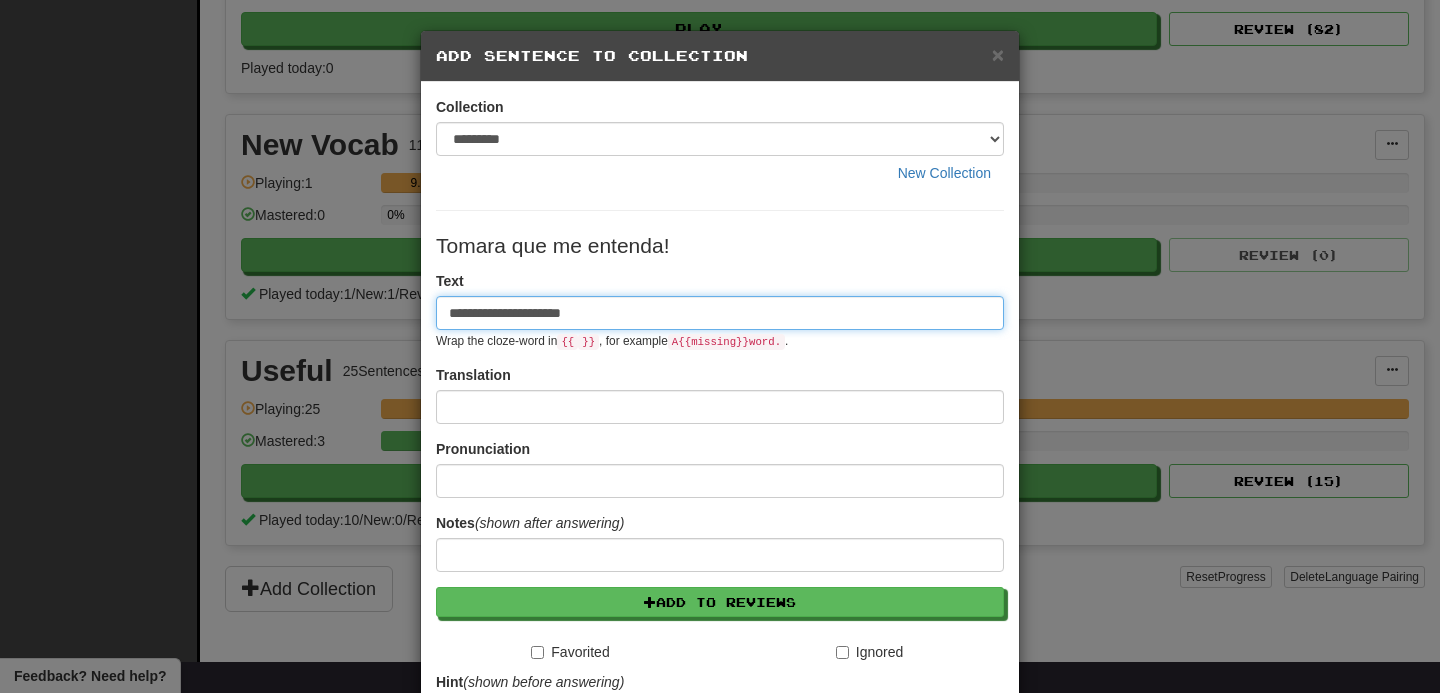 click on "**********" at bounding box center (720, 313) 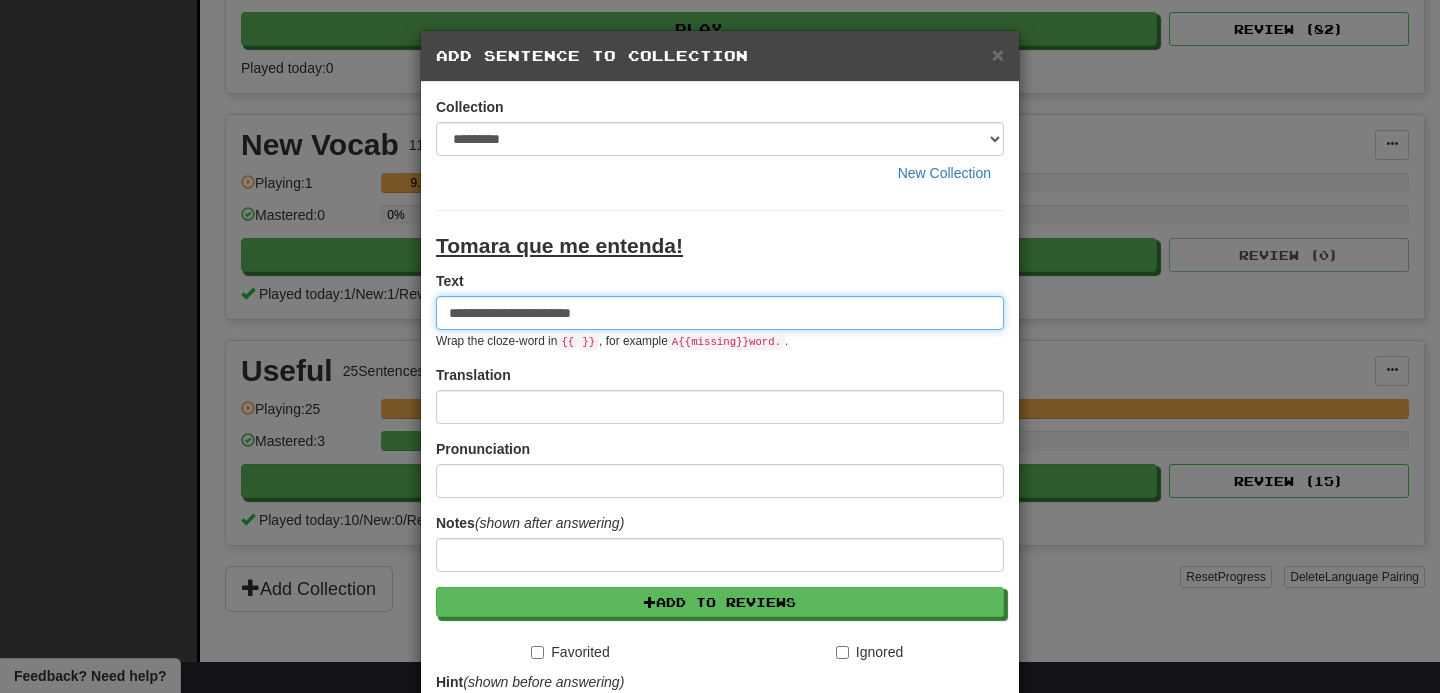 click on "**********" at bounding box center [720, 313] 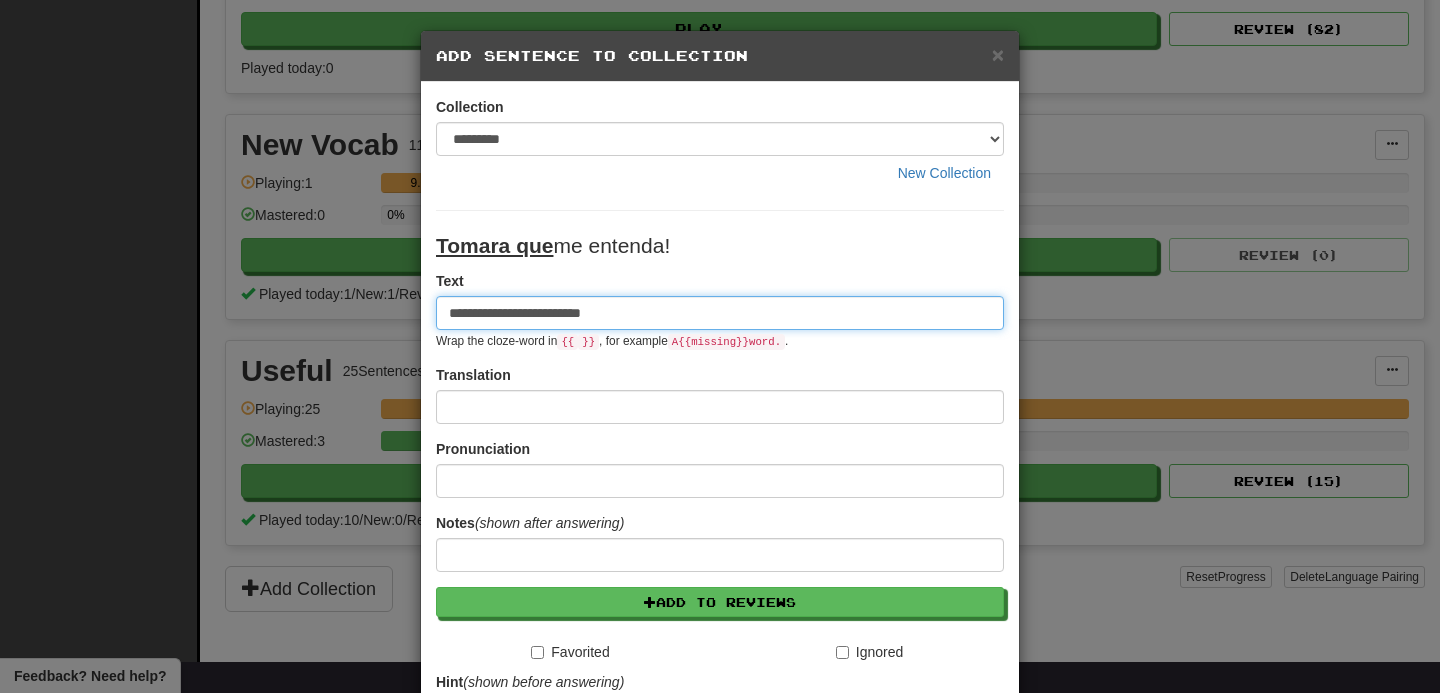 type on "**********" 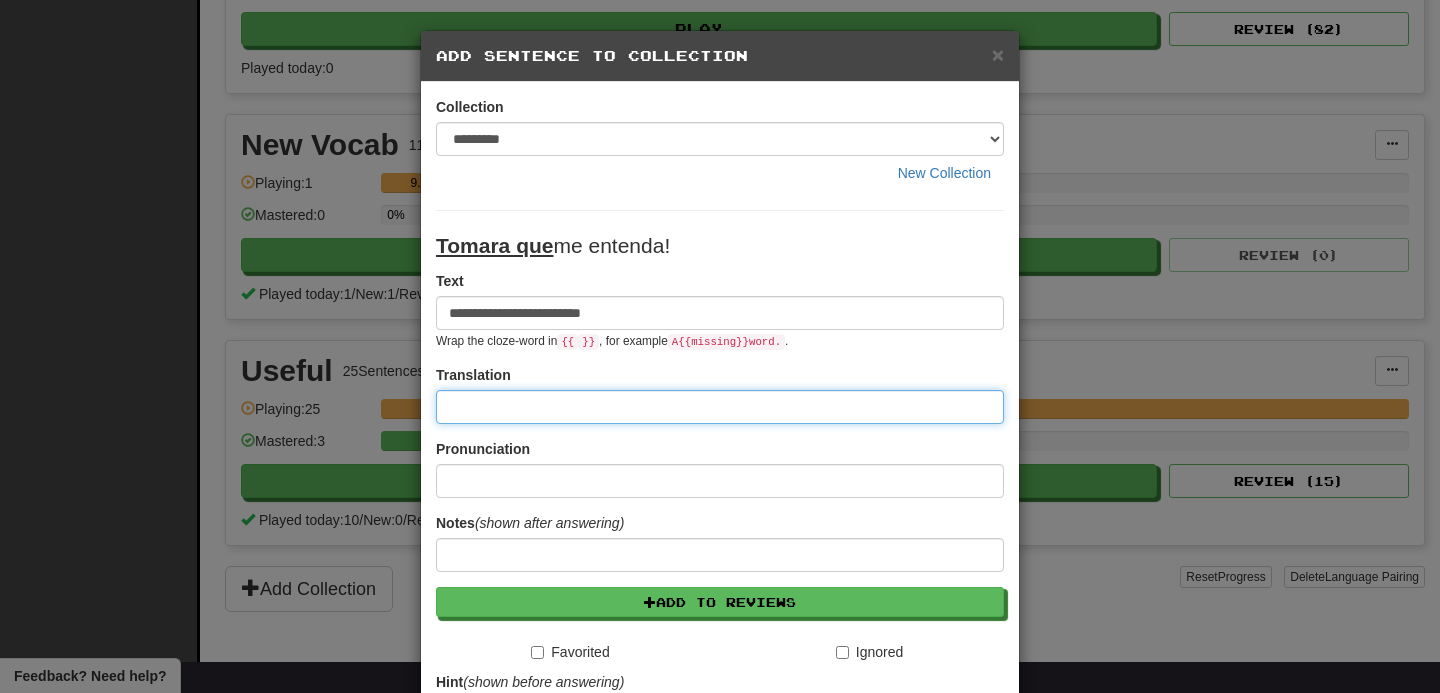 click at bounding box center [720, 407] 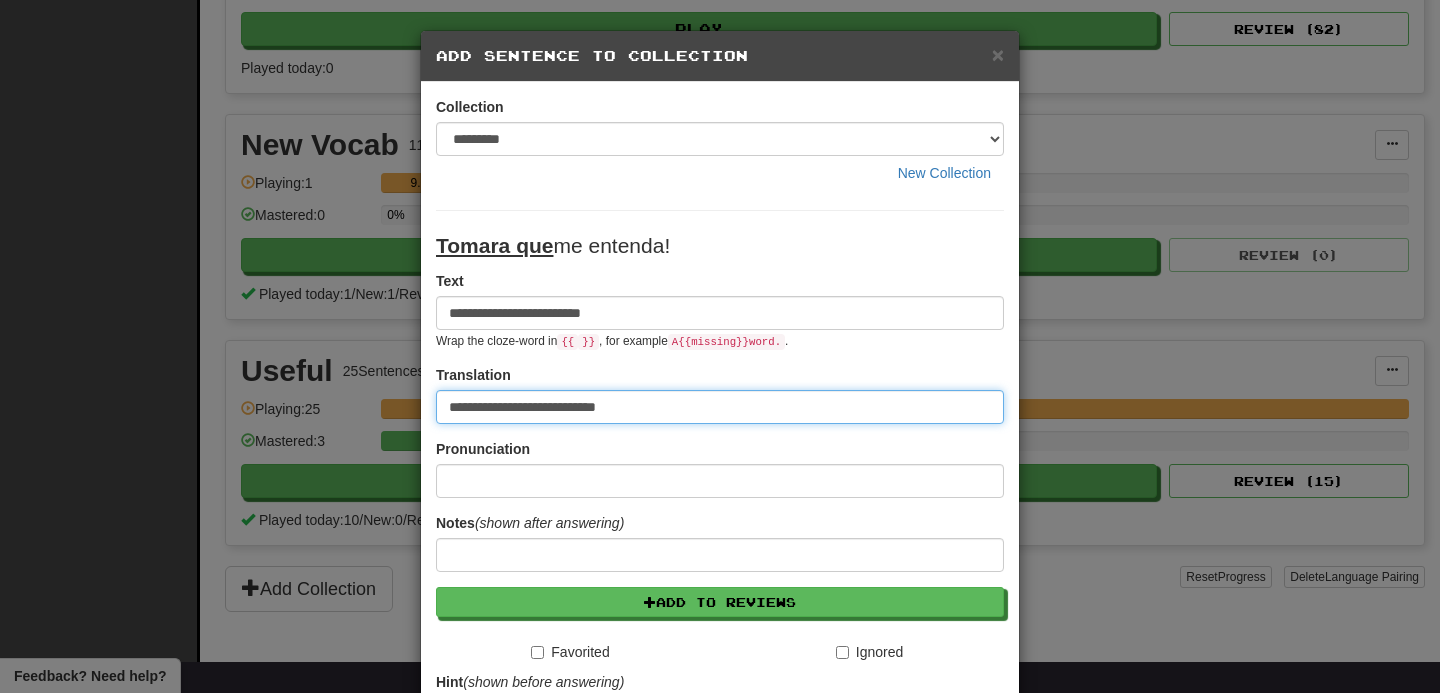 scroll, scrollTop: 227, scrollLeft: 0, axis: vertical 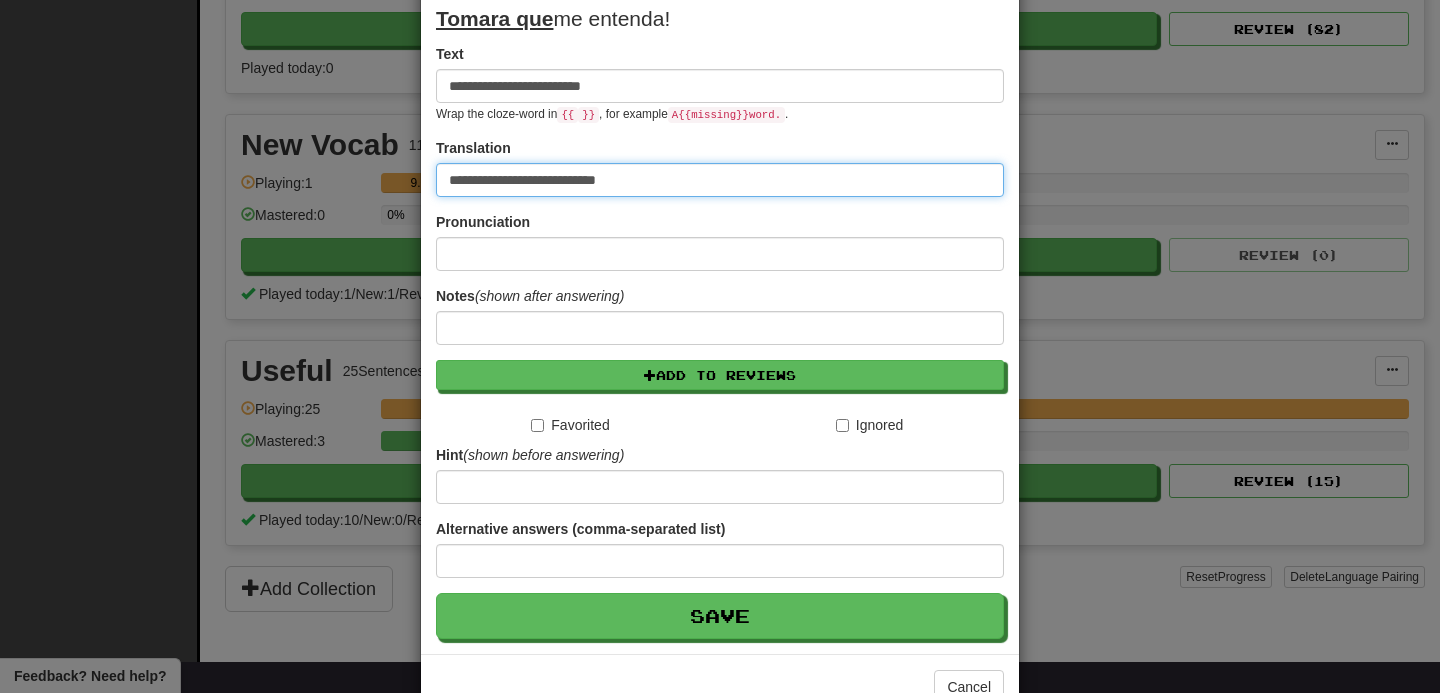type on "**********" 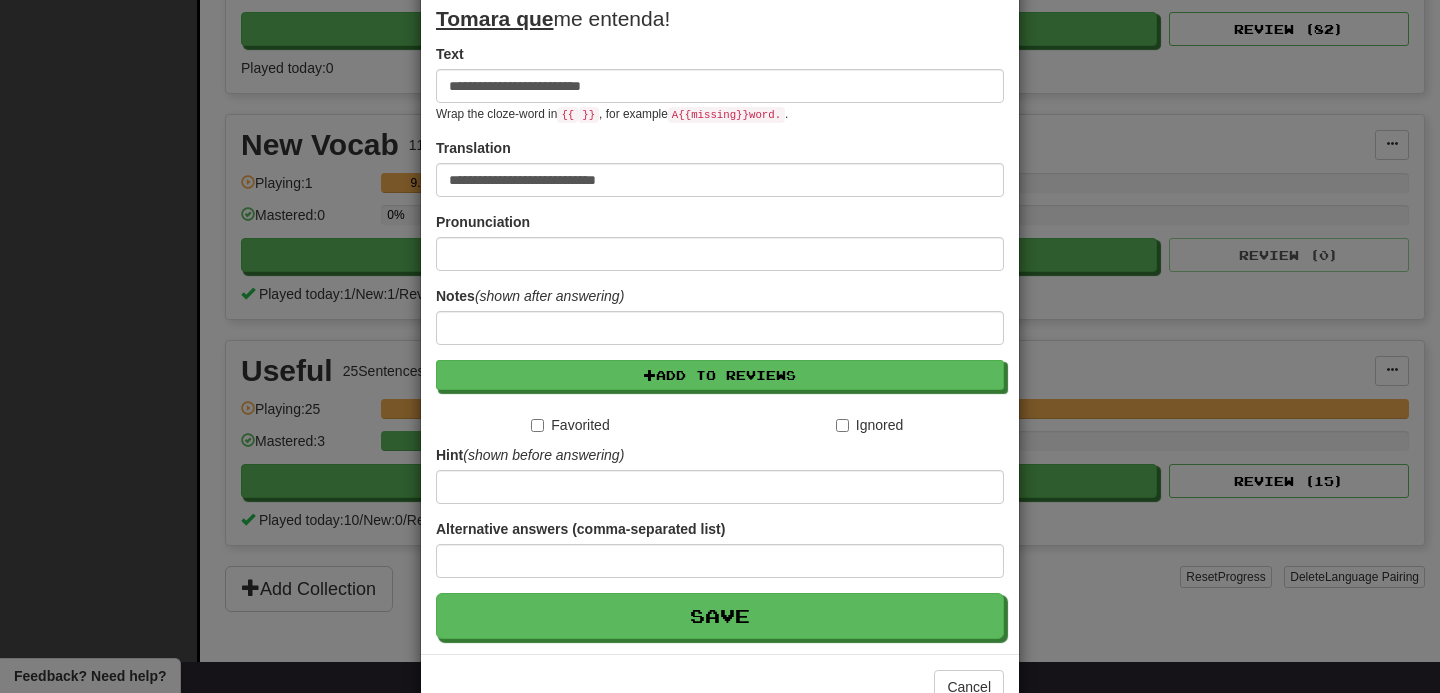 click on "**********" at bounding box center [720, 254] 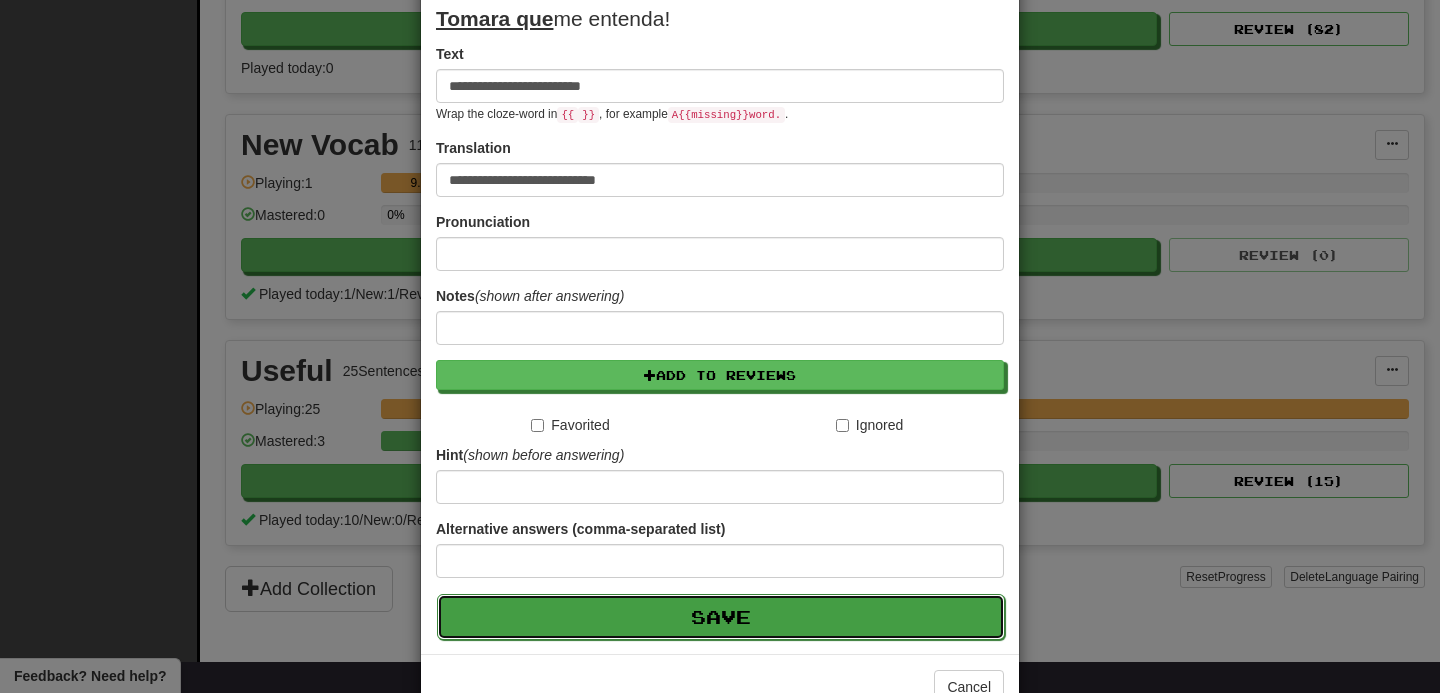 click on "Save" at bounding box center [721, 617] 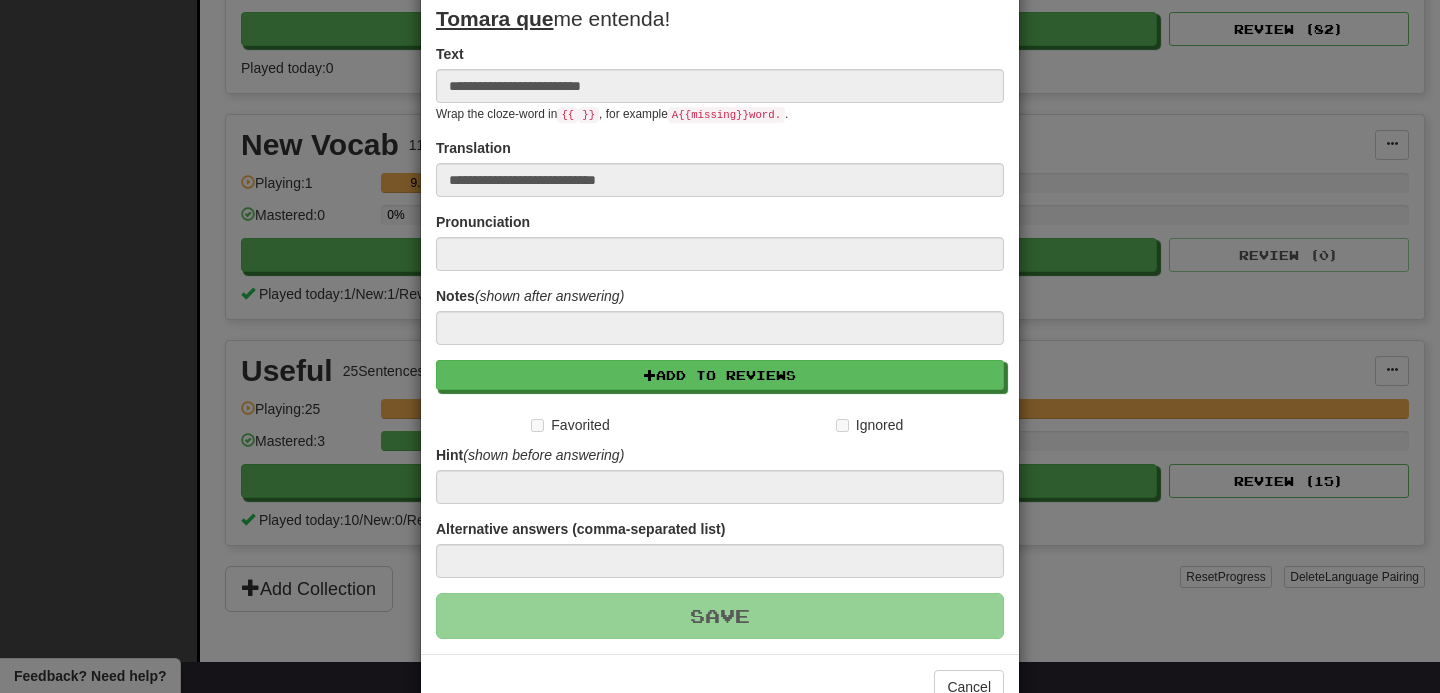 type 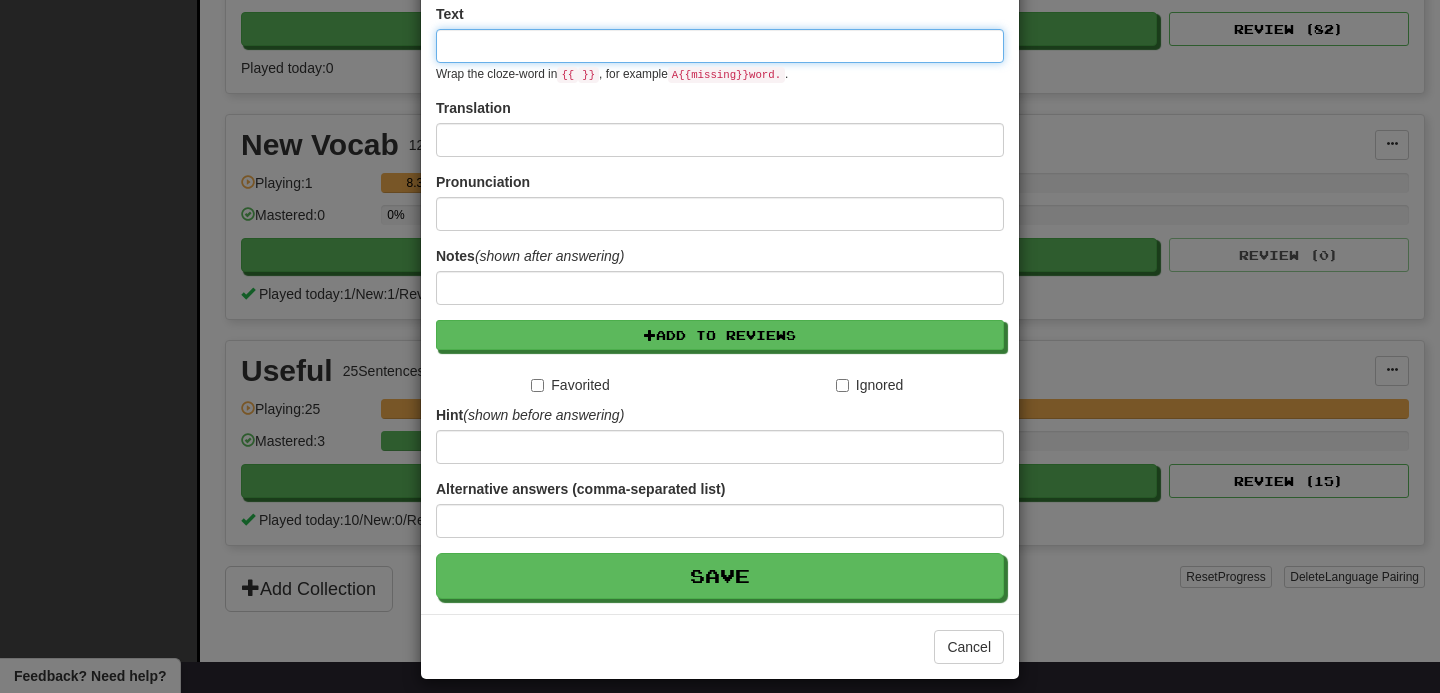 scroll, scrollTop: 0, scrollLeft: 0, axis: both 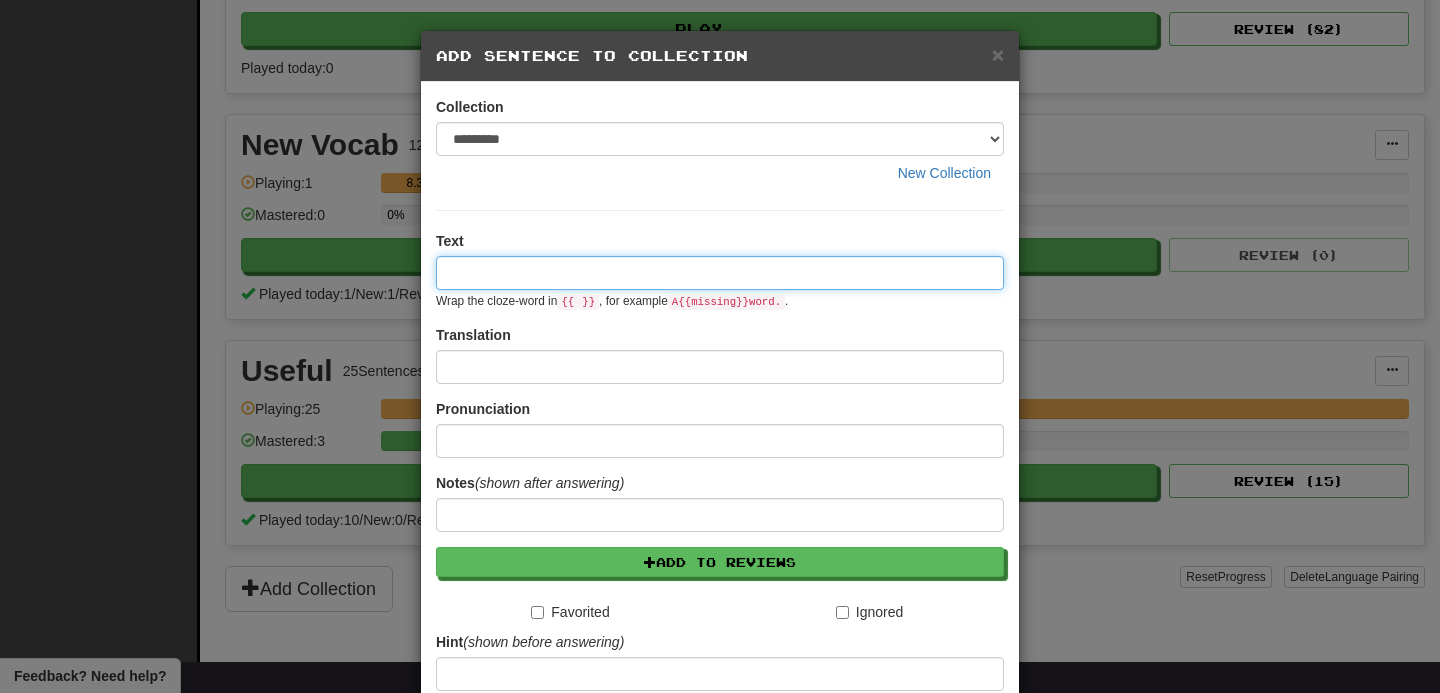paste on "**********" 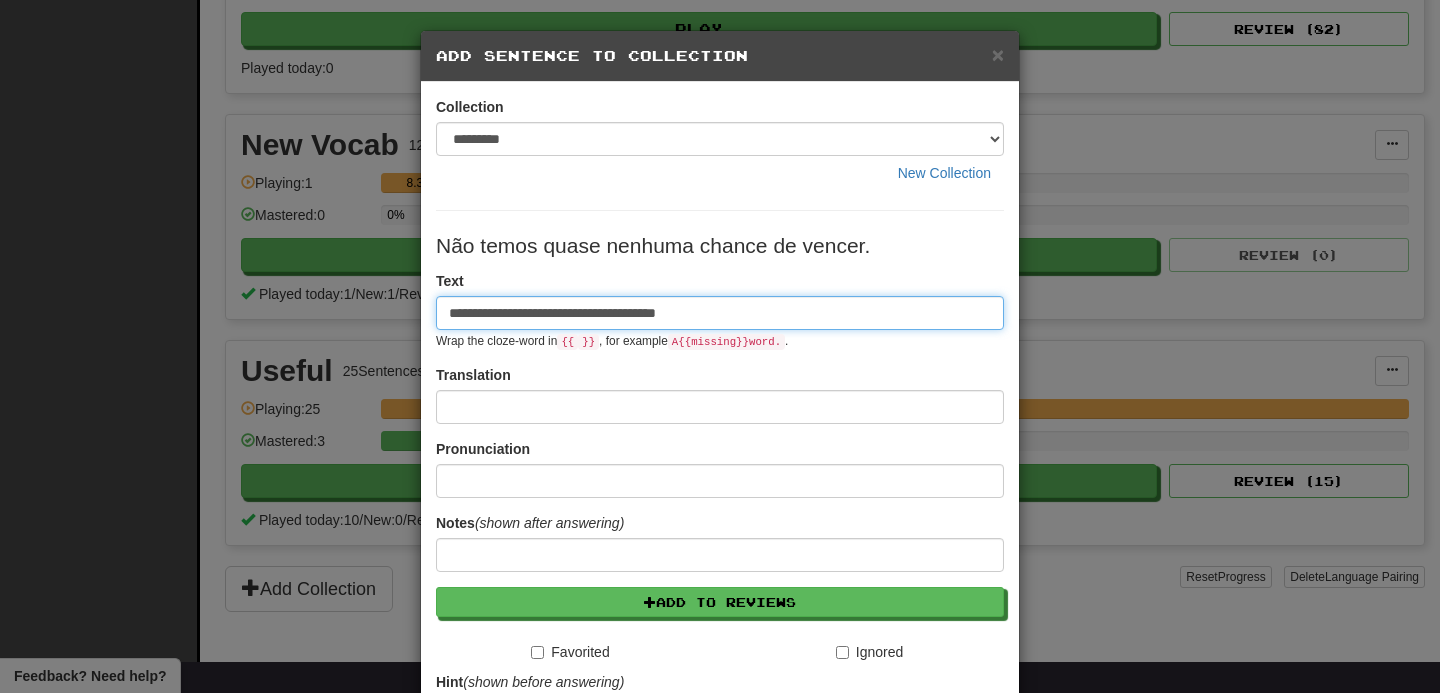 click on "**********" at bounding box center (720, 313) 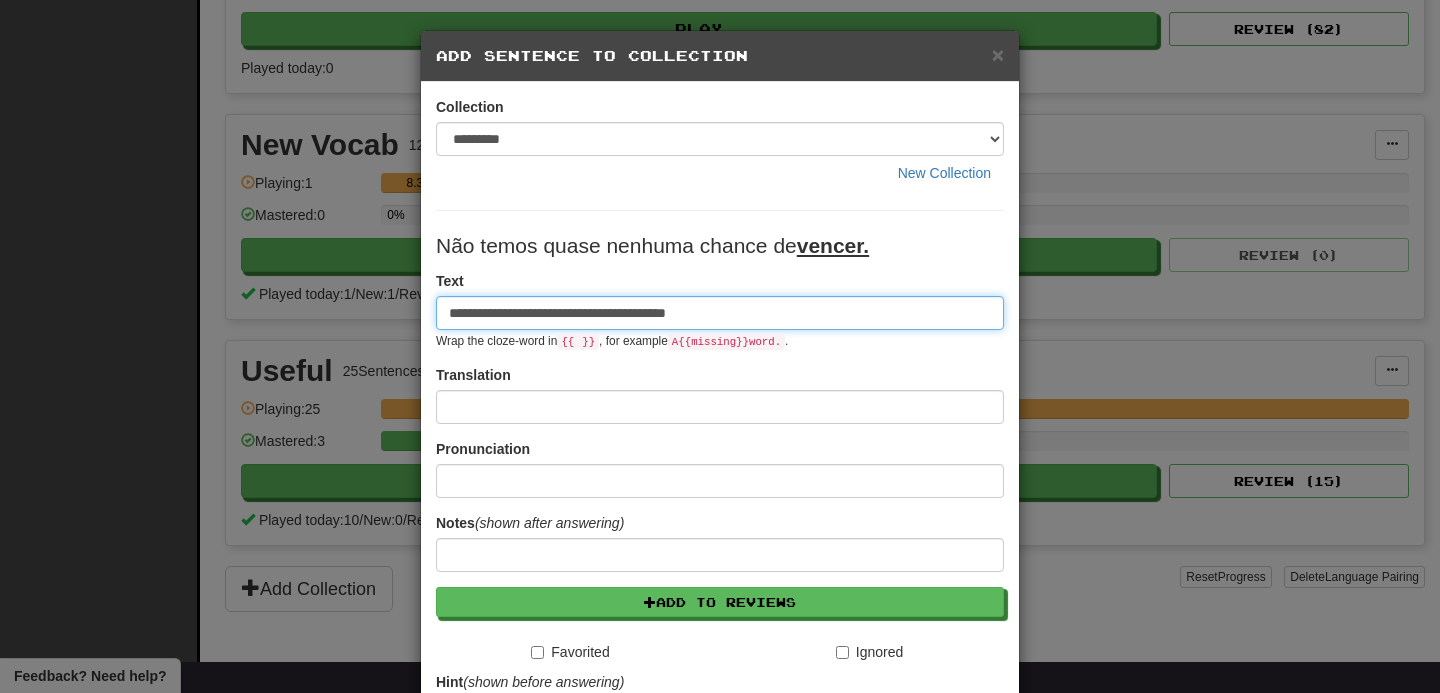 click on "**********" at bounding box center (720, 313) 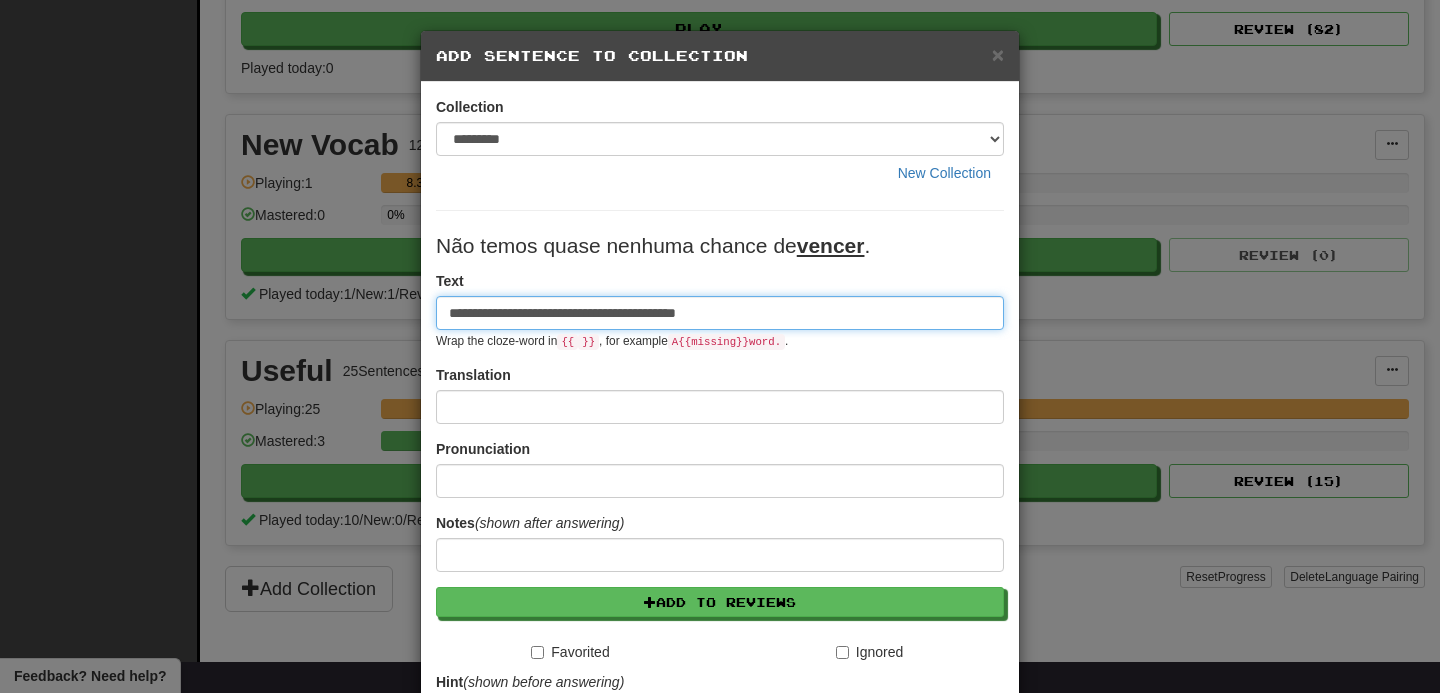 type on "**********" 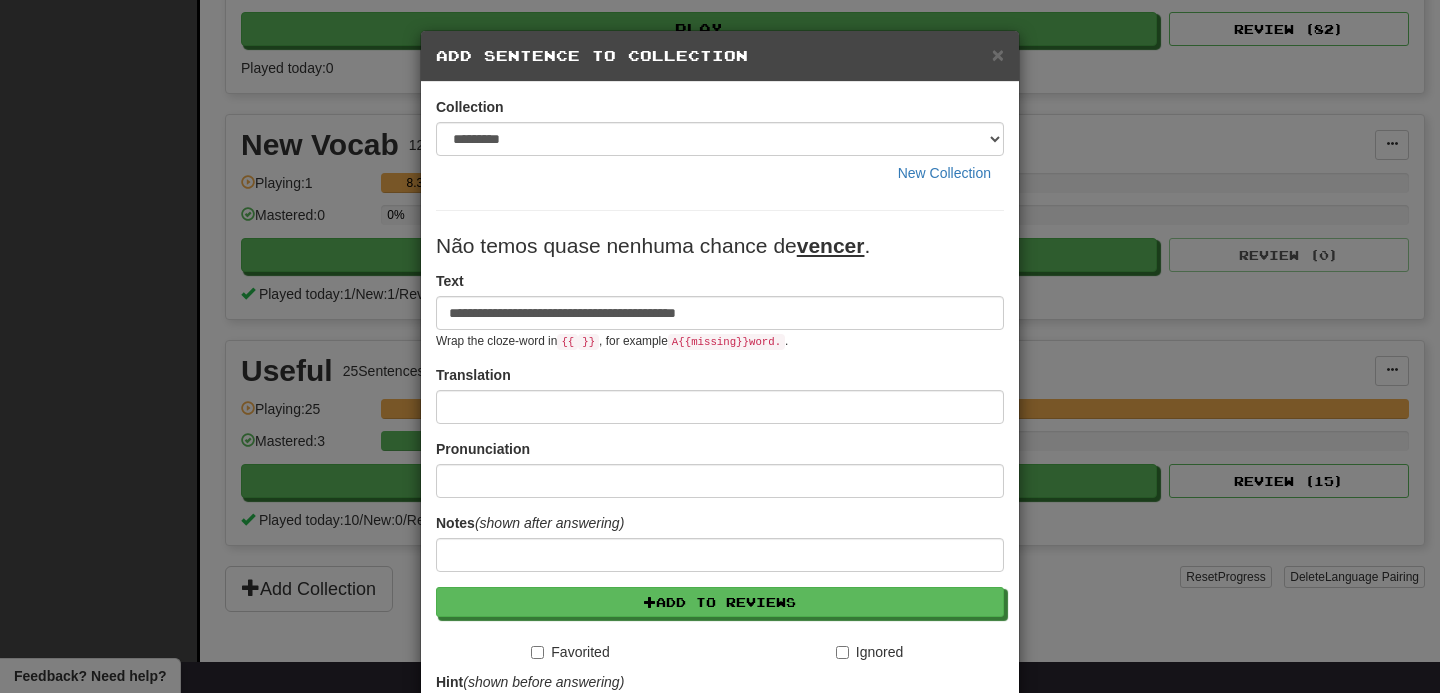 click on "Translation" at bounding box center (720, 394) 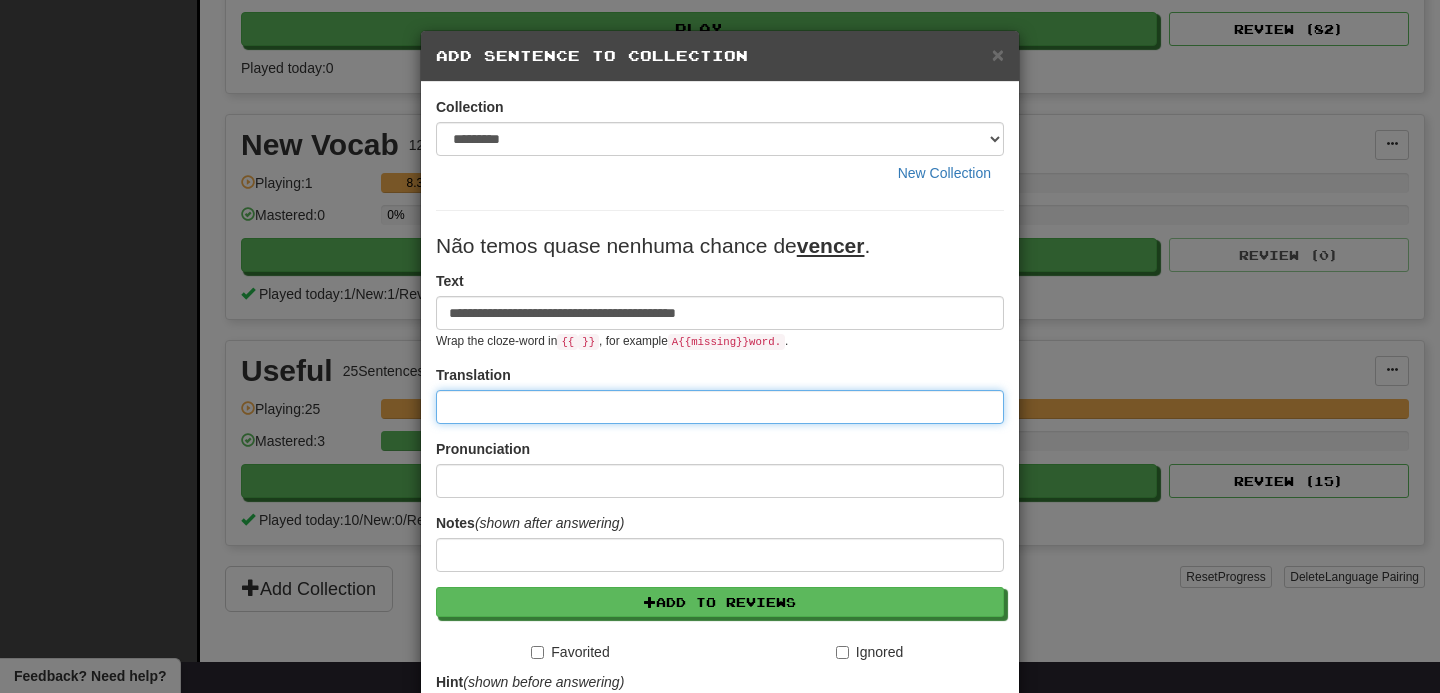 click at bounding box center [720, 407] 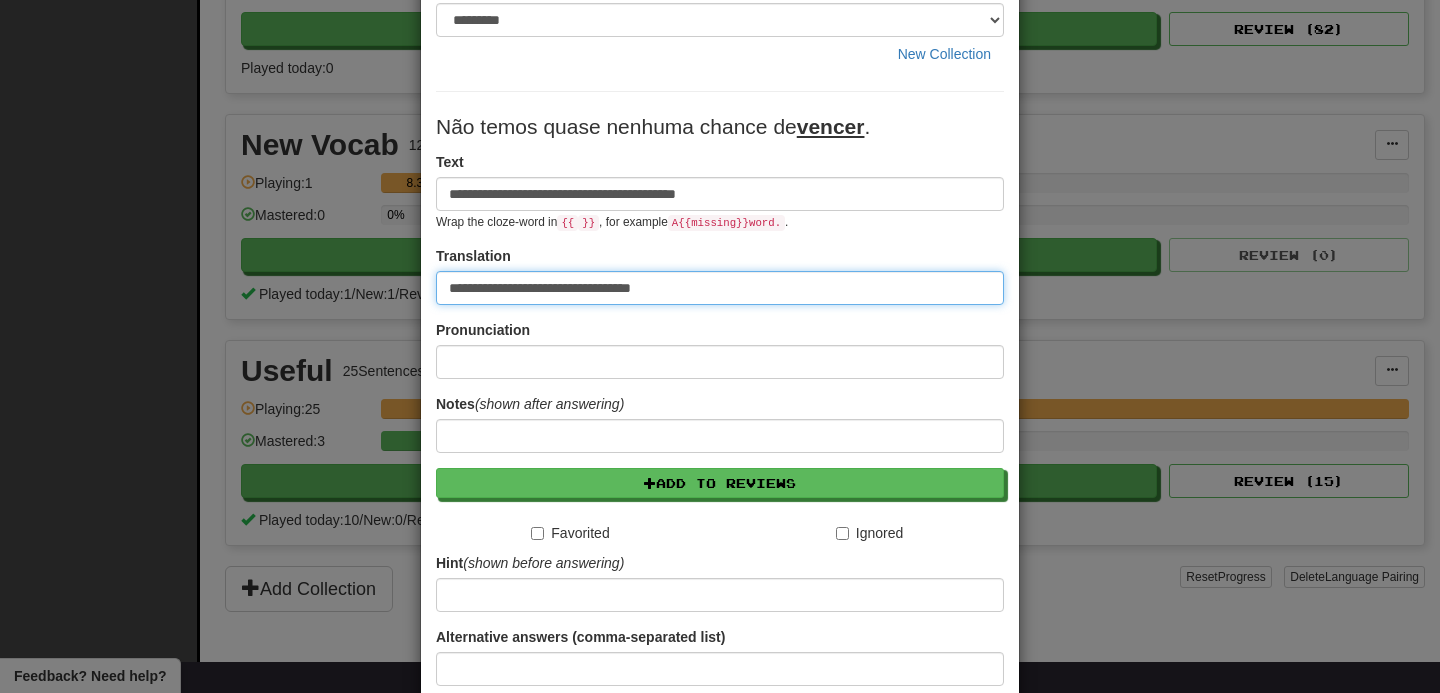 scroll, scrollTop: 284, scrollLeft: 0, axis: vertical 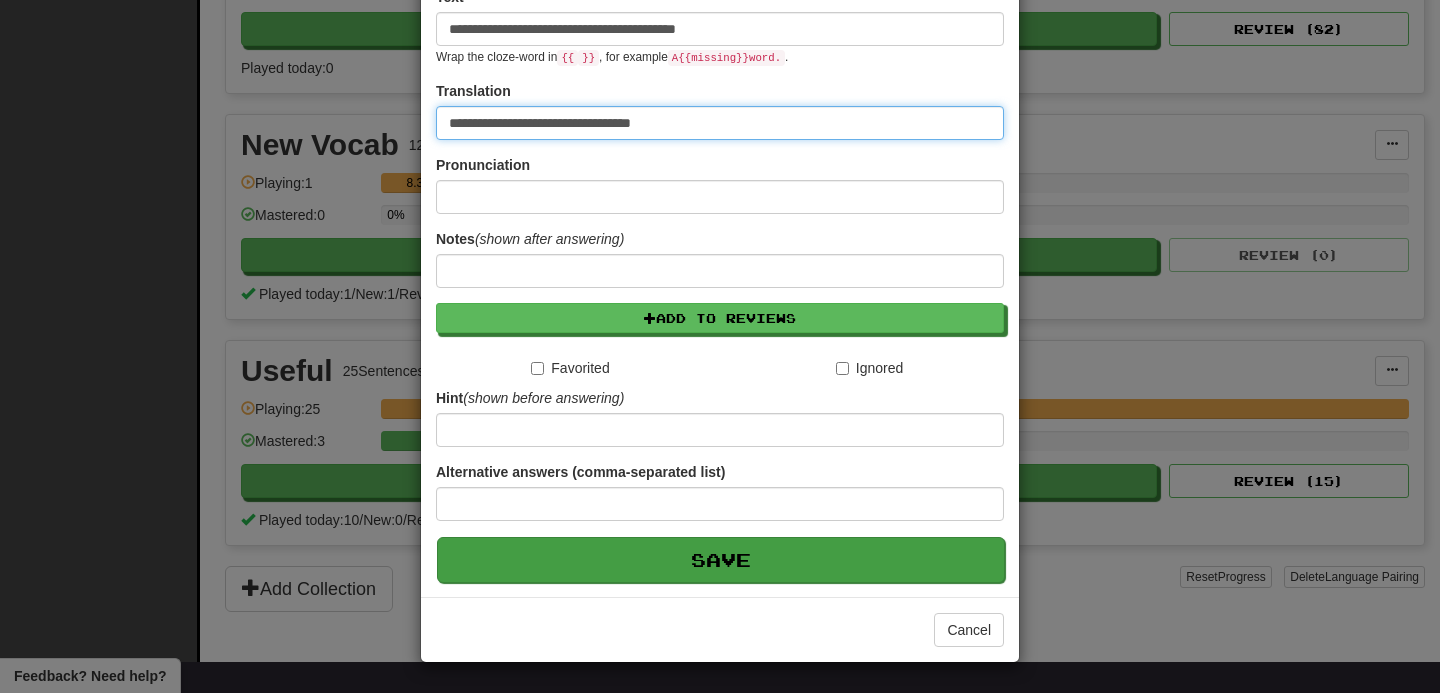 type on "**********" 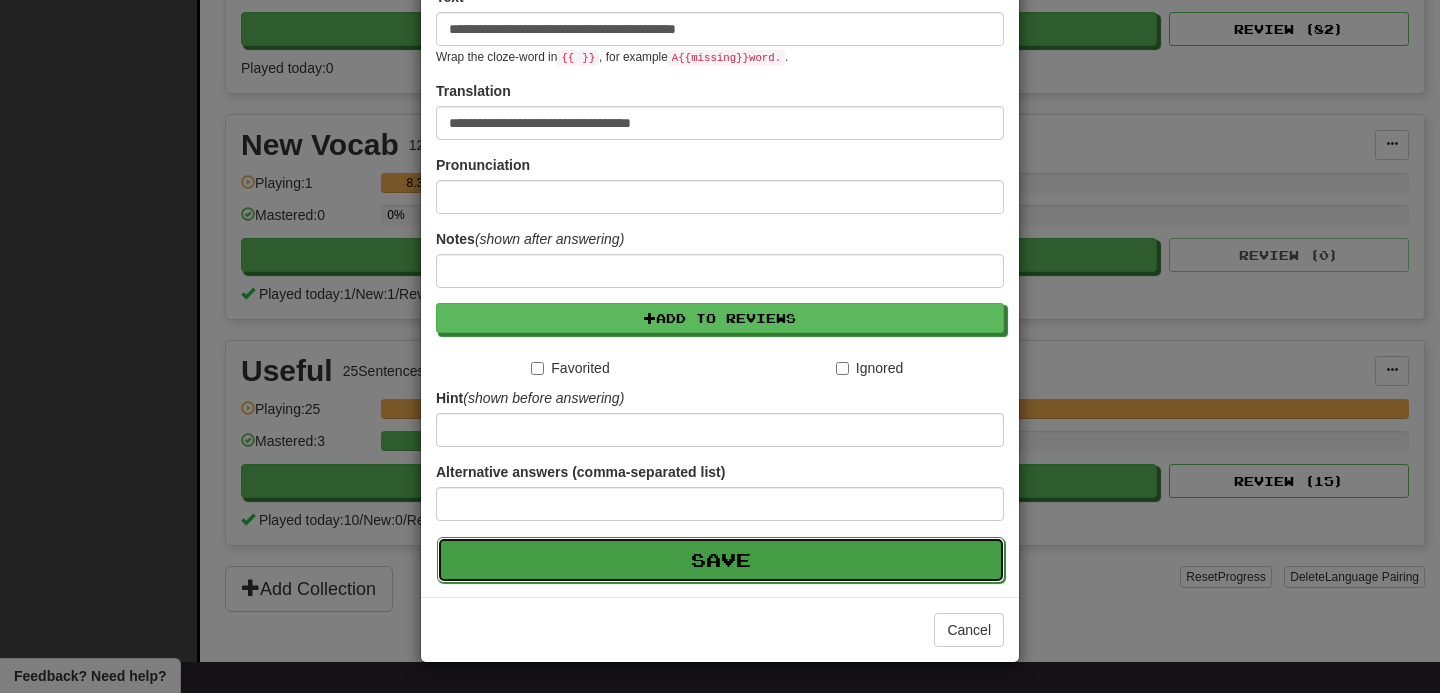 click on "Save" at bounding box center (721, 560) 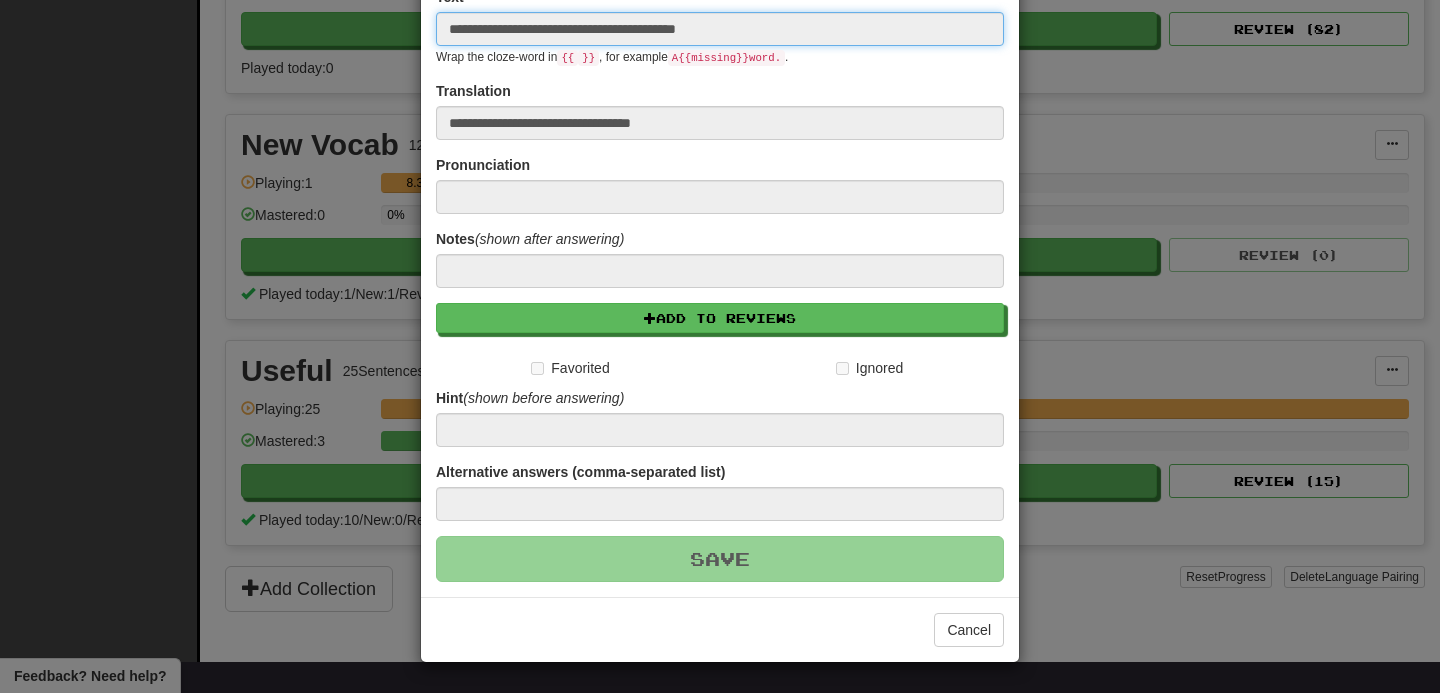 type 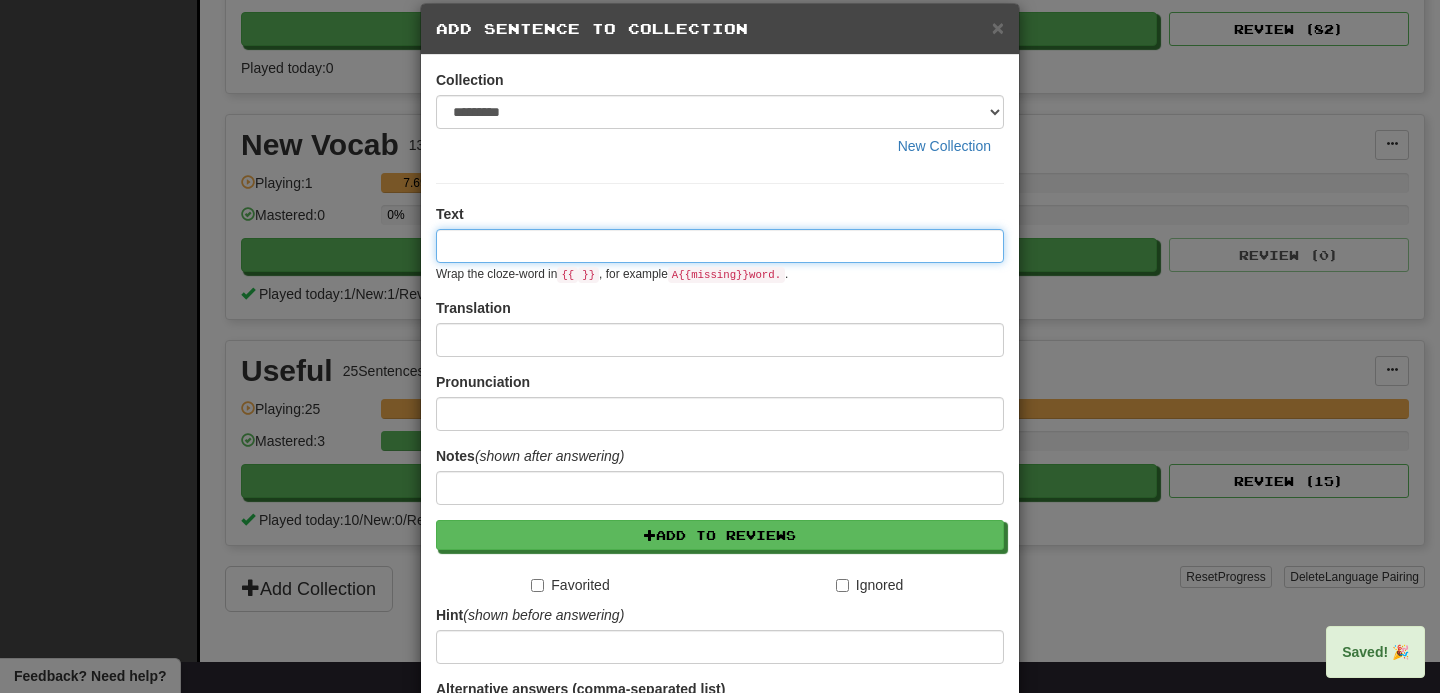 scroll, scrollTop: 0, scrollLeft: 0, axis: both 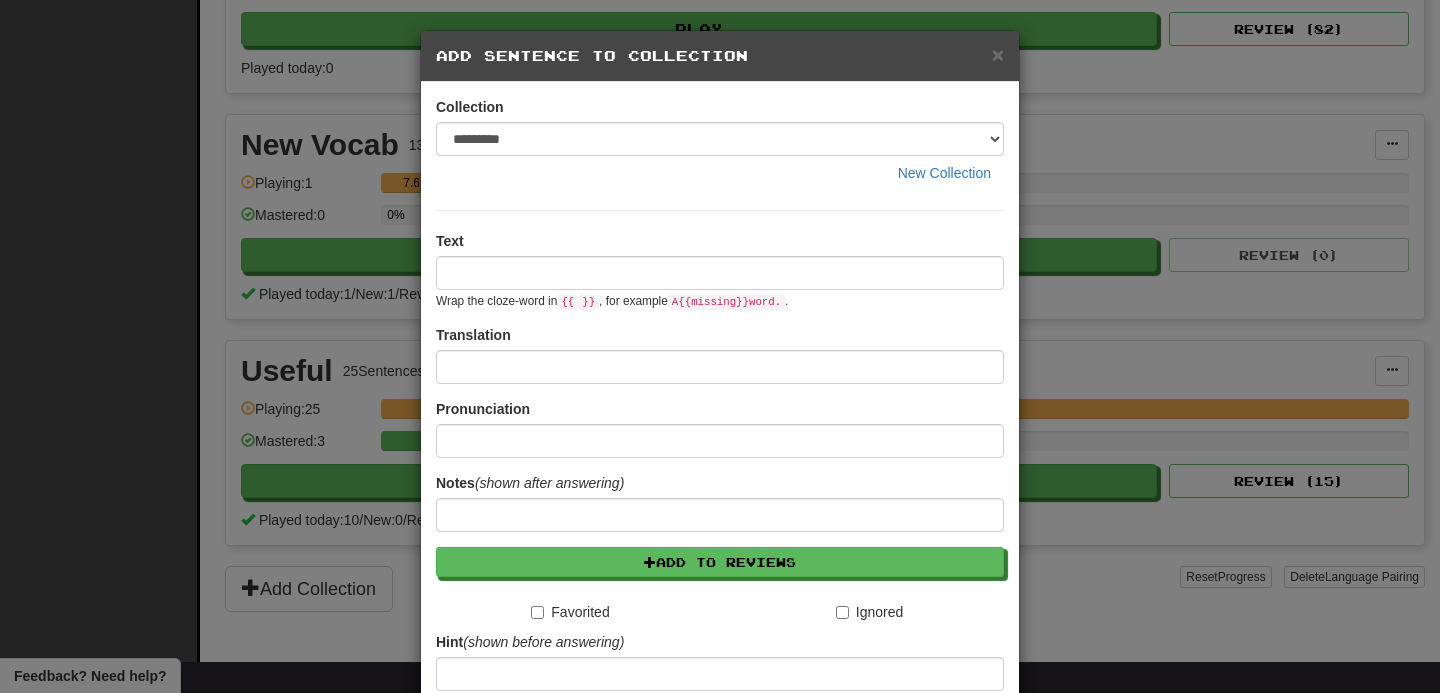 click on "Add Sentence to Collection" at bounding box center [720, 56] 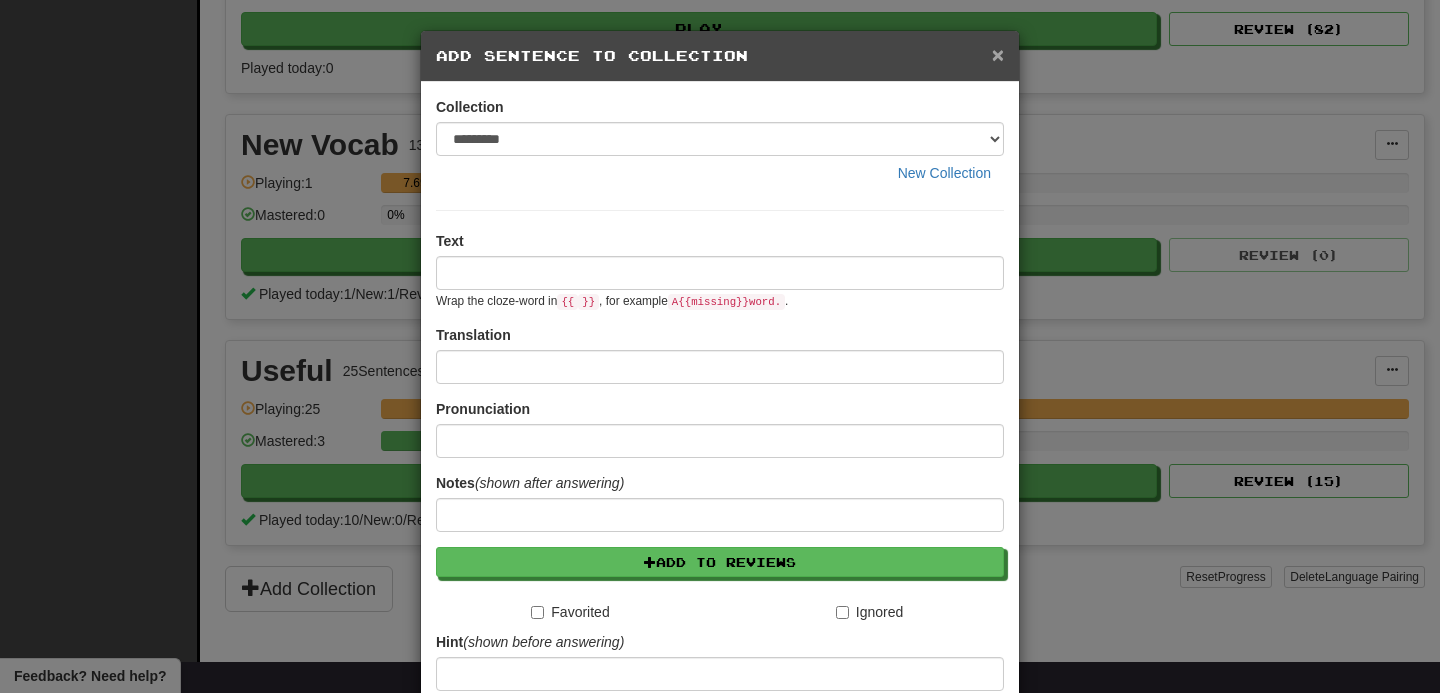click on "×" at bounding box center (998, 54) 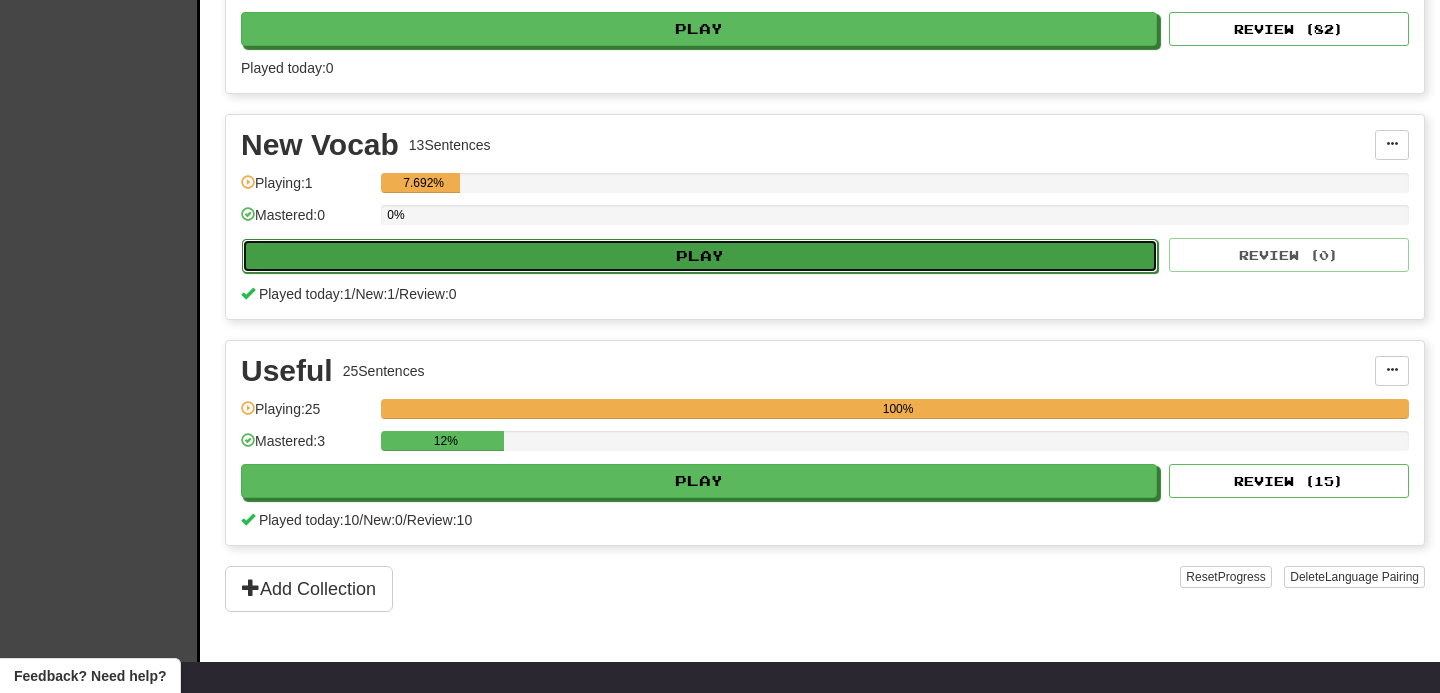 click on "Play" at bounding box center [700, 256] 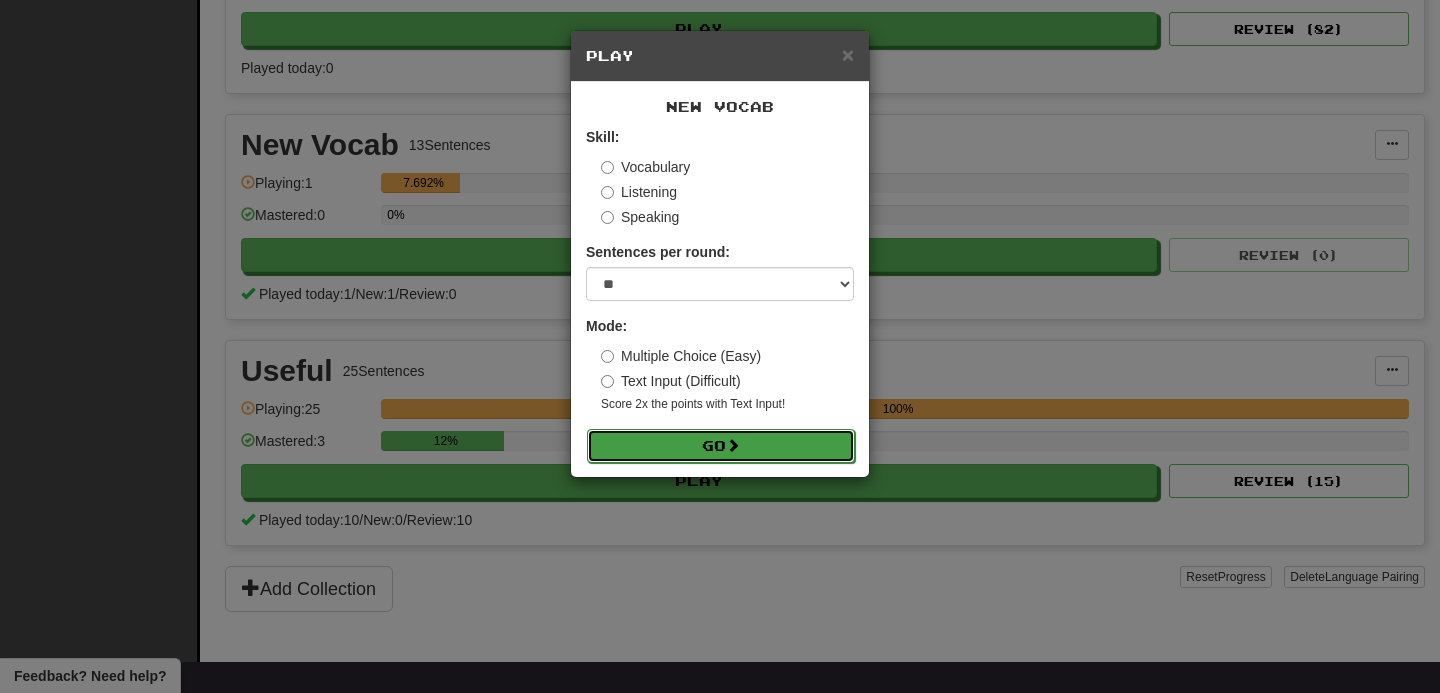 click on "Go" at bounding box center [721, 446] 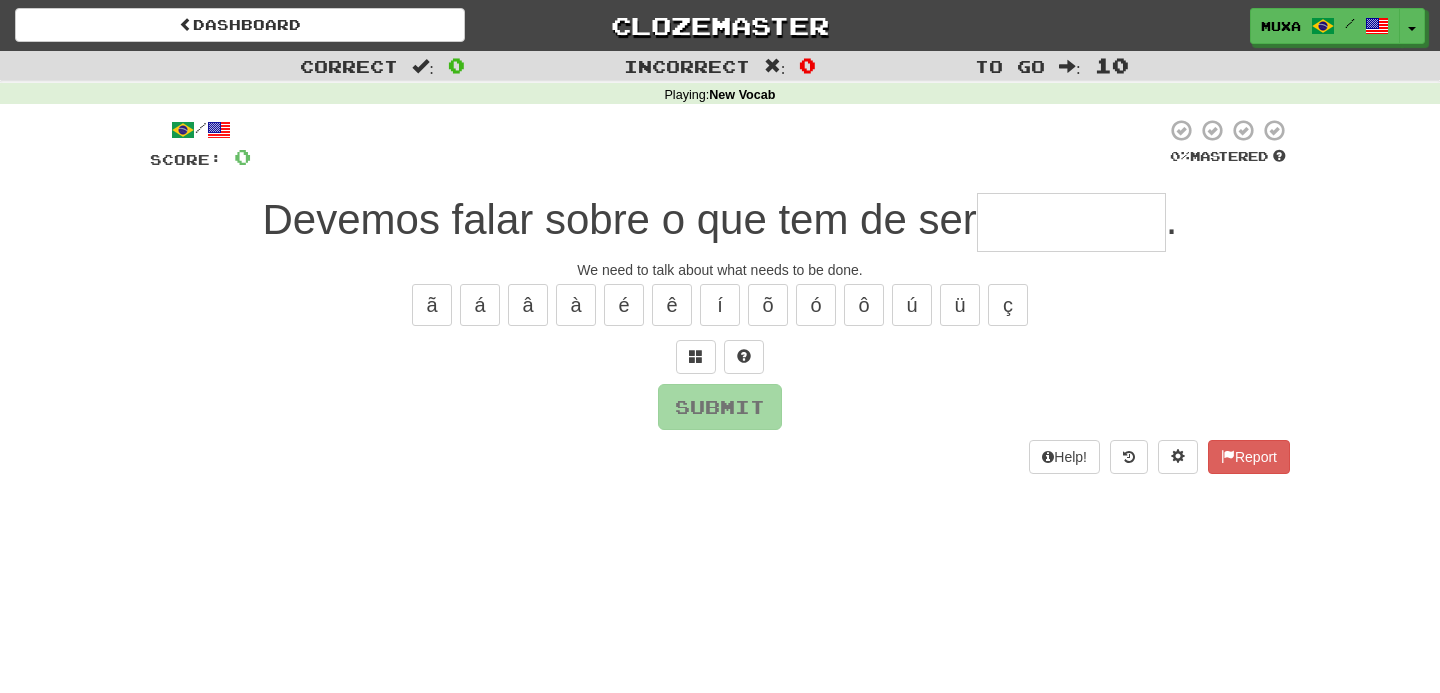 scroll, scrollTop: 0, scrollLeft: 0, axis: both 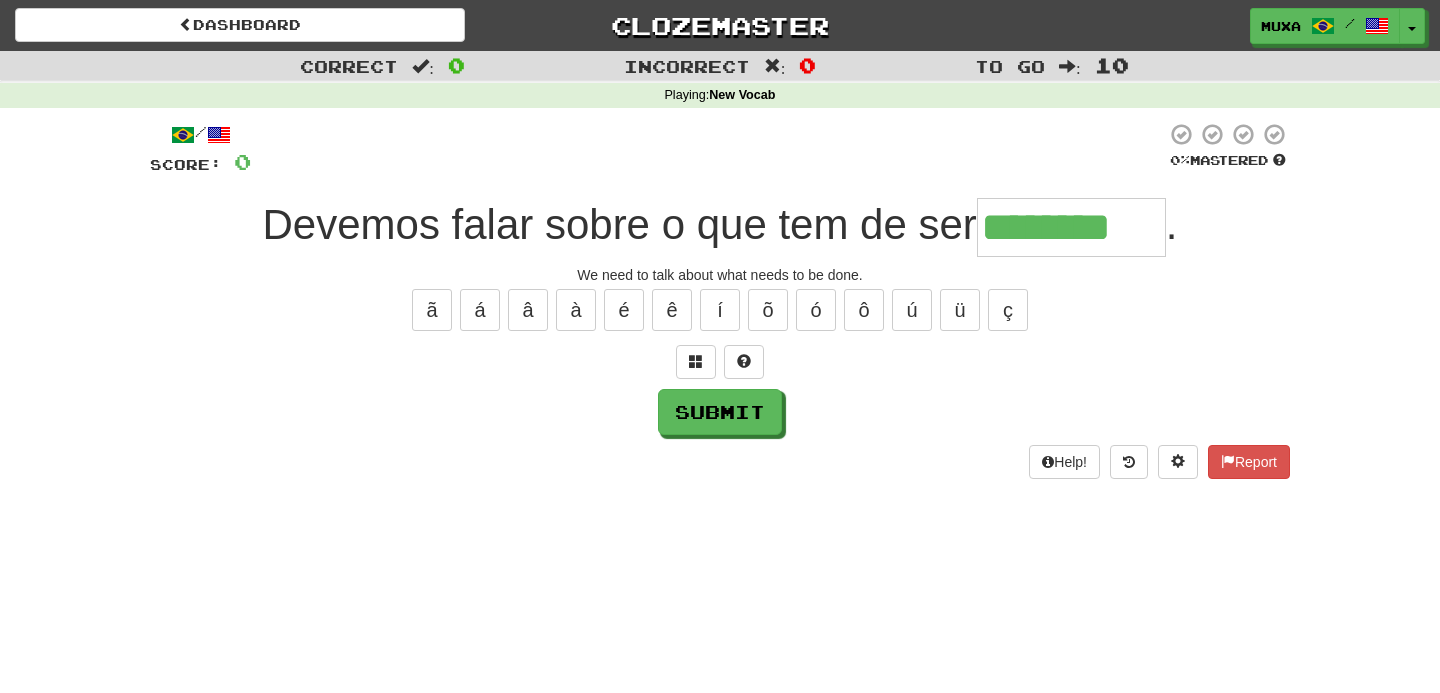 type on "********" 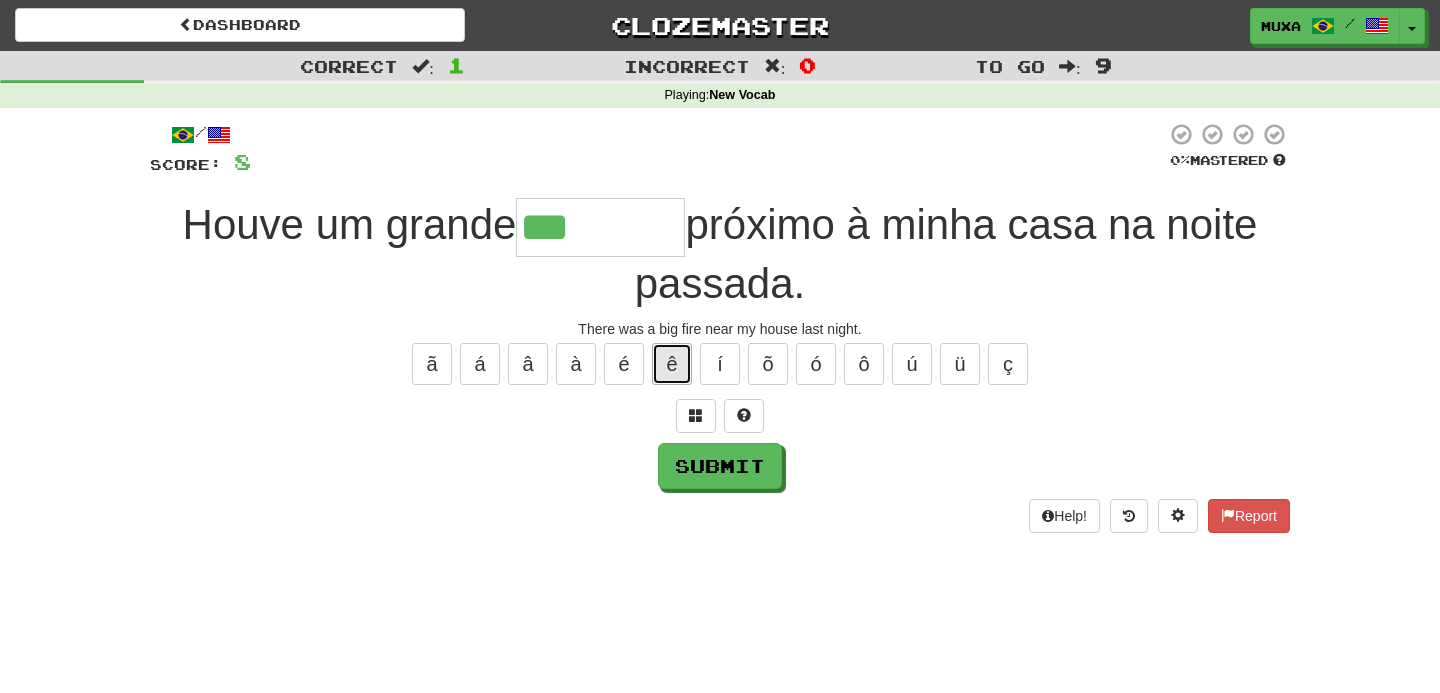 click on "ê" at bounding box center [672, 364] 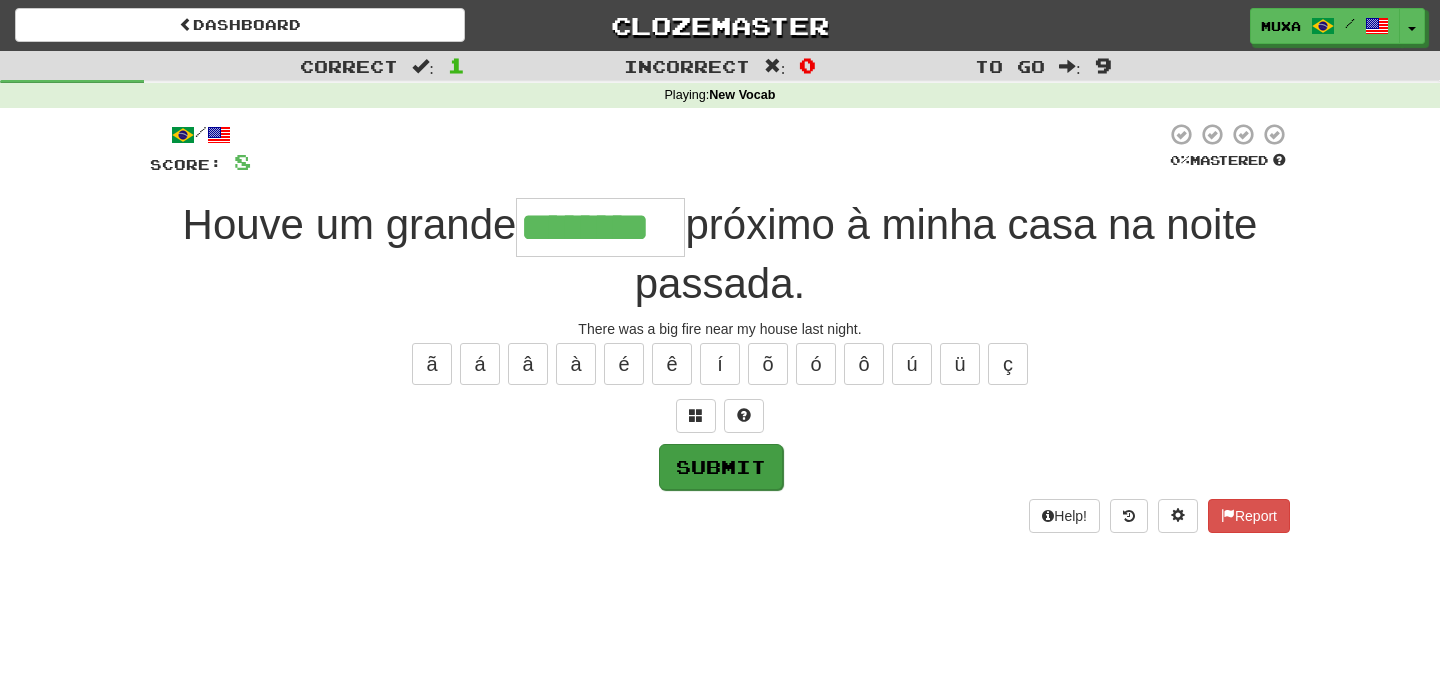 type on "********" 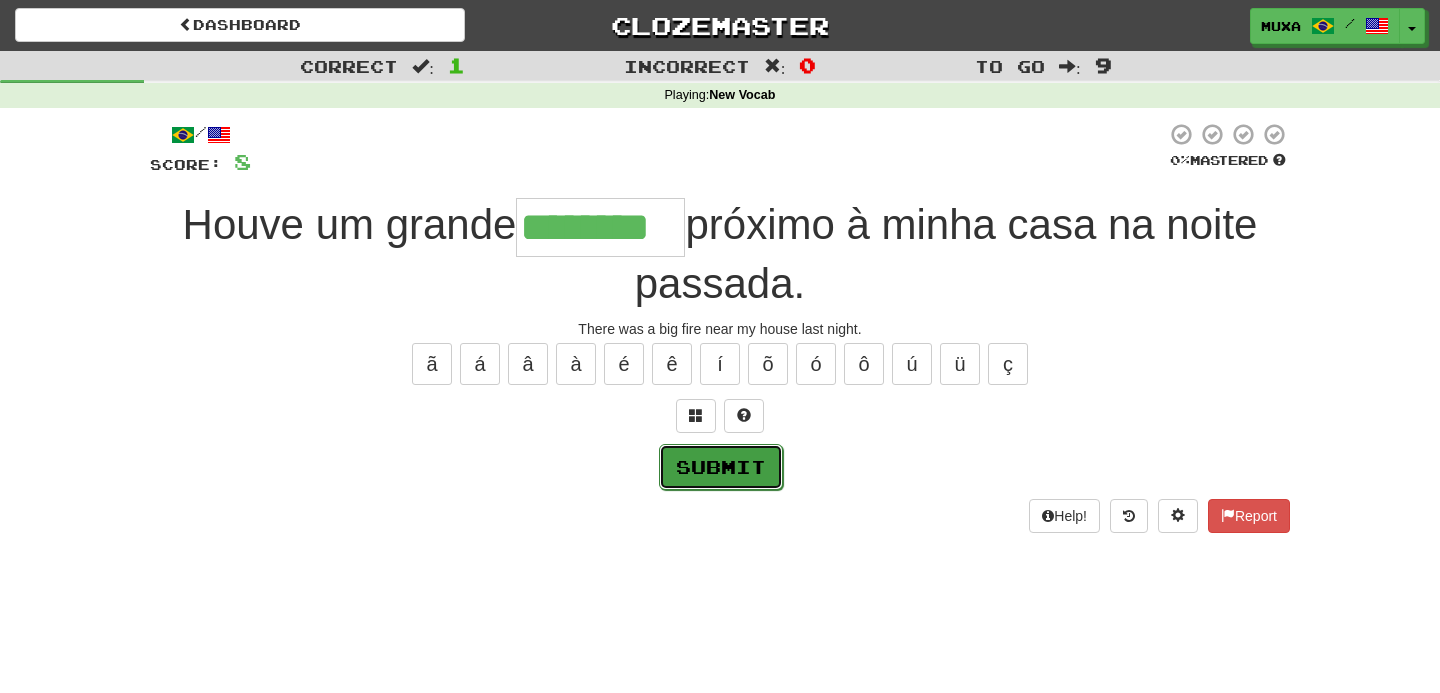 click on "Submit" at bounding box center [721, 467] 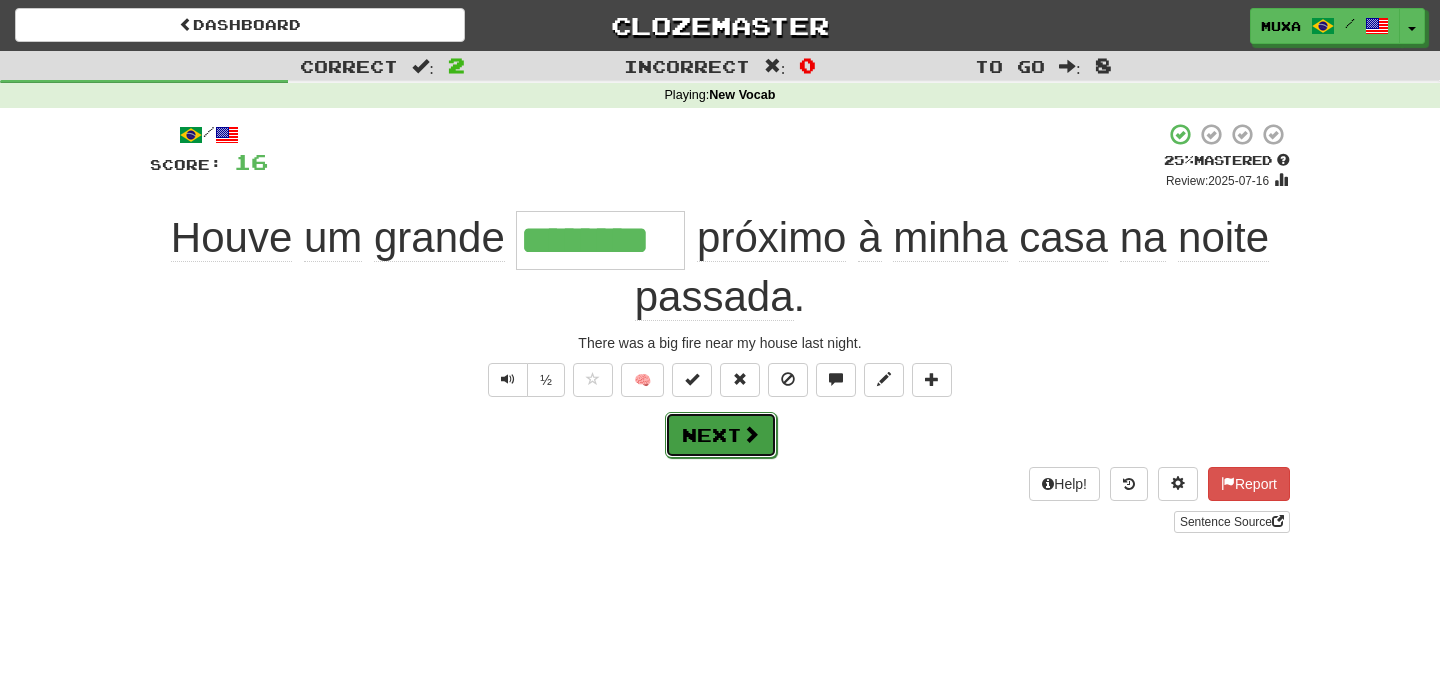 click on "Next" at bounding box center (721, 435) 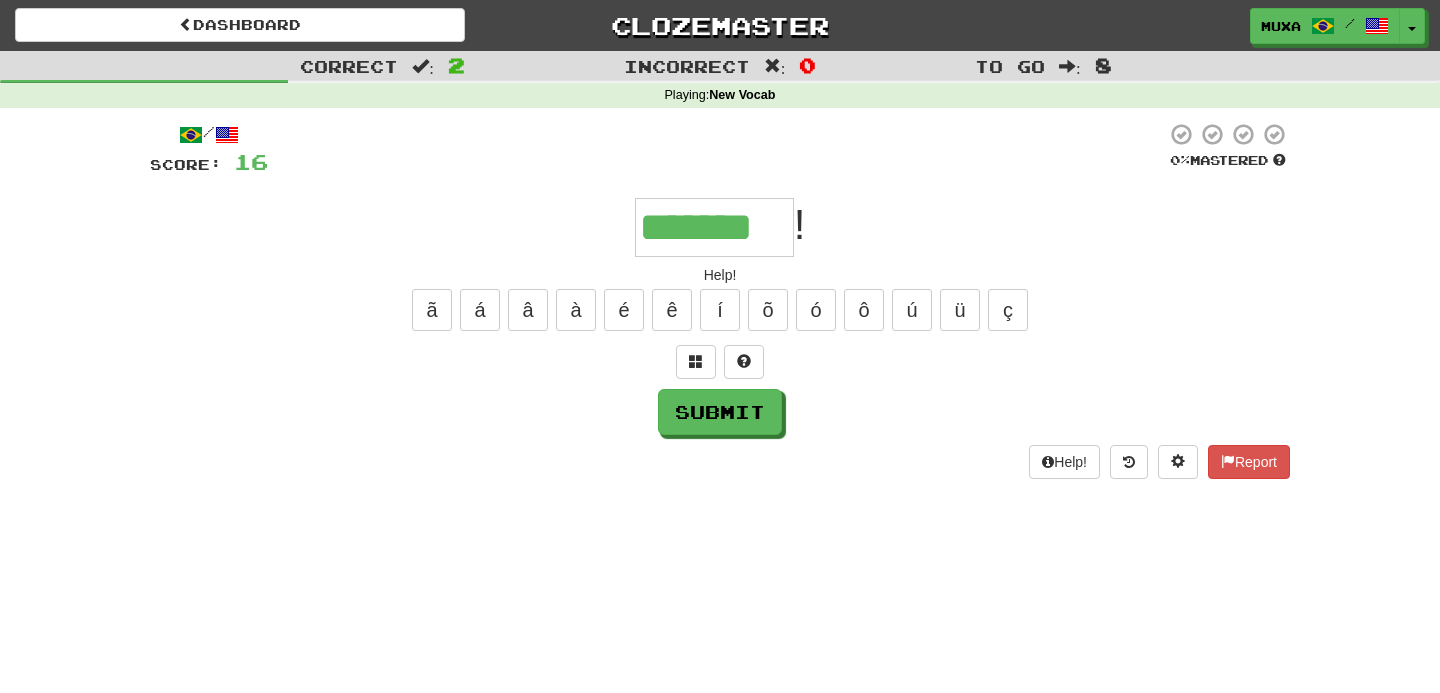 type on "*******" 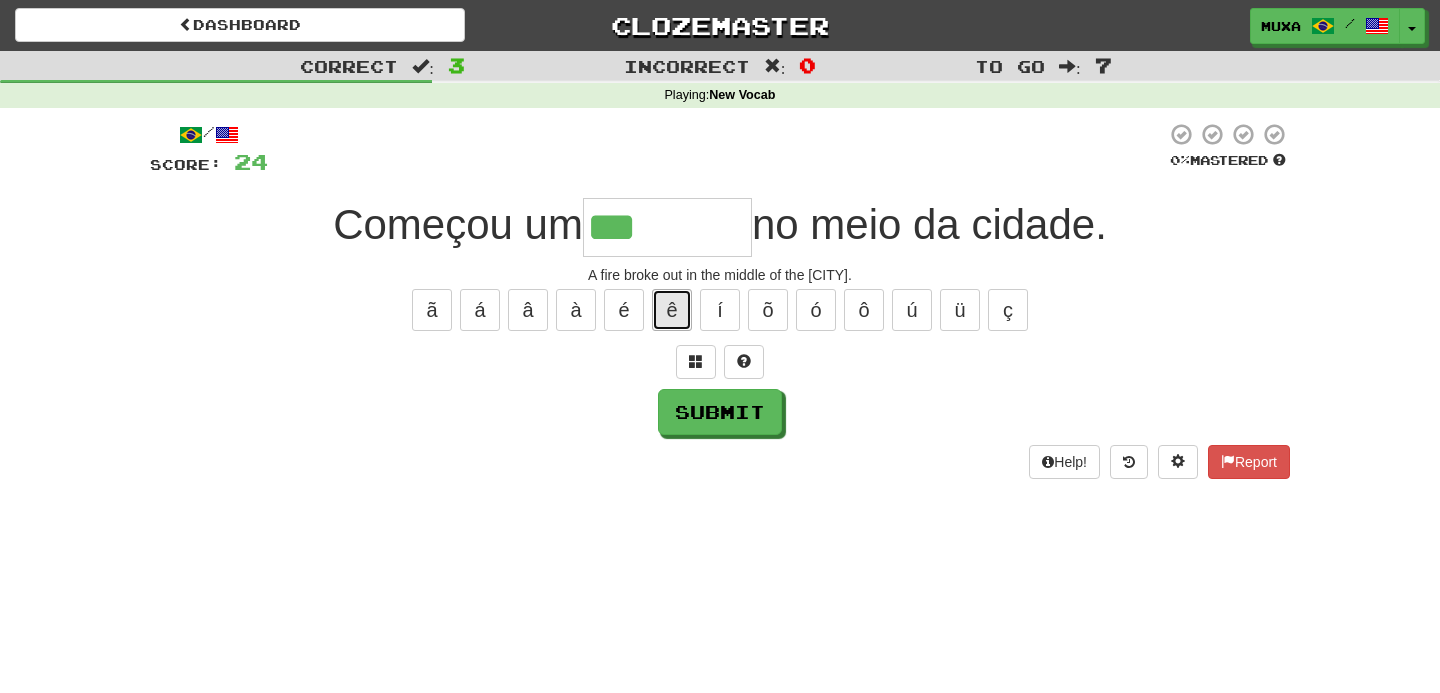 click on "ê" at bounding box center (672, 310) 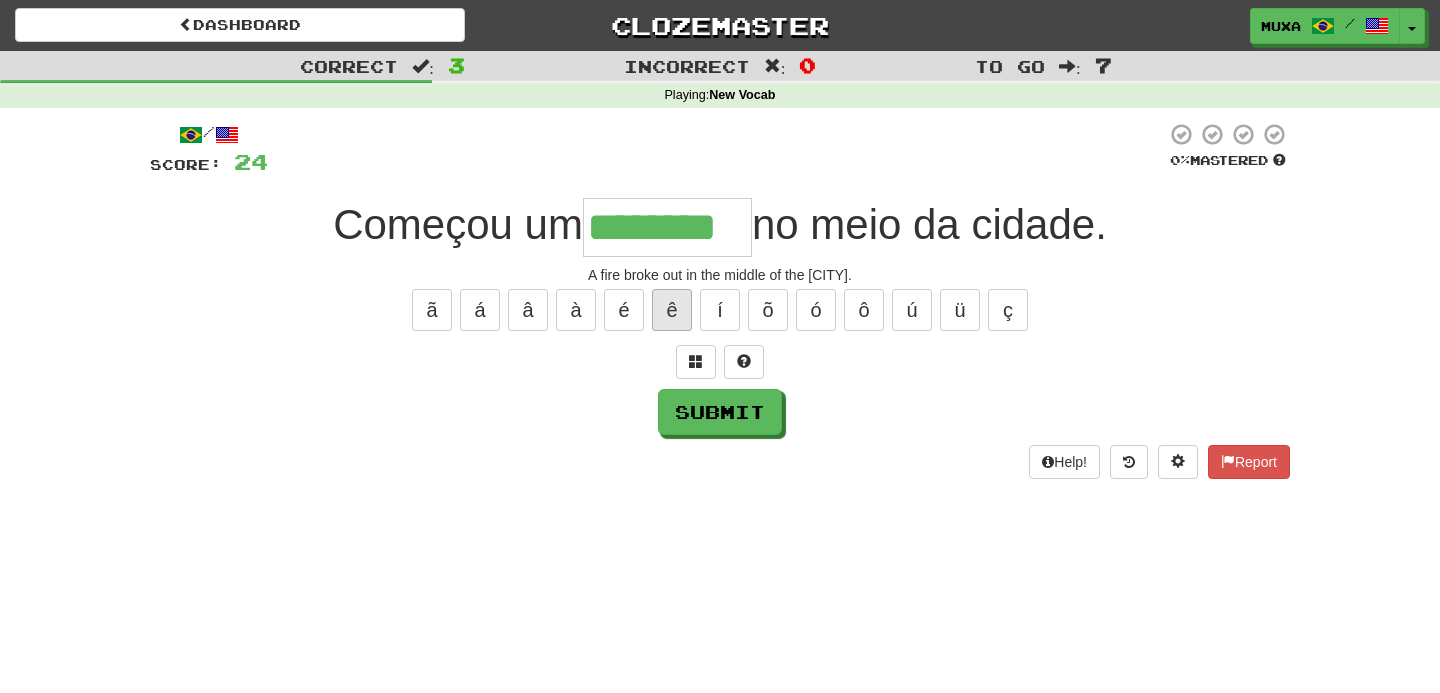 type on "********" 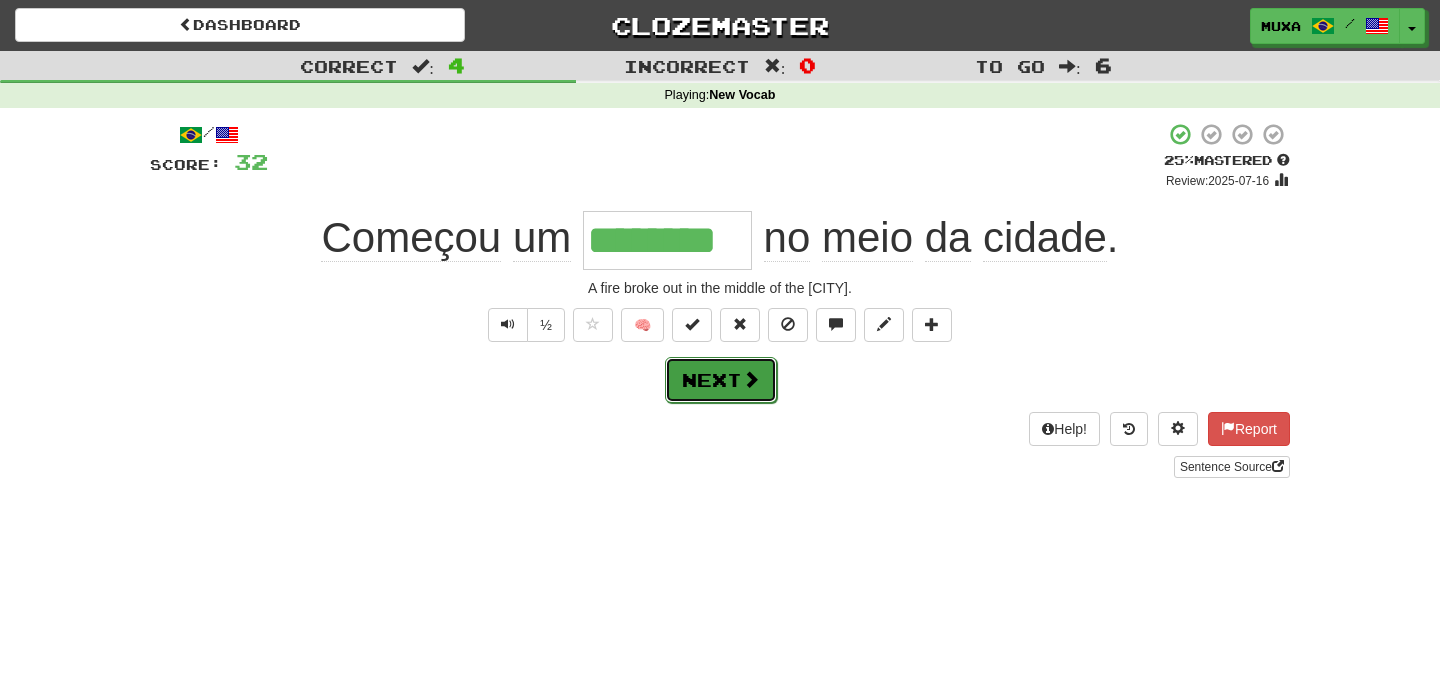 click on "Next" at bounding box center (721, 380) 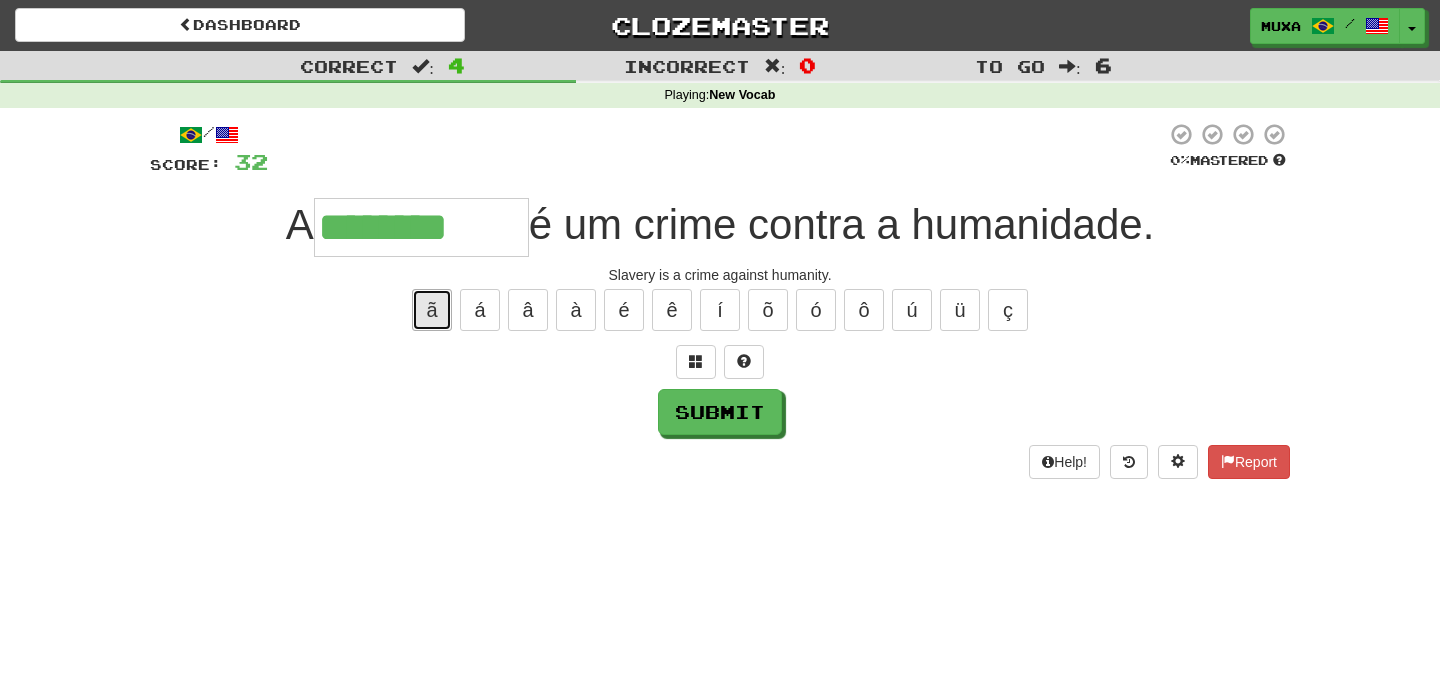 click on "ã" at bounding box center [432, 310] 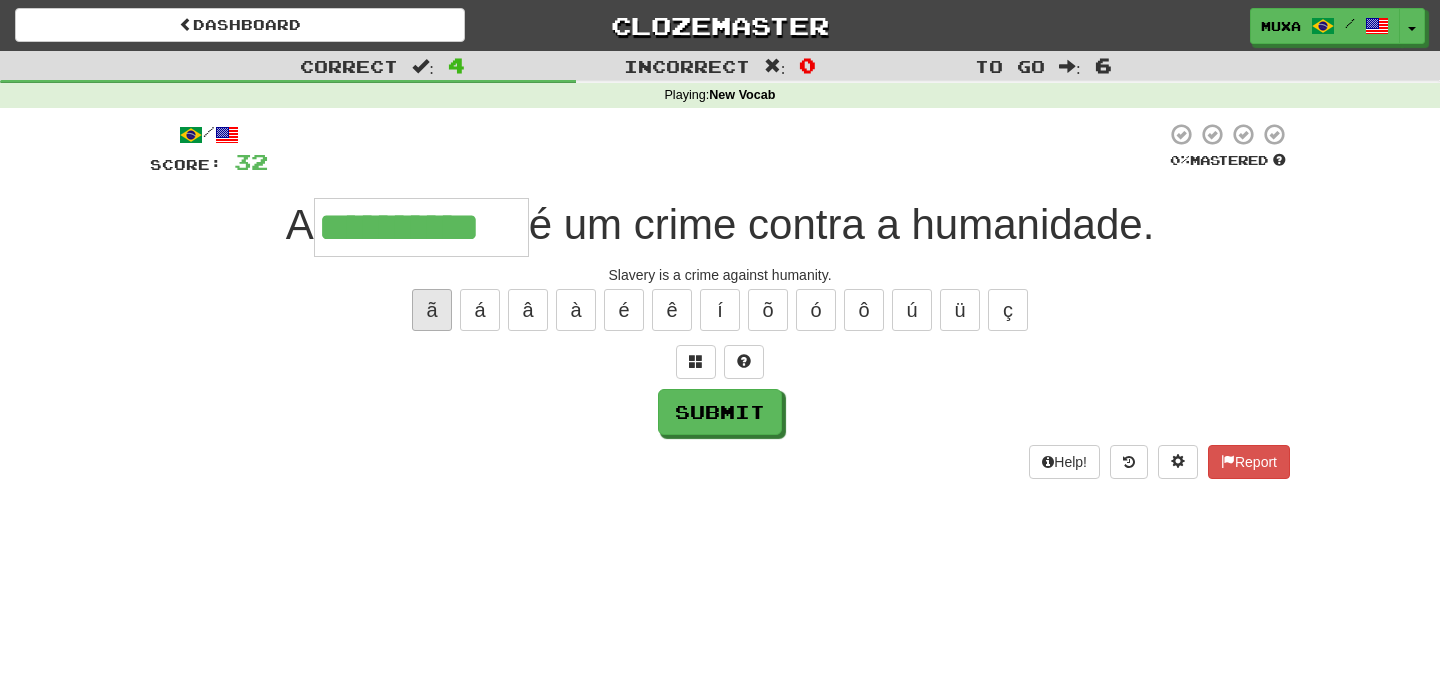 type on "**********" 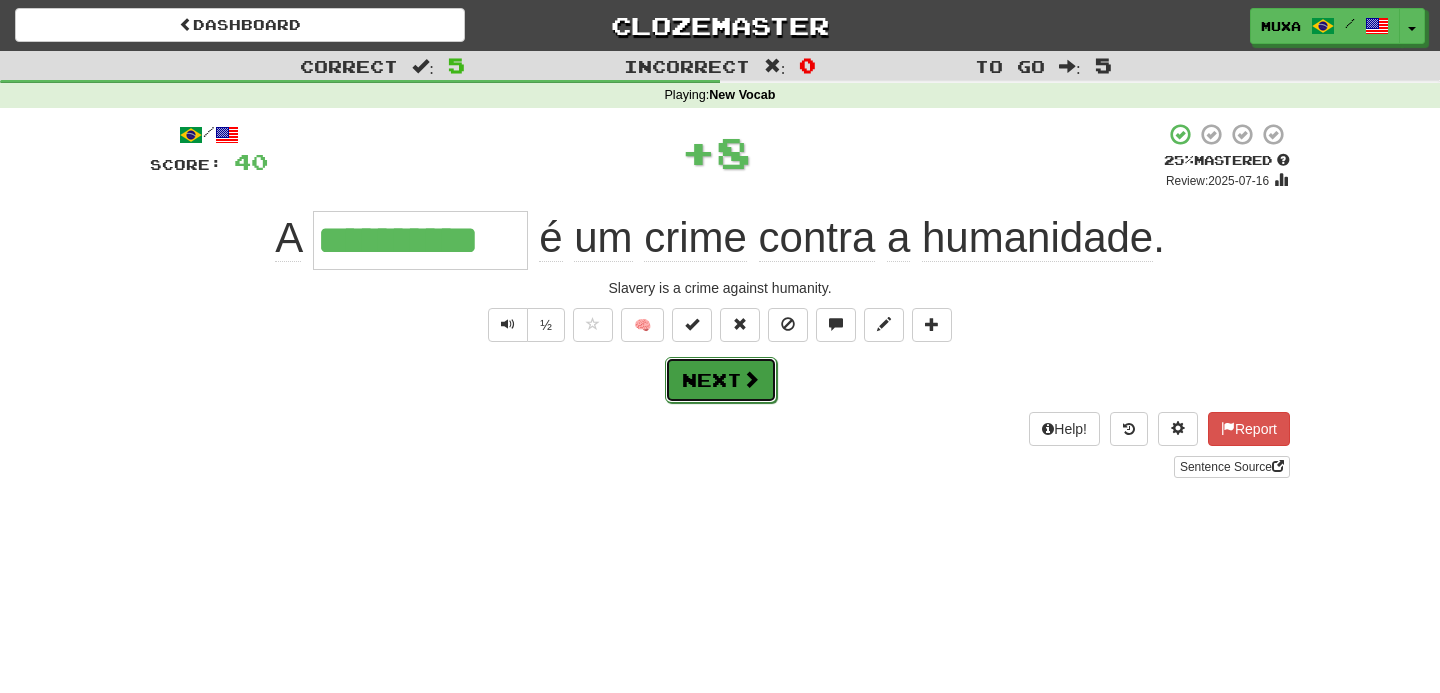 click on "Next" at bounding box center (721, 380) 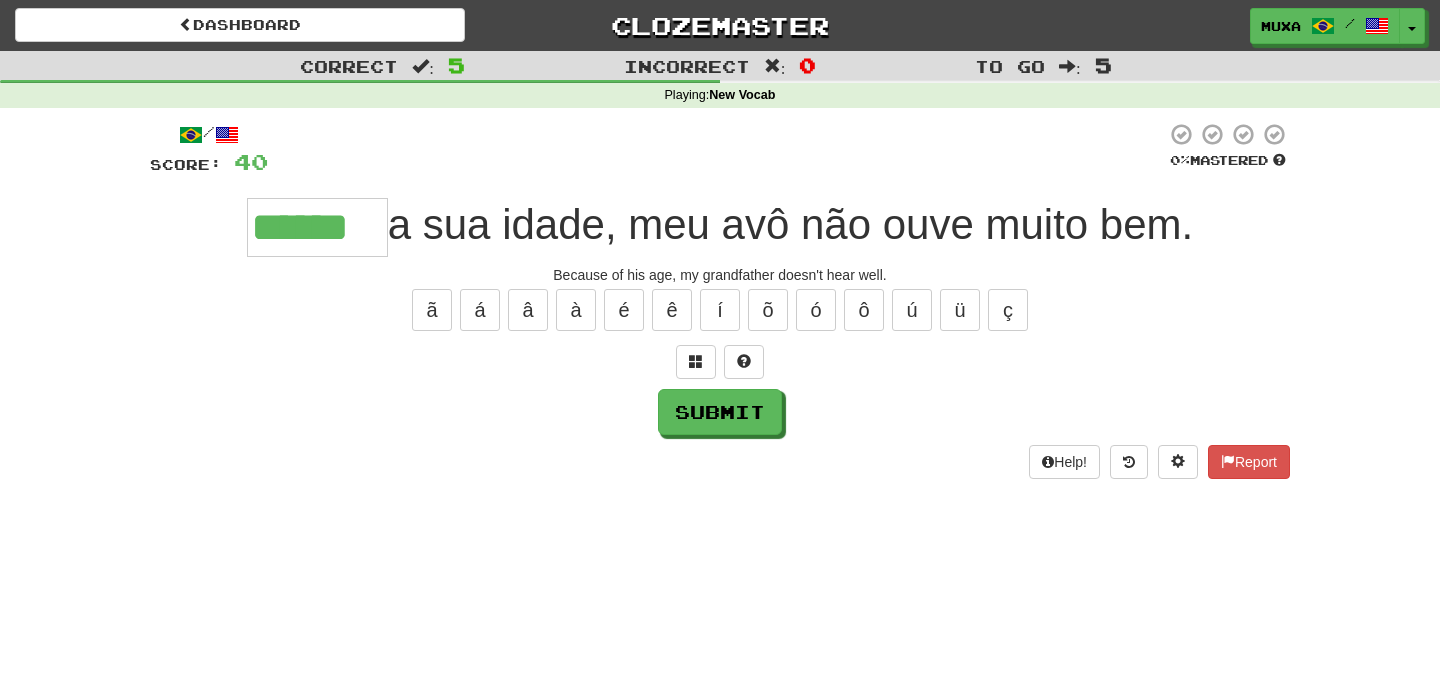 type on "******" 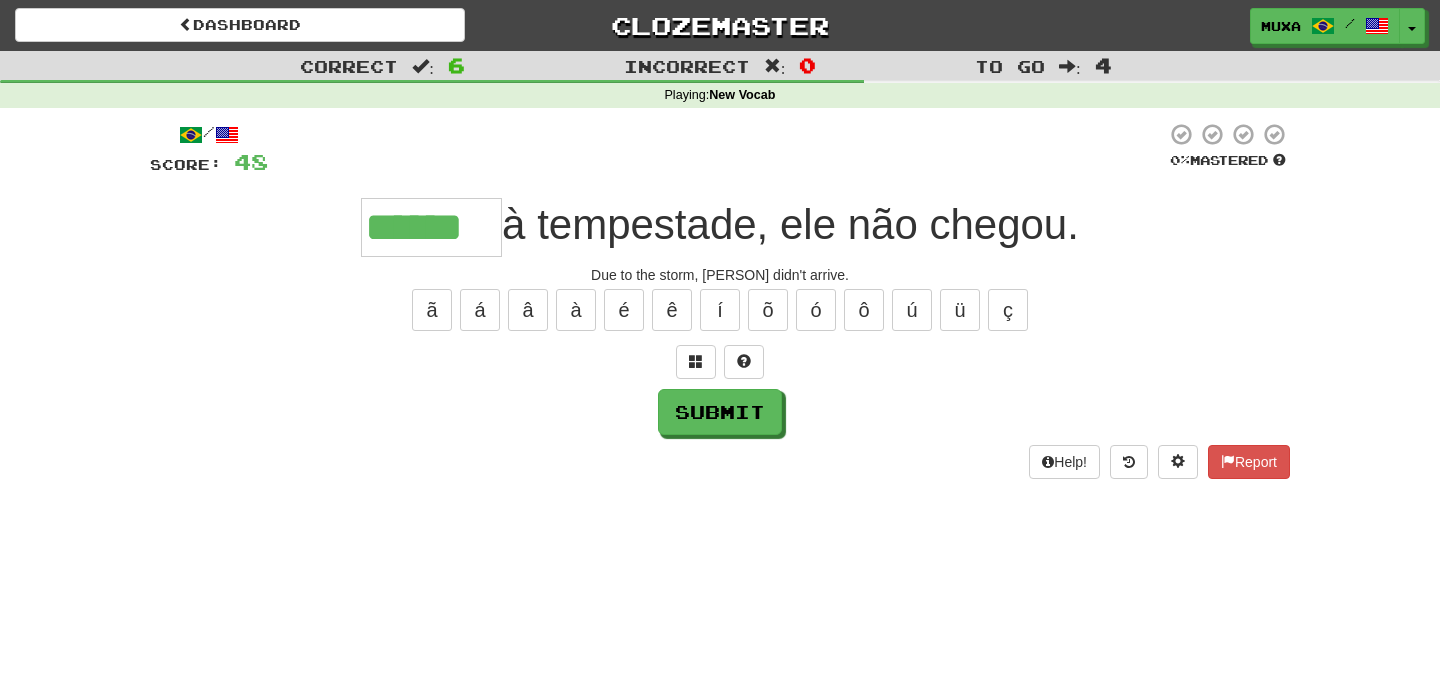 type on "******" 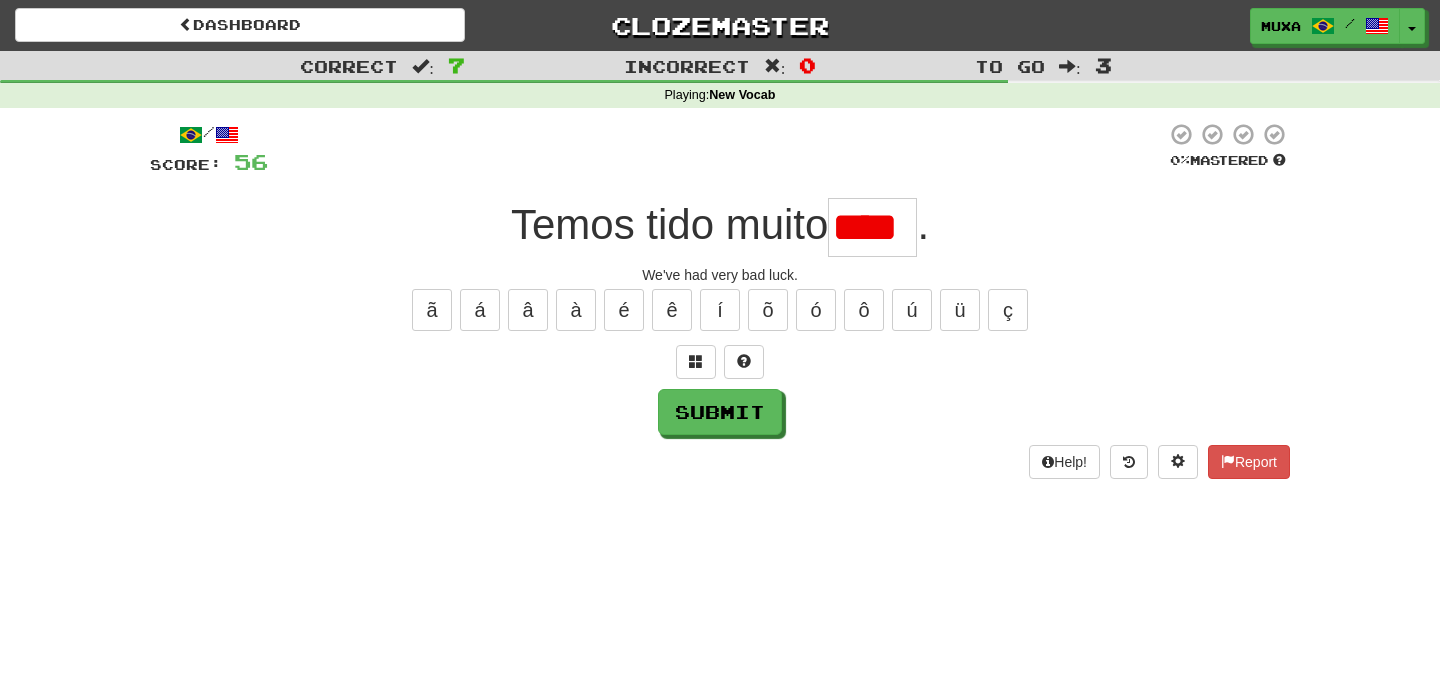 scroll, scrollTop: 0, scrollLeft: 0, axis: both 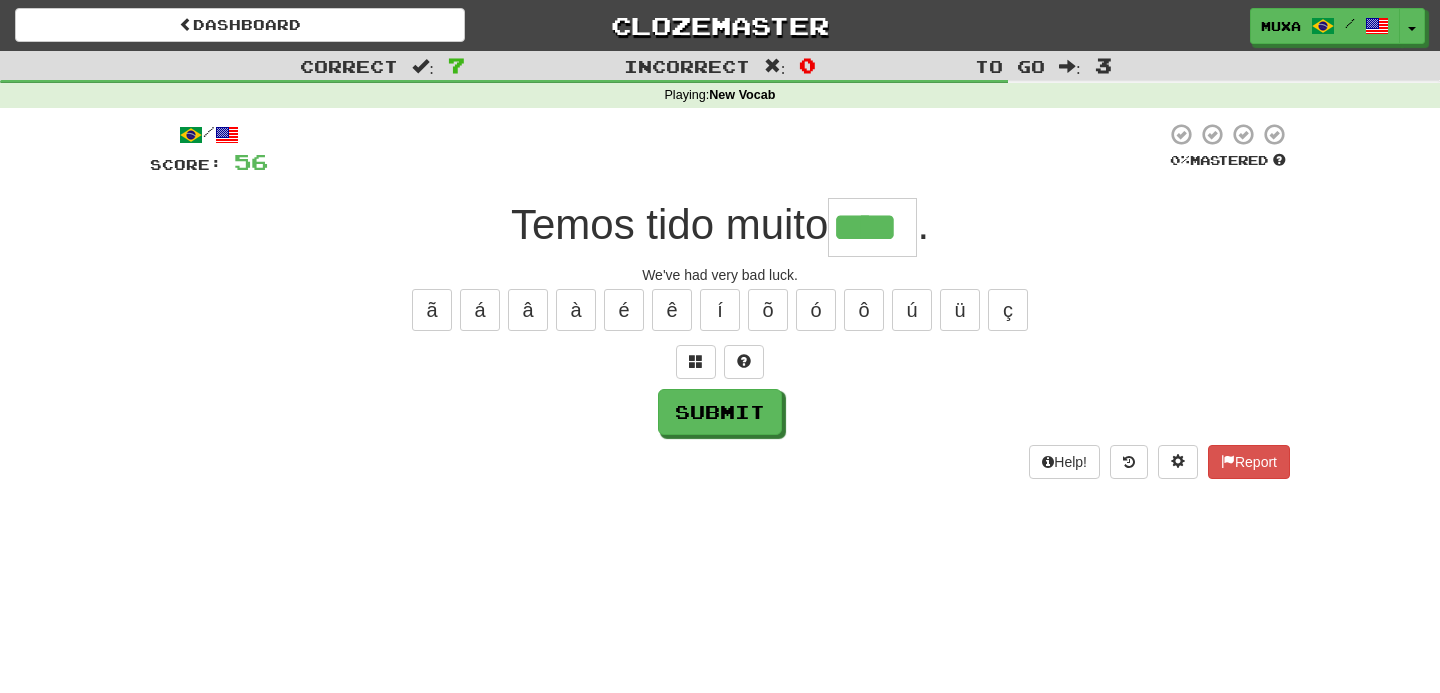 type on "****" 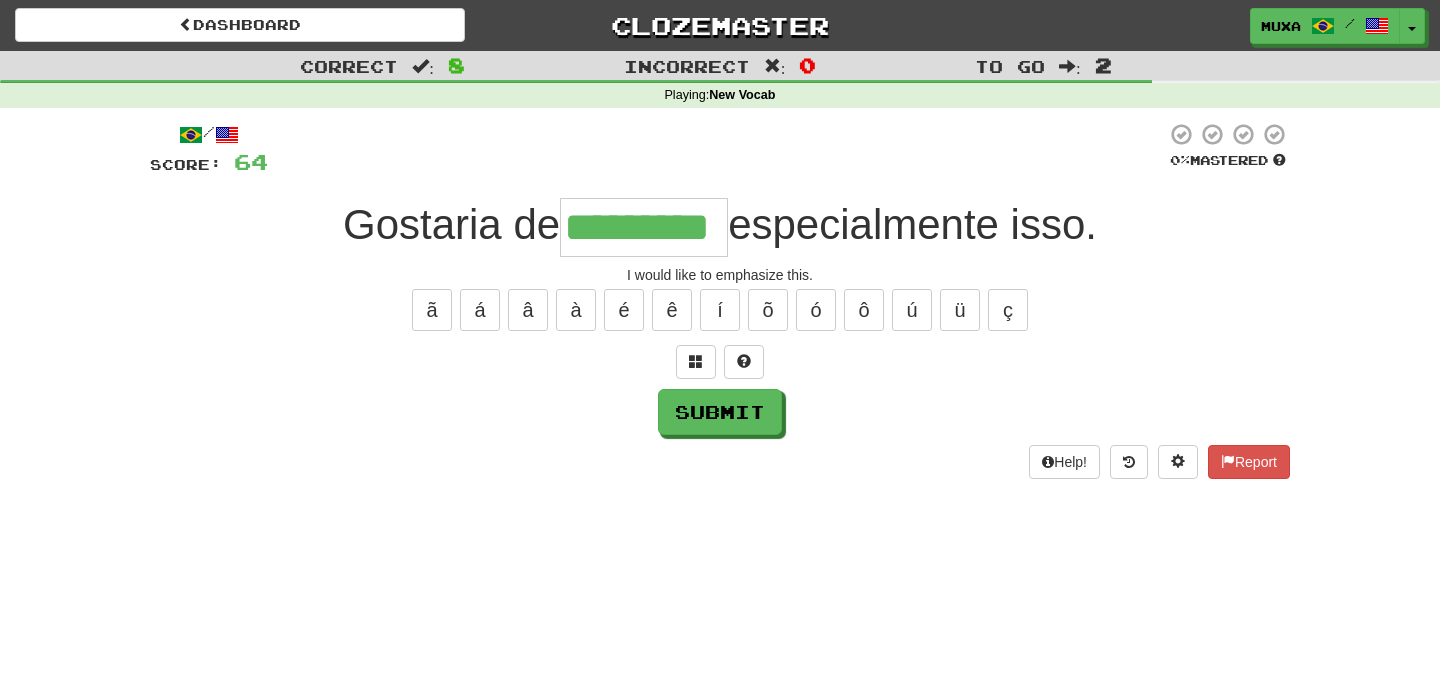 type on "*********" 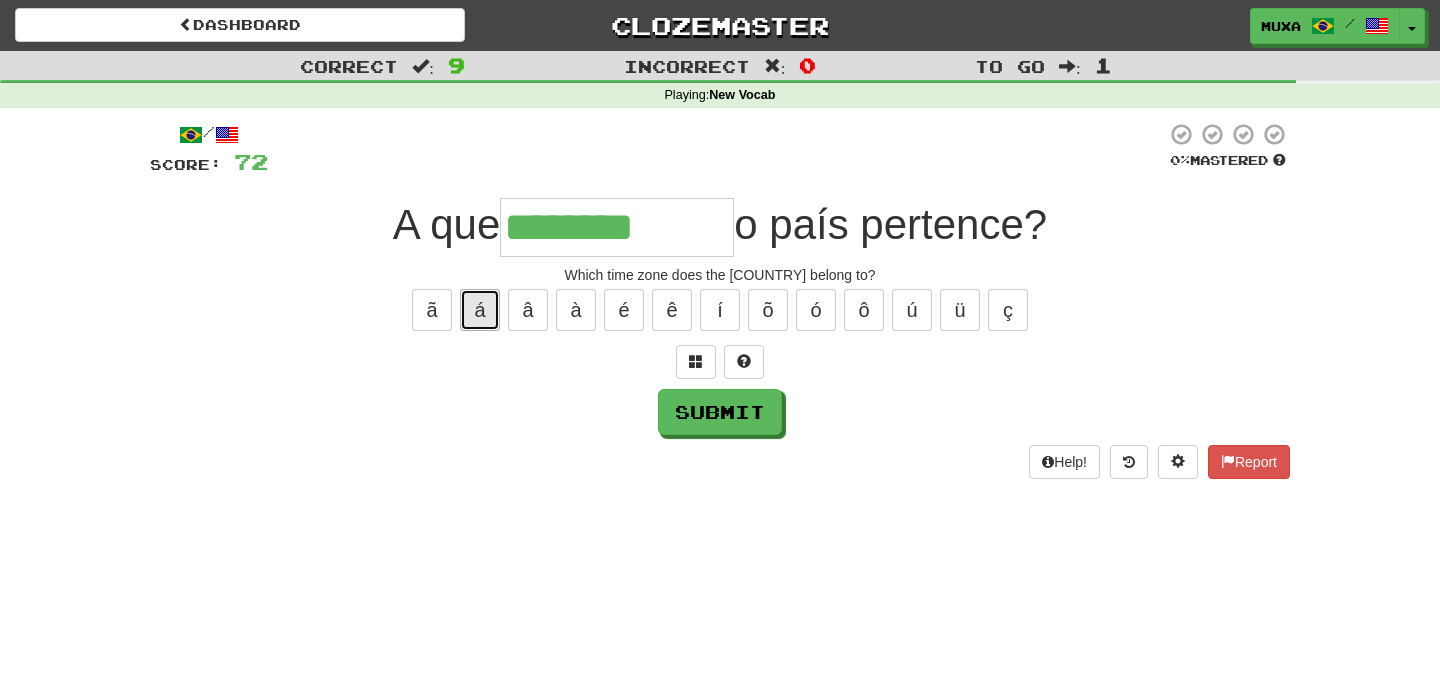 click on "á" at bounding box center (480, 310) 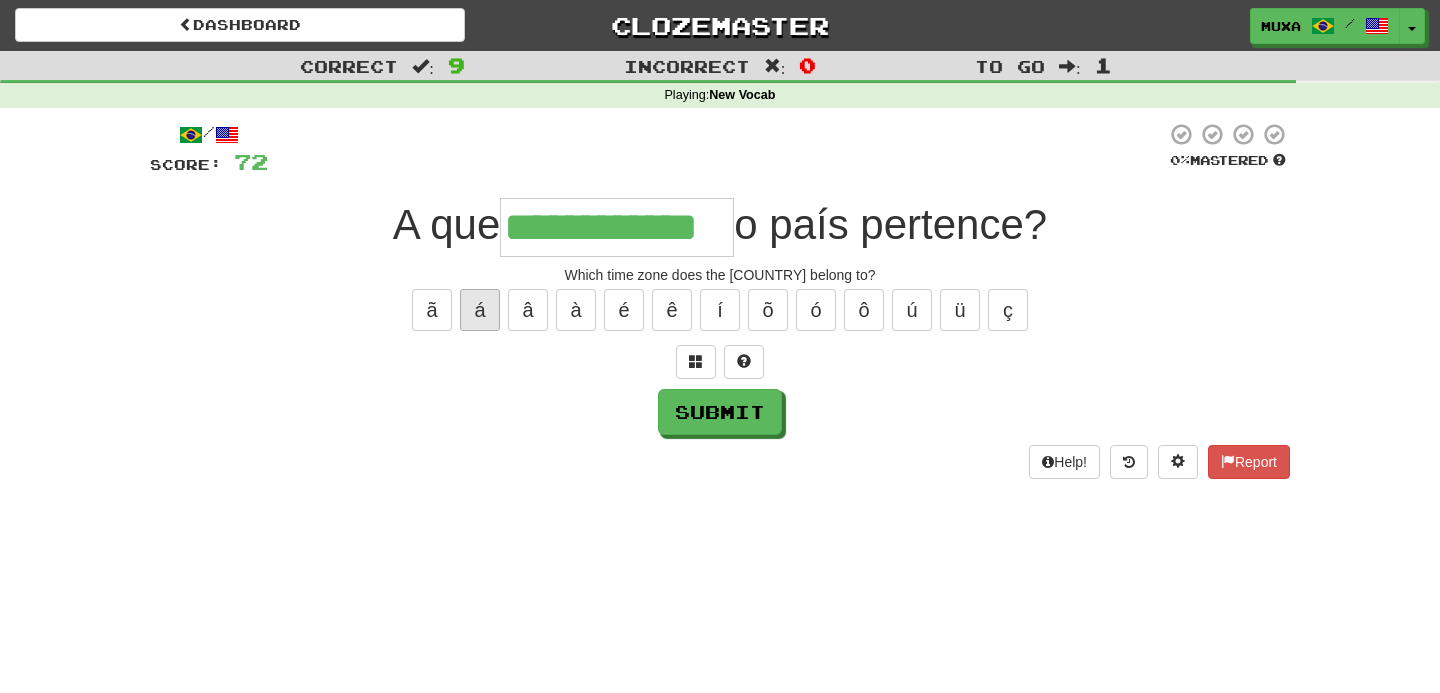 type on "**********" 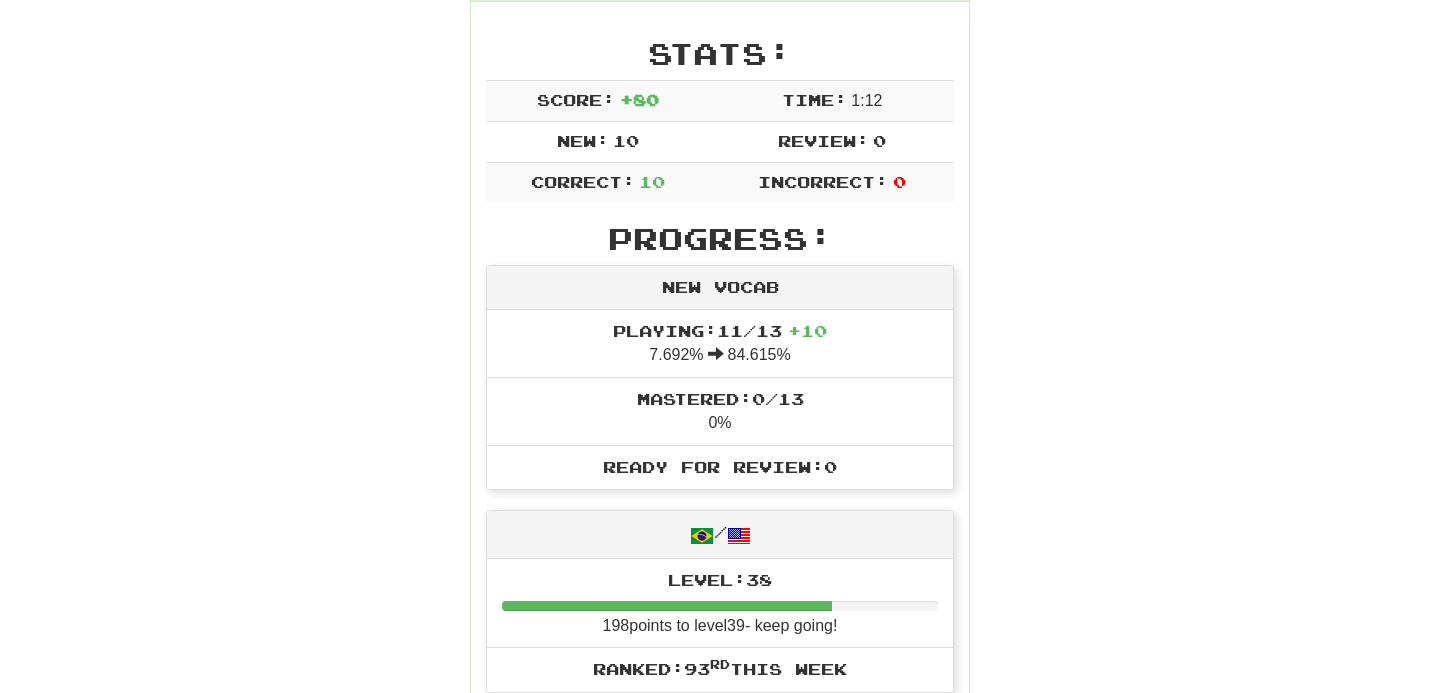 scroll, scrollTop: 0, scrollLeft: 0, axis: both 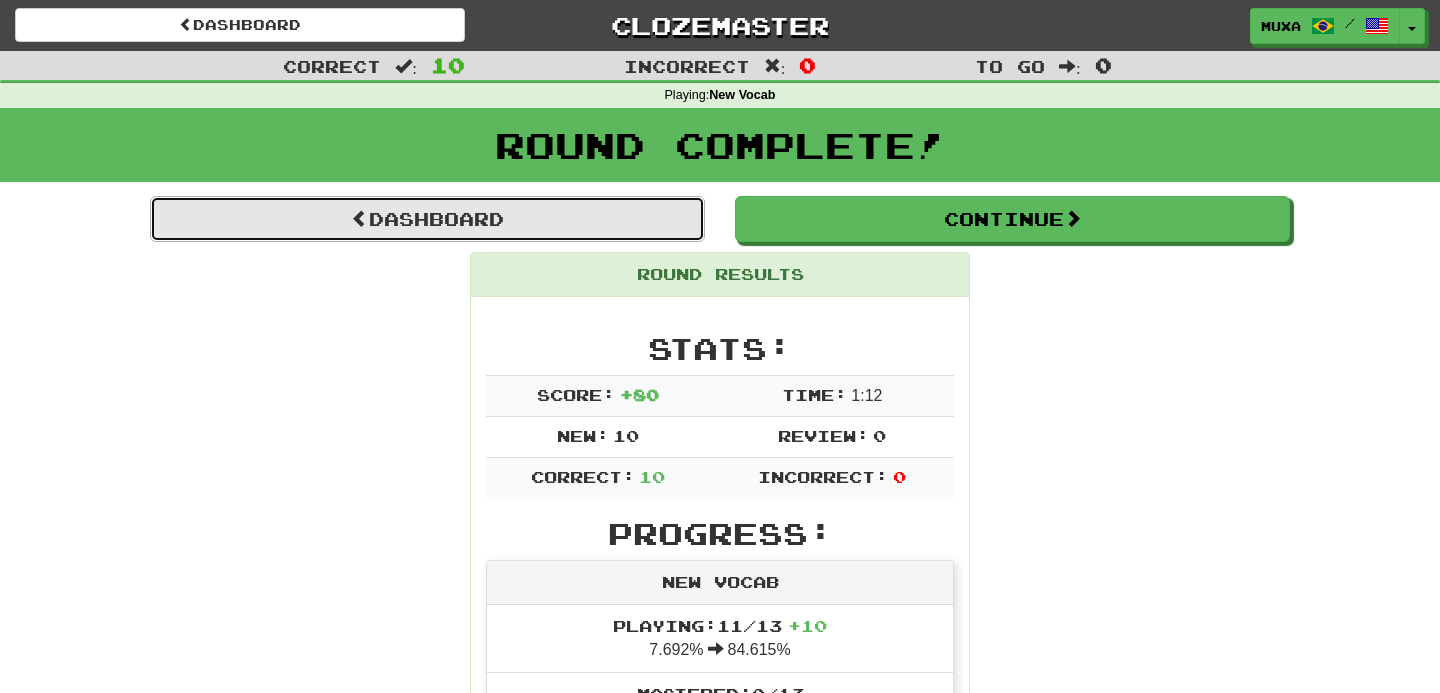 click on "Dashboard" at bounding box center (427, 219) 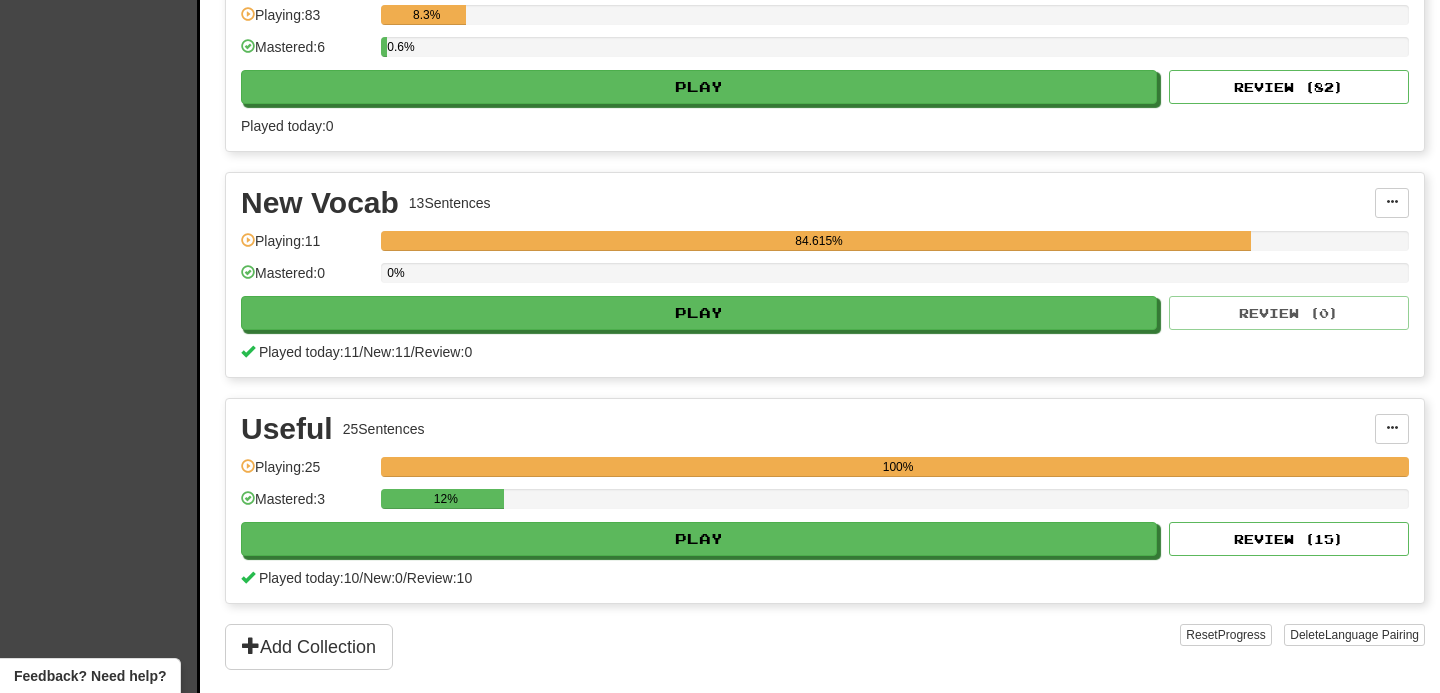 scroll, scrollTop: 1190, scrollLeft: 0, axis: vertical 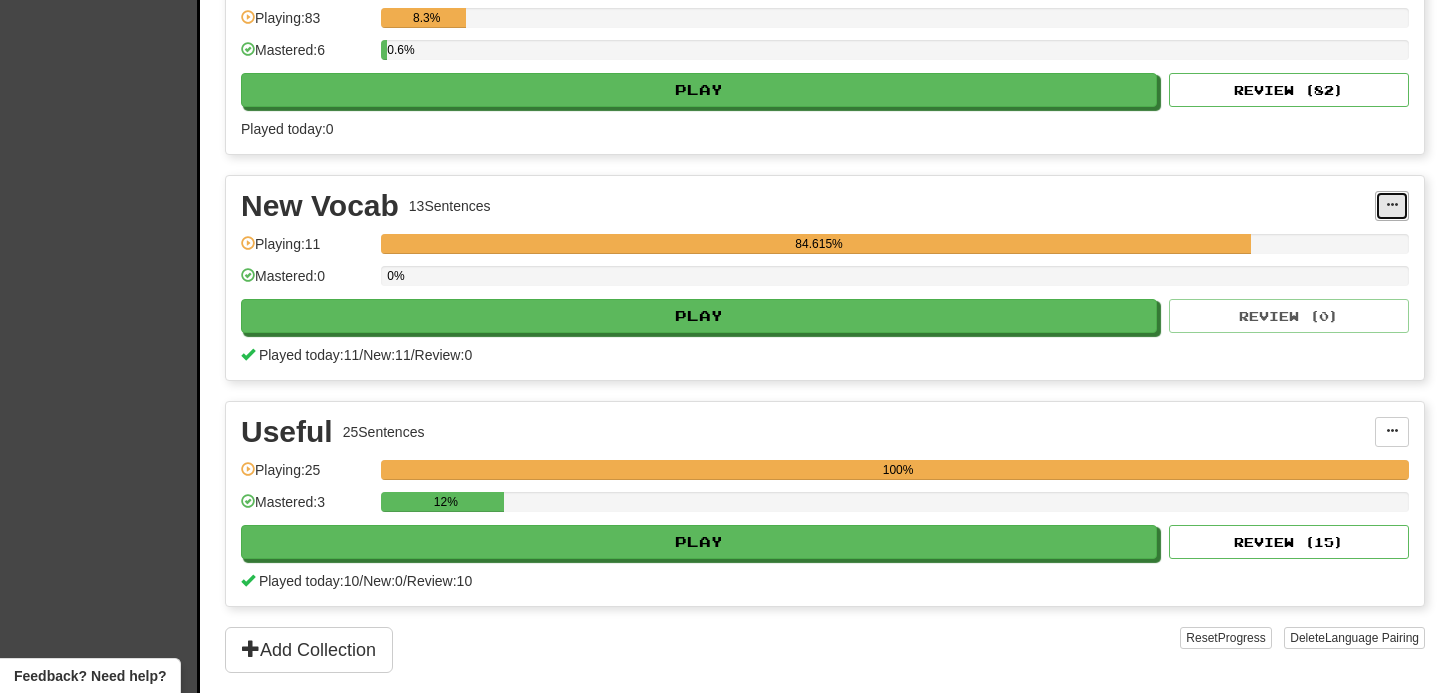 click at bounding box center (1392, 206) 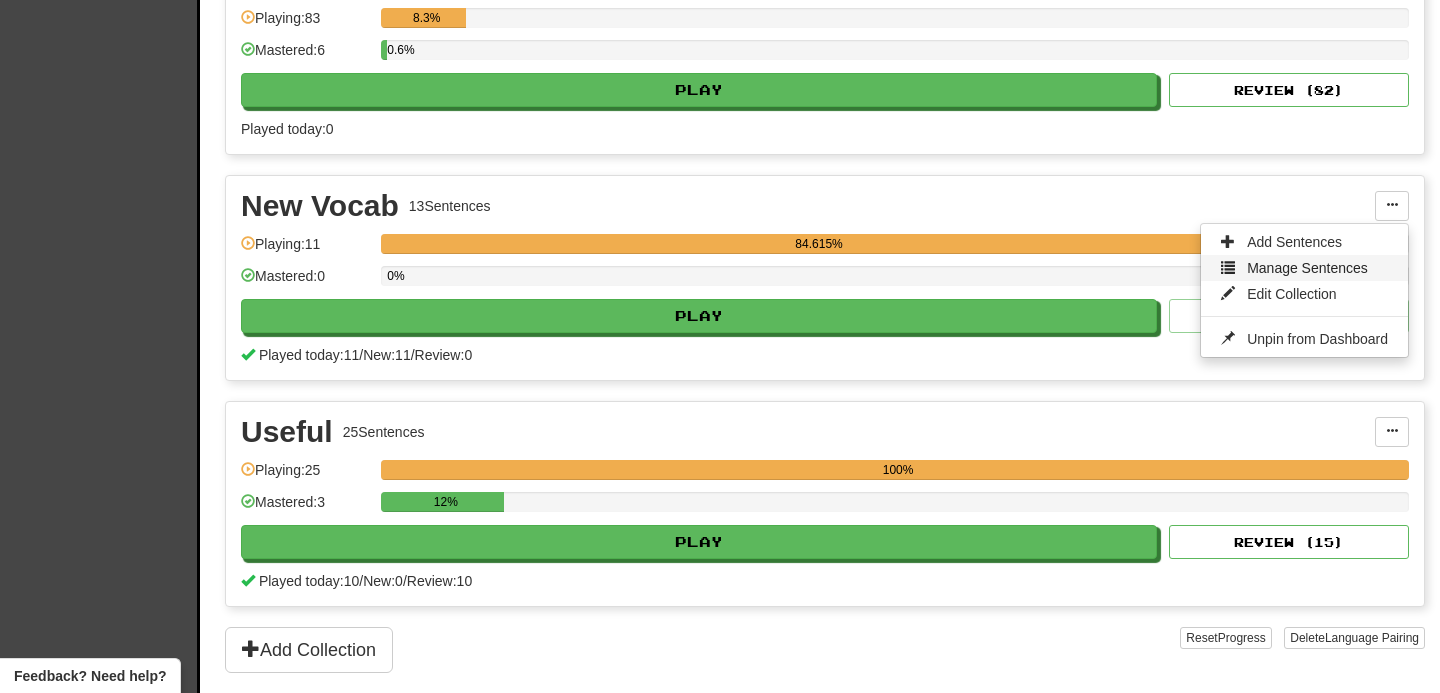 click on "Manage Sentences" at bounding box center (1304, 268) 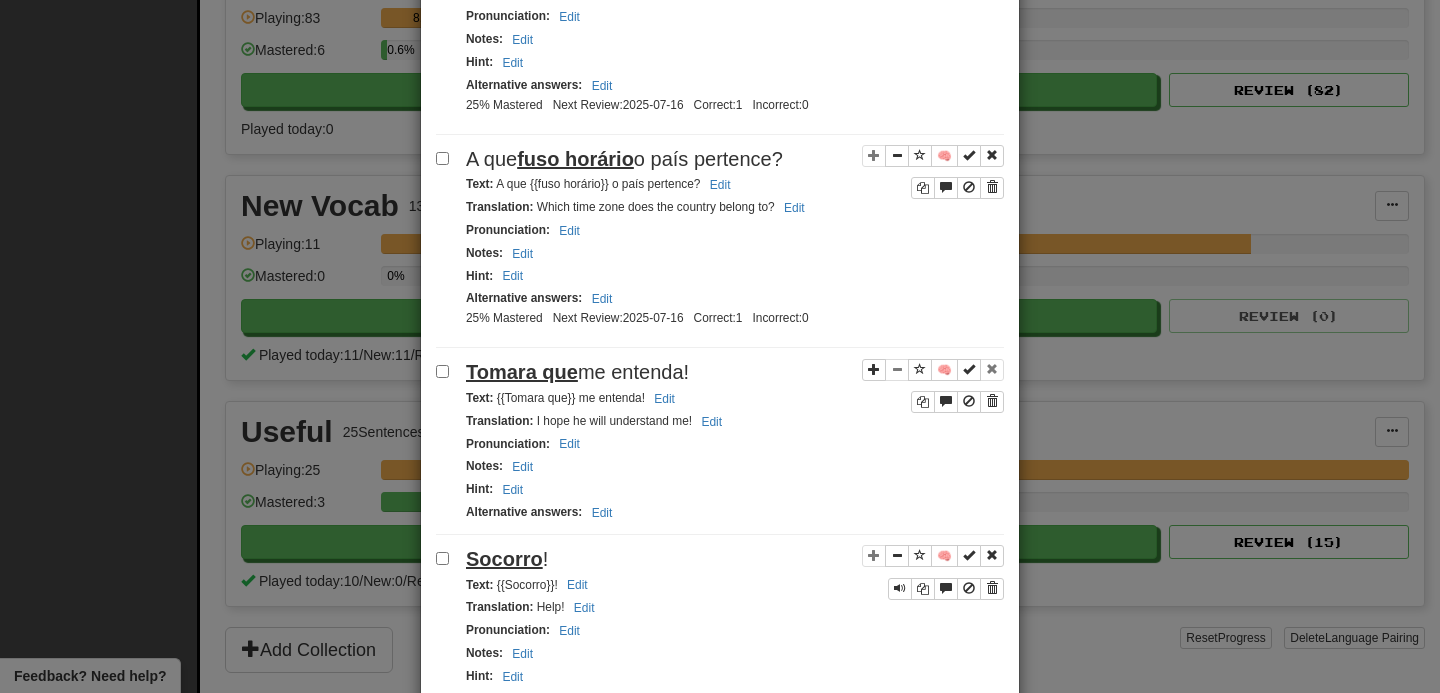 scroll, scrollTop: 0, scrollLeft: 0, axis: both 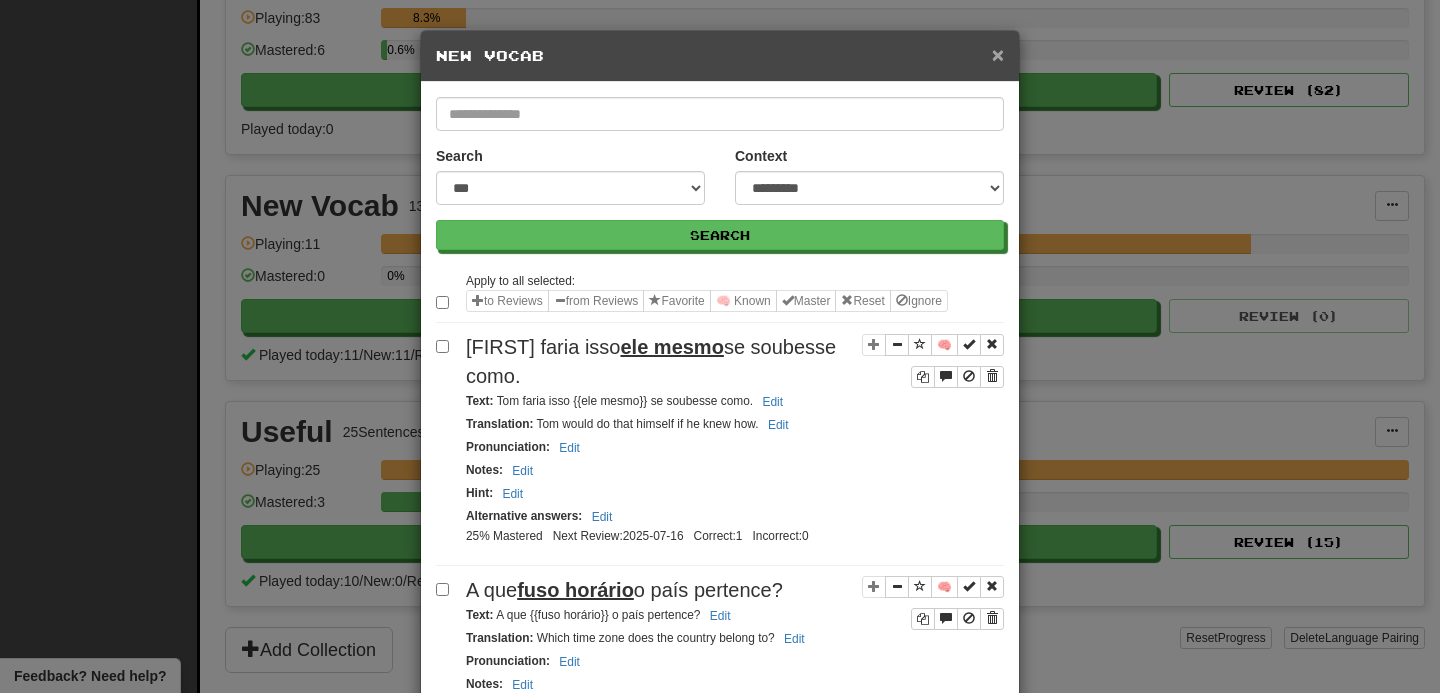 click on "×" at bounding box center [998, 54] 